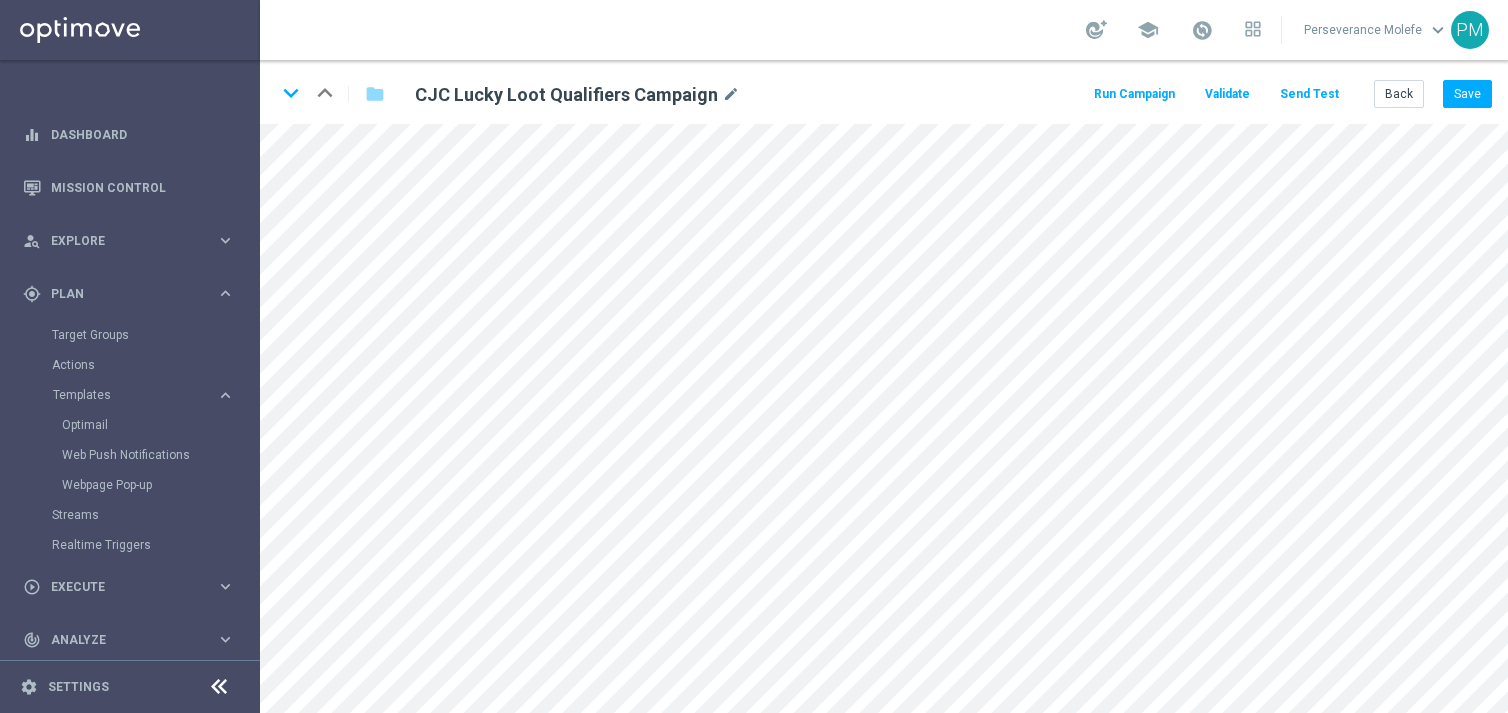 scroll, scrollTop: 0, scrollLeft: 0, axis: both 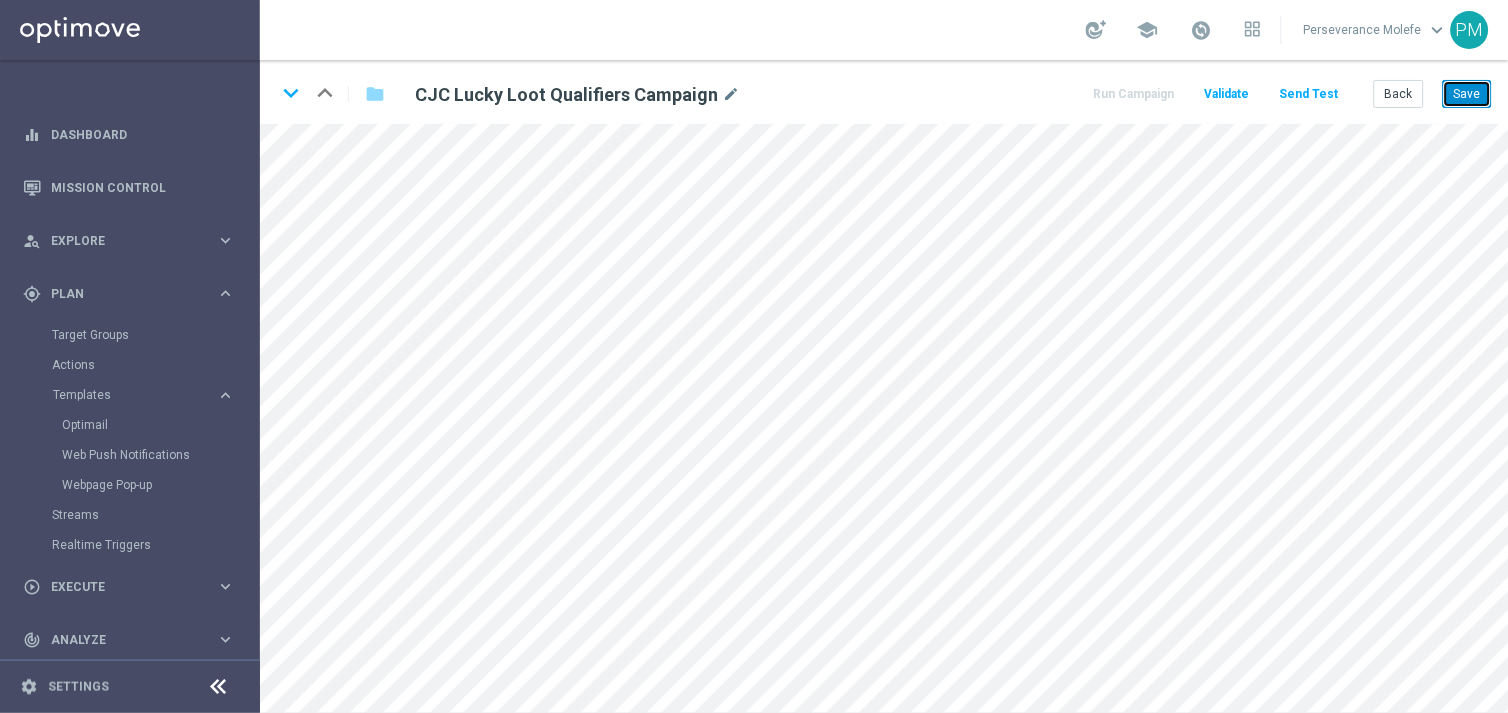 click on "Save" at bounding box center (1467, 94) 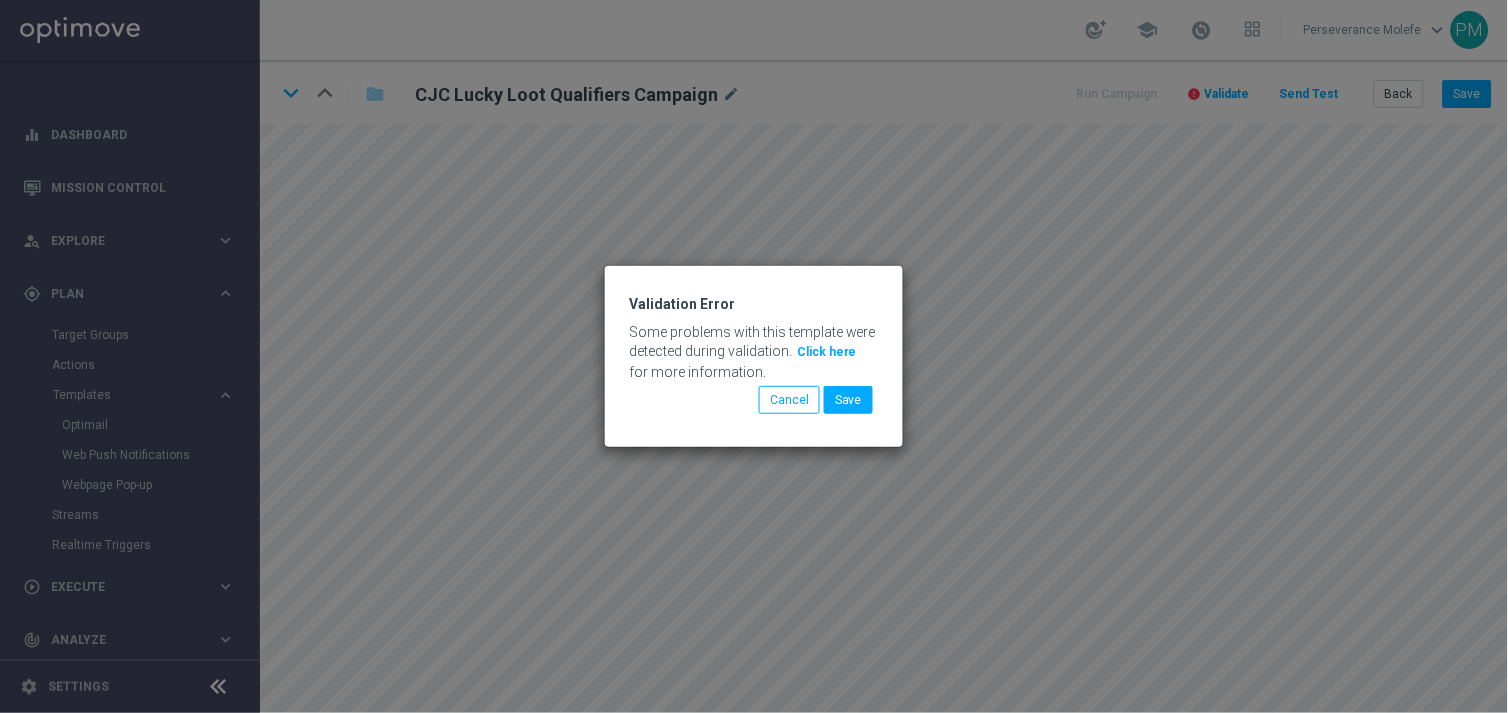 click on "Click here" at bounding box center (827, 352) 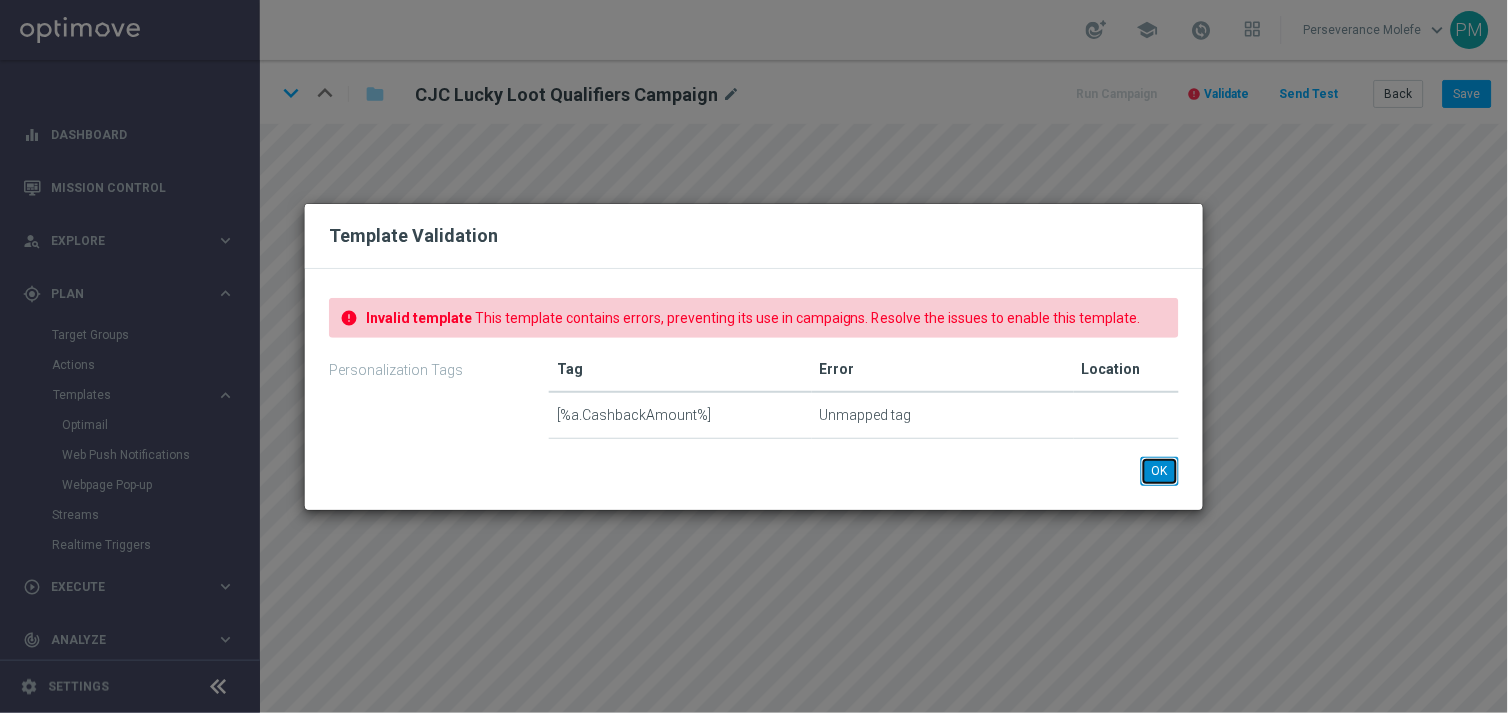 click on "OK" at bounding box center (1160, 471) 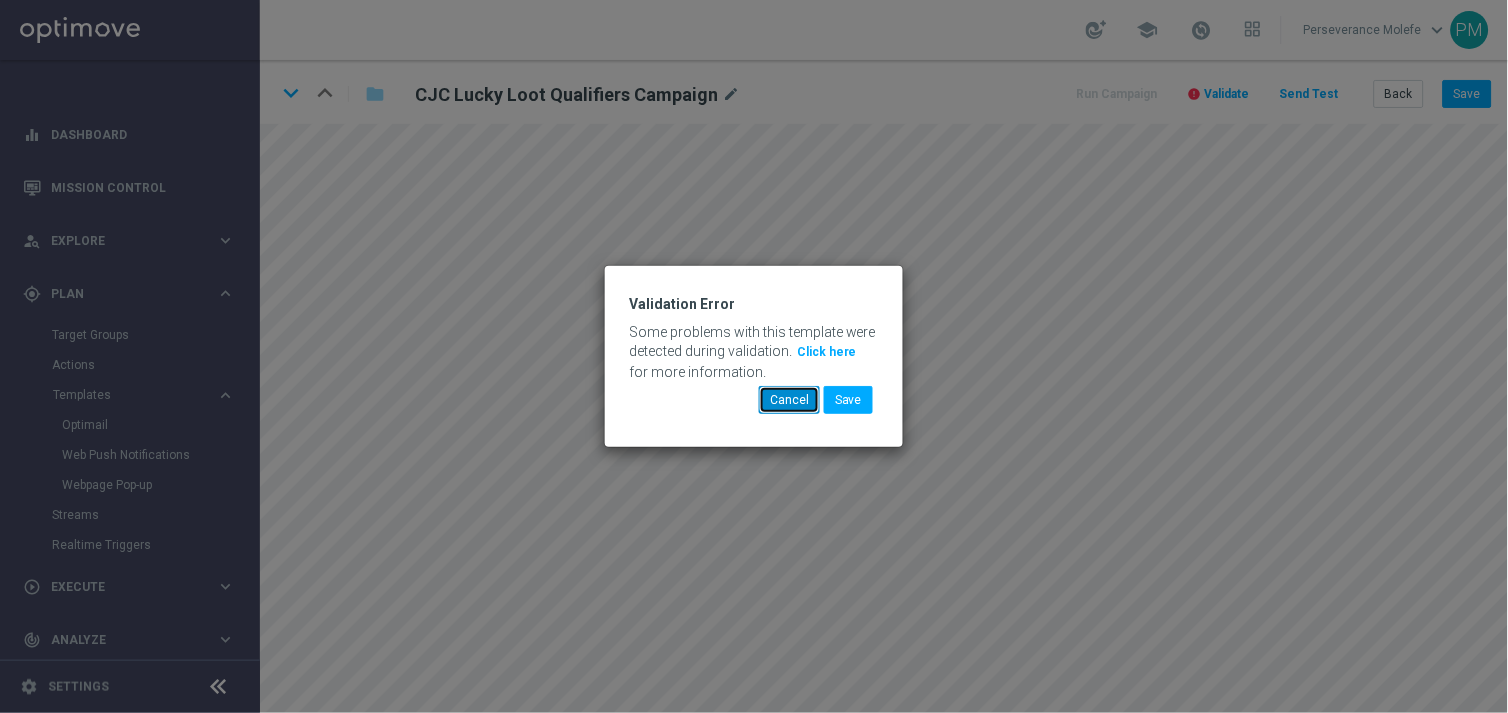 click on "Cancel" at bounding box center (789, 400) 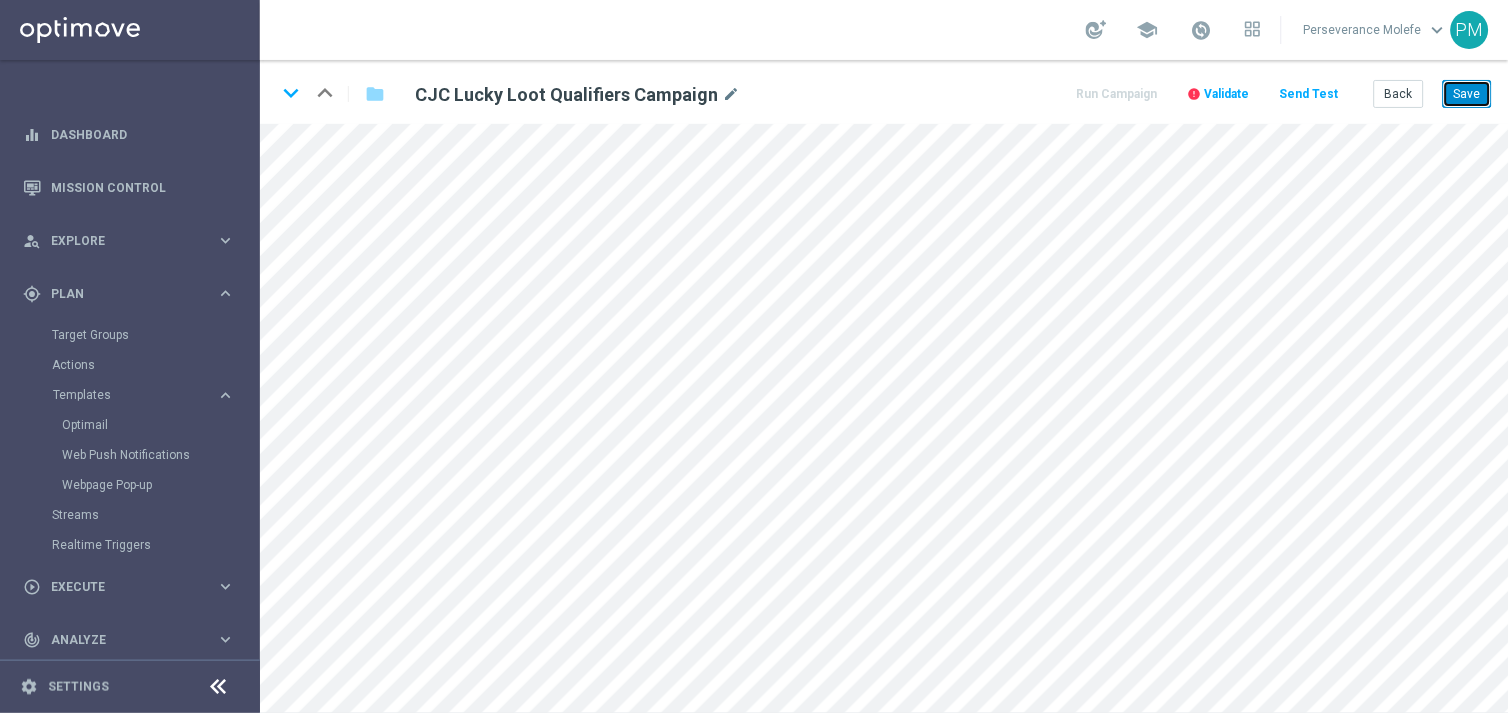 click on "Save" at bounding box center [1467, 94] 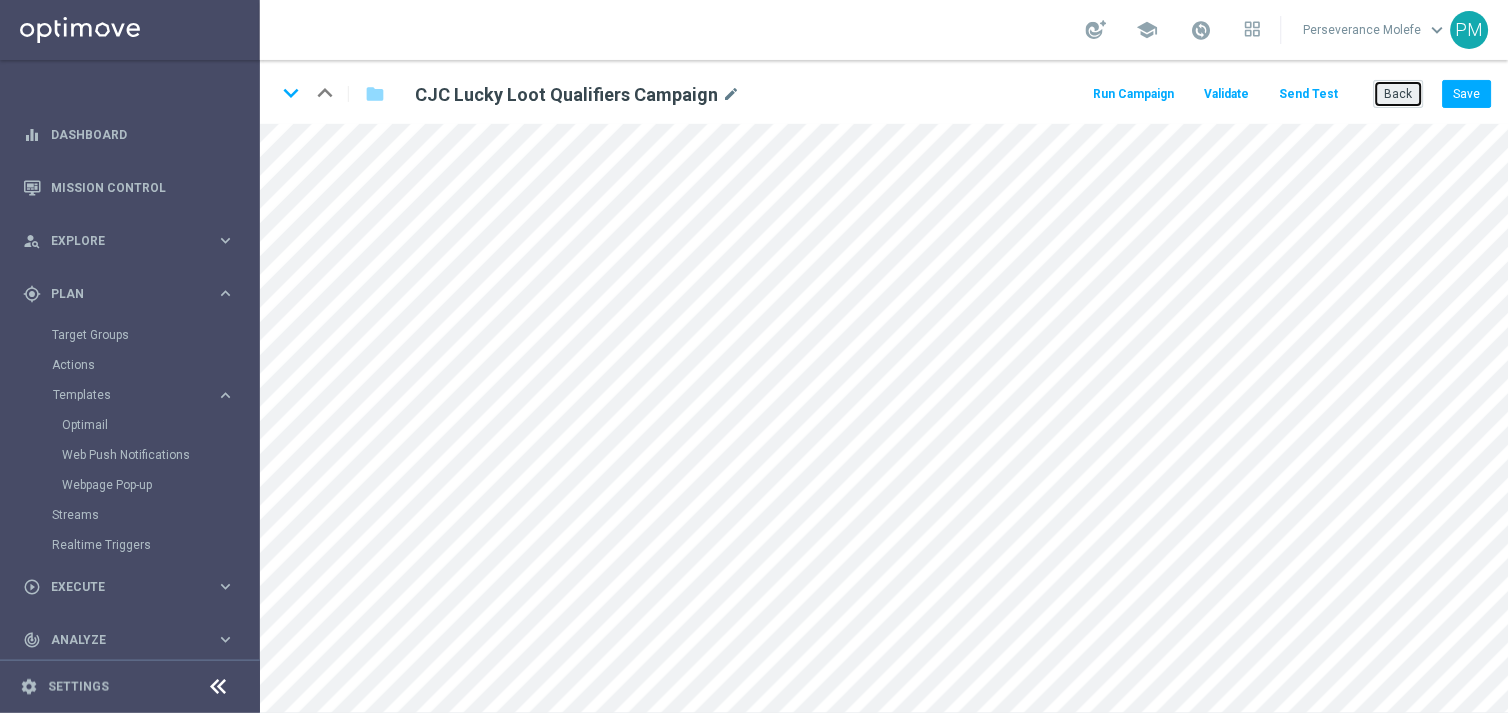 click on "Back" 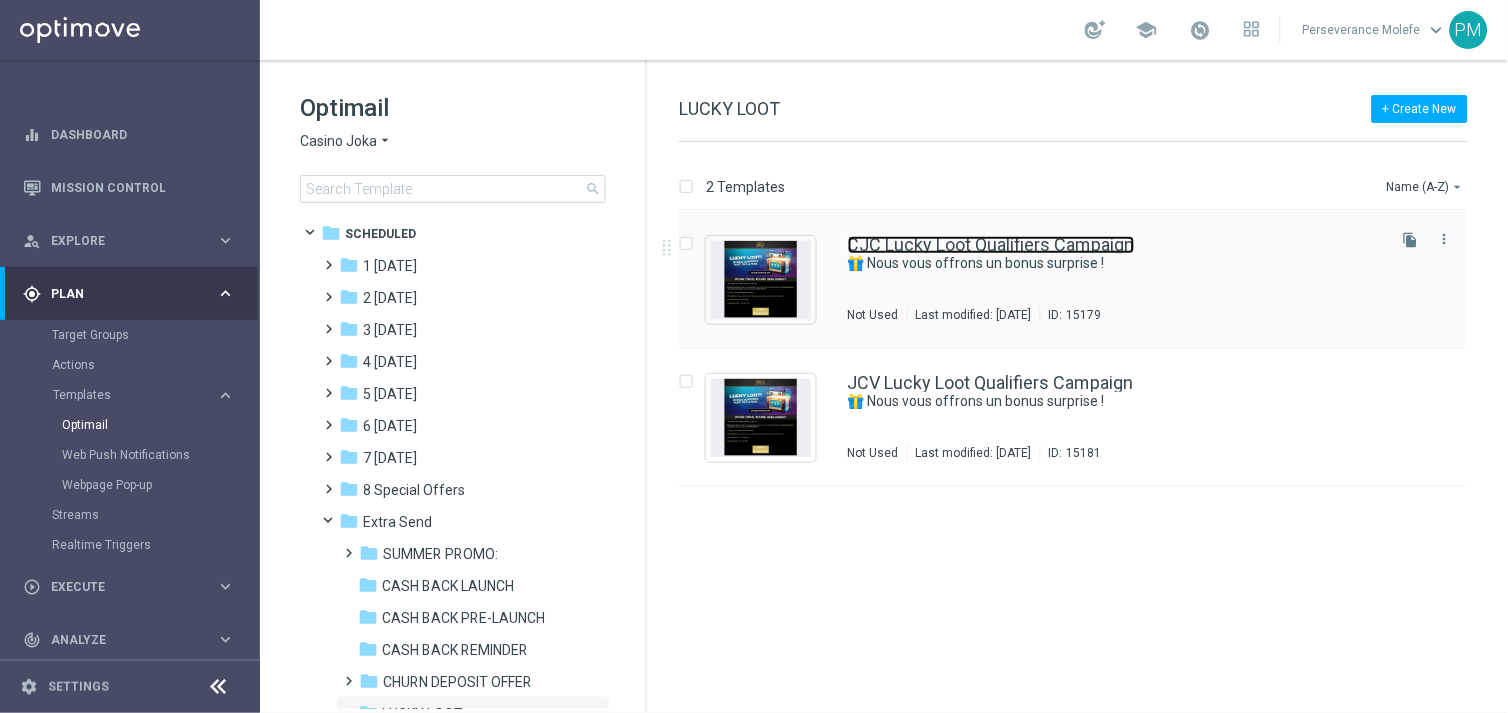 click on "CJC Lucky Loot Qualifiers Campaign" at bounding box center [991, 245] 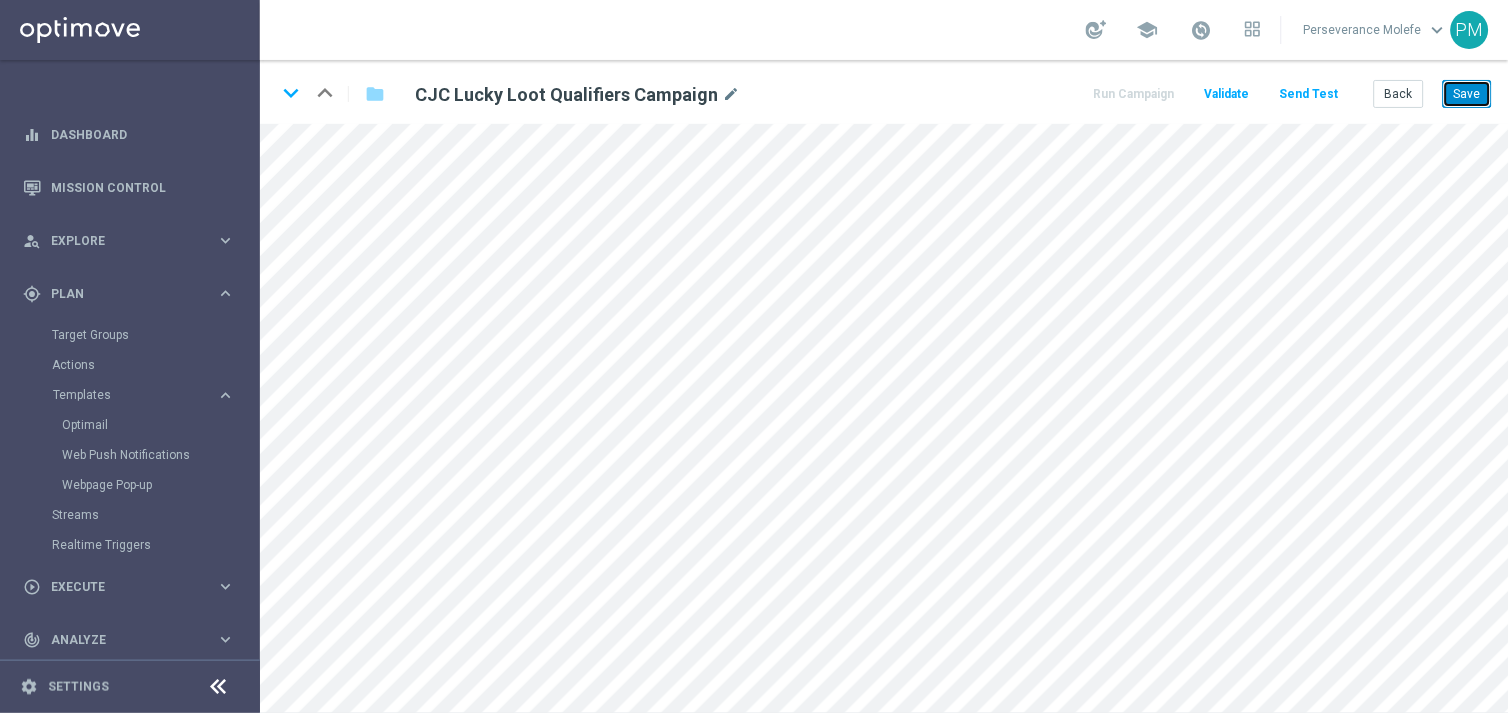 click on "Save" at bounding box center [1467, 94] 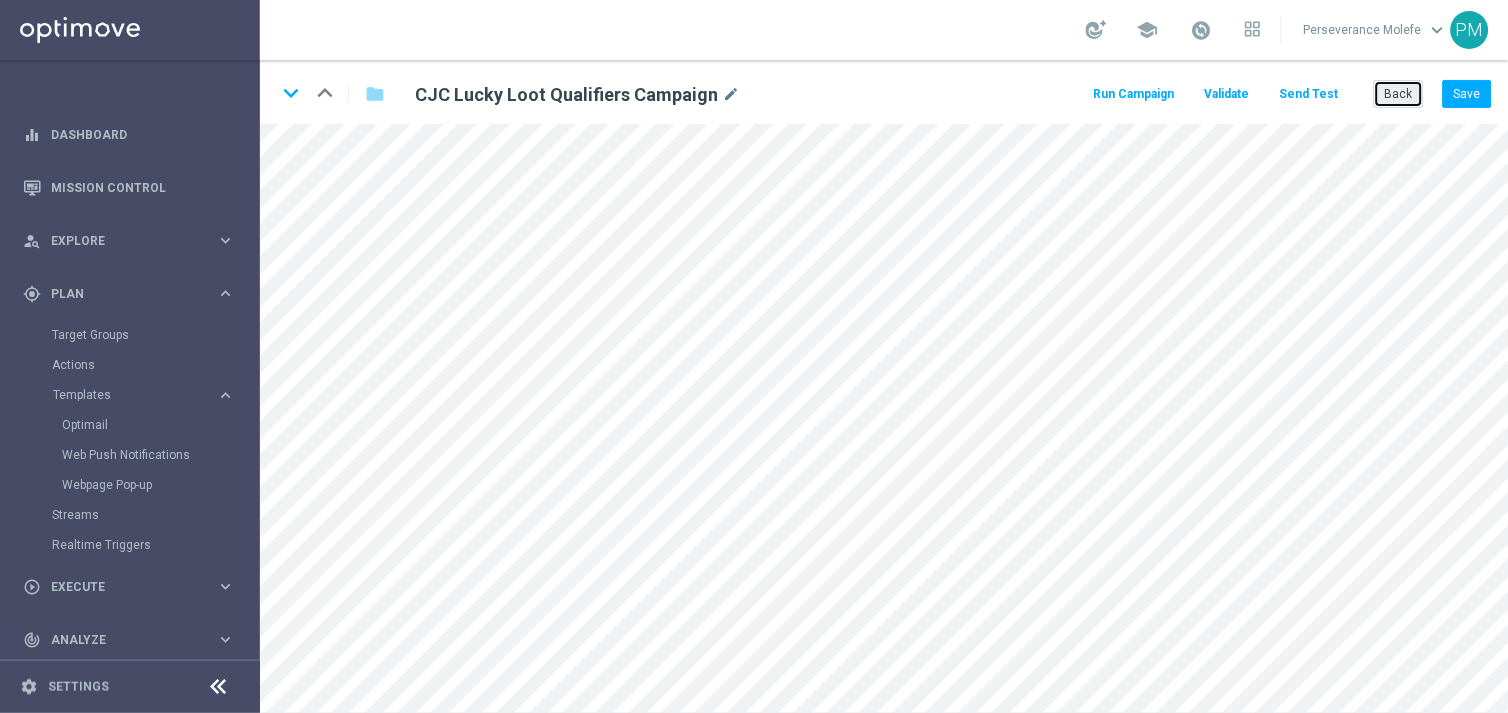 click on "Back" 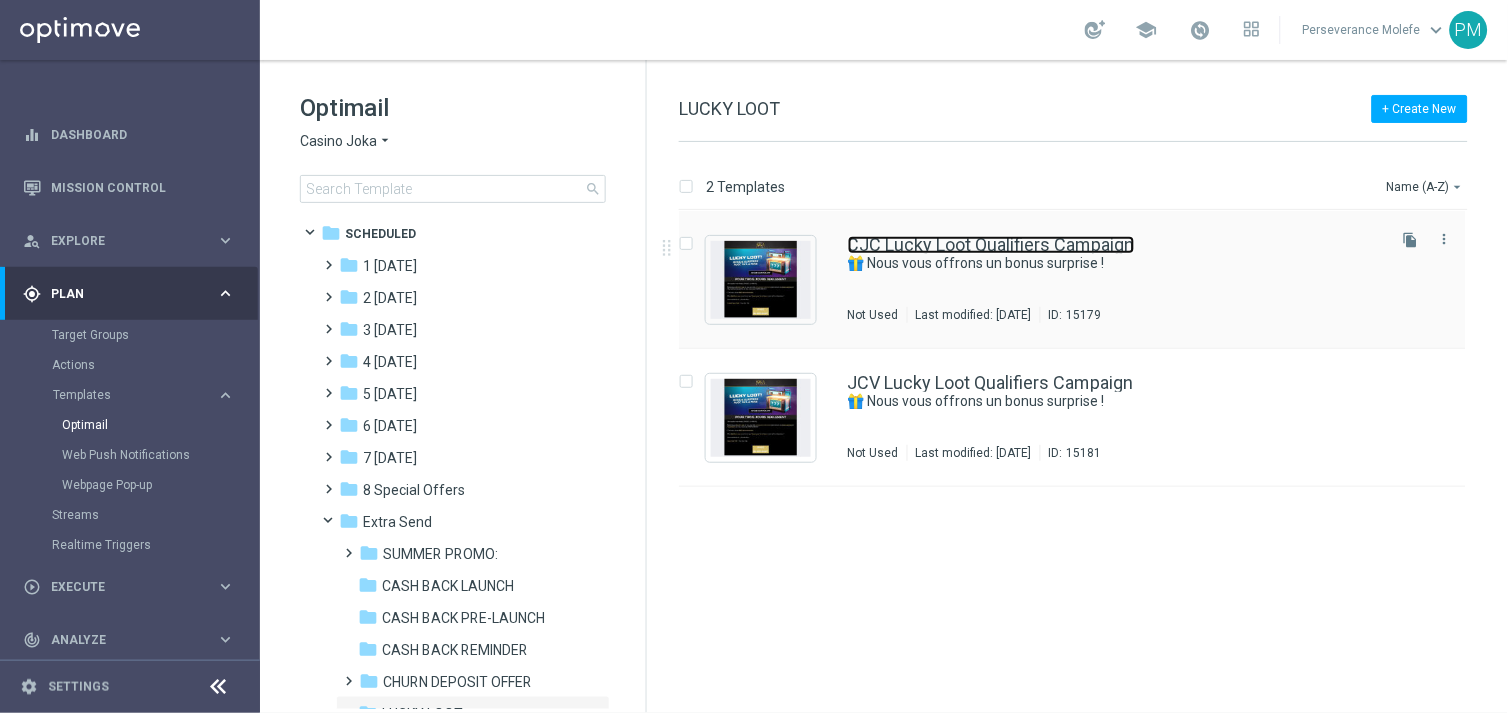 click on "CJC Lucky Loot Qualifiers Campaign" at bounding box center (991, 245) 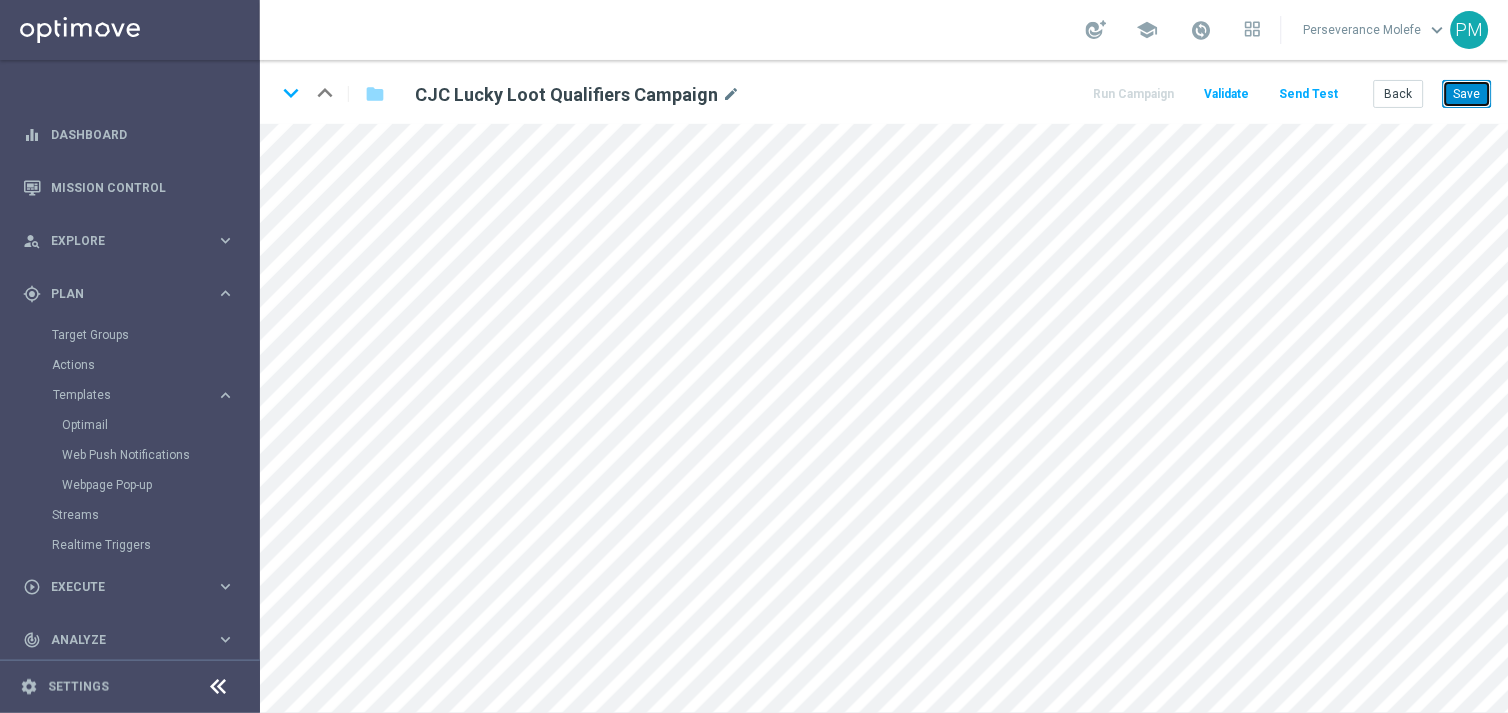 click on "Save" at bounding box center (1467, 94) 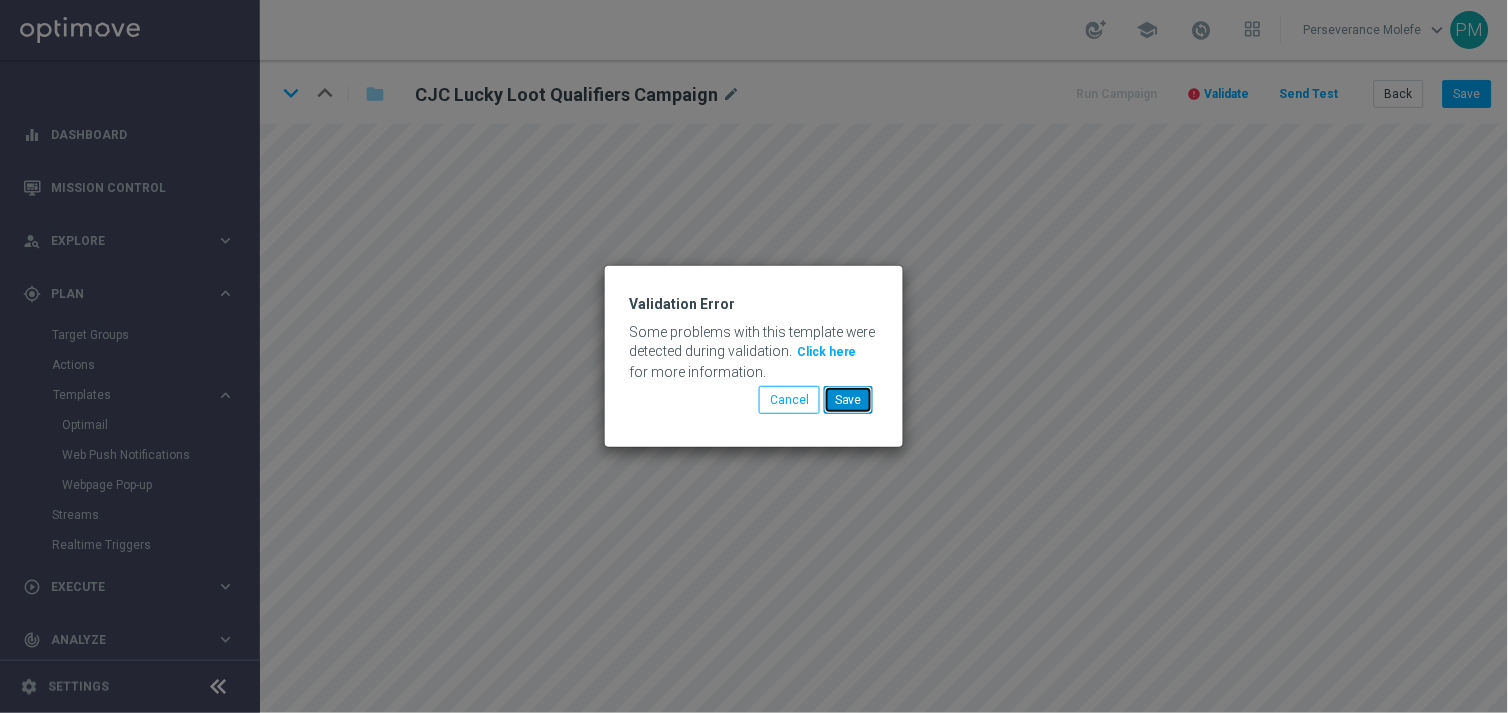 click on "Save" at bounding box center [848, 400] 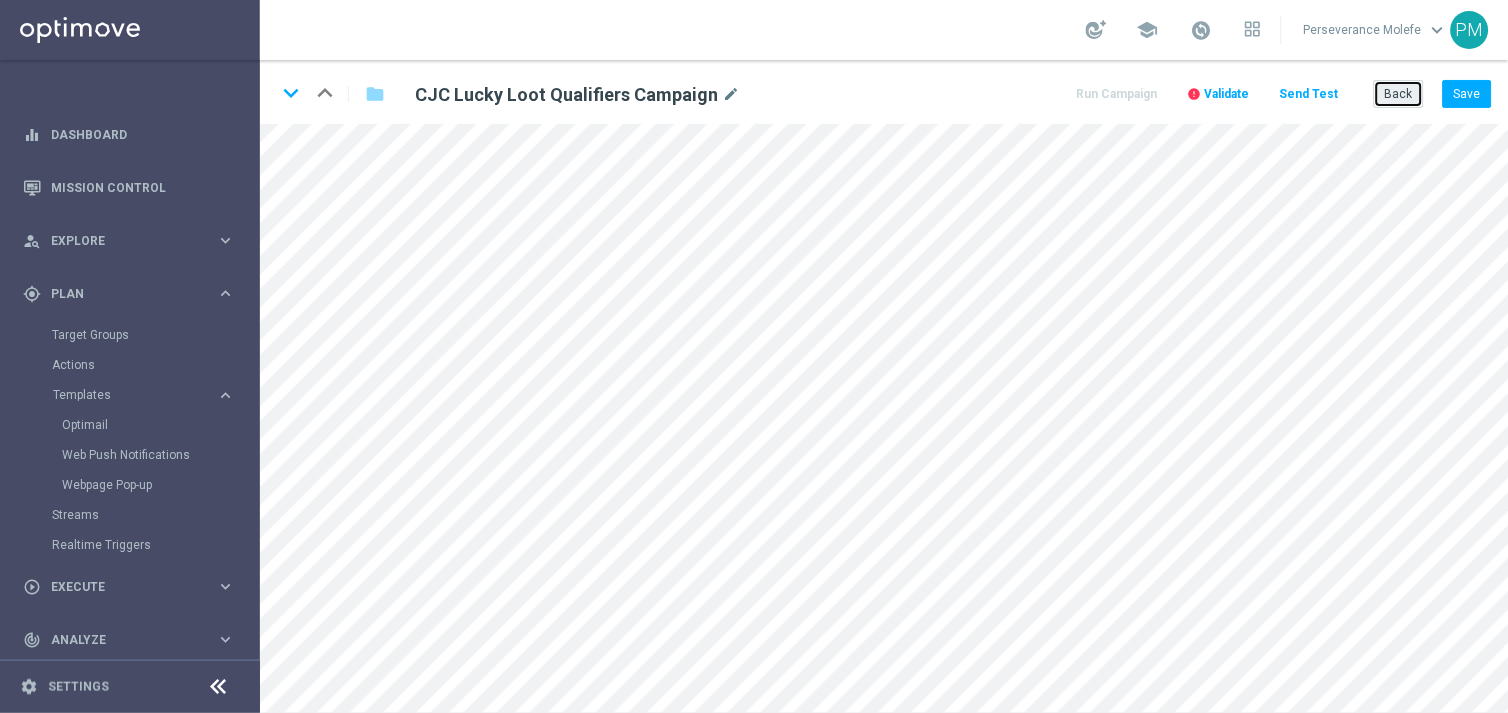 click on "Back" 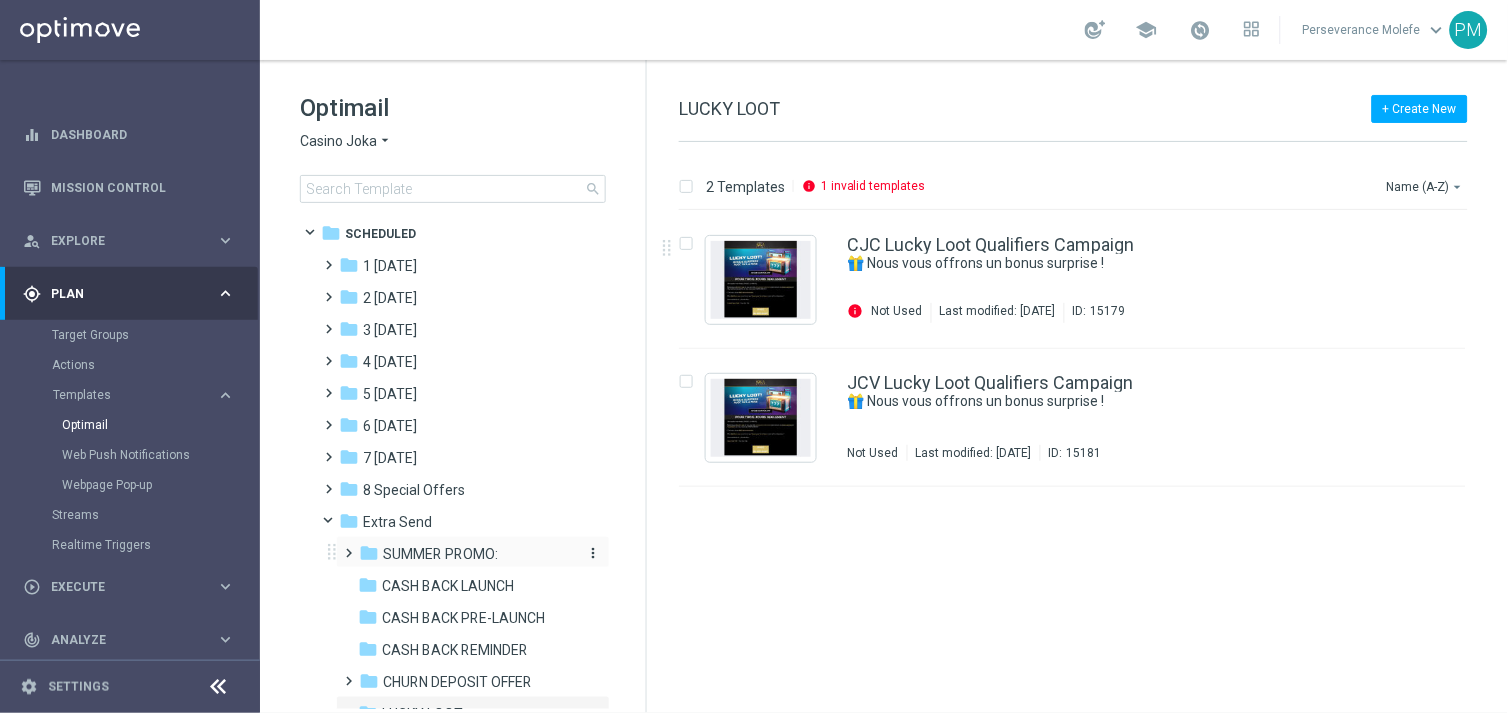 click on "SUMMER PROMO:" at bounding box center [440, 554] 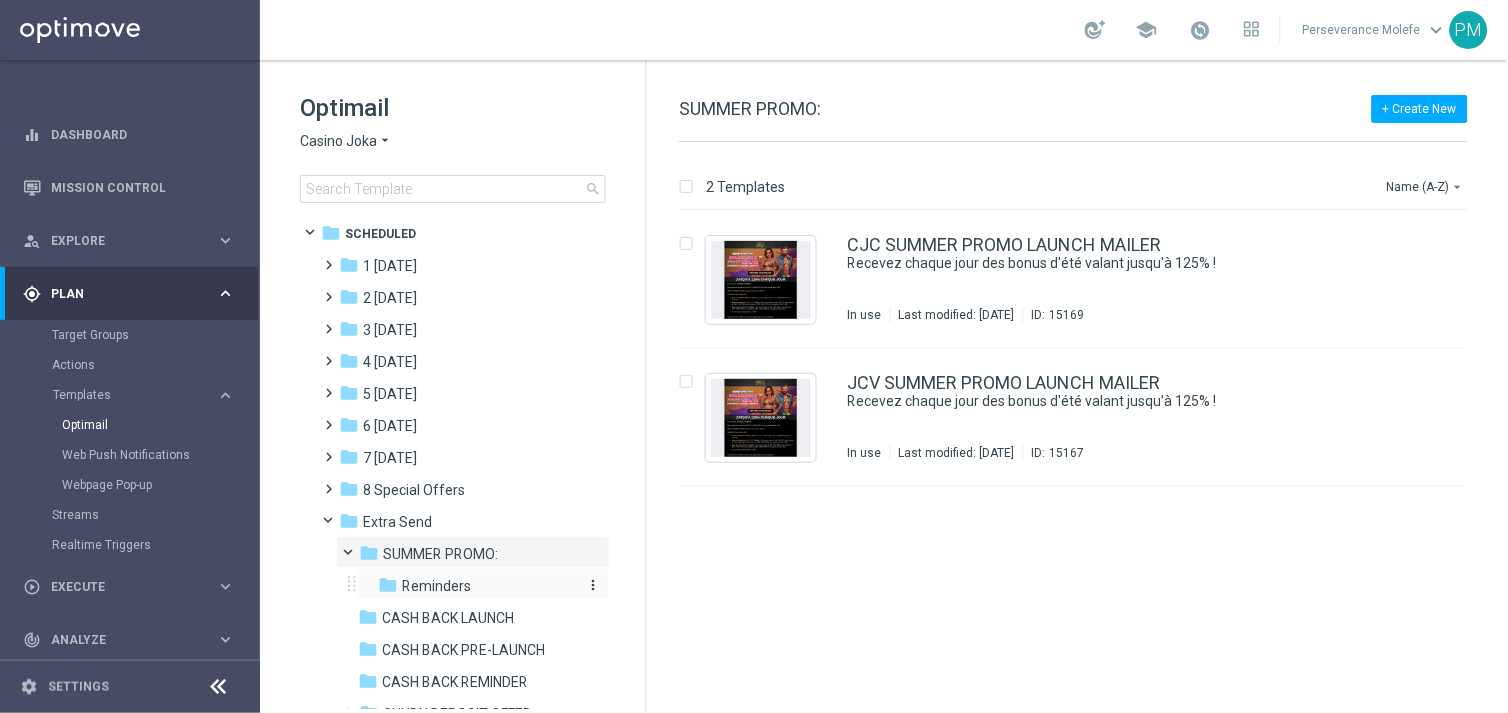 click on "Reminders" at bounding box center [436, 586] 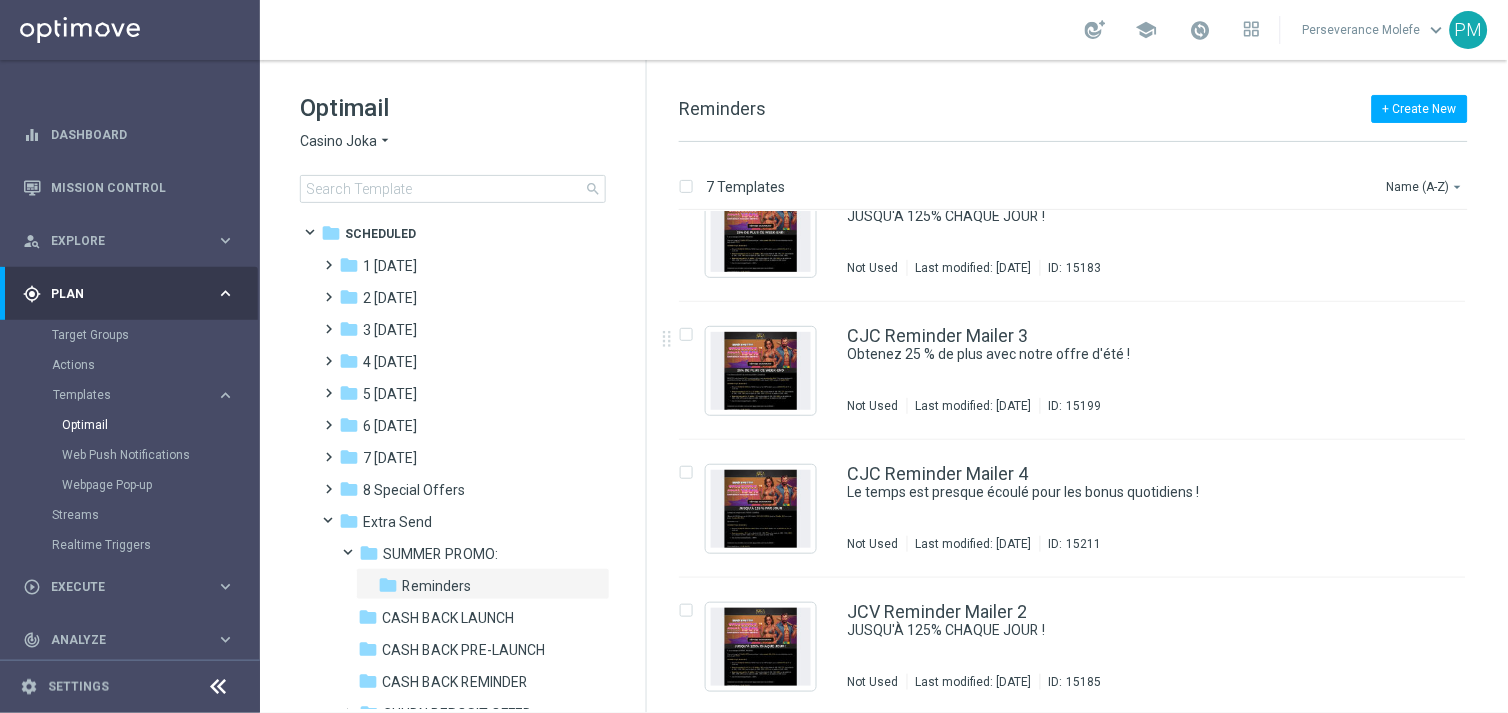 scroll, scrollTop: 0, scrollLeft: 0, axis: both 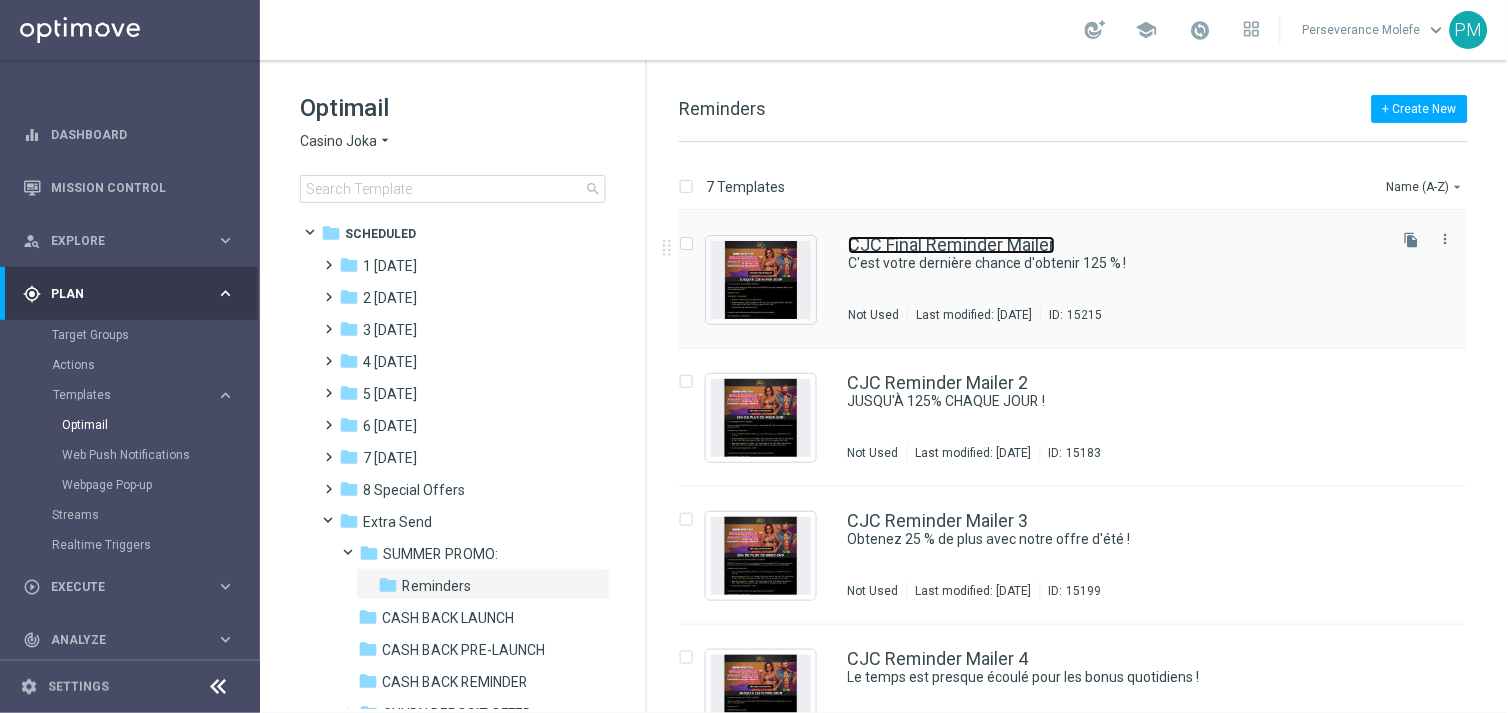 click on "CJC Final Reminder Mailer" at bounding box center (951, 245) 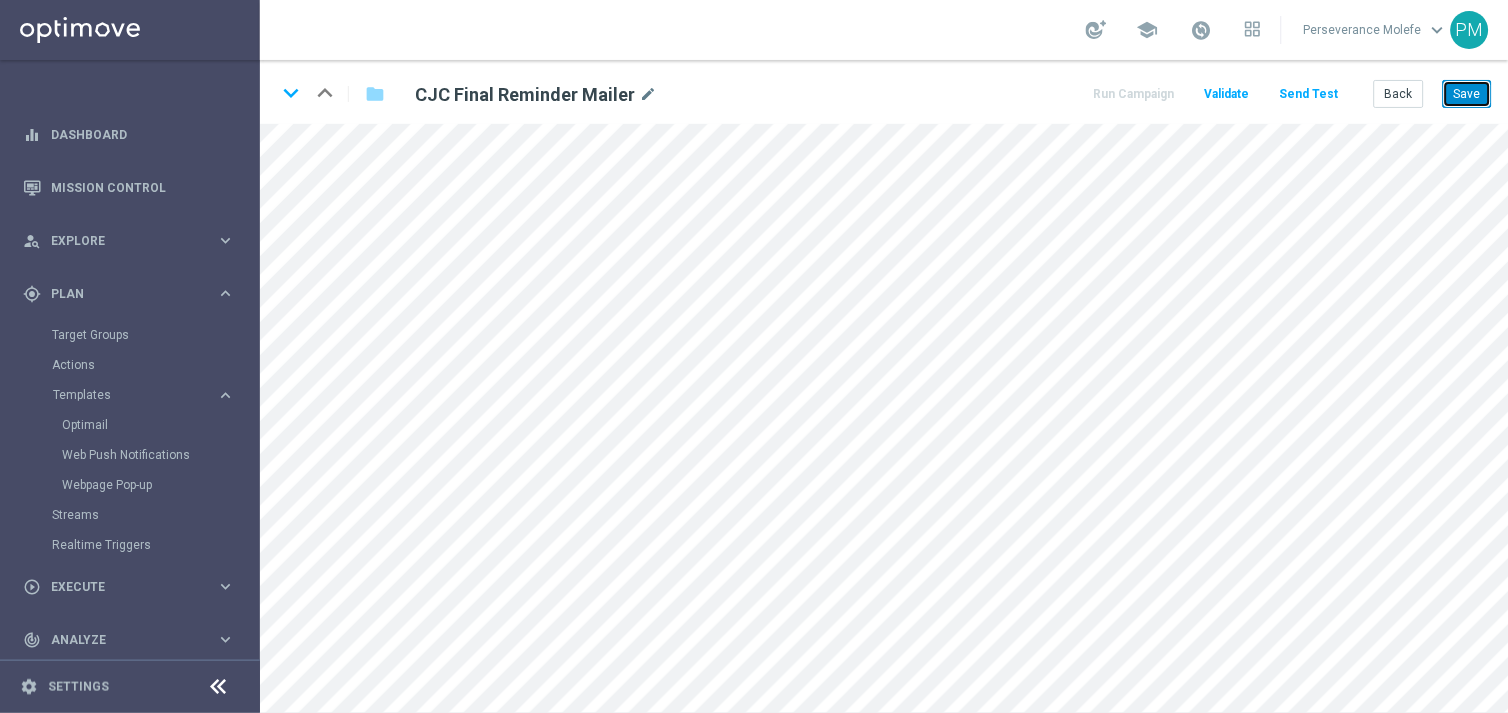 click on "Save" at bounding box center (1467, 94) 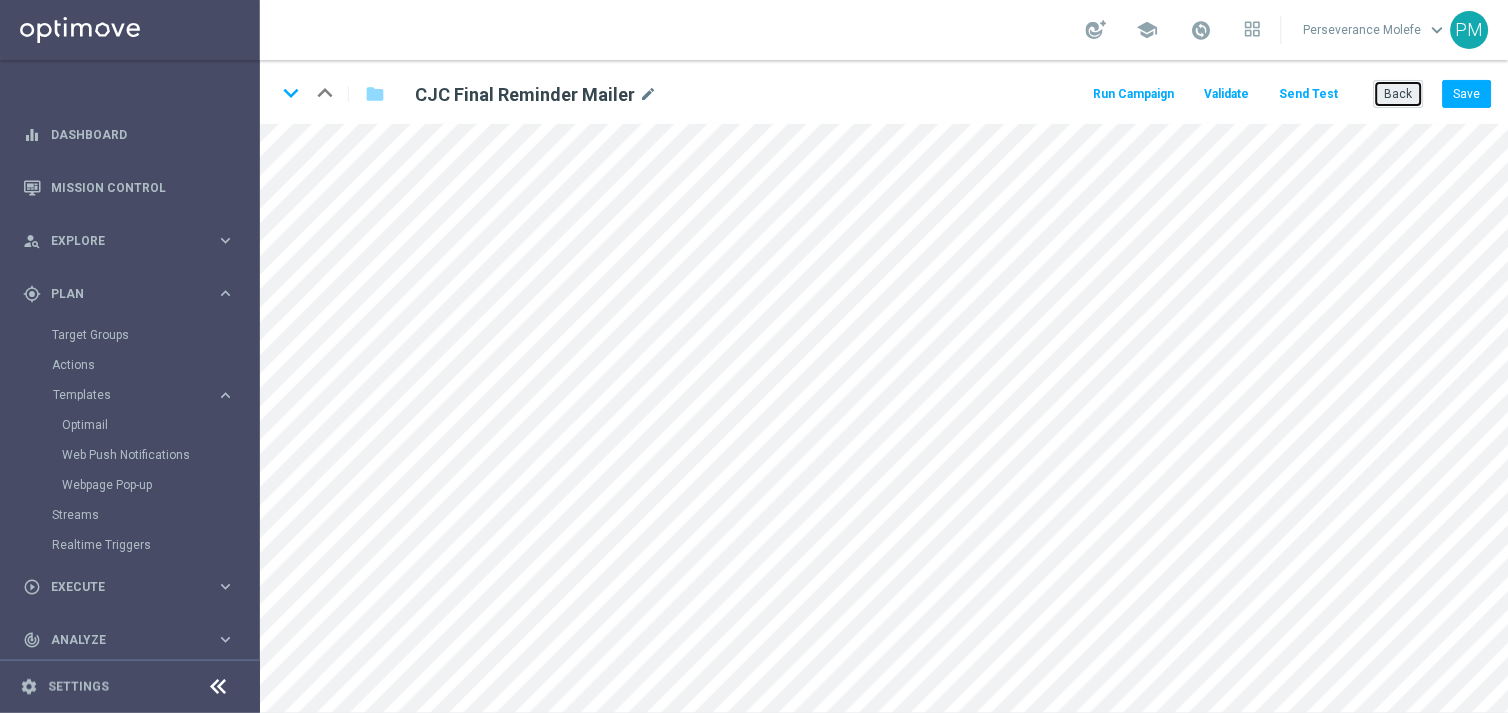 click on "Back" 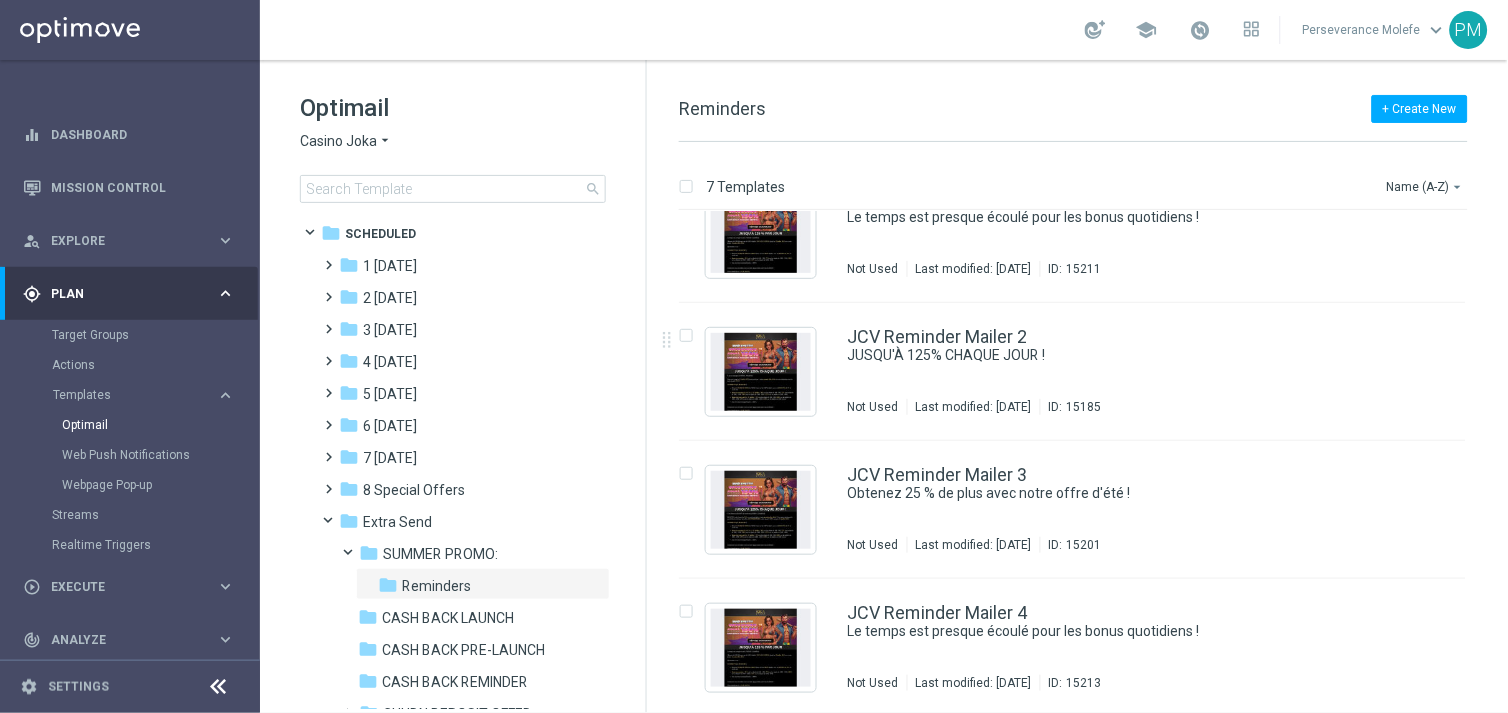 scroll, scrollTop: 463, scrollLeft: 0, axis: vertical 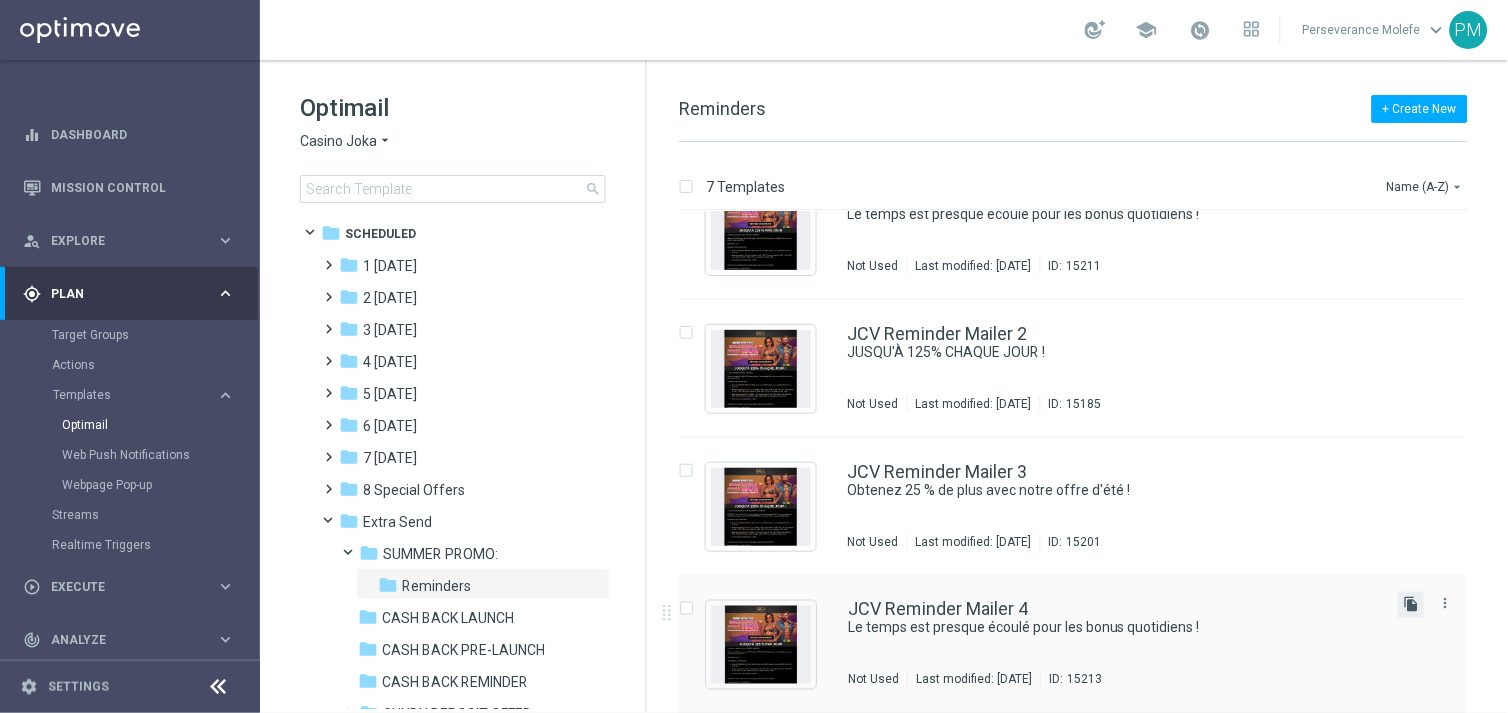 click on "file_copy" at bounding box center [1411, 605] 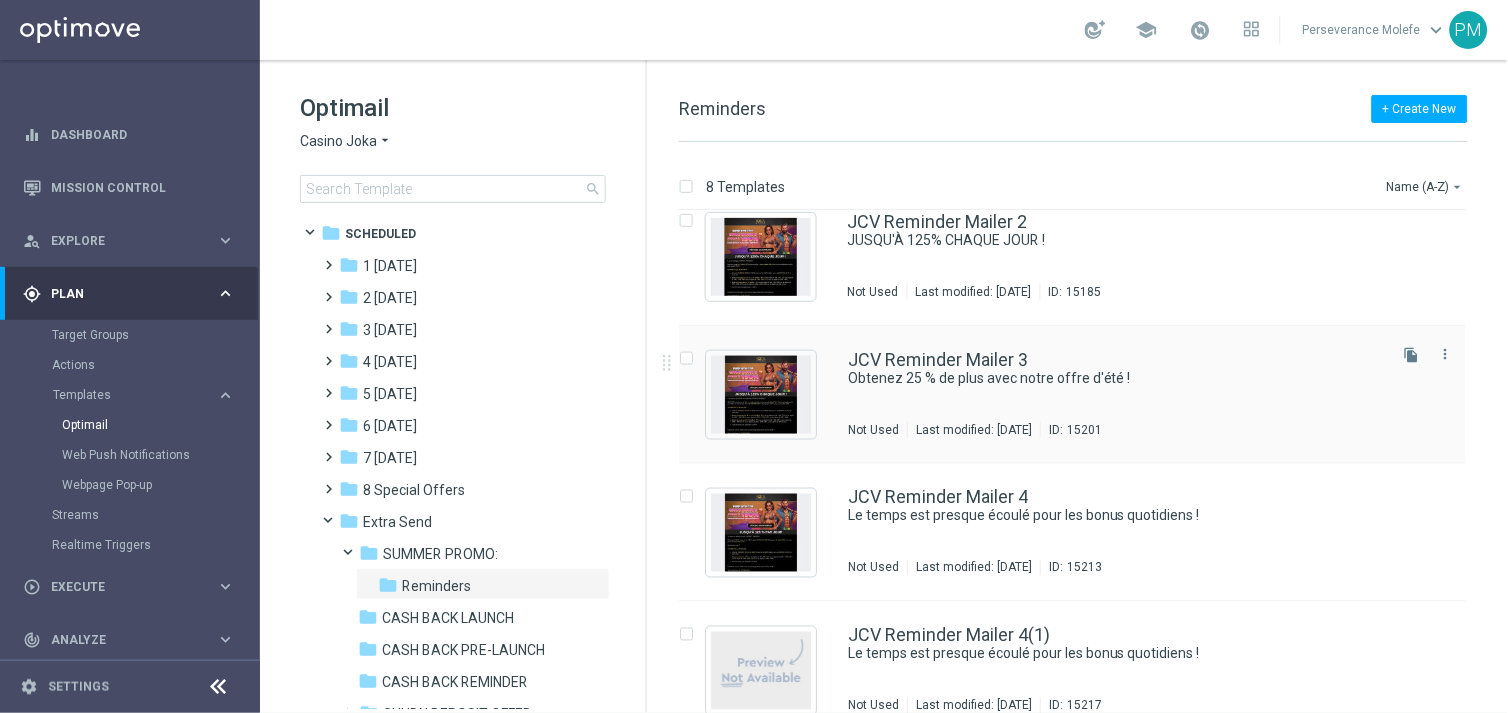 scroll, scrollTop: 602, scrollLeft: 0, axis: vertical 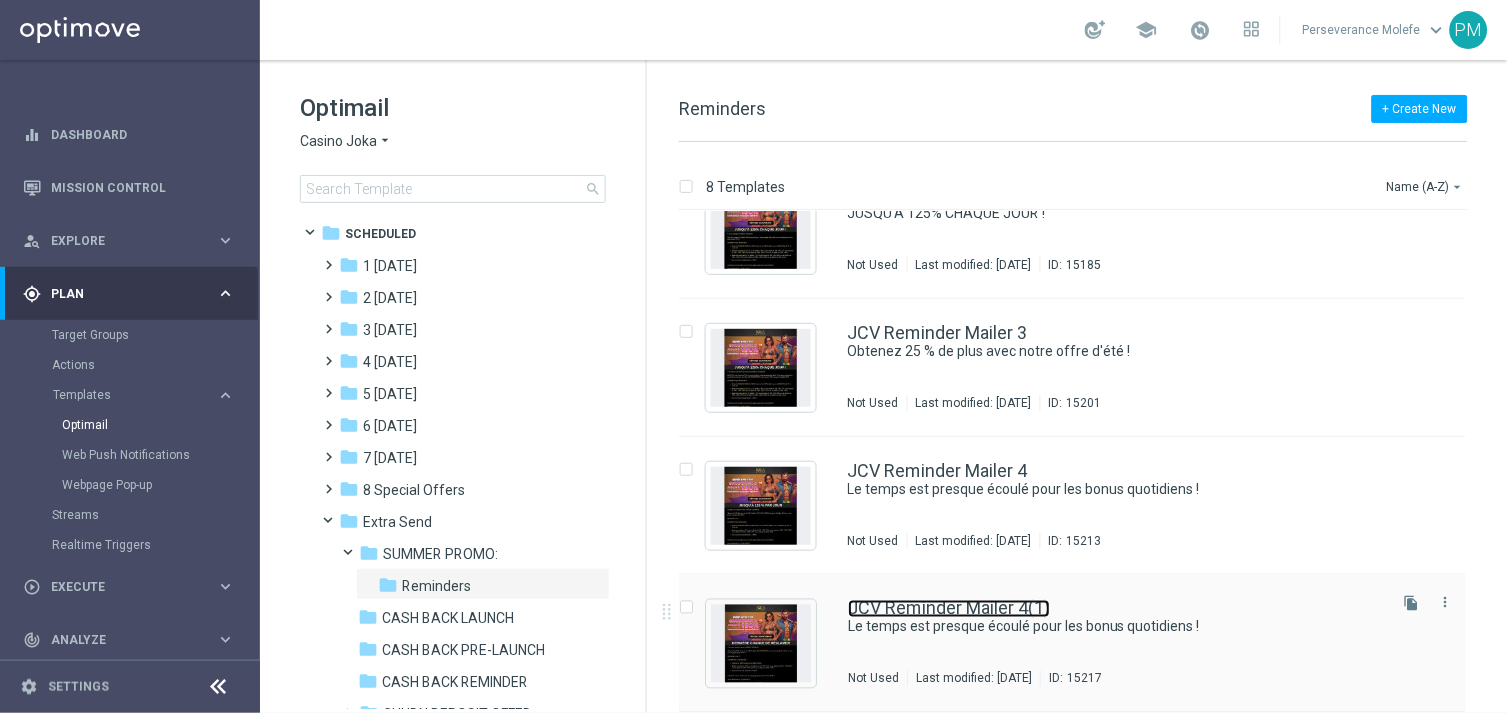 click on "JCV Reminder Mailer 4(1)" at bounding box center [949, 609] 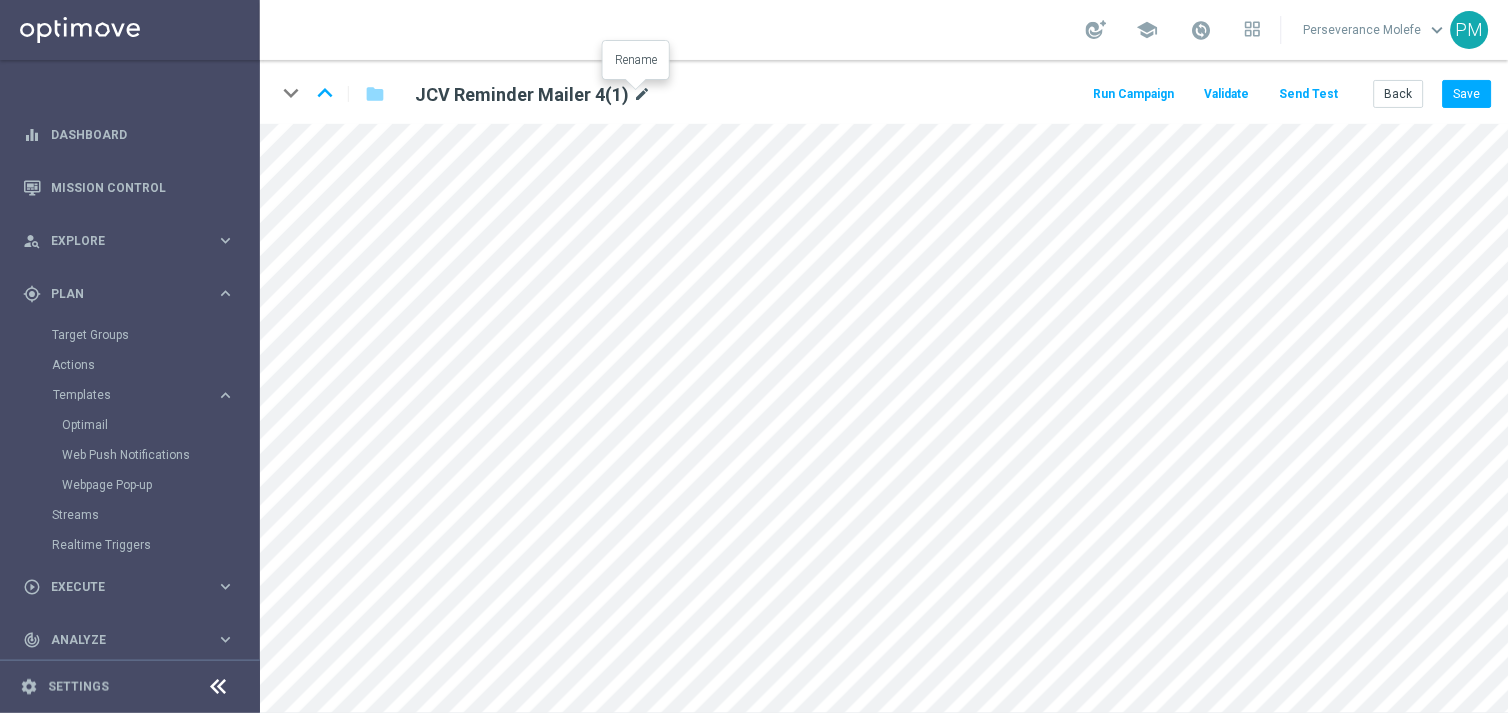 click on "mode_edit" 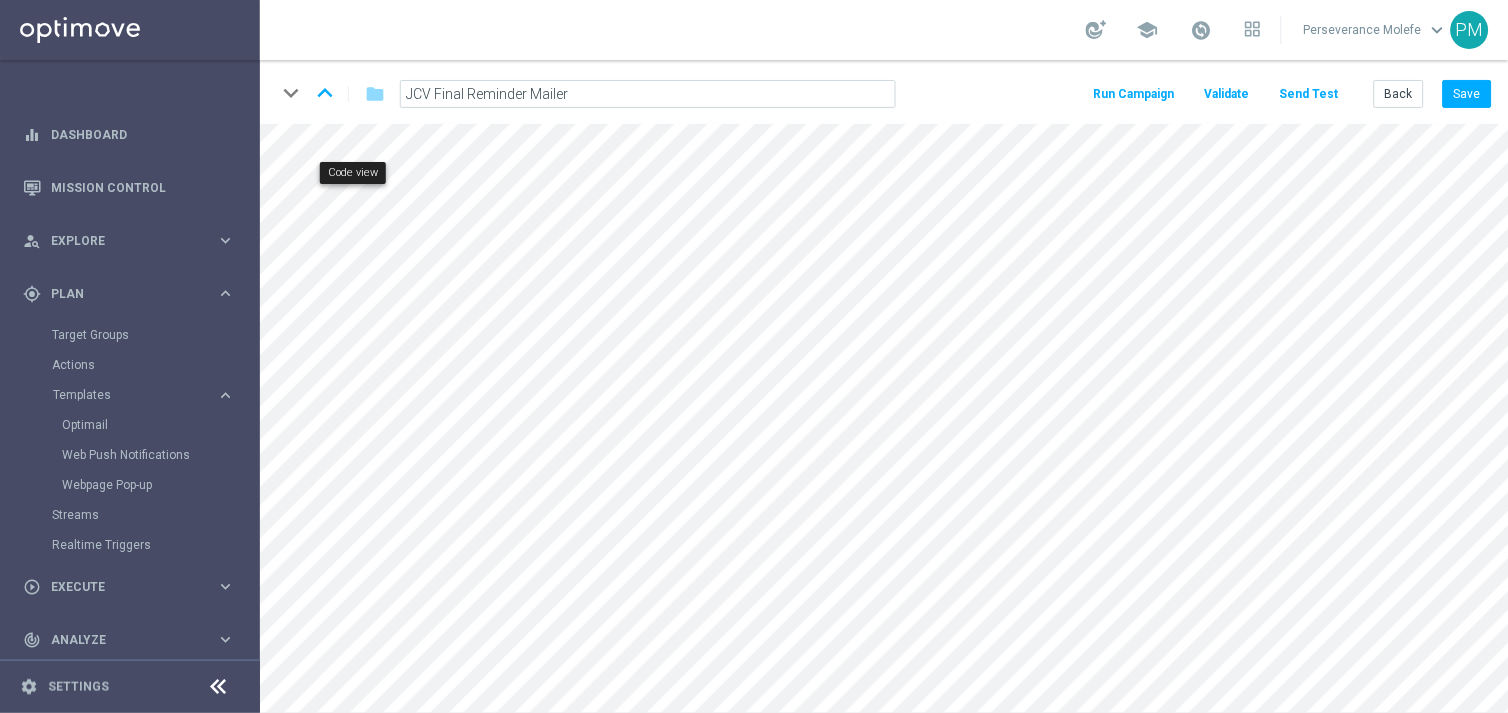 type on "JCV Final Reminder Mailer" 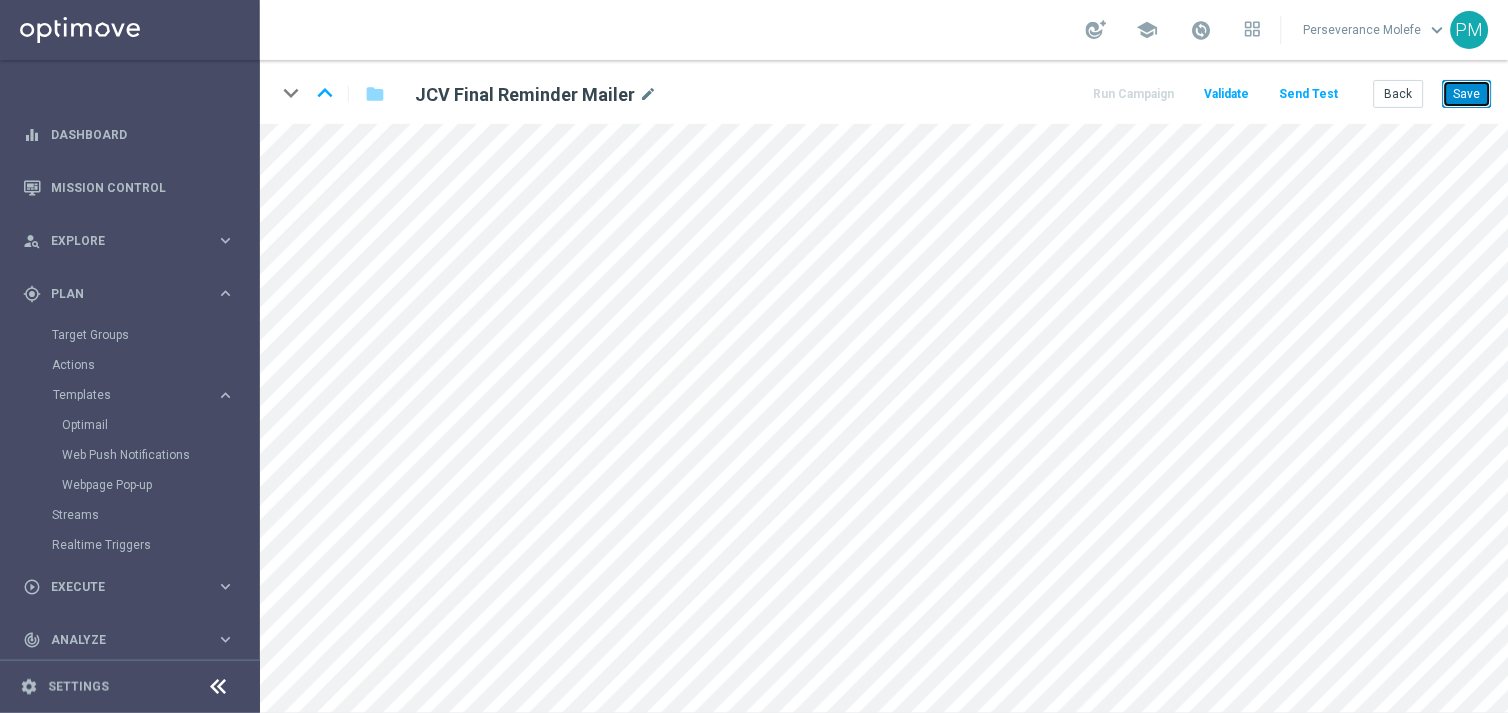 click on "Save" at bounding box center [1467, 94] 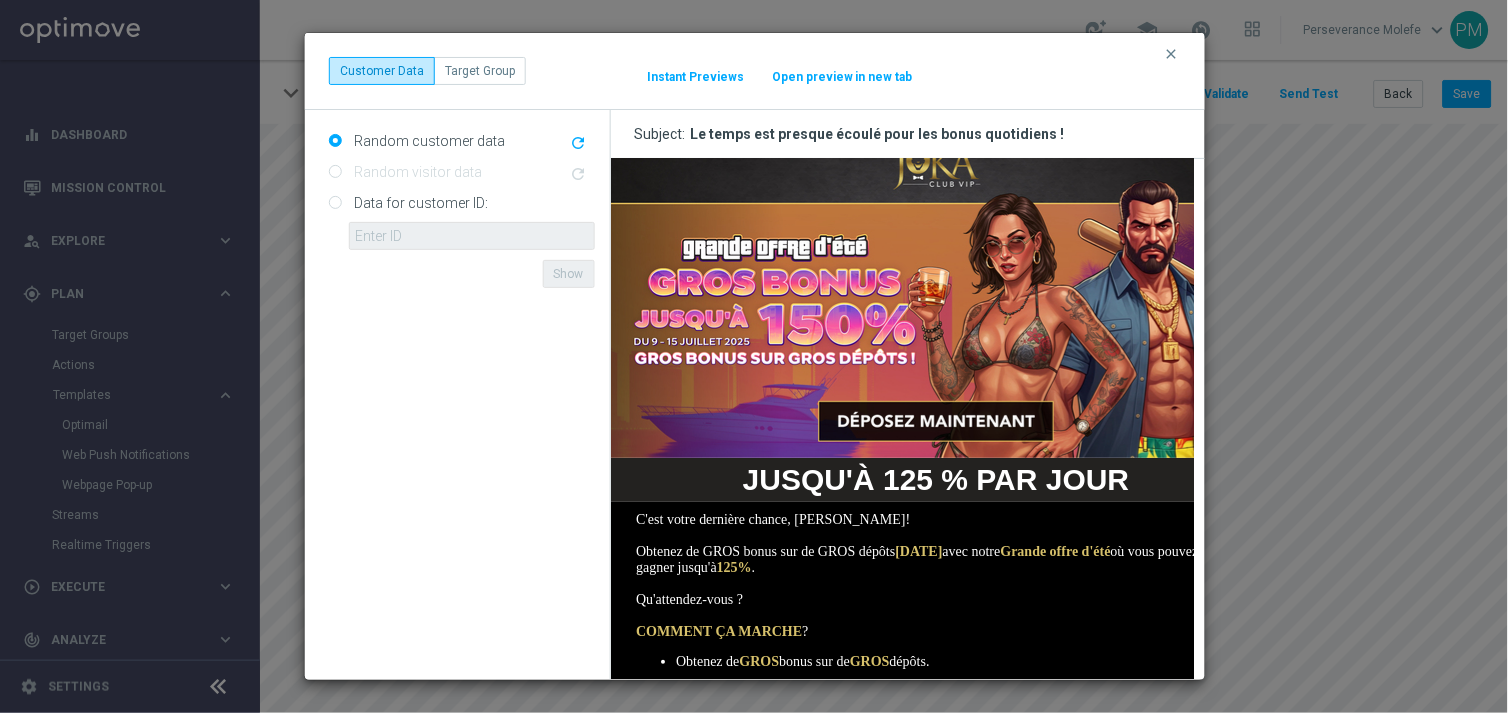 scroll, scrollTop: 0, scrollLeft: 0, axis: both 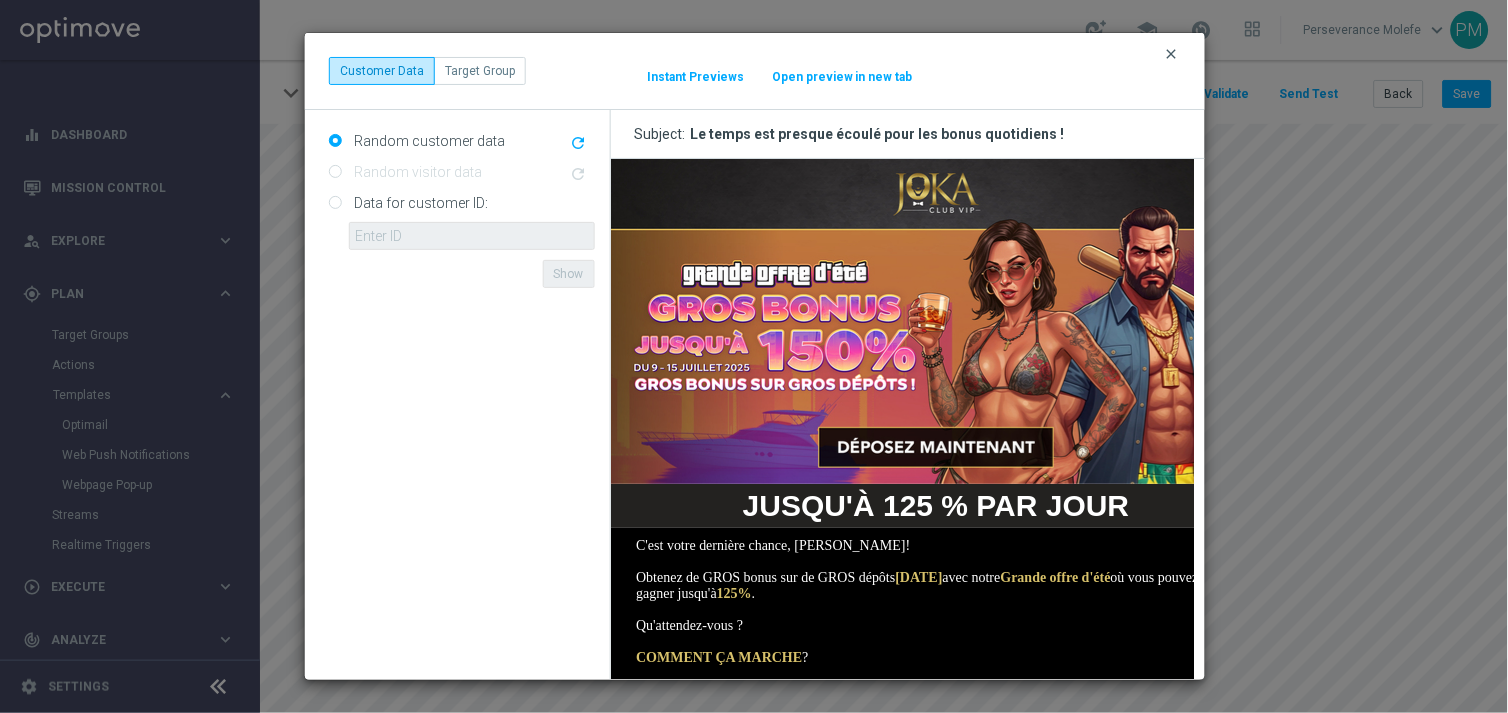 click on "clear" at bounding box center (1172, 54) 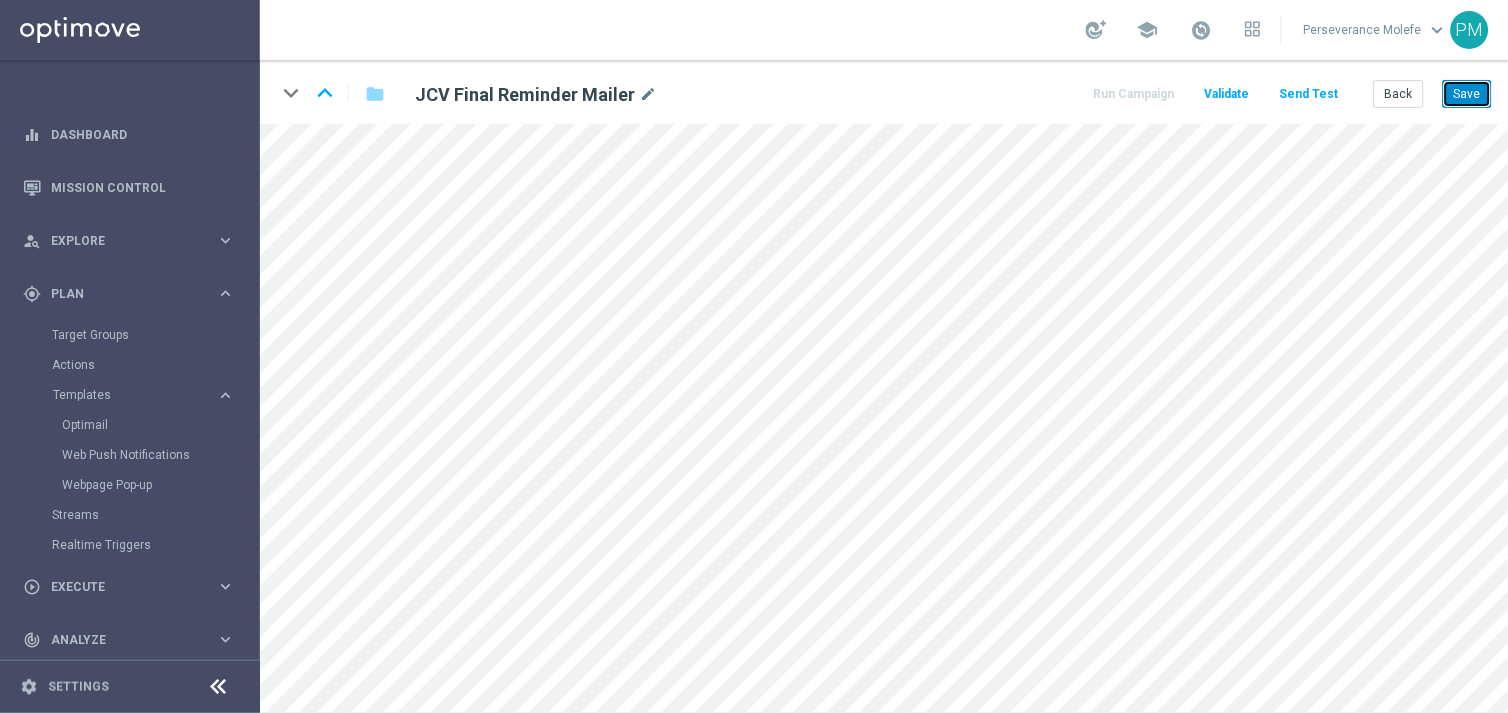 click on "Save" at bounding box center (1467, 94) 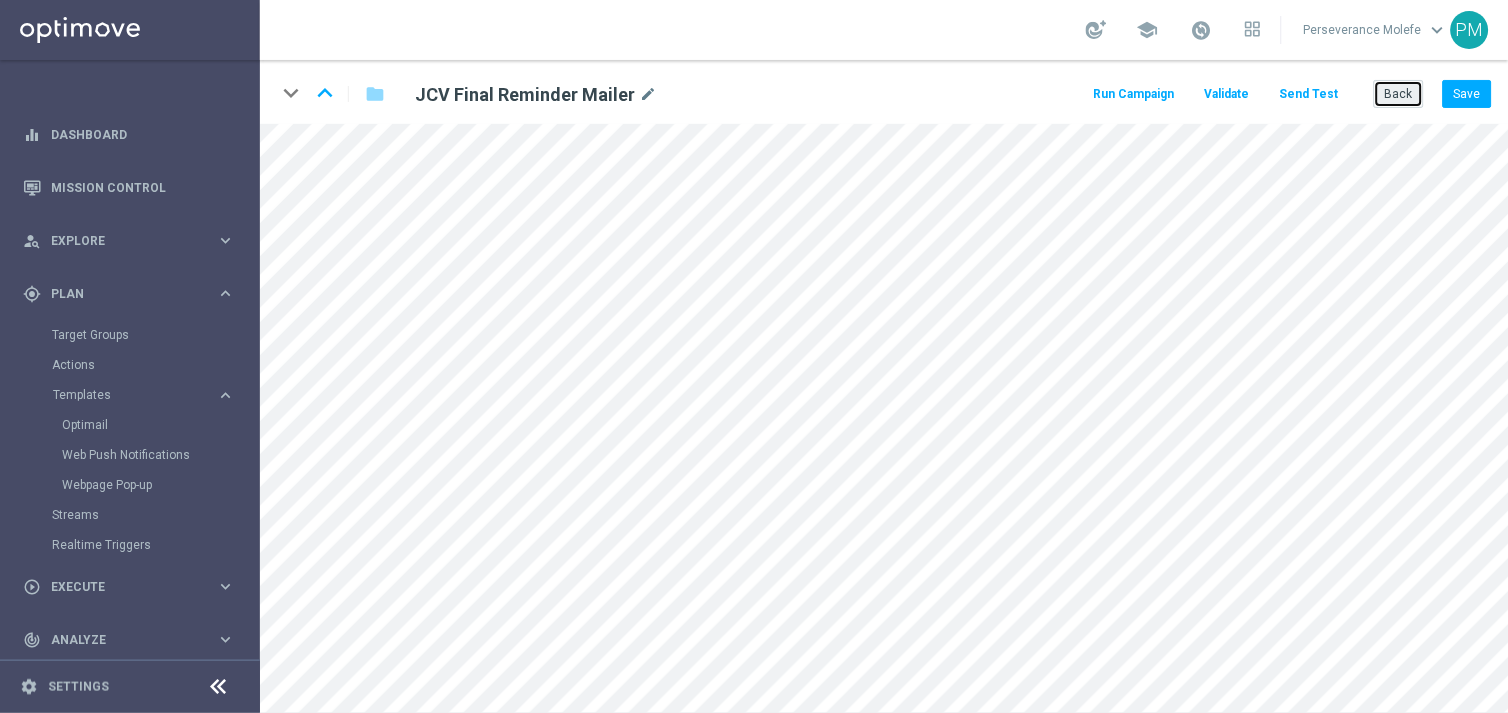 click on "Back" 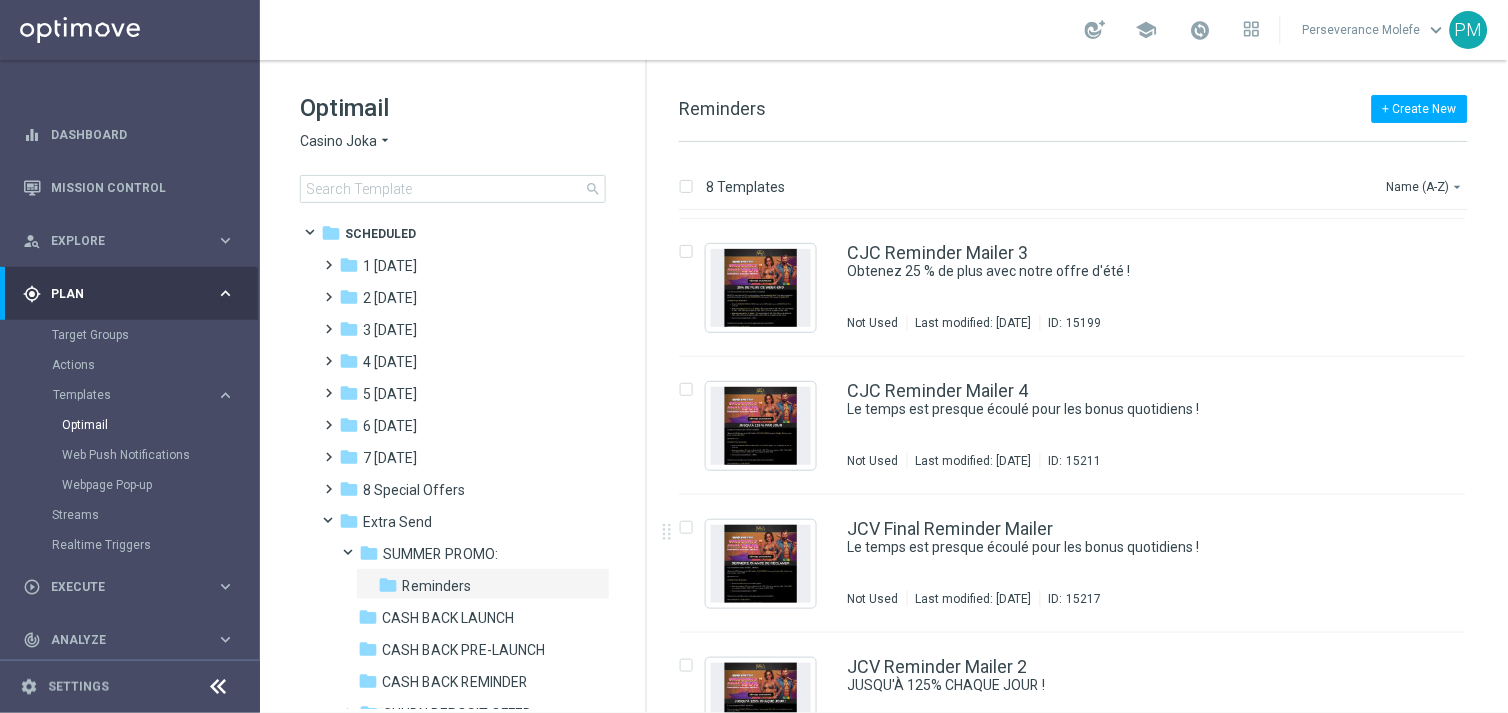 scroll, scrollTop: 380, scrollLeft: 0, axis: vertical 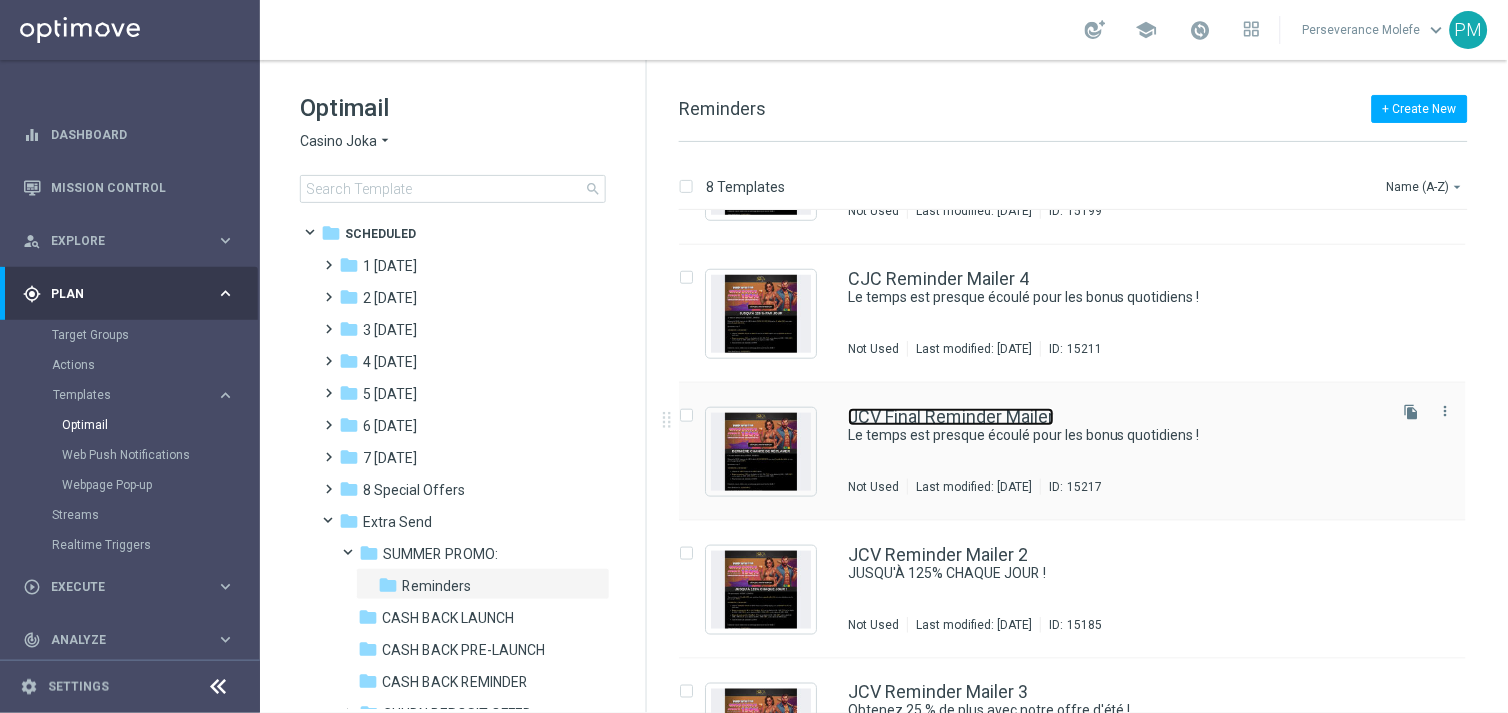 click on "JCV Final Reminder Mailer" at bounding box center (951, 417) 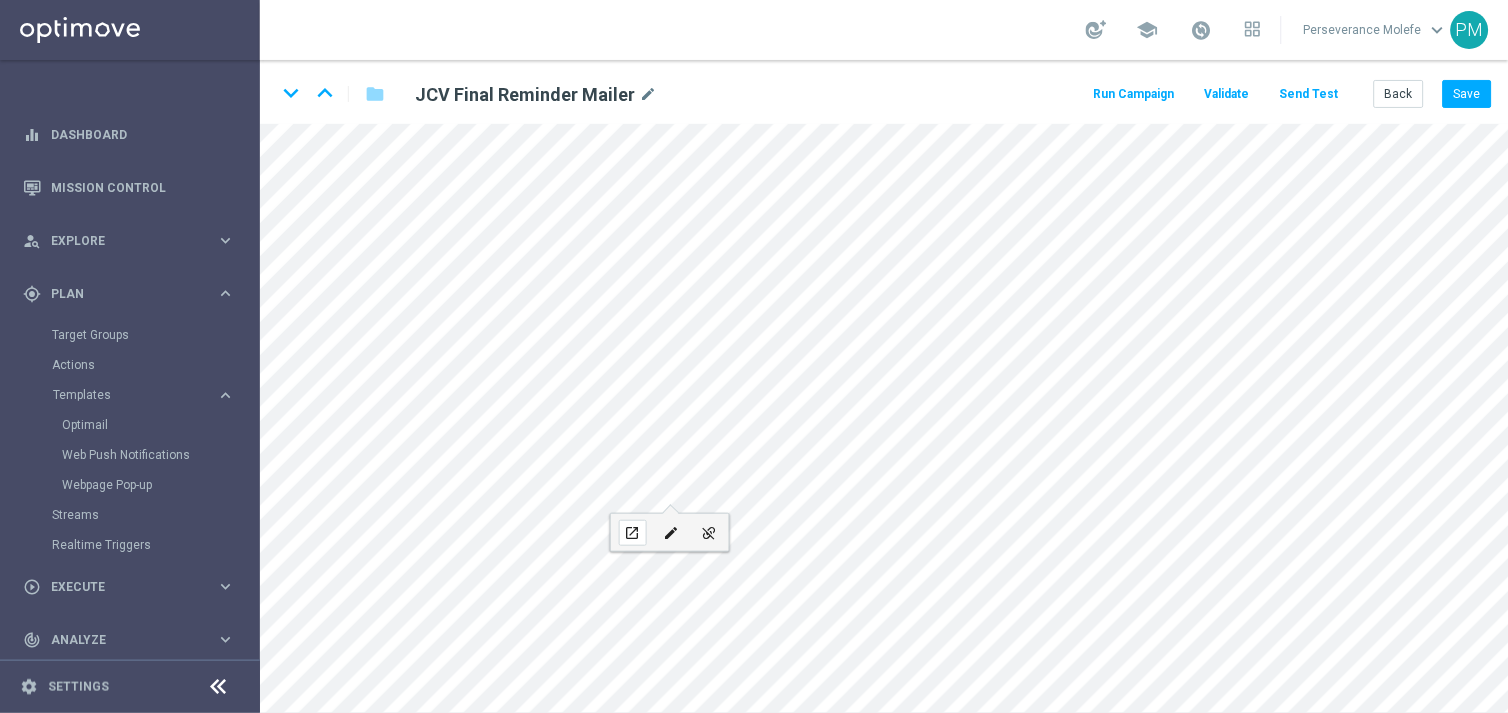 click on "open_in_new" at bounding box center [632, 533] 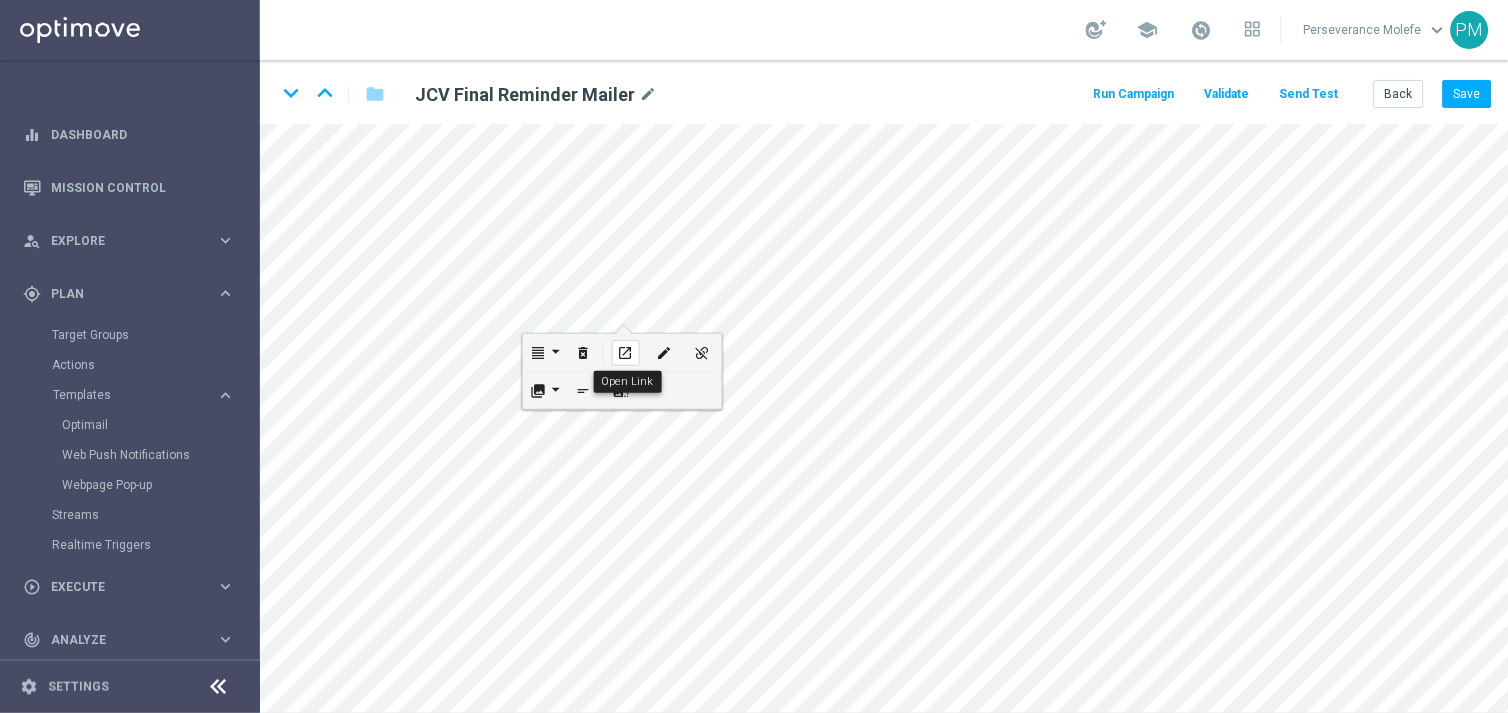 click on "open_in_new" at bounding box center [625, 353] 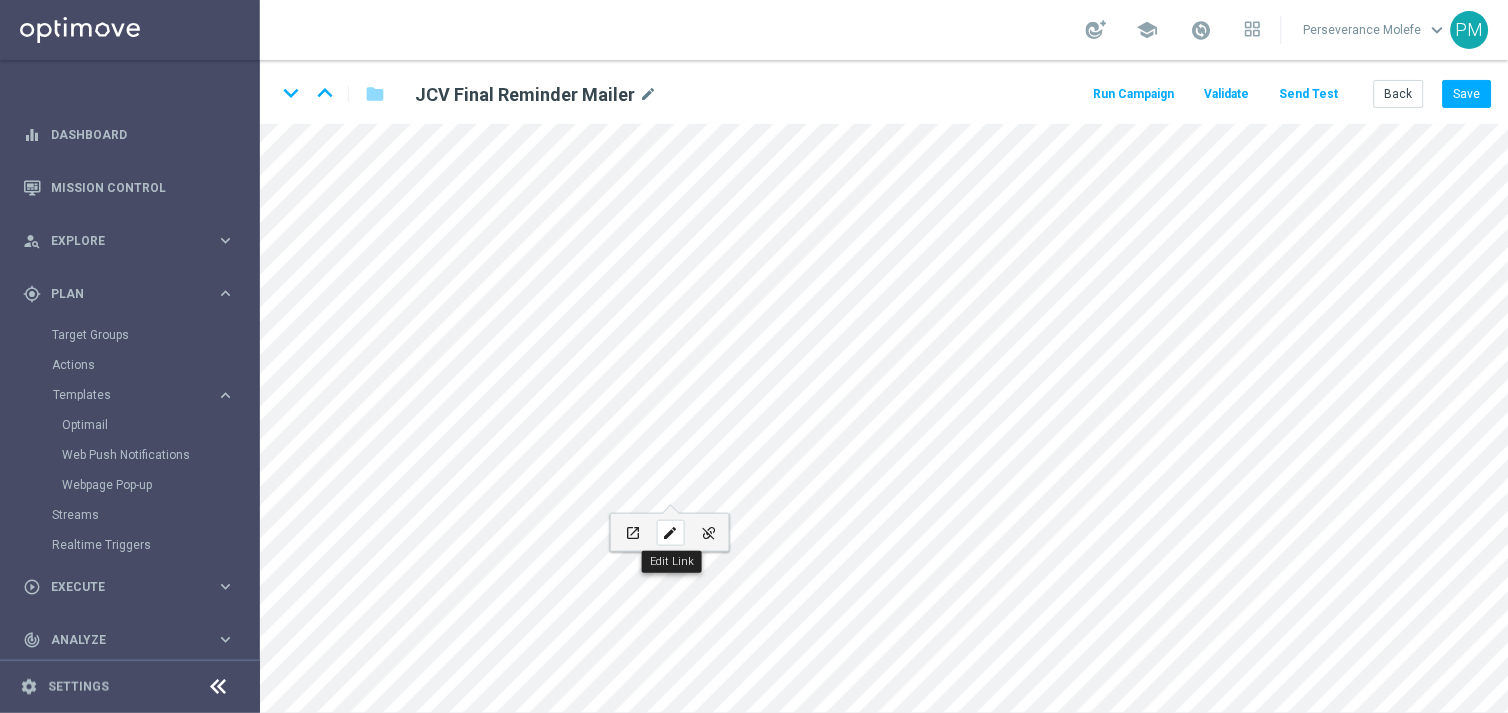 click on "edit" at bounding box center [670, 533] 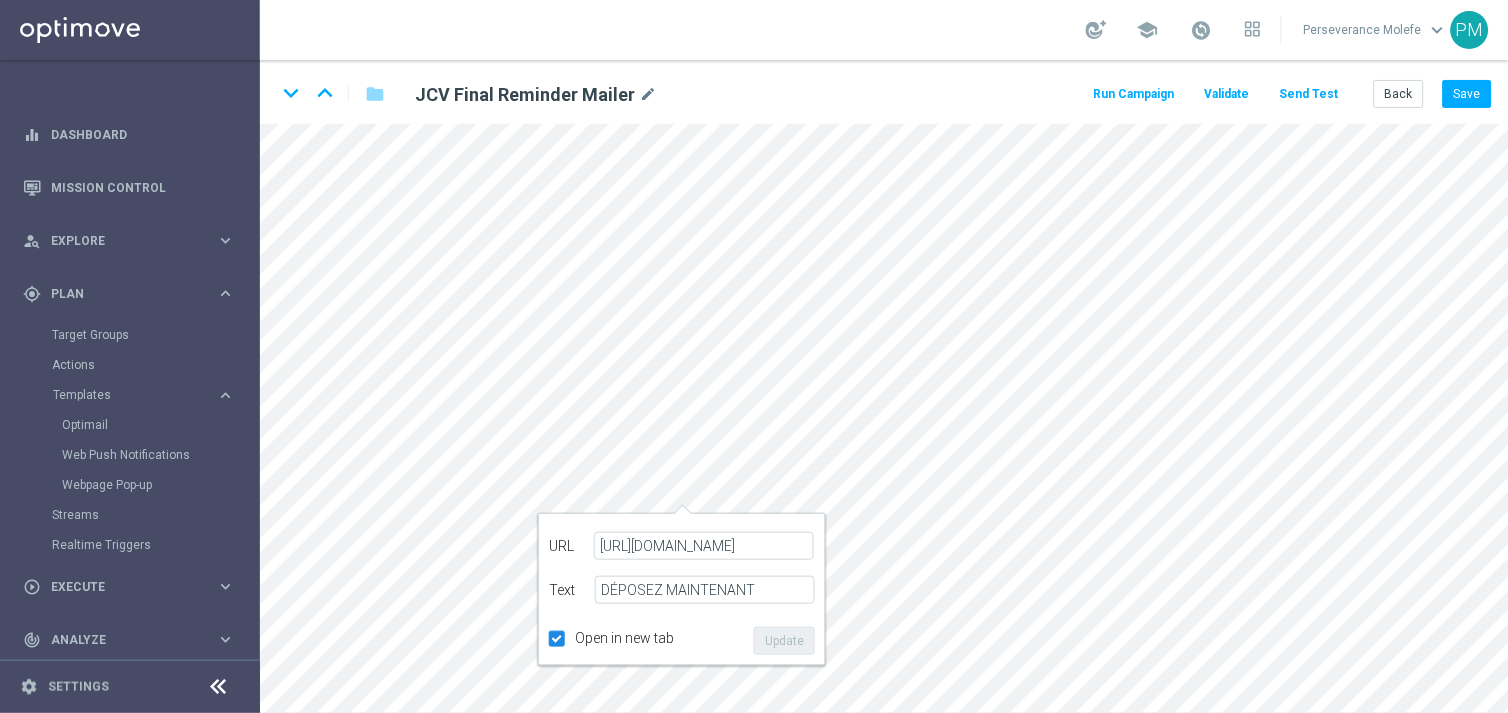 type on "https://www.jokaclubvip.net/fr/login" 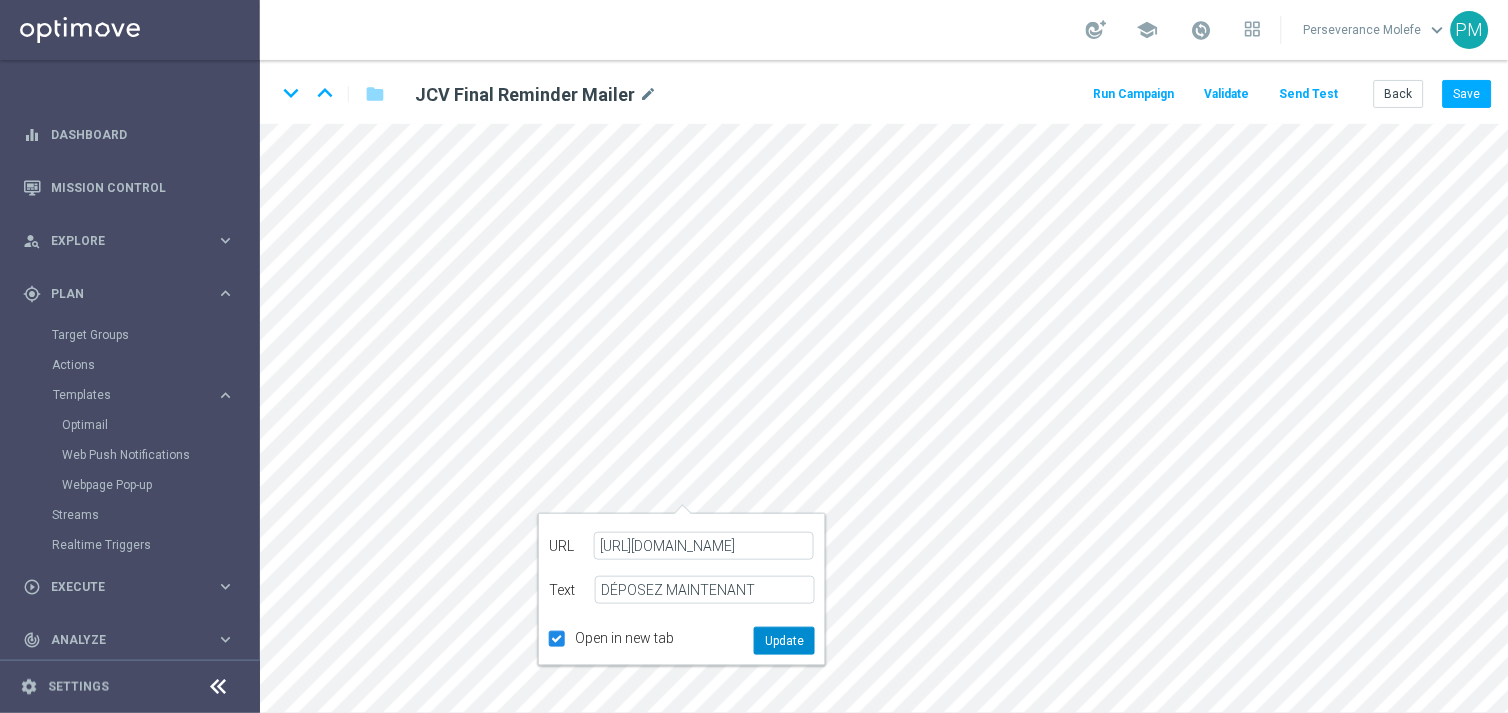 click on "Update" at bounding box center (784, 641) 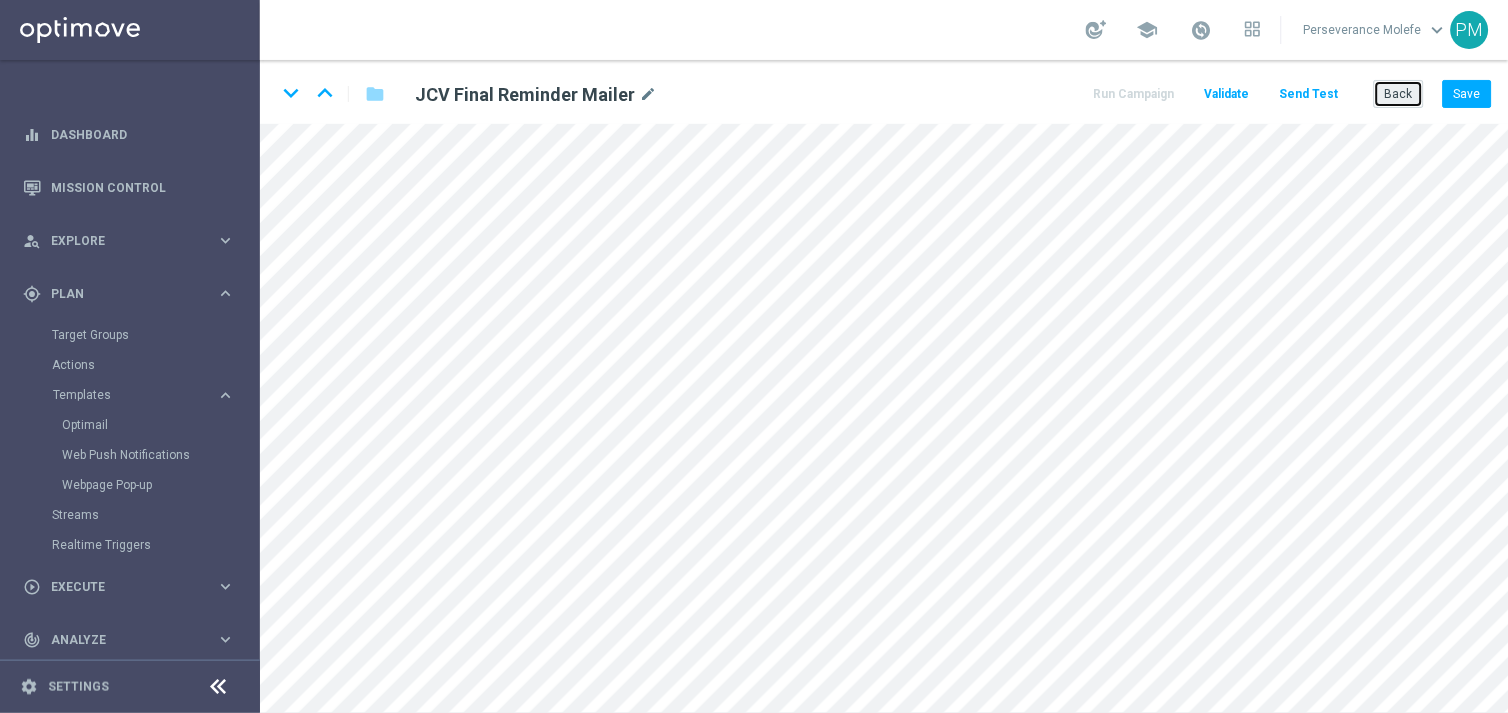 click on "Back" 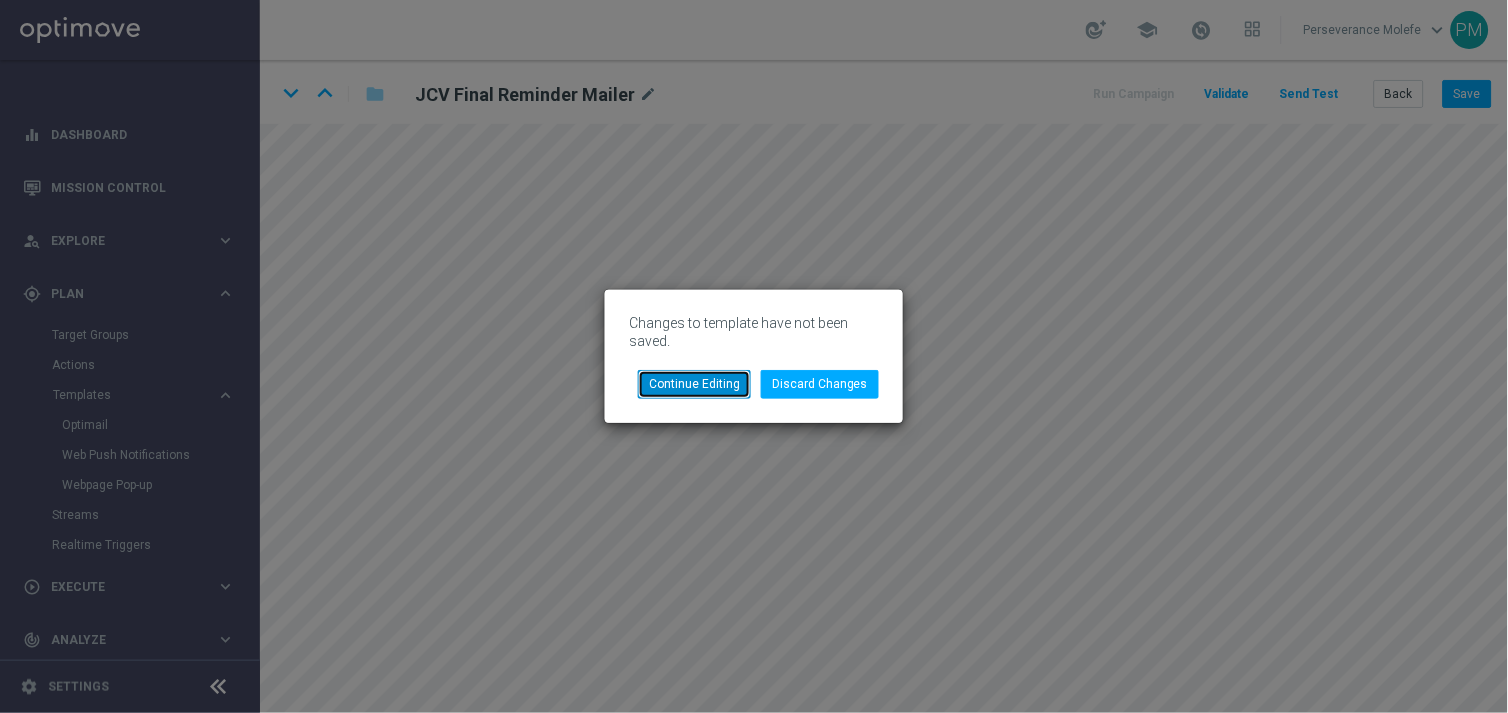 click on "Continue Editing" at bounding box center (694, 384) 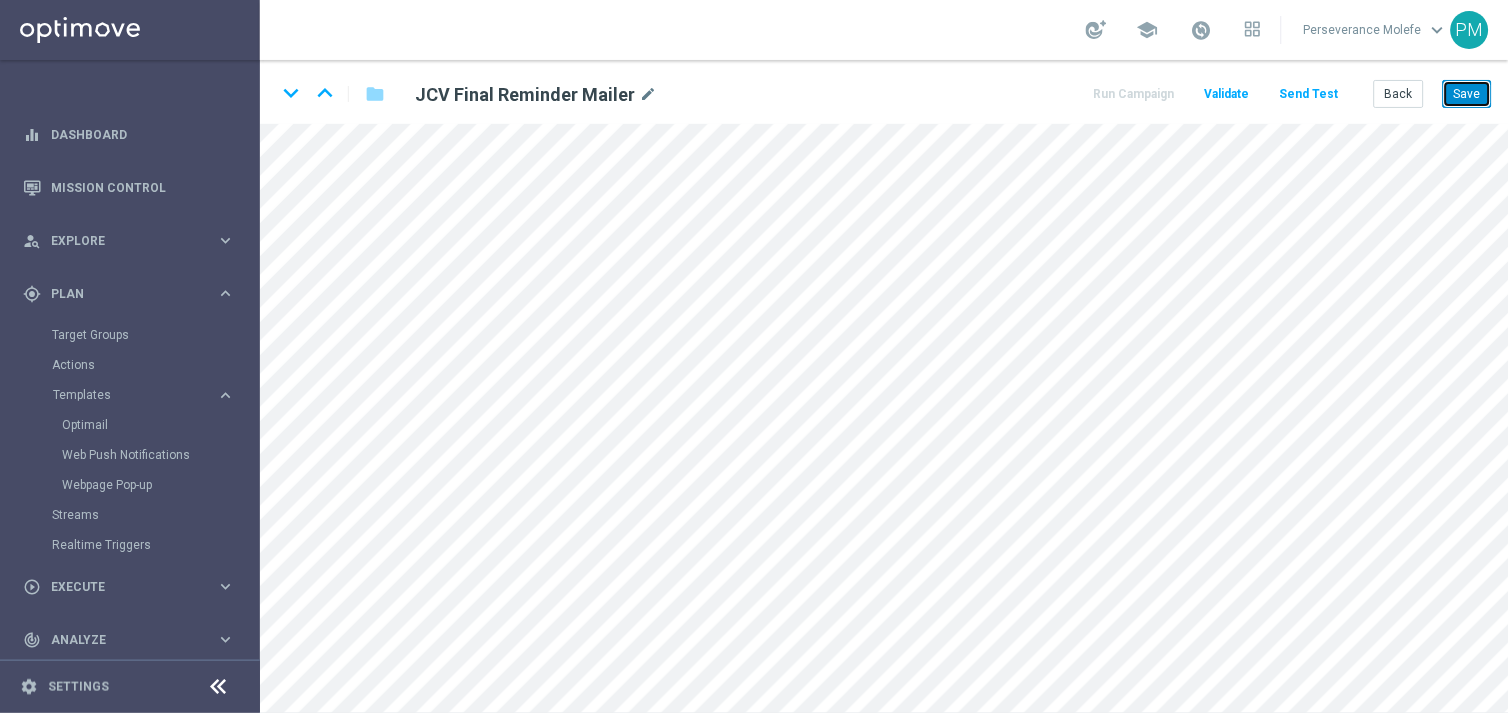 click on "Save" at bounding box center (1467, 94) 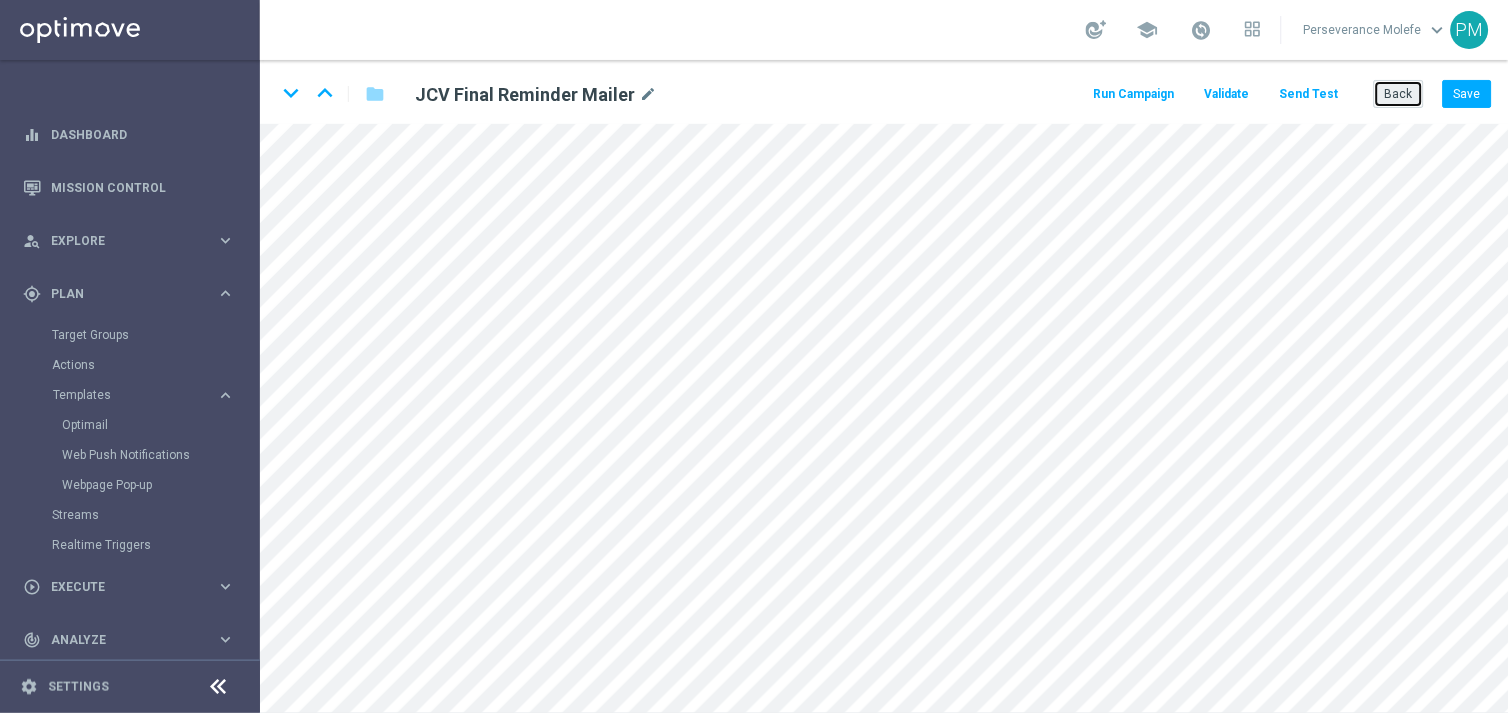 click on "Back" 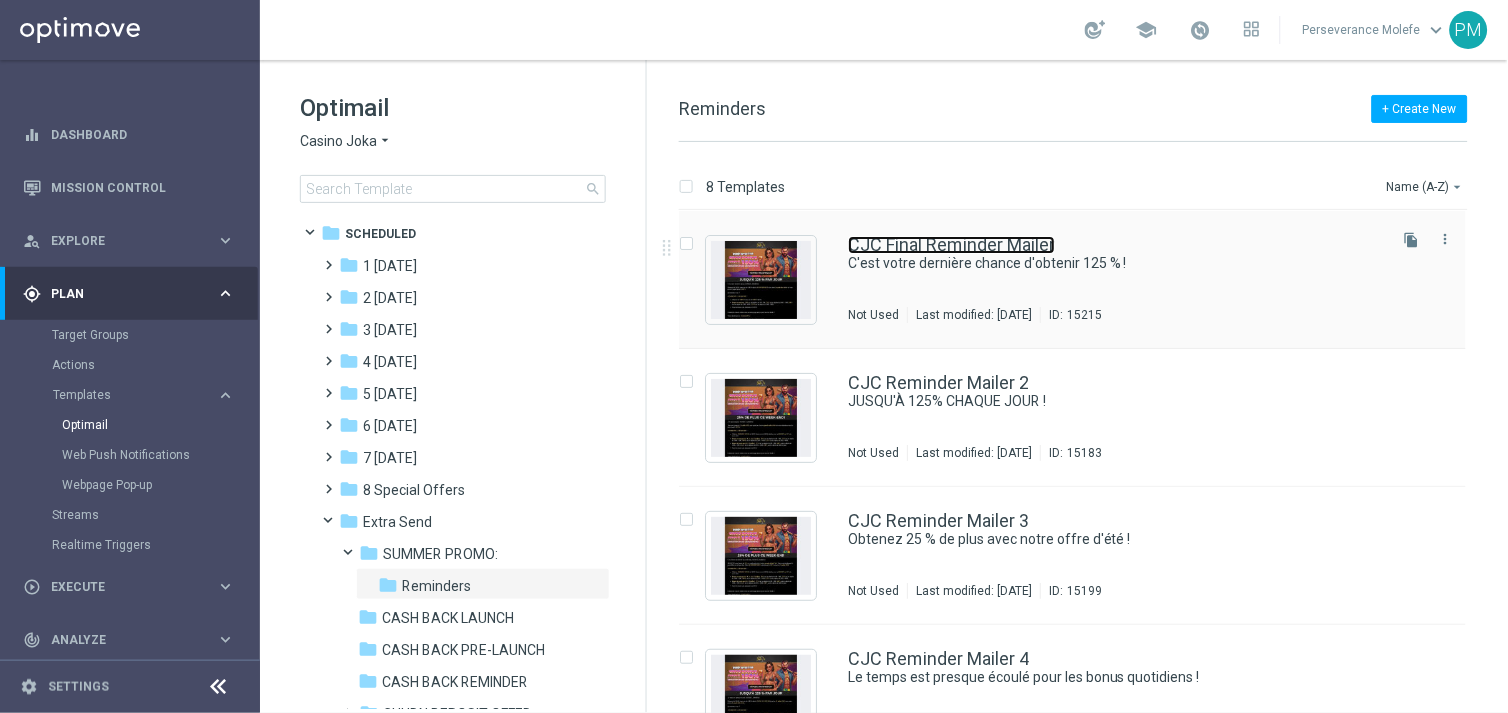 click on "CJC Final Reminder Mailer" at bounding box center (951, 245) 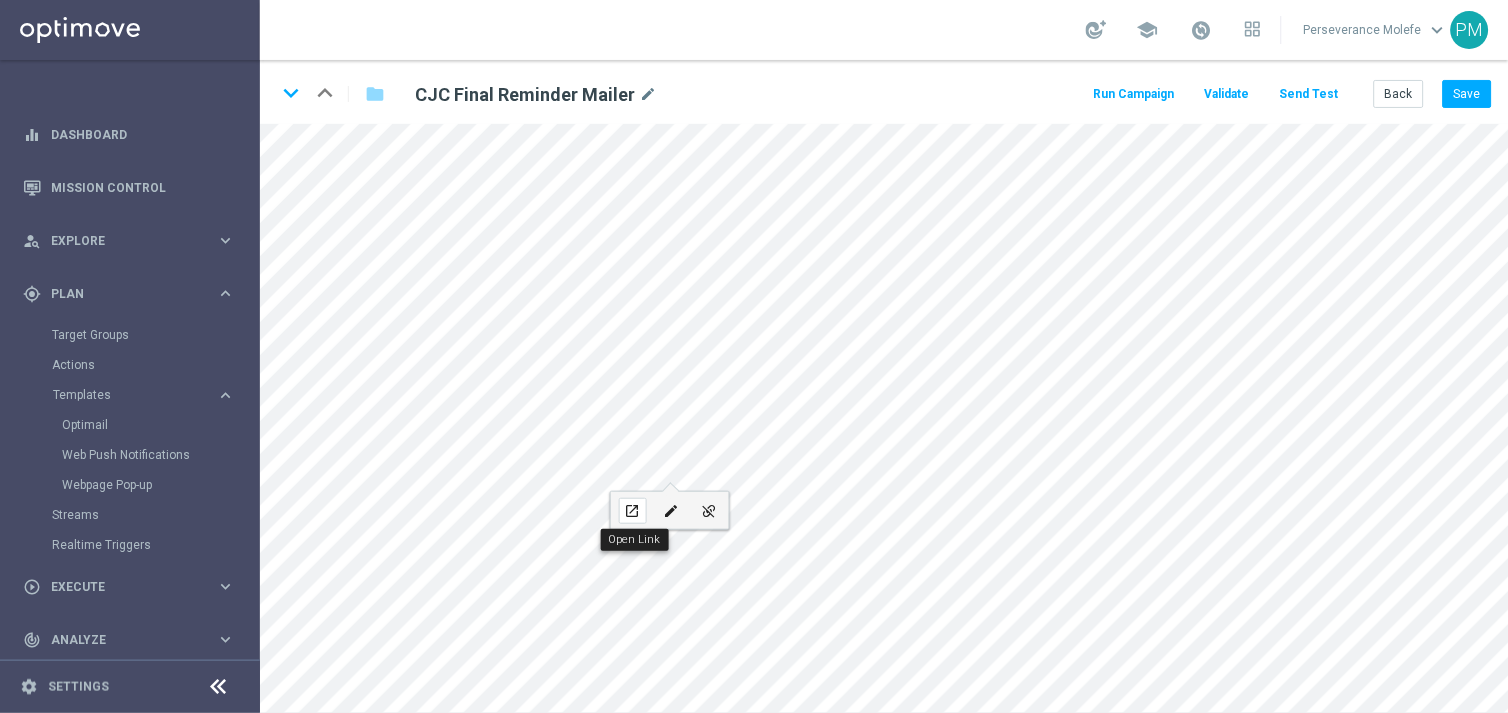 click on "open_in_new" at bounding box center (632, 511) 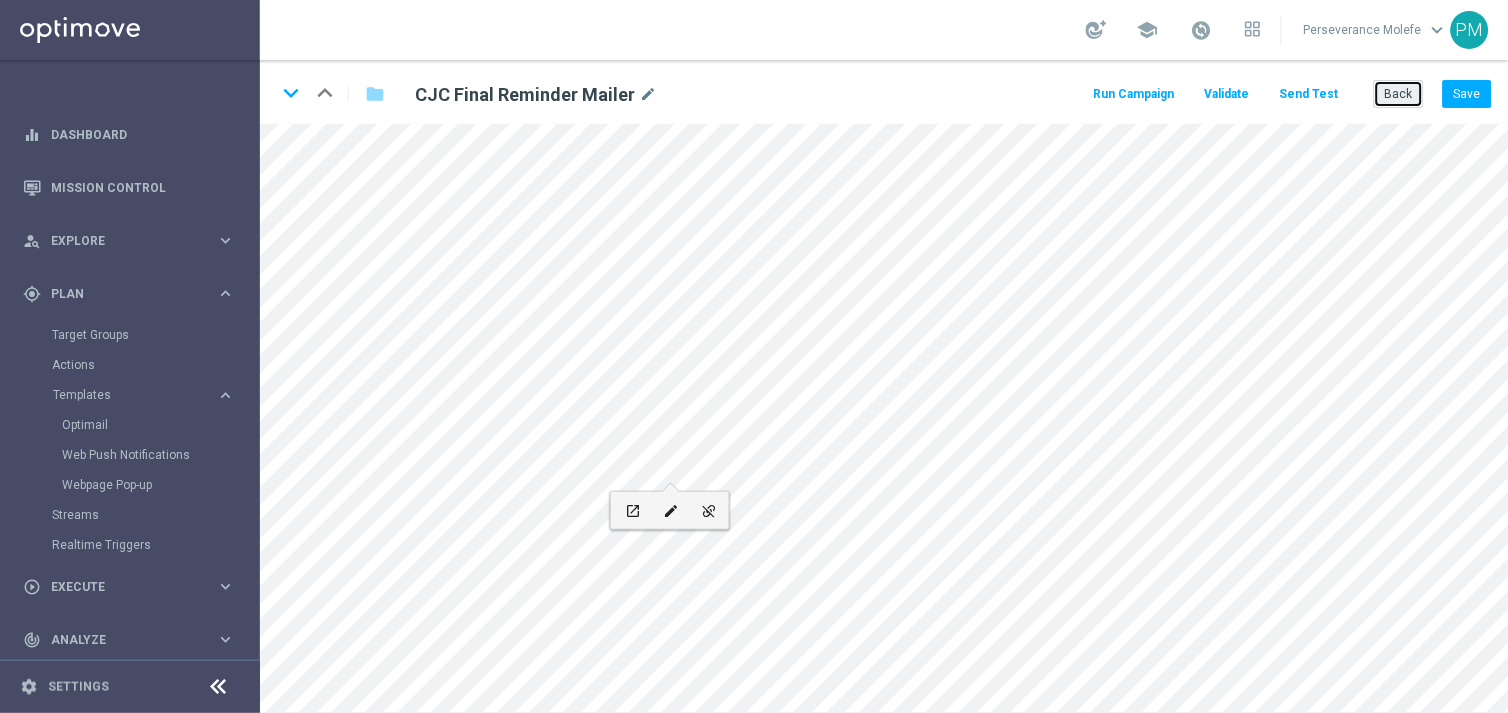 click on "Back" 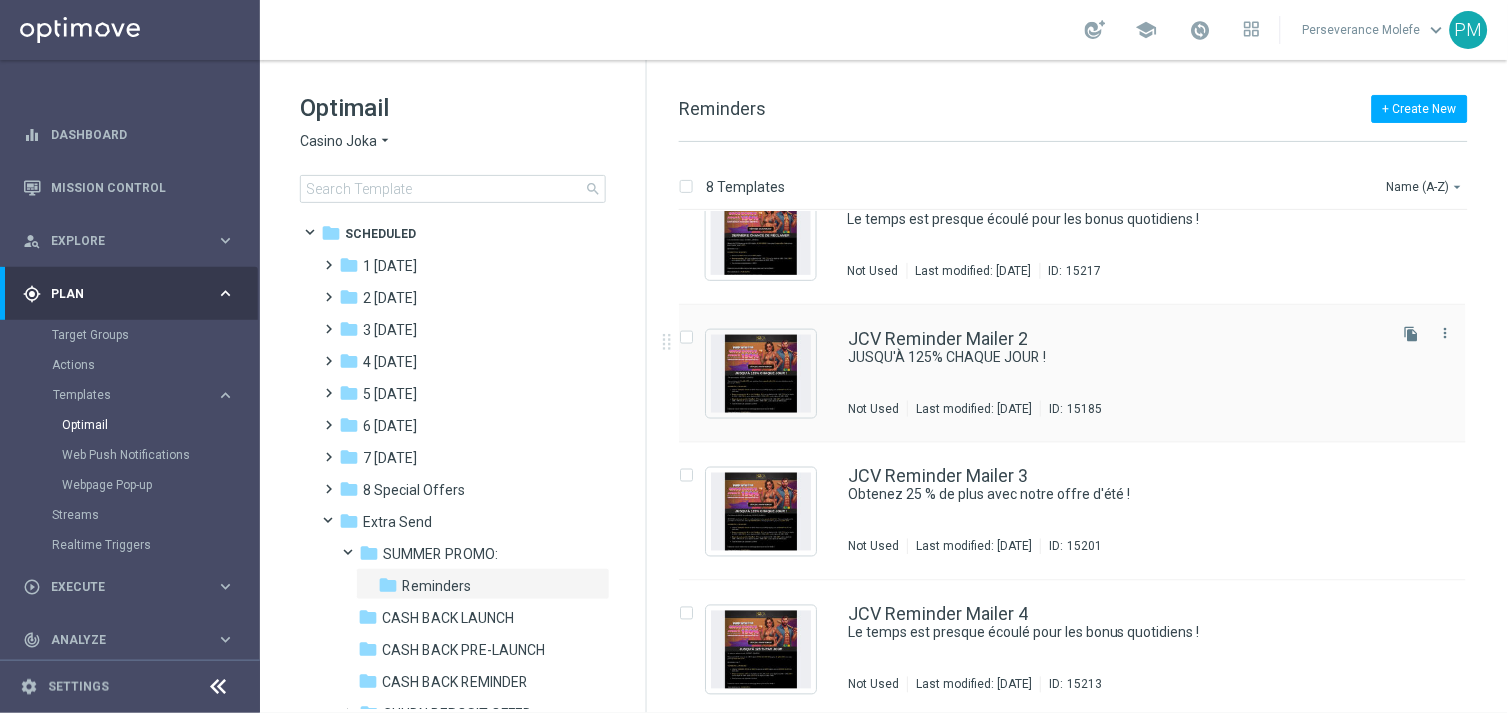 scroll, scrollTop: 602, scrollLeft: 0, axis: vertical 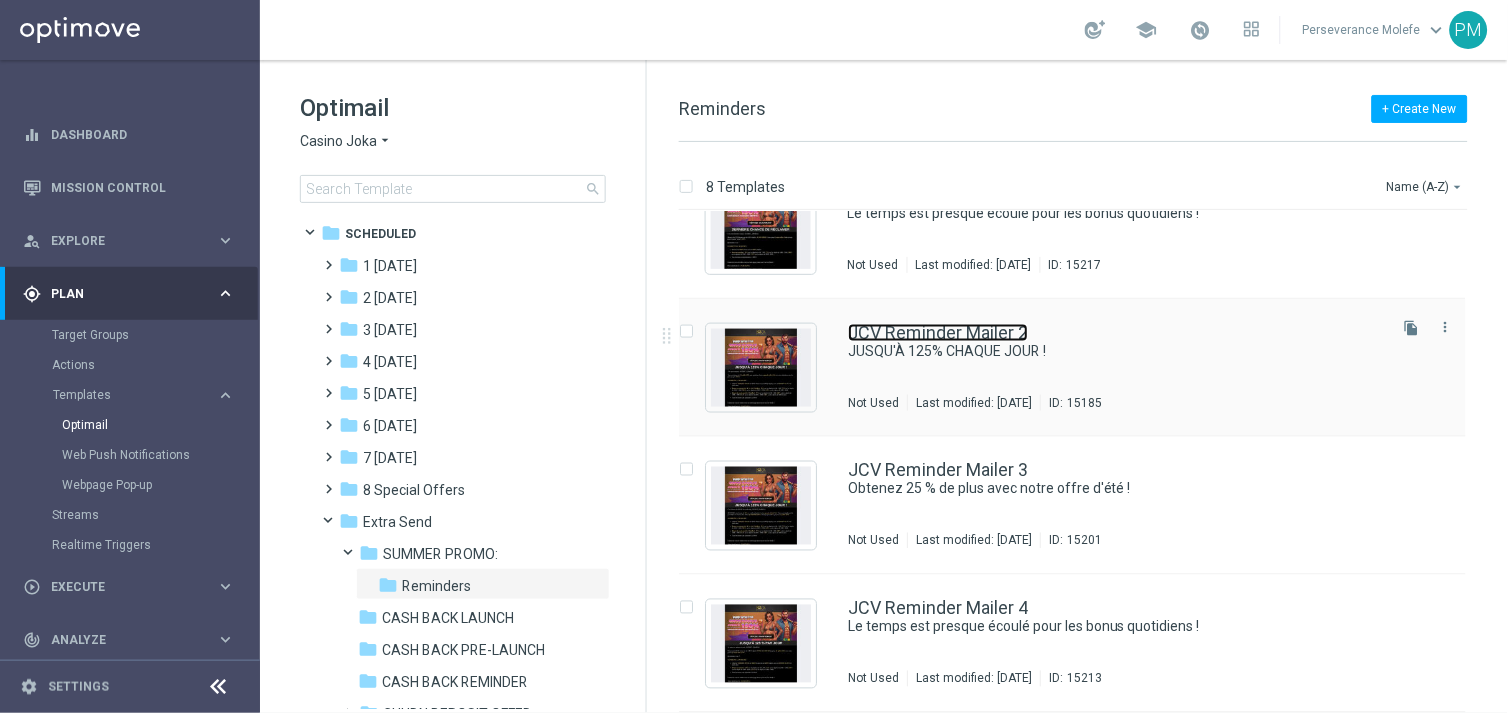 click on "JCV Reminder Mailer 2" at bounding box center (938, 333) 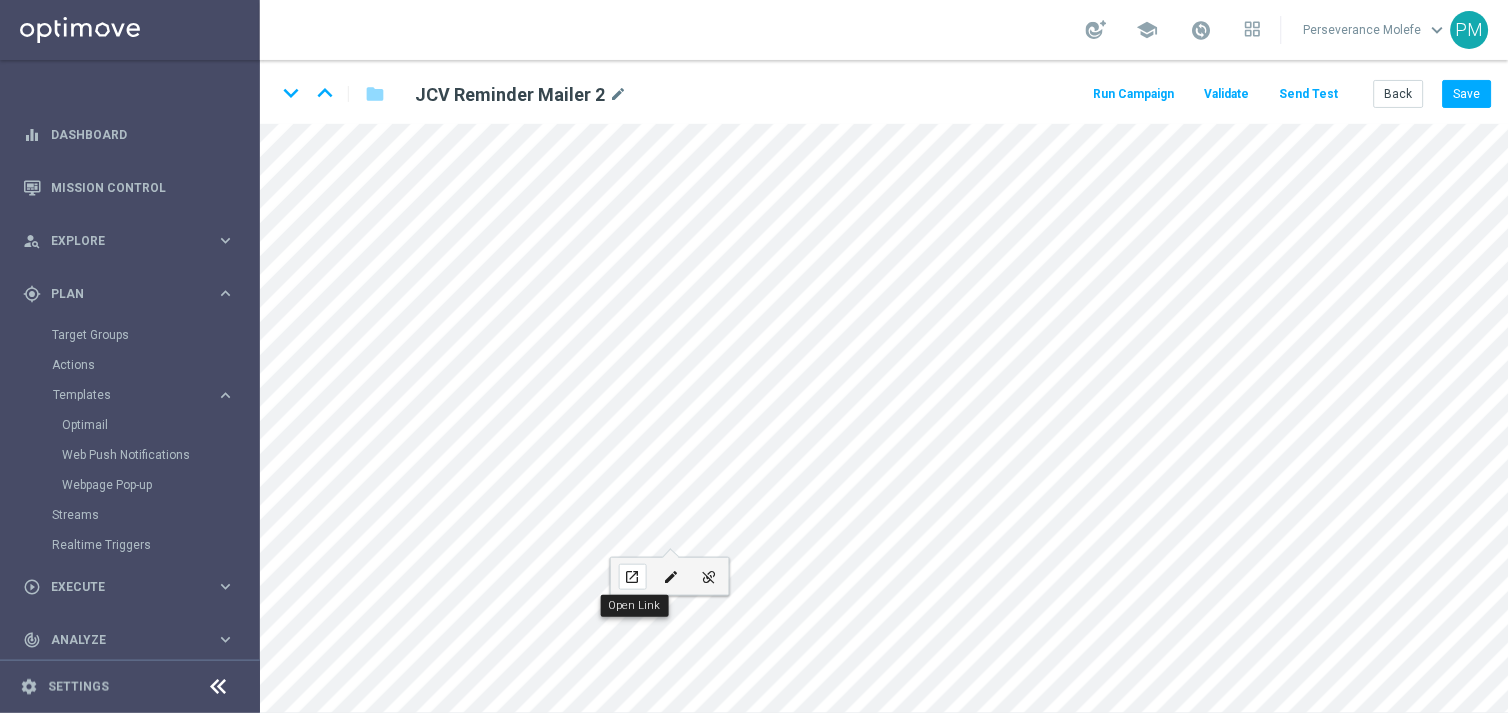 click on "open_in_new" at bounding box center (632, 577) 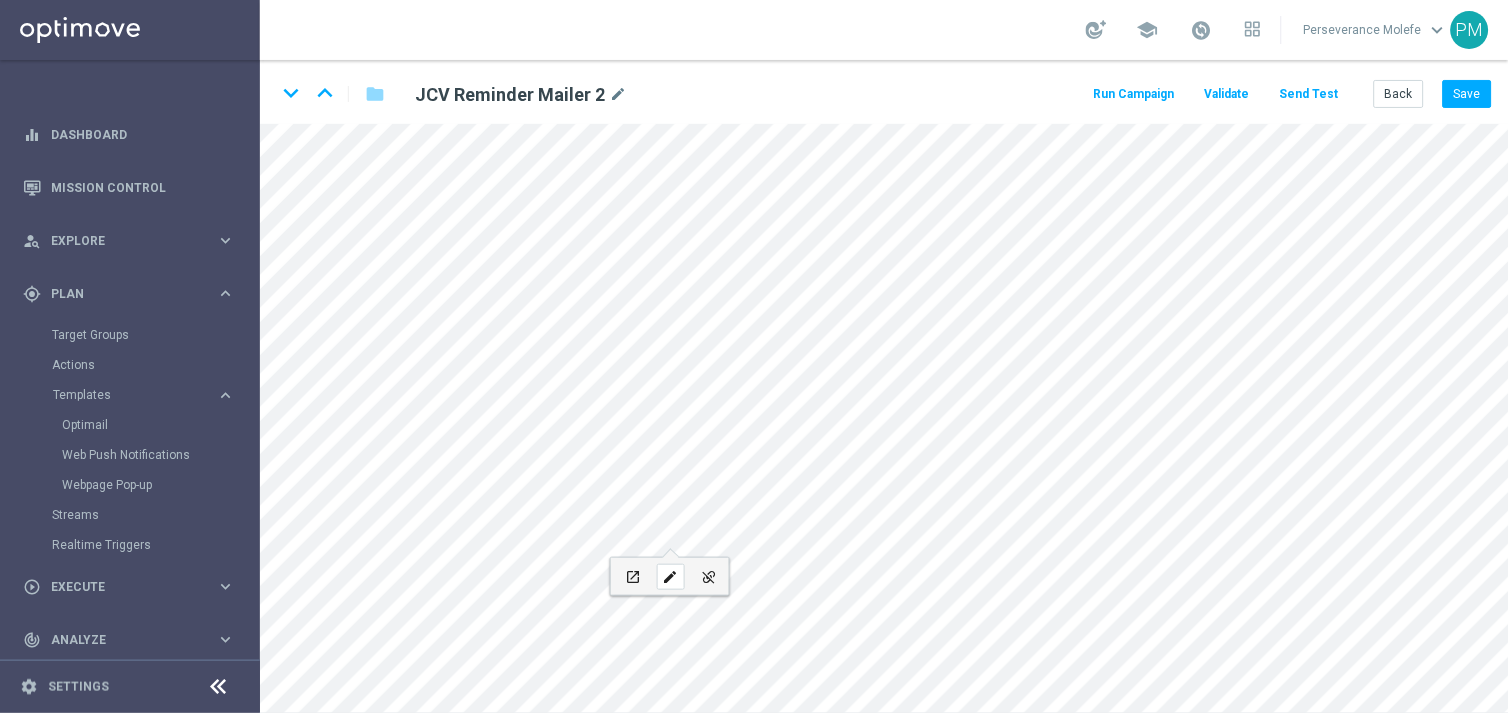 click on "edit" at bounding box center (670, 577) 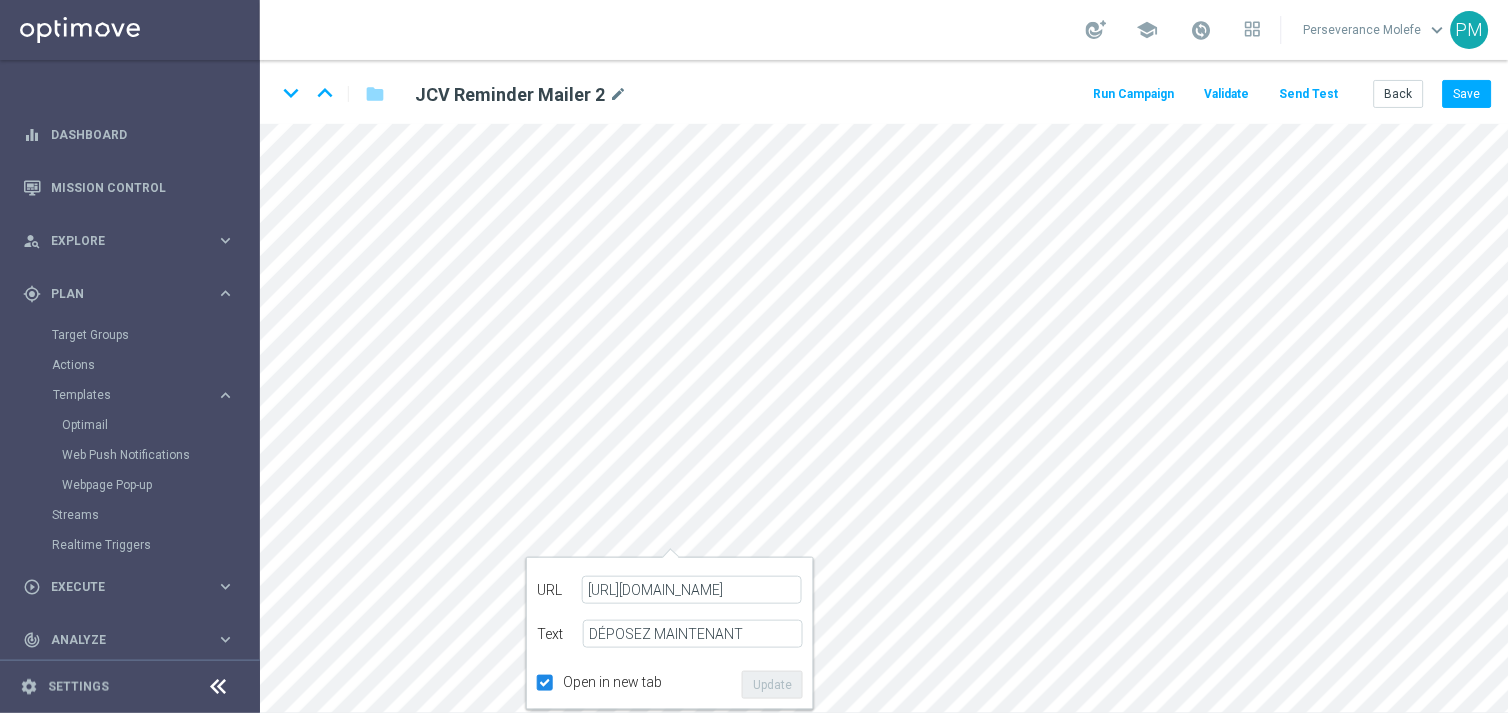 type on "https://www.jokaclubvip.net/fr/login" 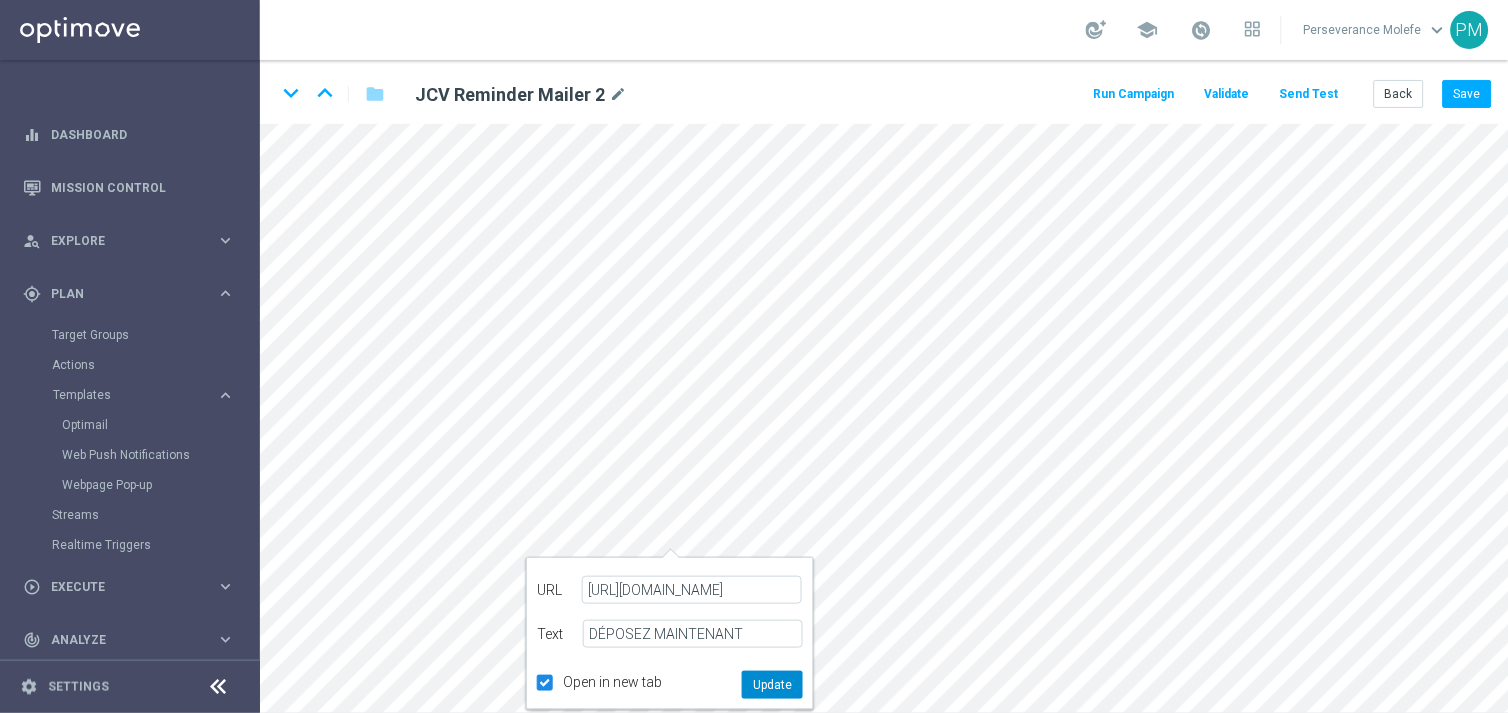 click on "Update" at bounding box center [772, 685] 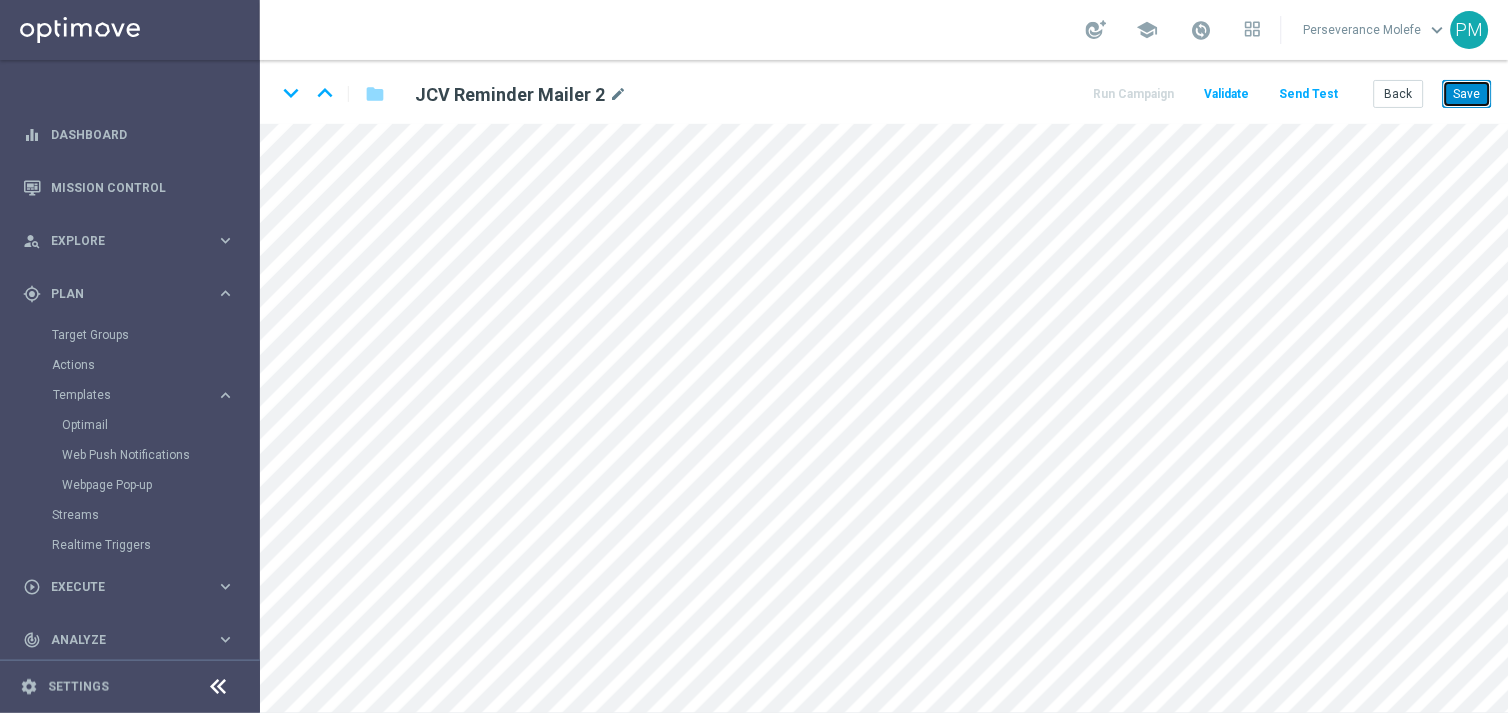 click on "Save" at bounding box center (1467, 94) 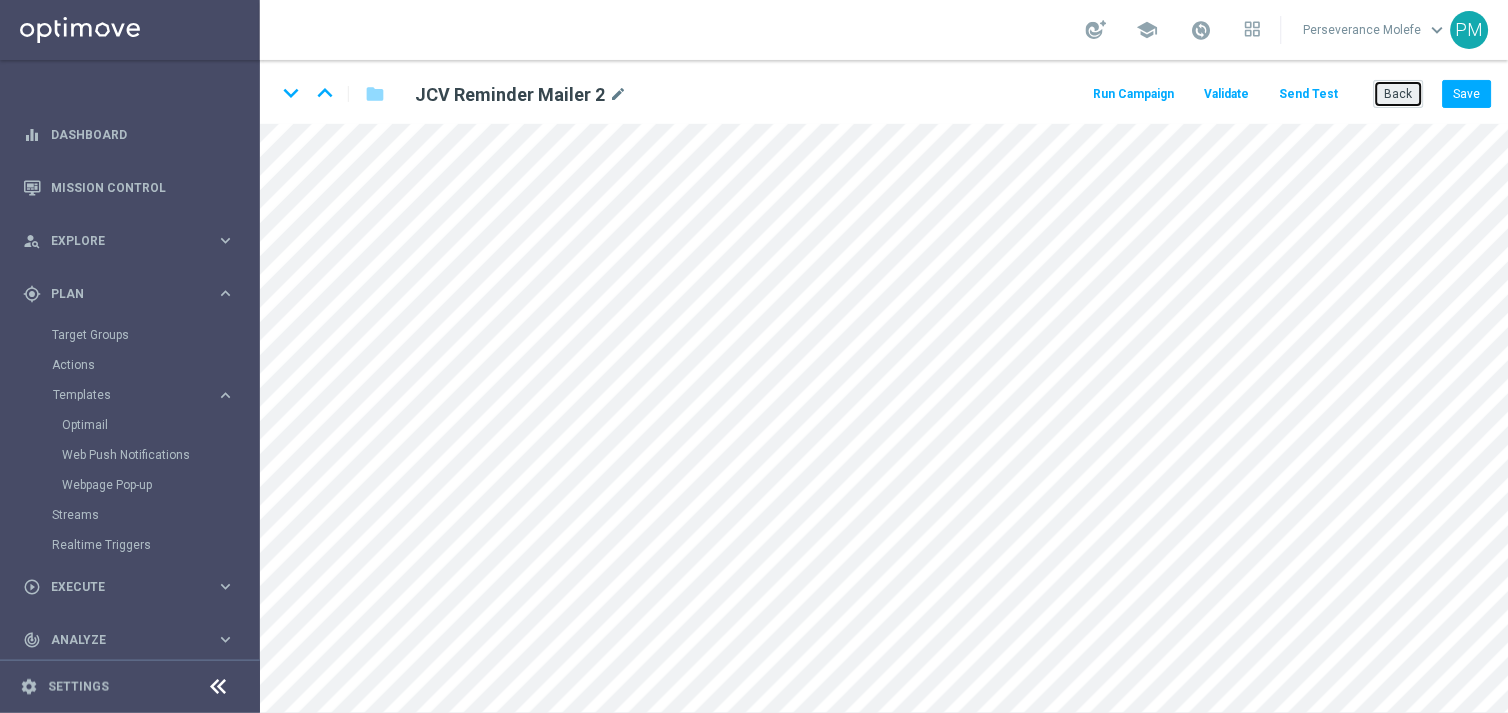 click on "Back" 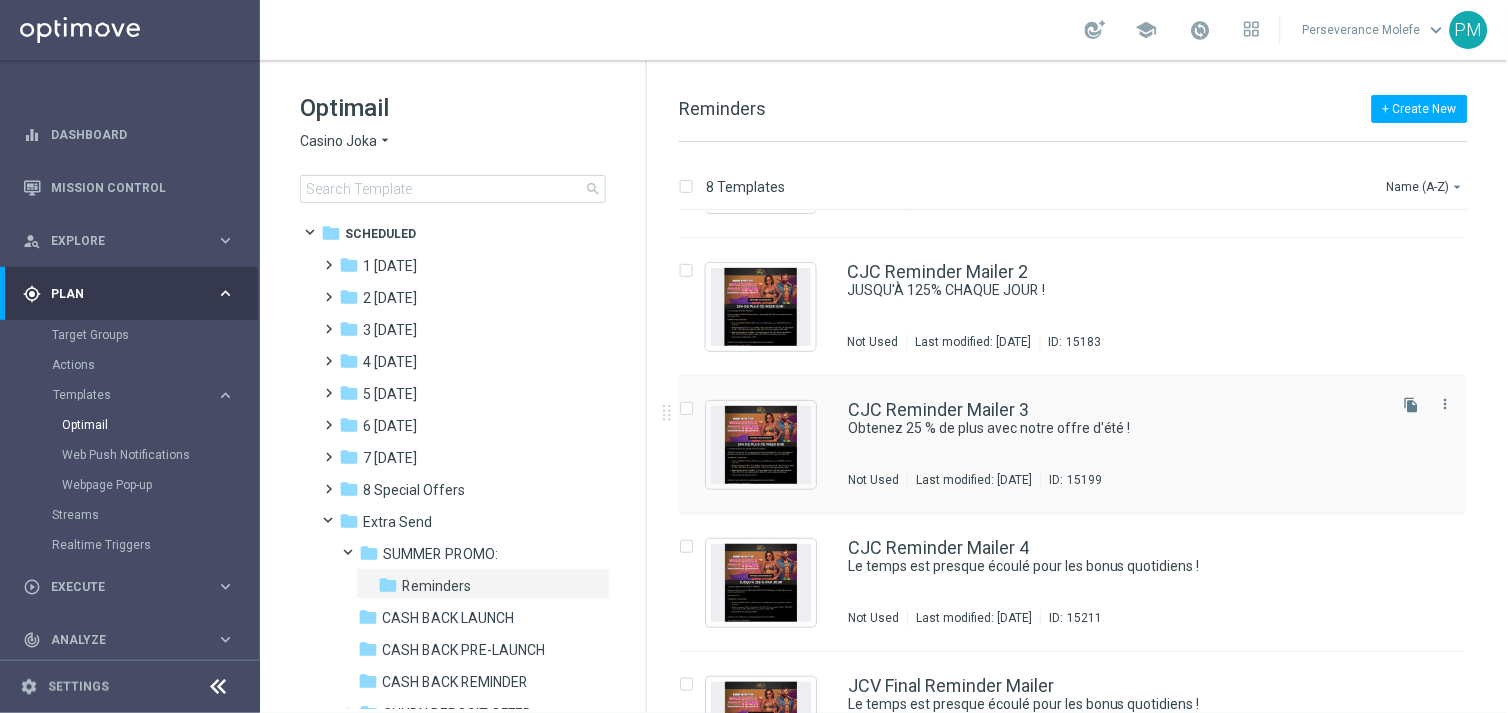 scroll, scrollTop: 555, scrollLeft: 0, axis: vertical 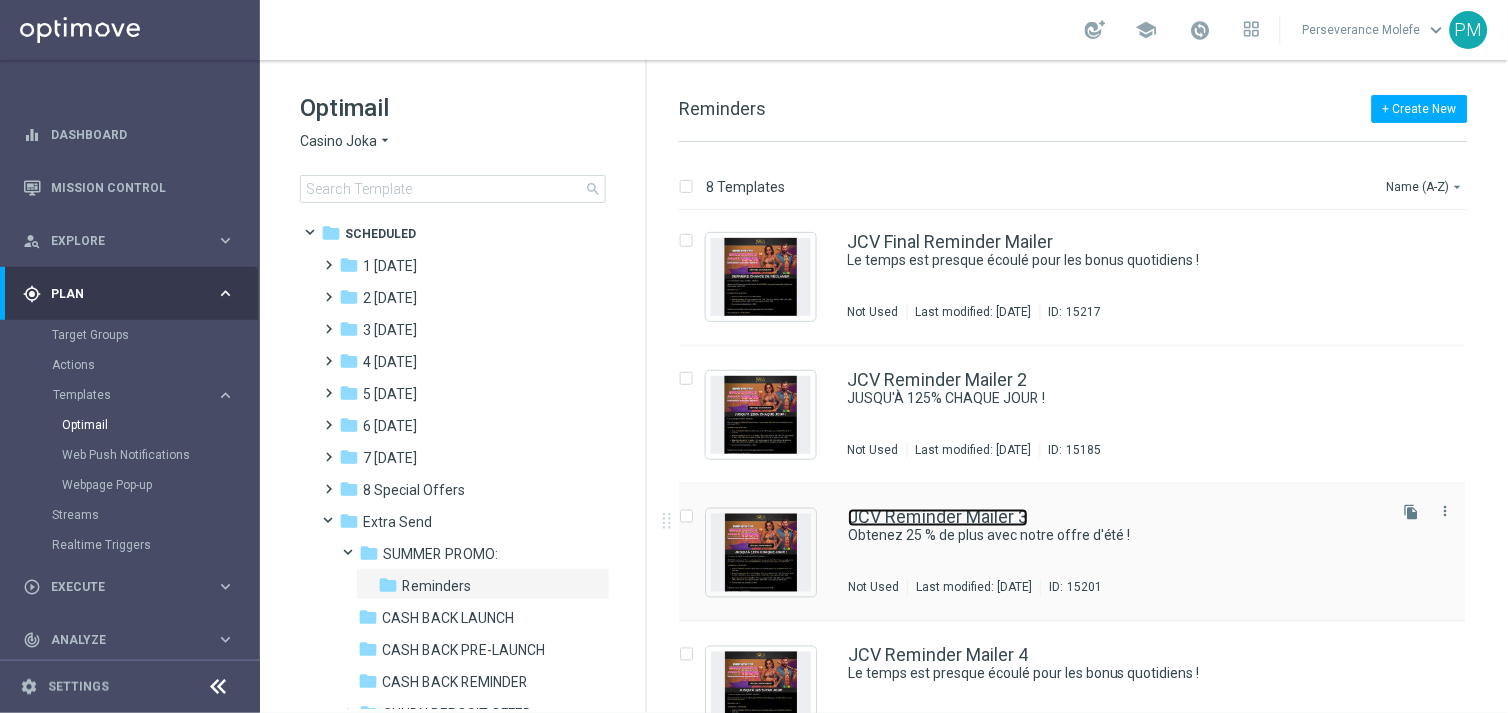 click on "JCV Reminder Mailer 3" at bounding box center (938, 518) 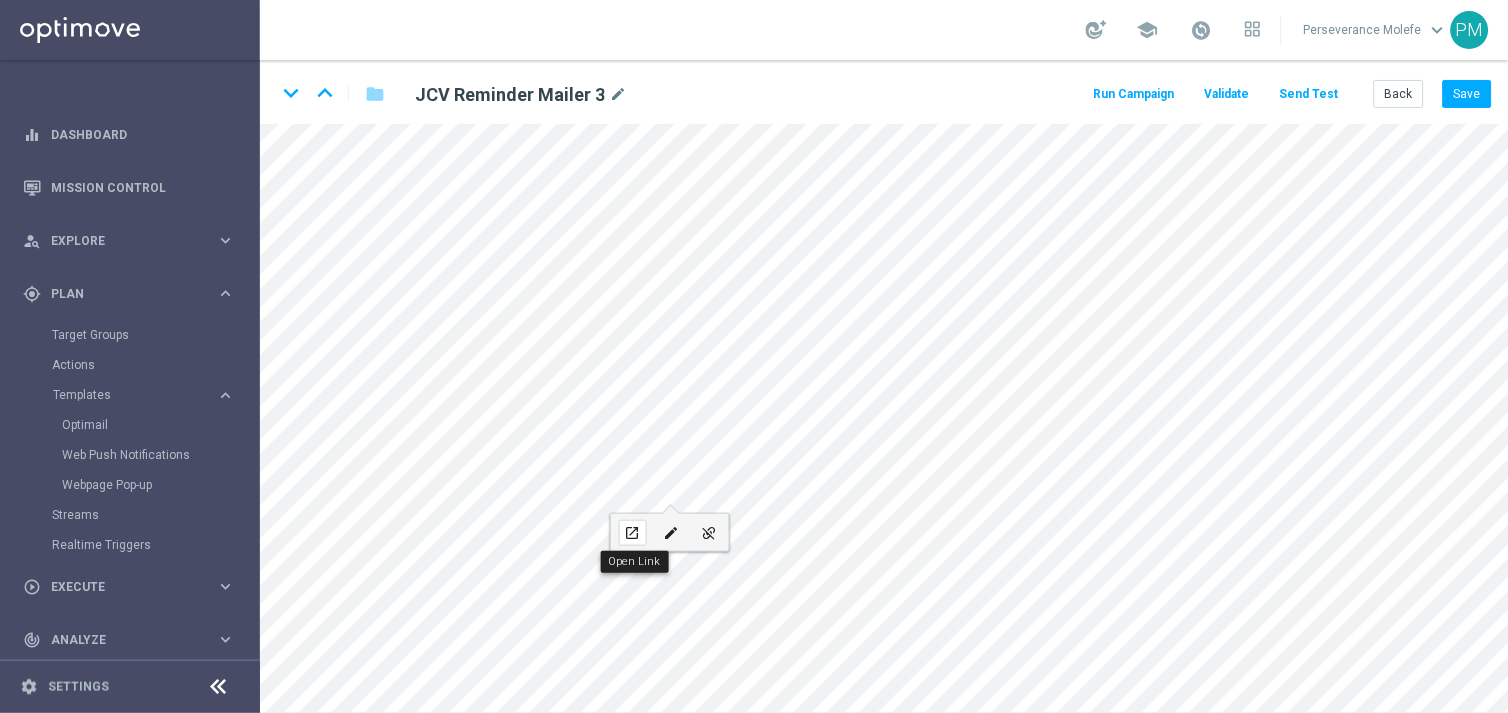 click on "open_in_new" at bounding box center (632, 533) 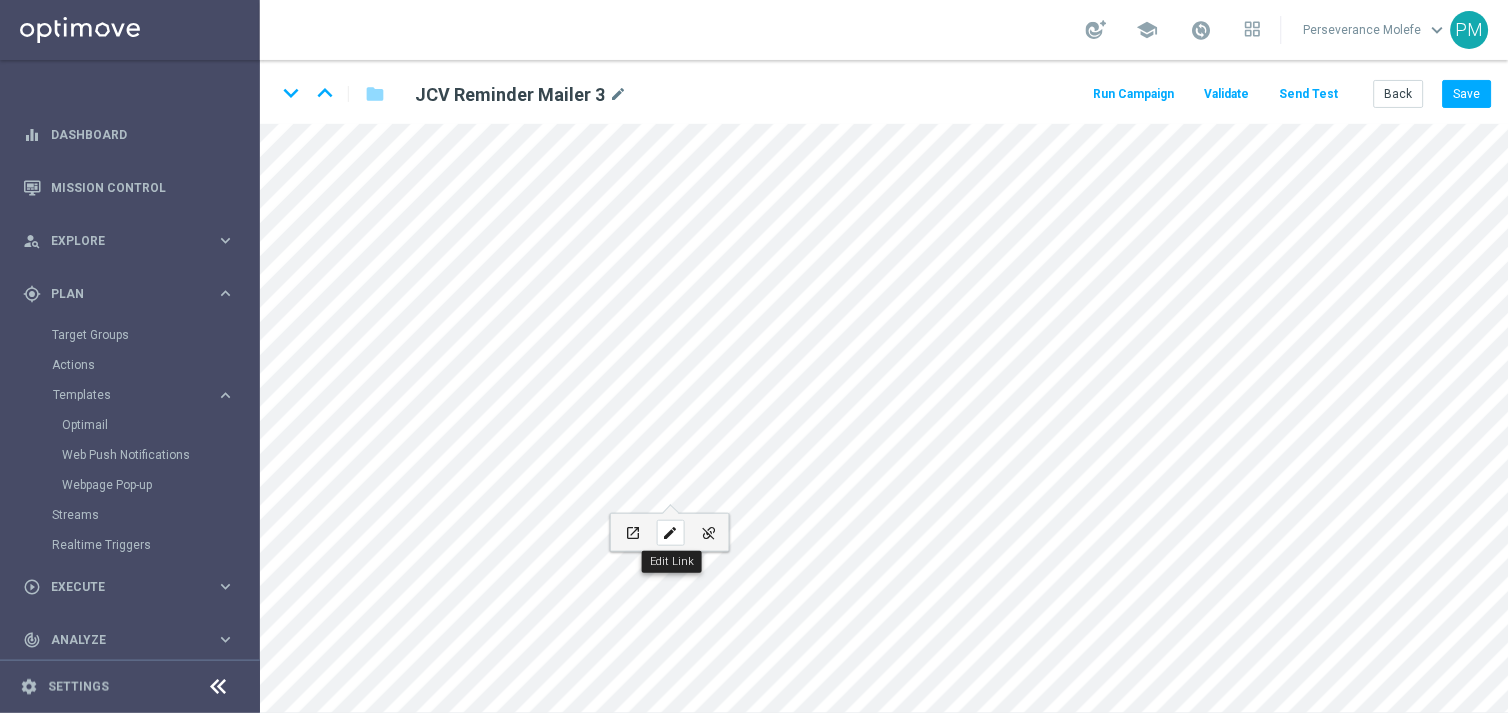 click on "edit" at bounding box center (670, 533) 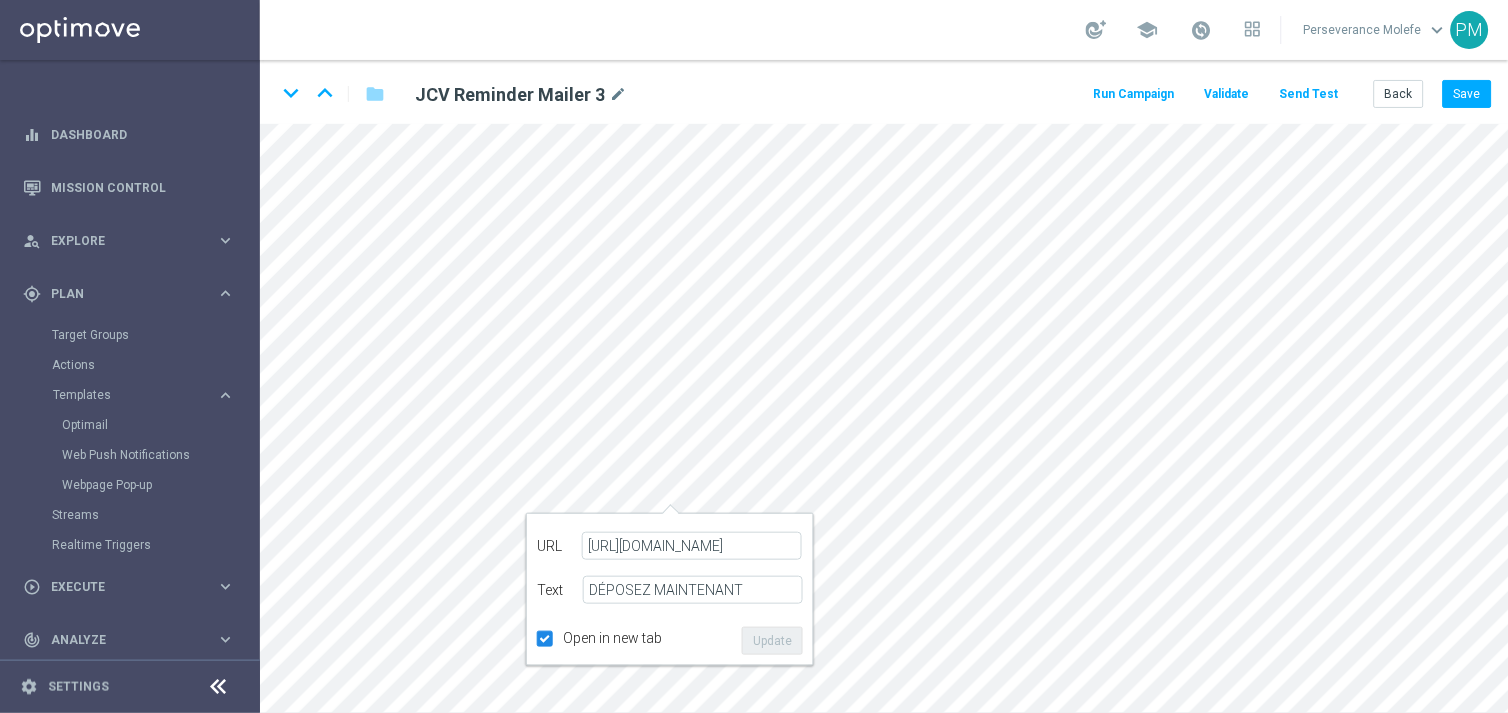 type on "https://www.jokaclubvip.net/fr/login" 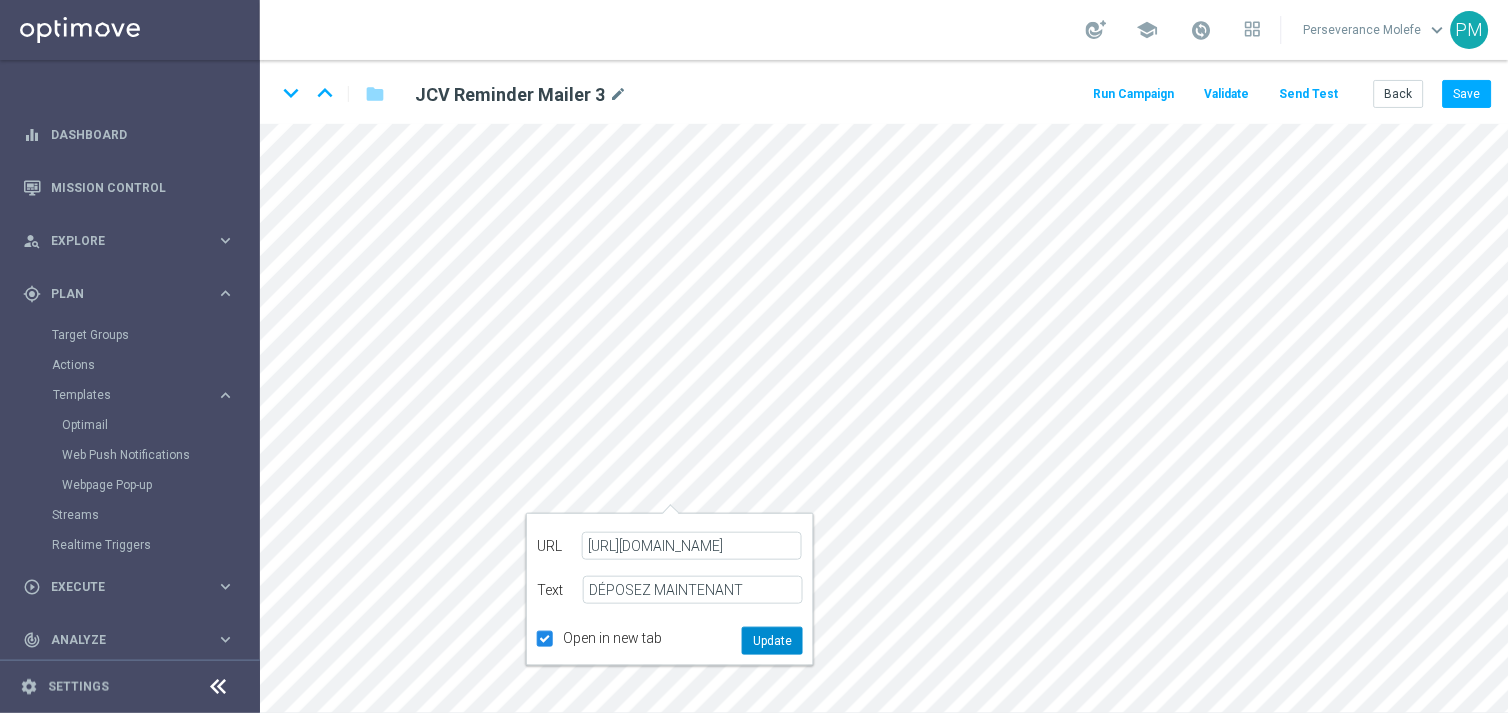 click on "Update" at bounding box center (772, 641) 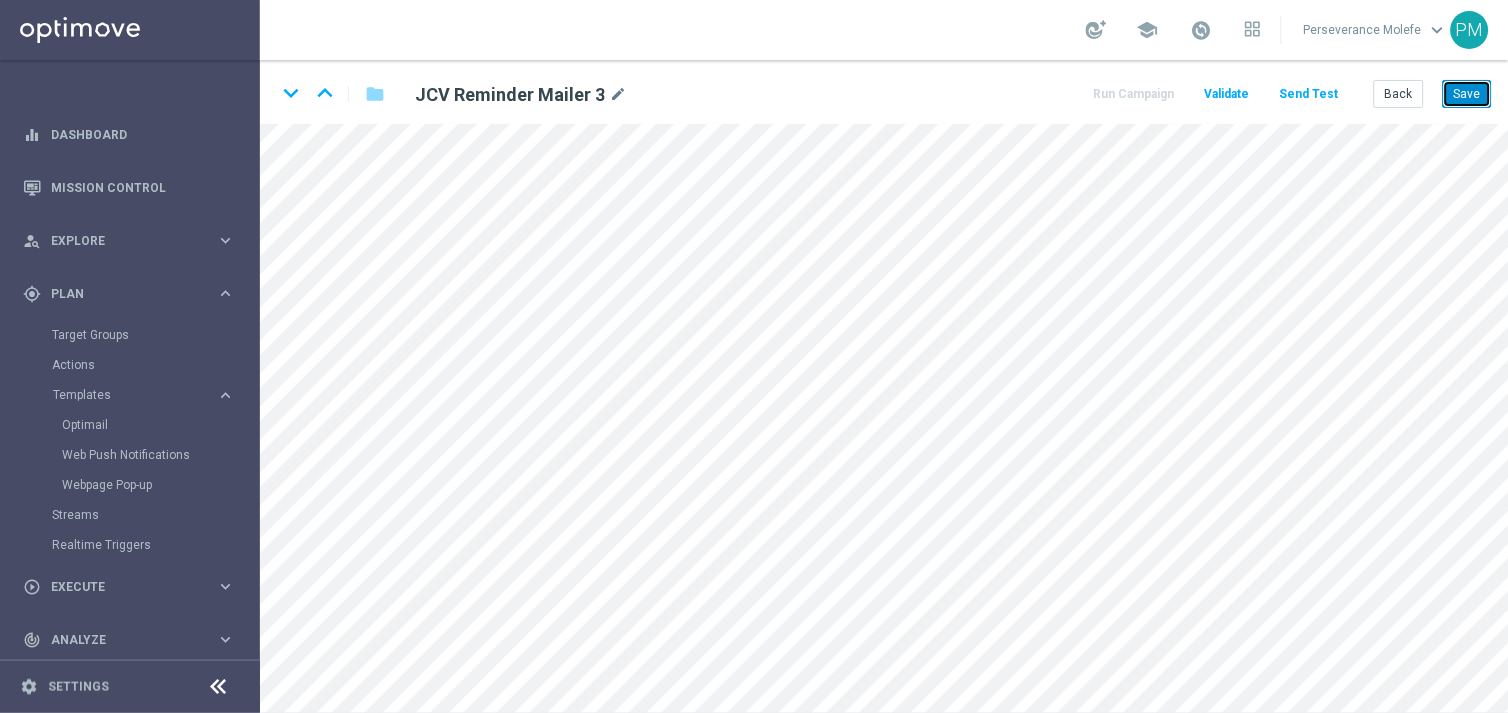 click on "Save" at bounding box center (1467, 94) 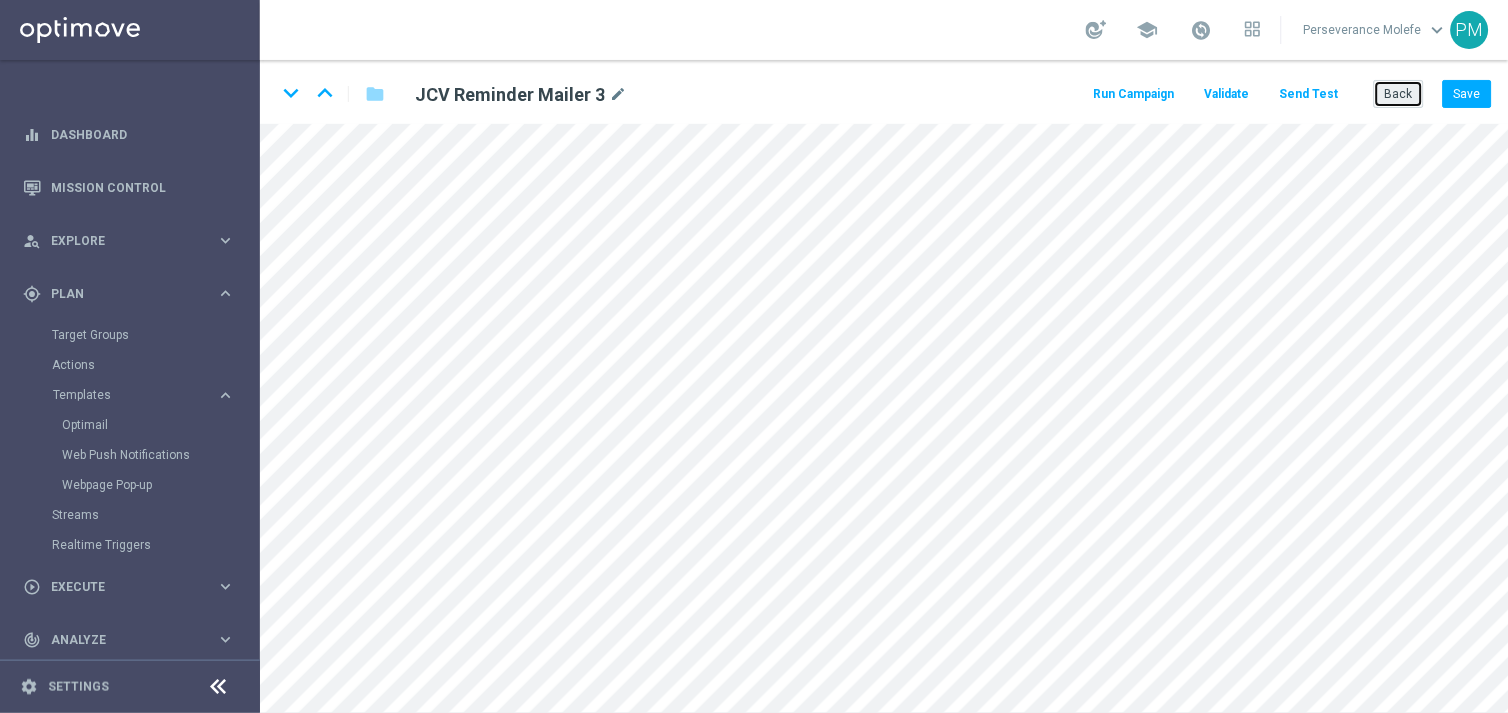 click on "Back" 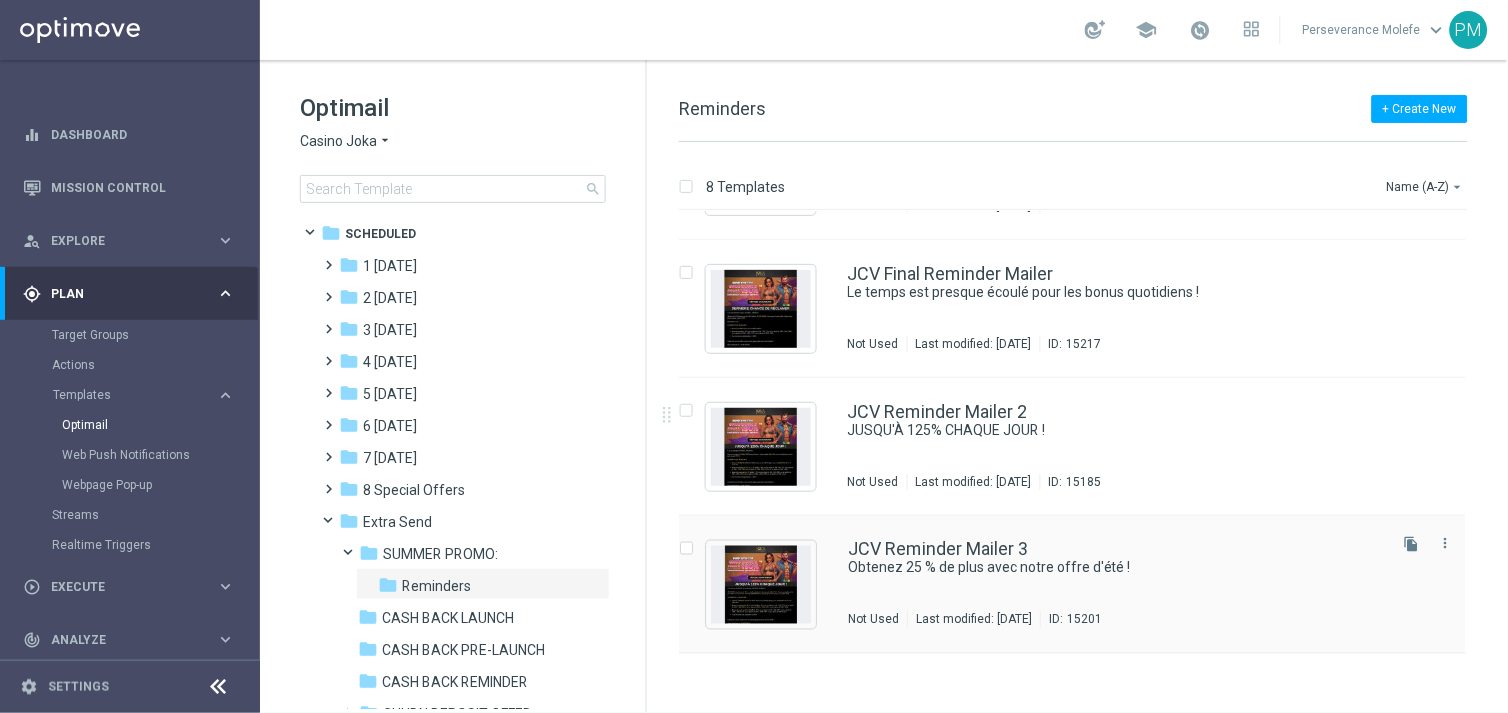 scroll, scrollTop: 602, scrollLeft: 0, axis: vertical 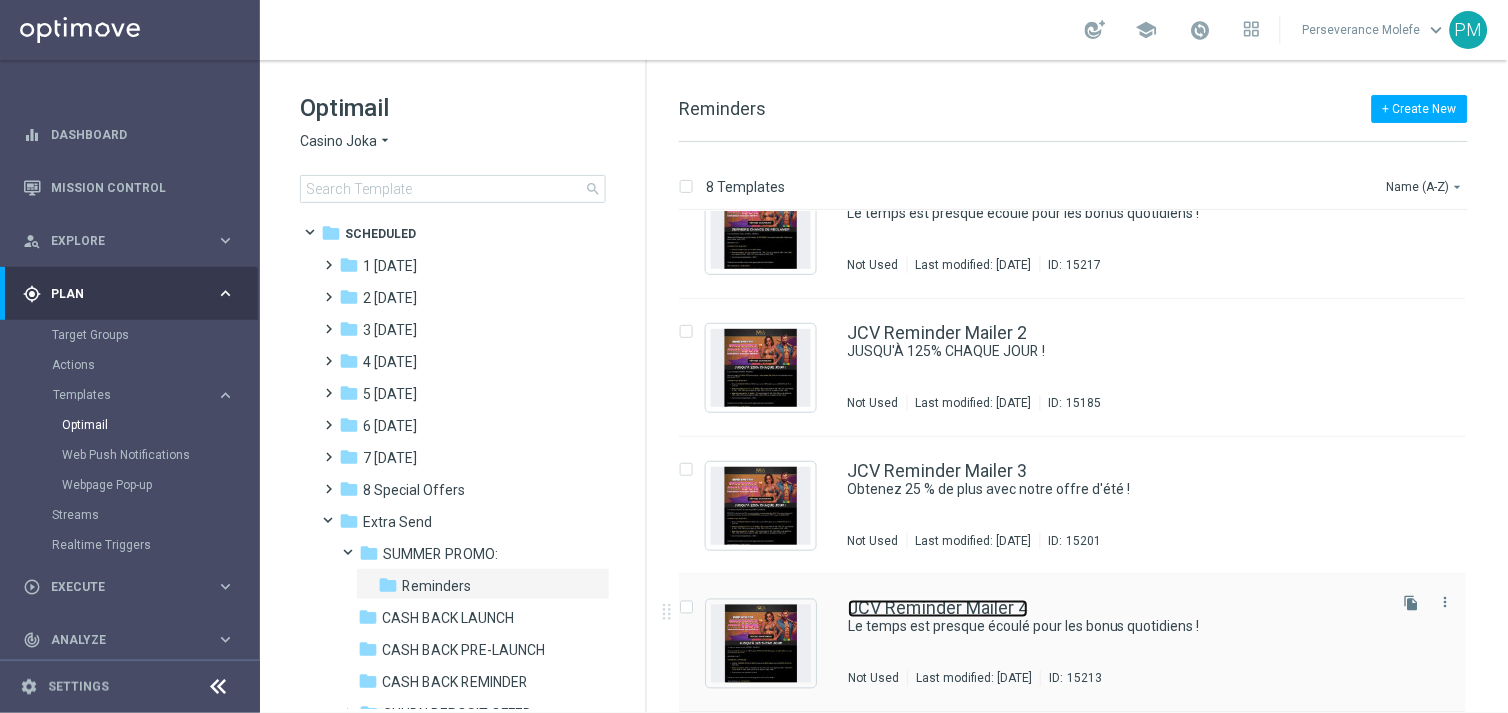 click on "JCV Reminder Mailer 4" at bounding box center (938, 609) 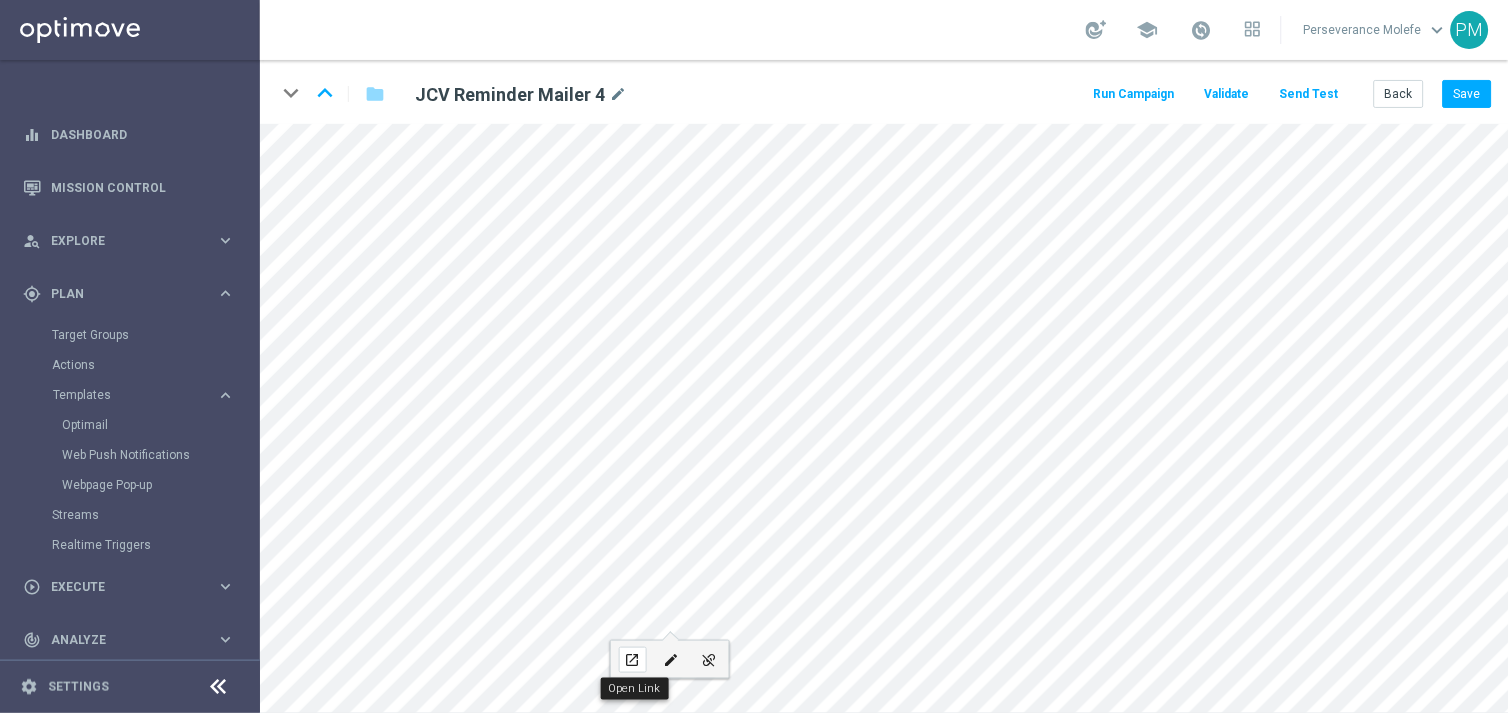 click on "open_in_new" at bounding box center [632, 660] 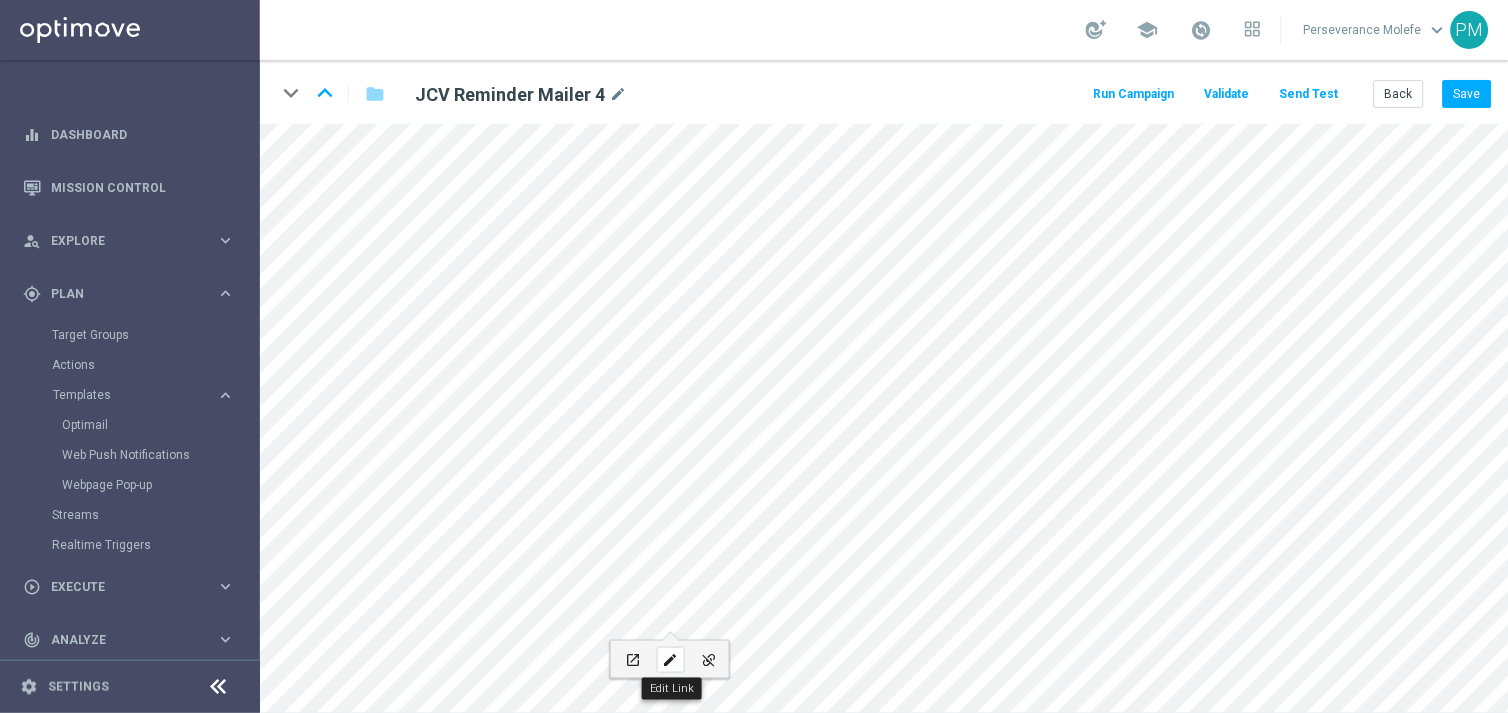 click on "edit" at bounding box center [671, 660] 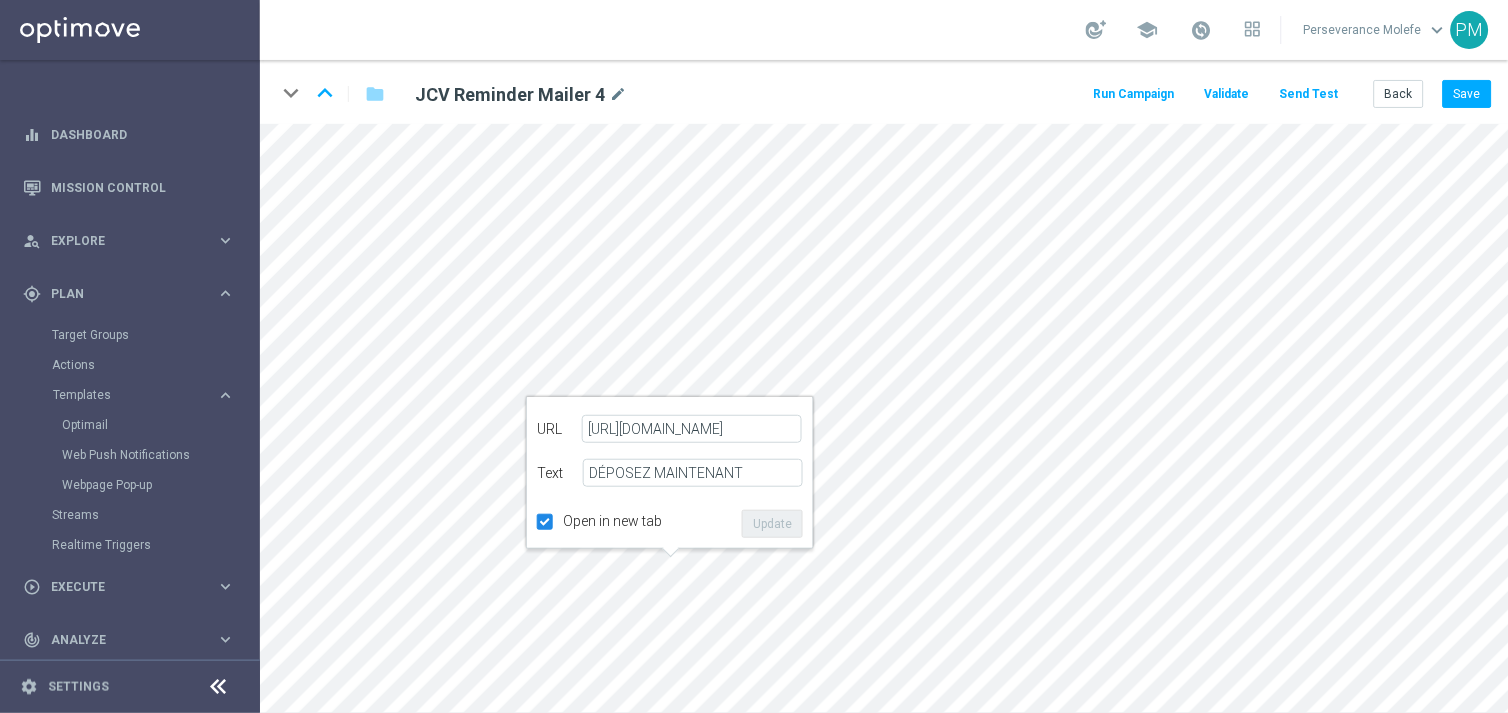 type on "https://www.jokaclubvip.net/fr/login" 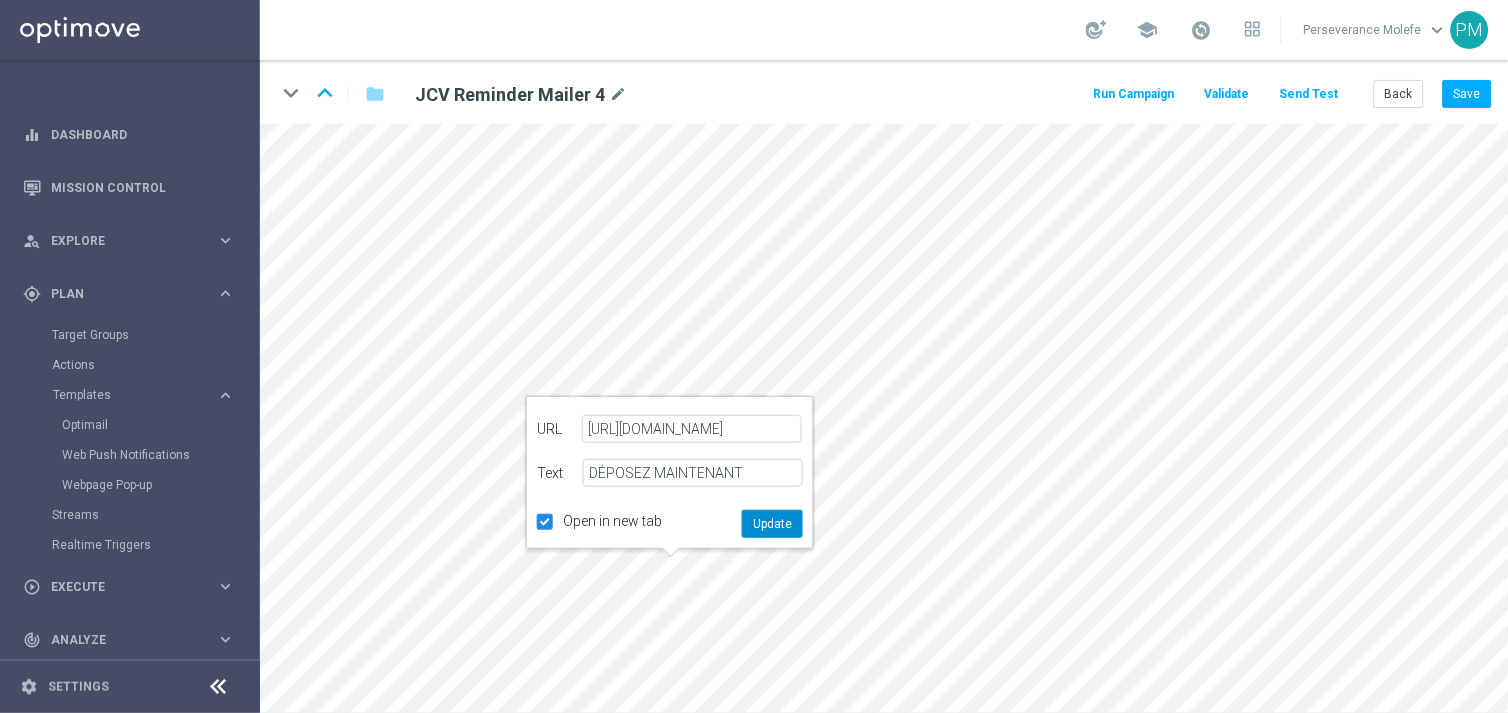 click on "Update" at bounding box center [772, 524] 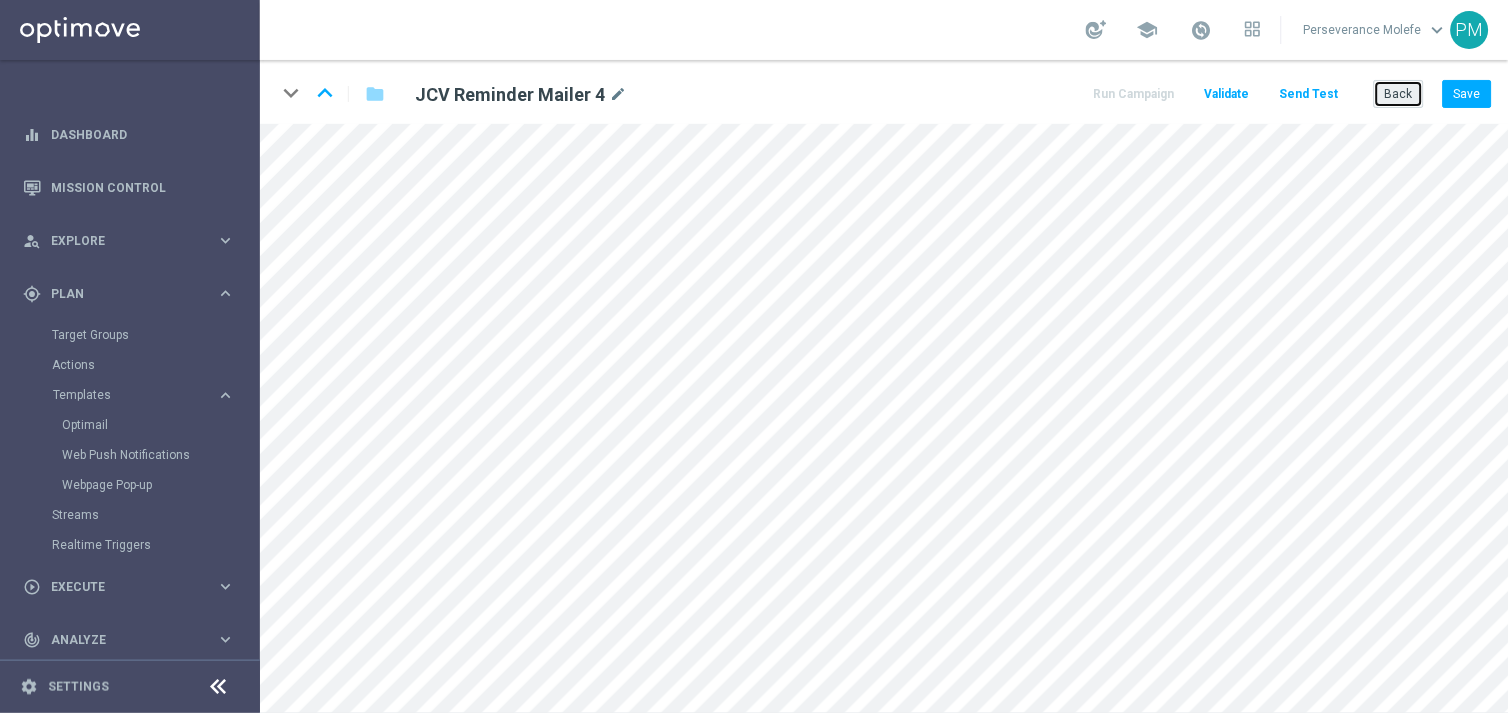 click on "Back" 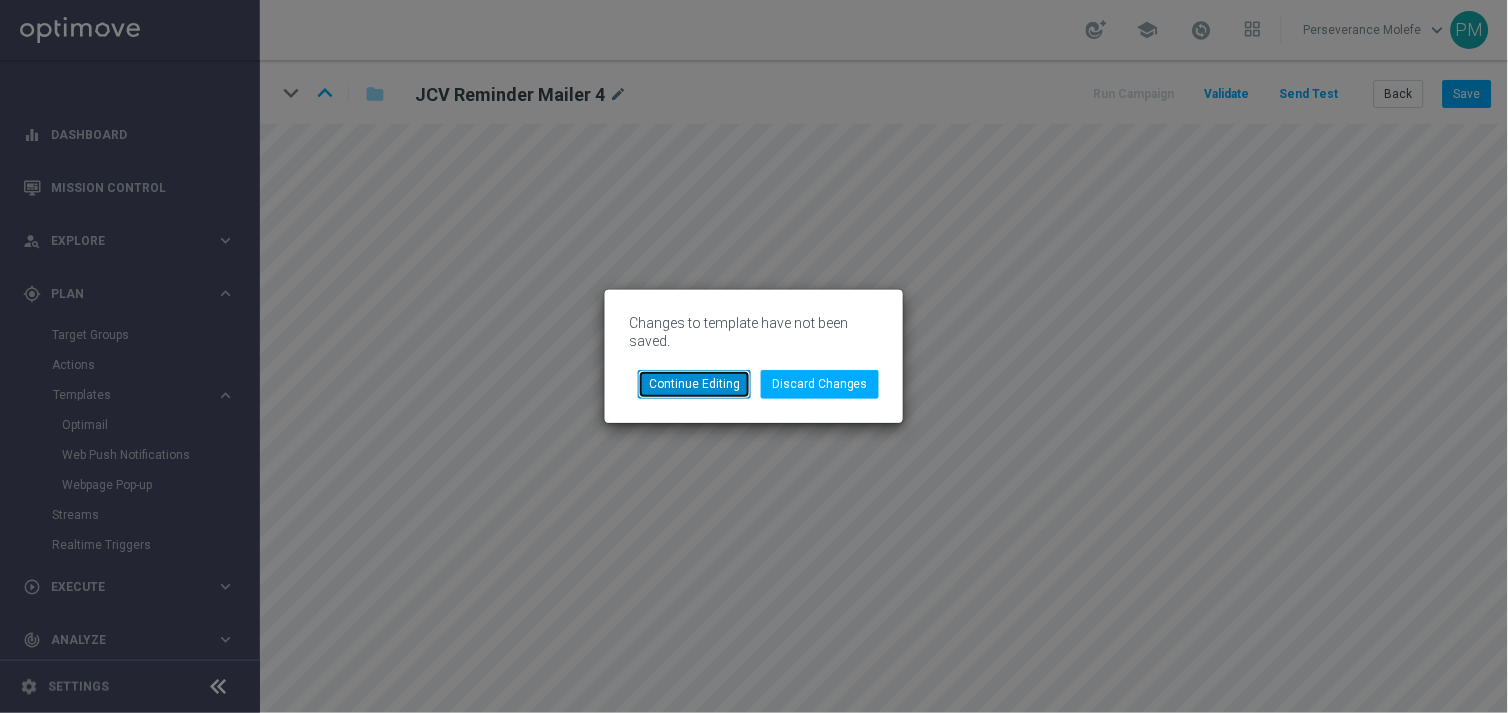 click on "Continue Editing" at bounding box center (694, 384) 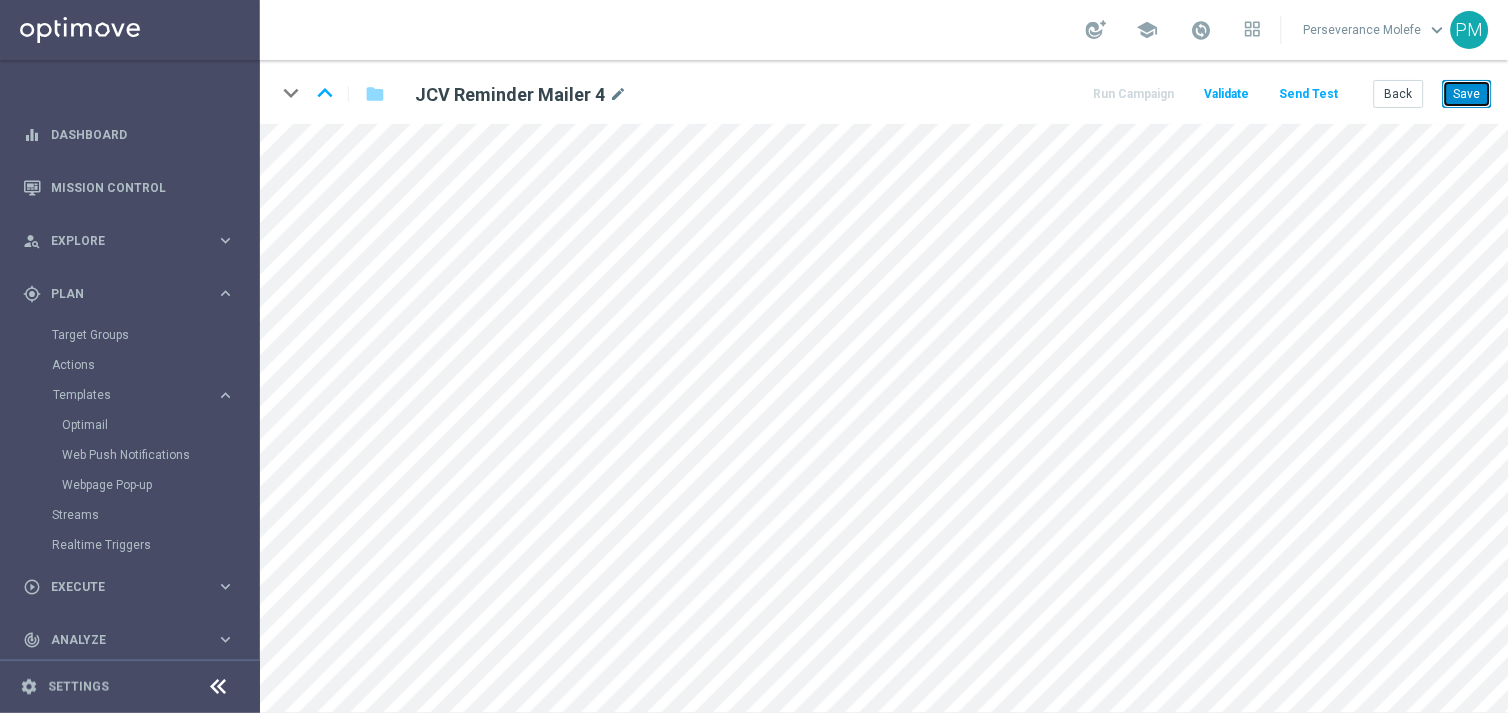 click on "Save" at bounding box center [1467, 94] 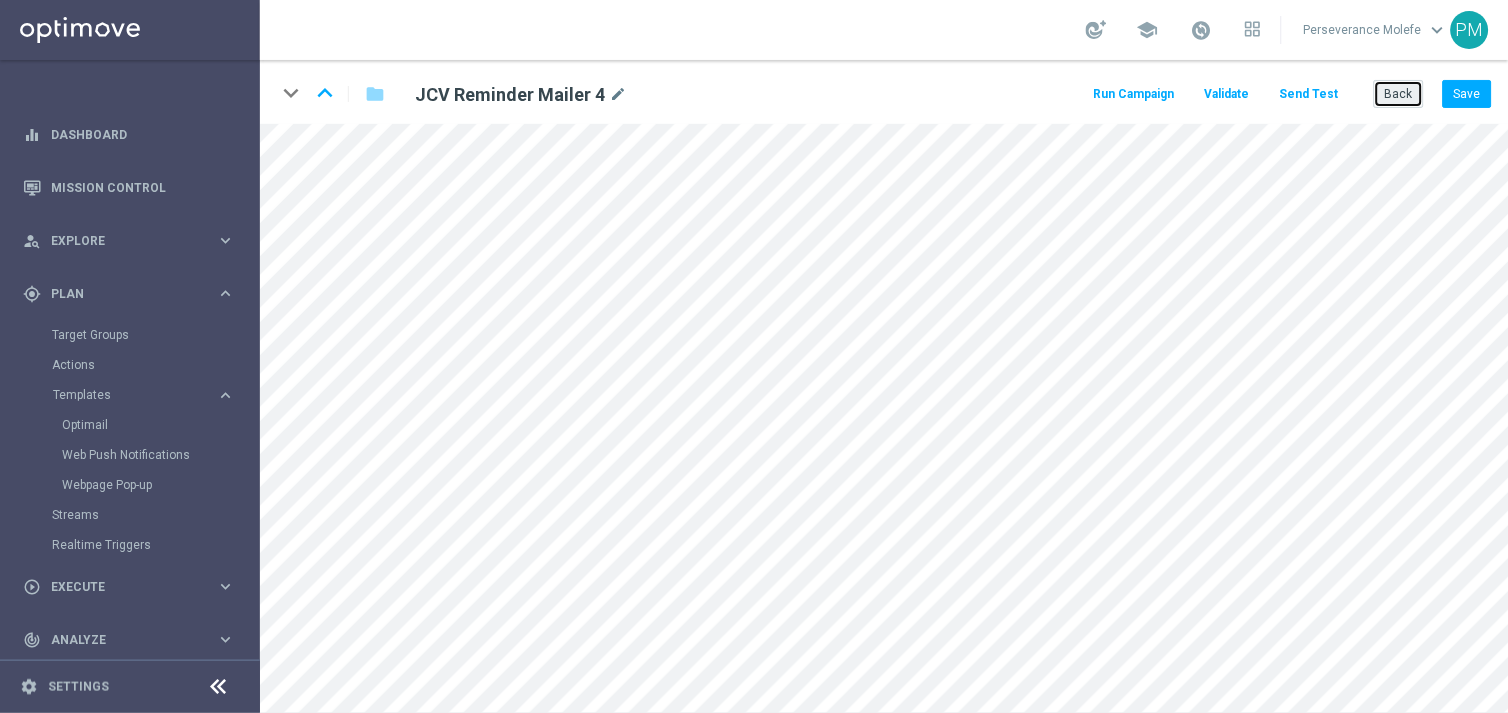 click on "Back" 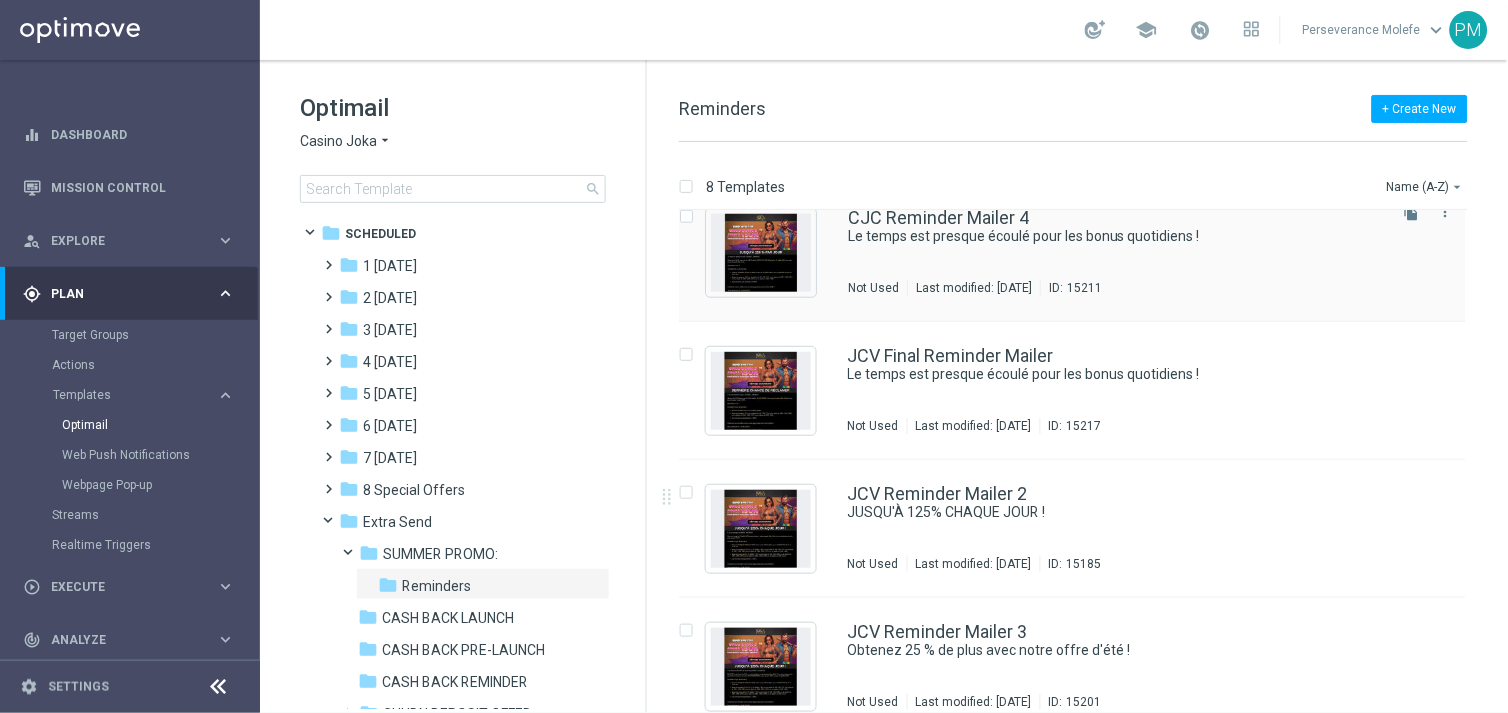 scroll, scrollTop: 491, scrollLeft: 0, axis: vertical 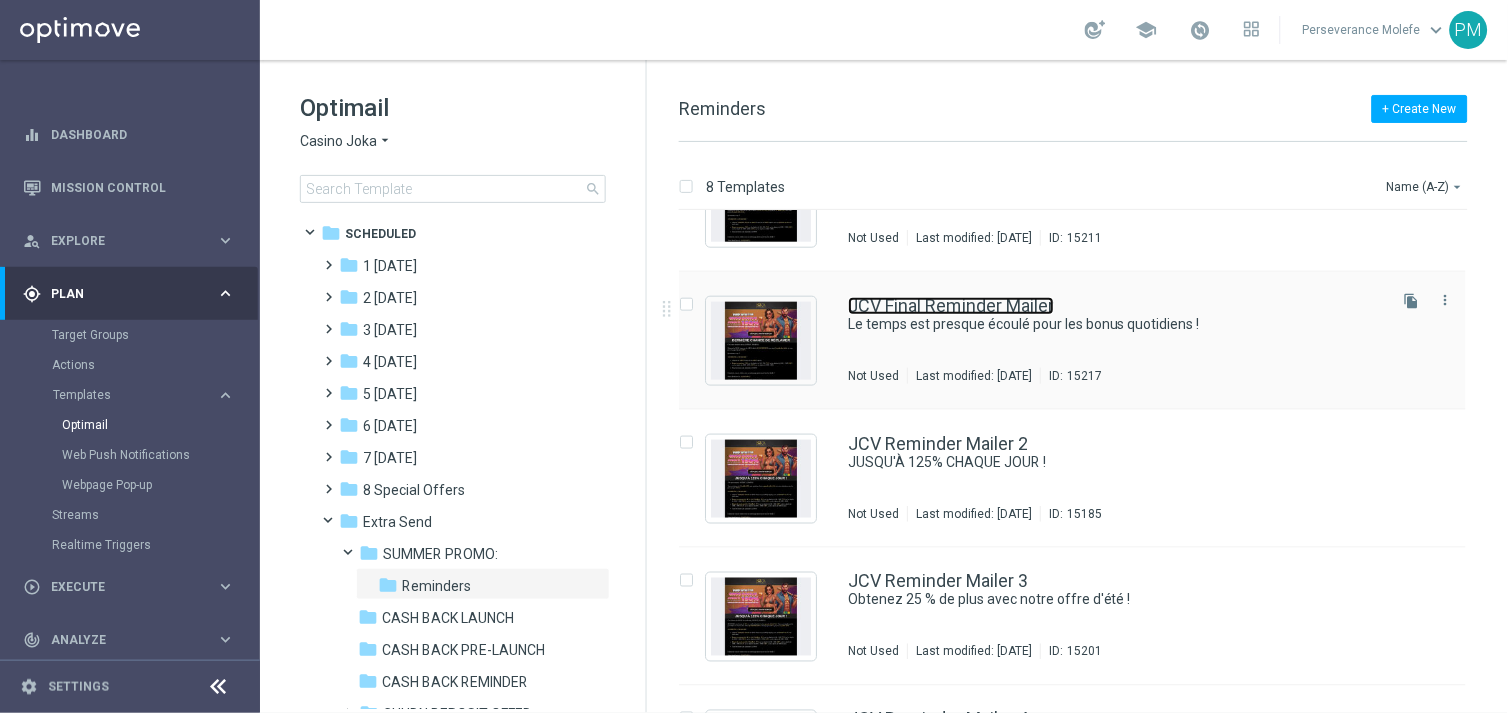 click on "JCV Final Reminder Mailer" at bounding box center (951, 306) 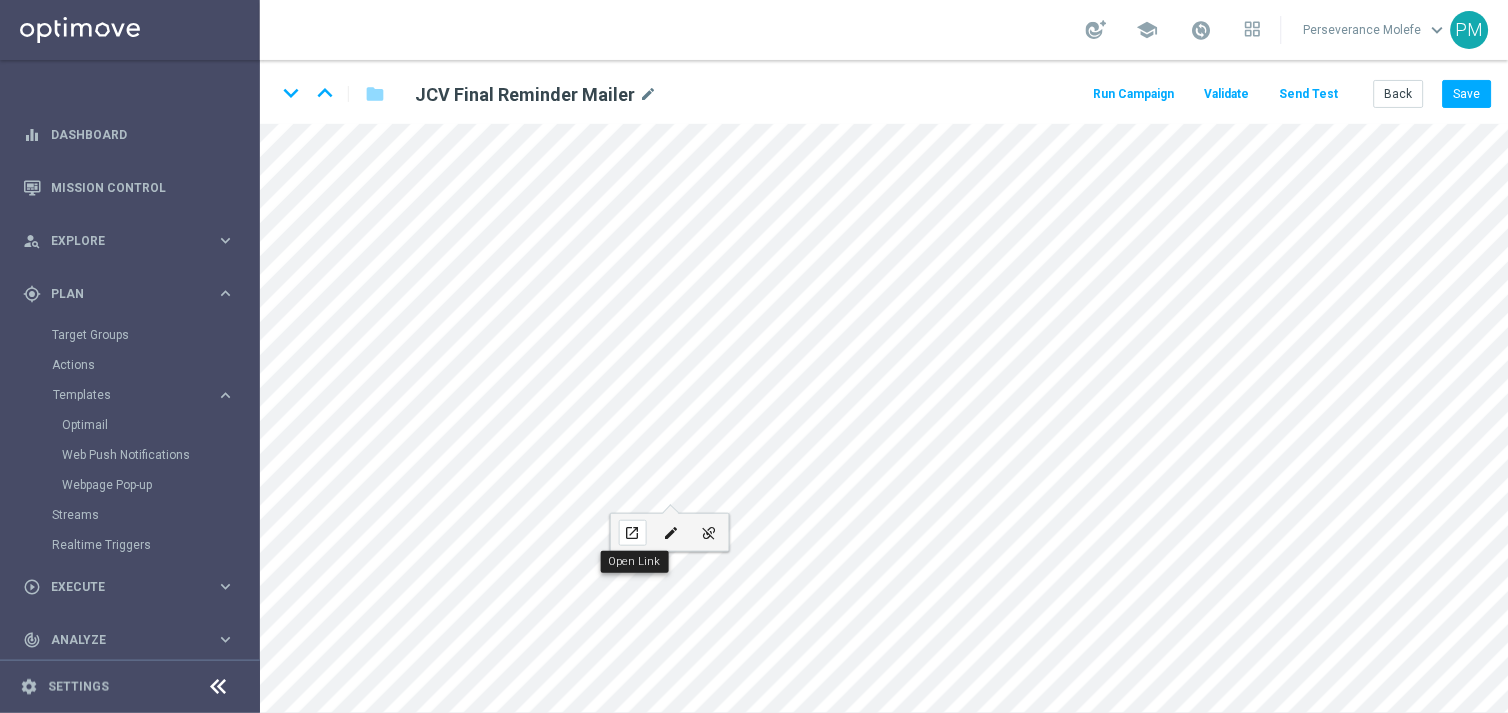 click on "open_in_new" at bounding box center (632, 533) 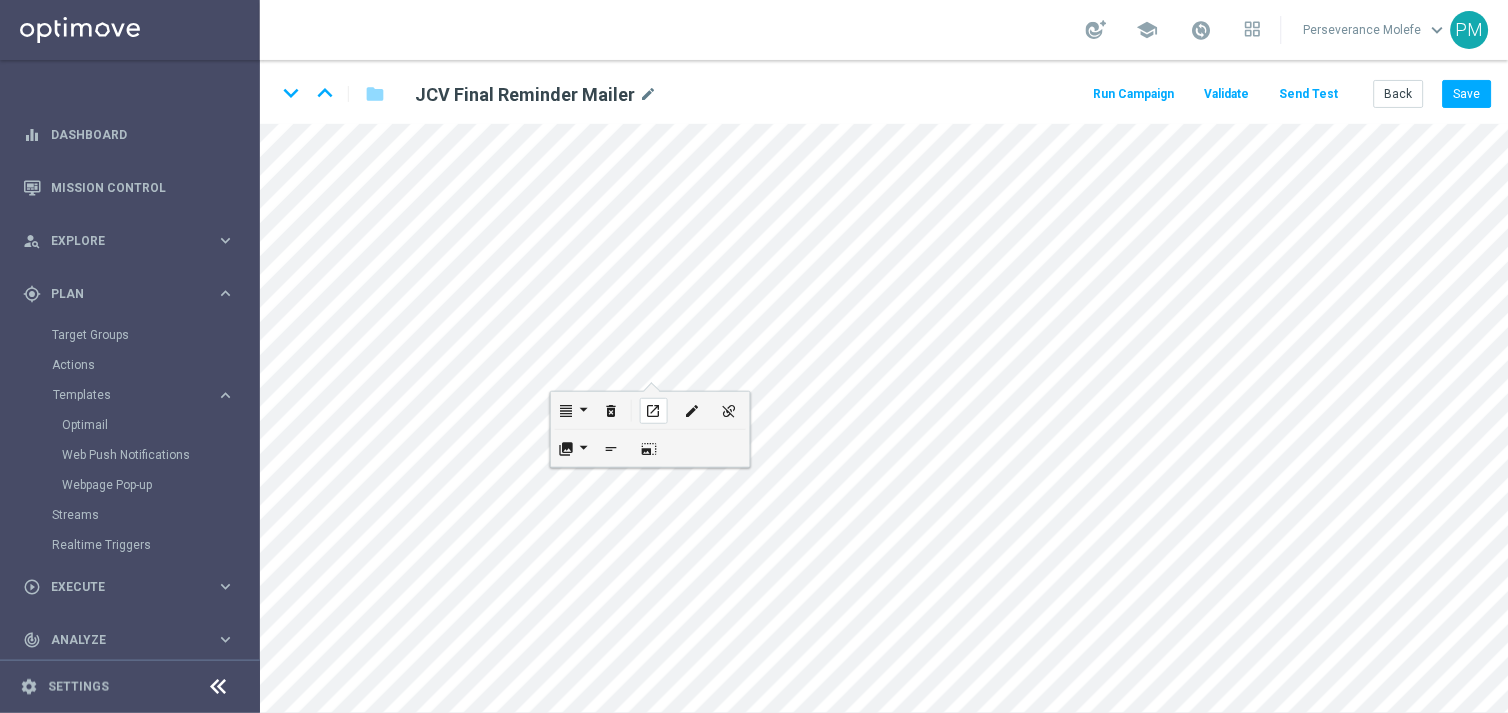 click on "open_in_new" at bounding box center (653, 411) 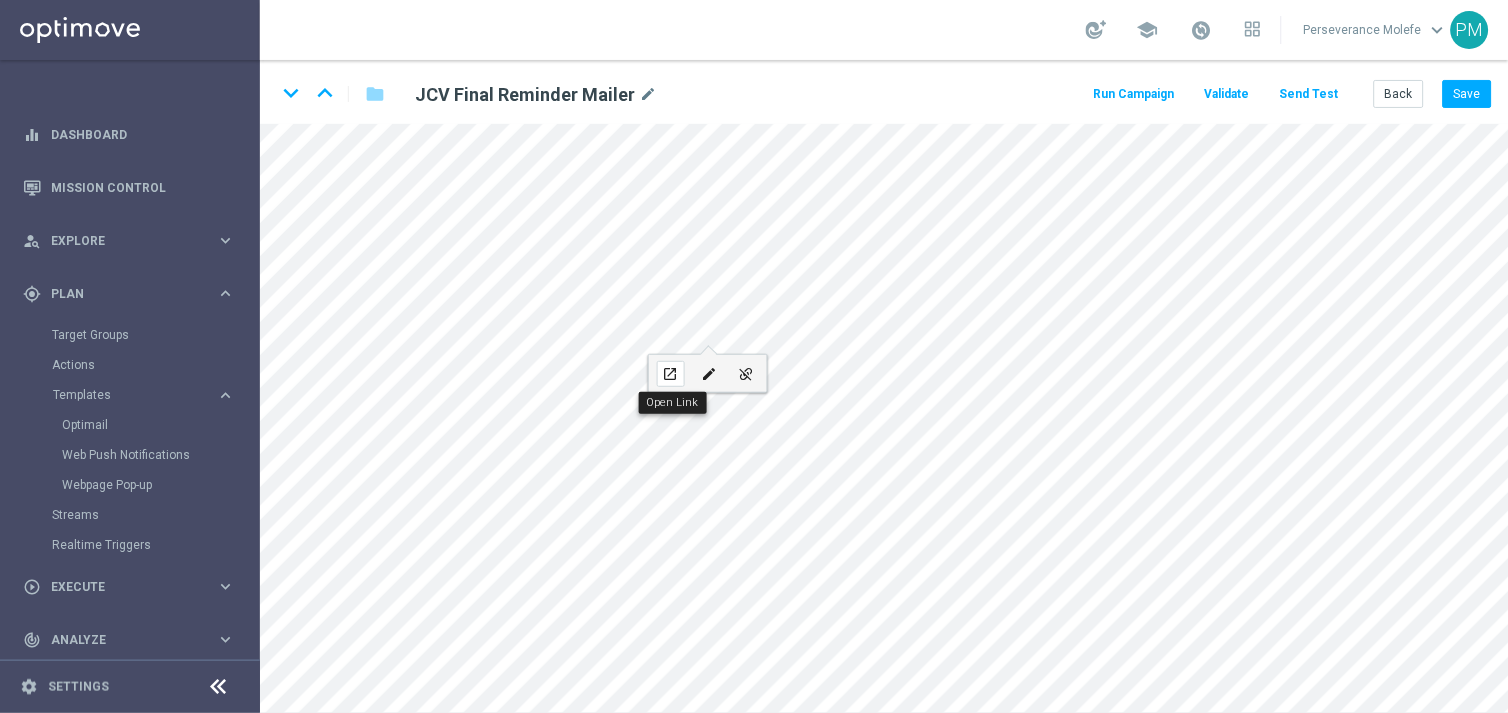 click on "open_in_new" at bounding box center (670, 374) 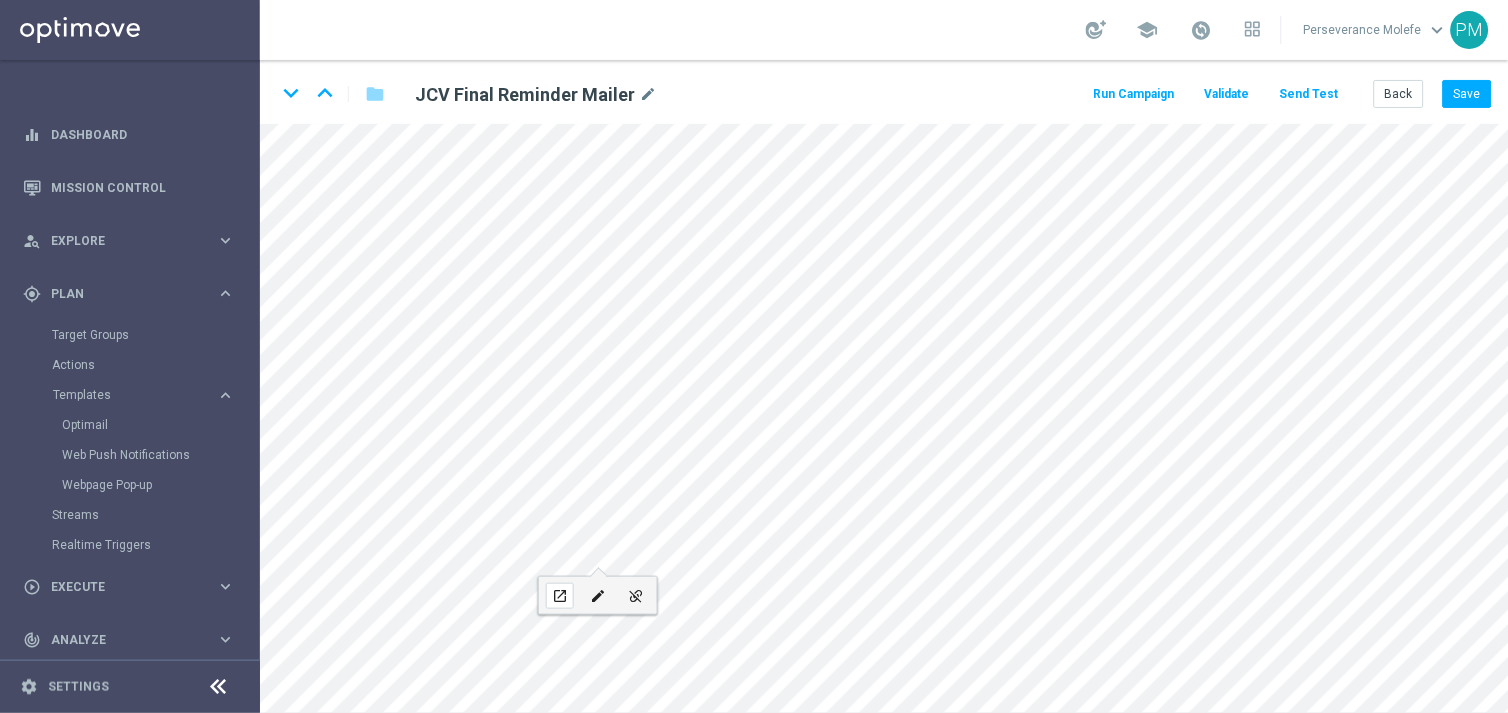 click on "open_in_new" at bounding box center (560, 596) 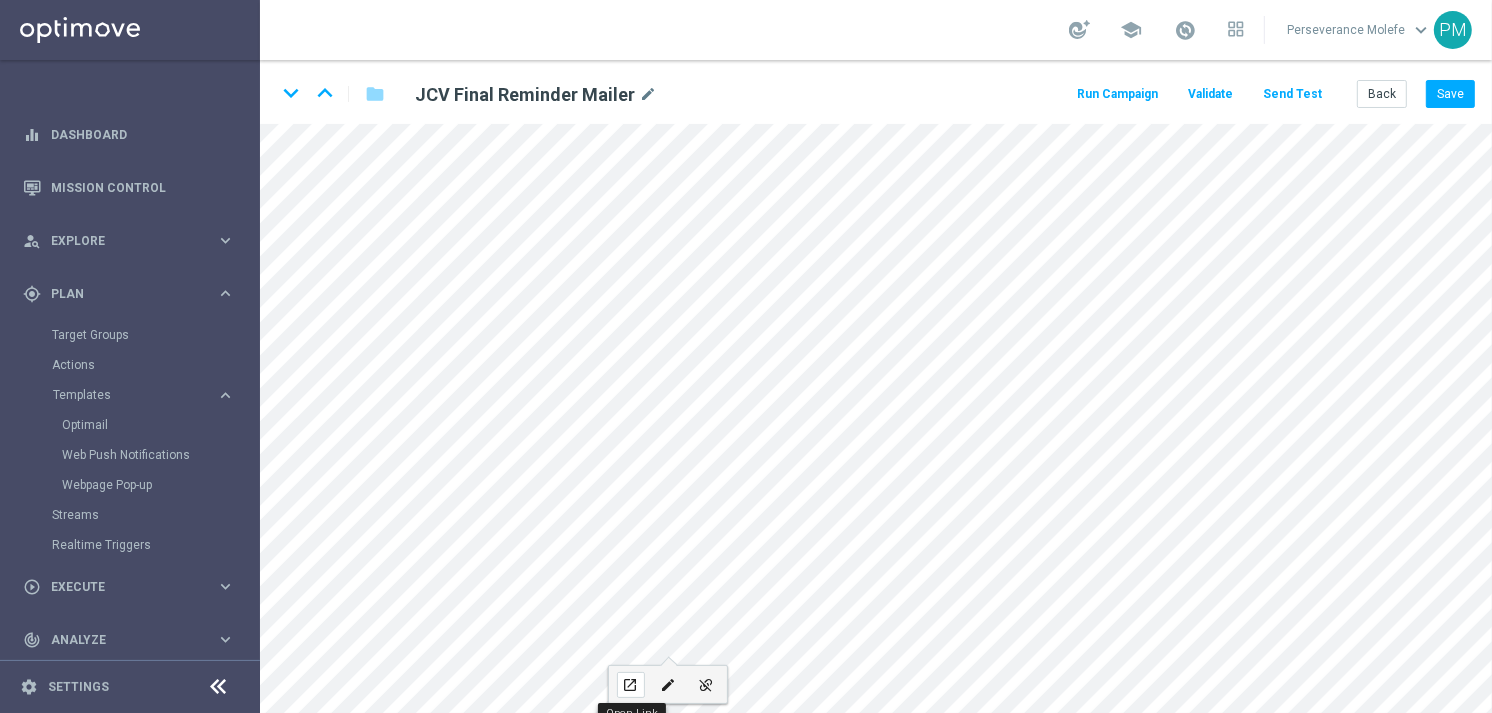 click on "open_in_new" at bounding box center (629, 685) 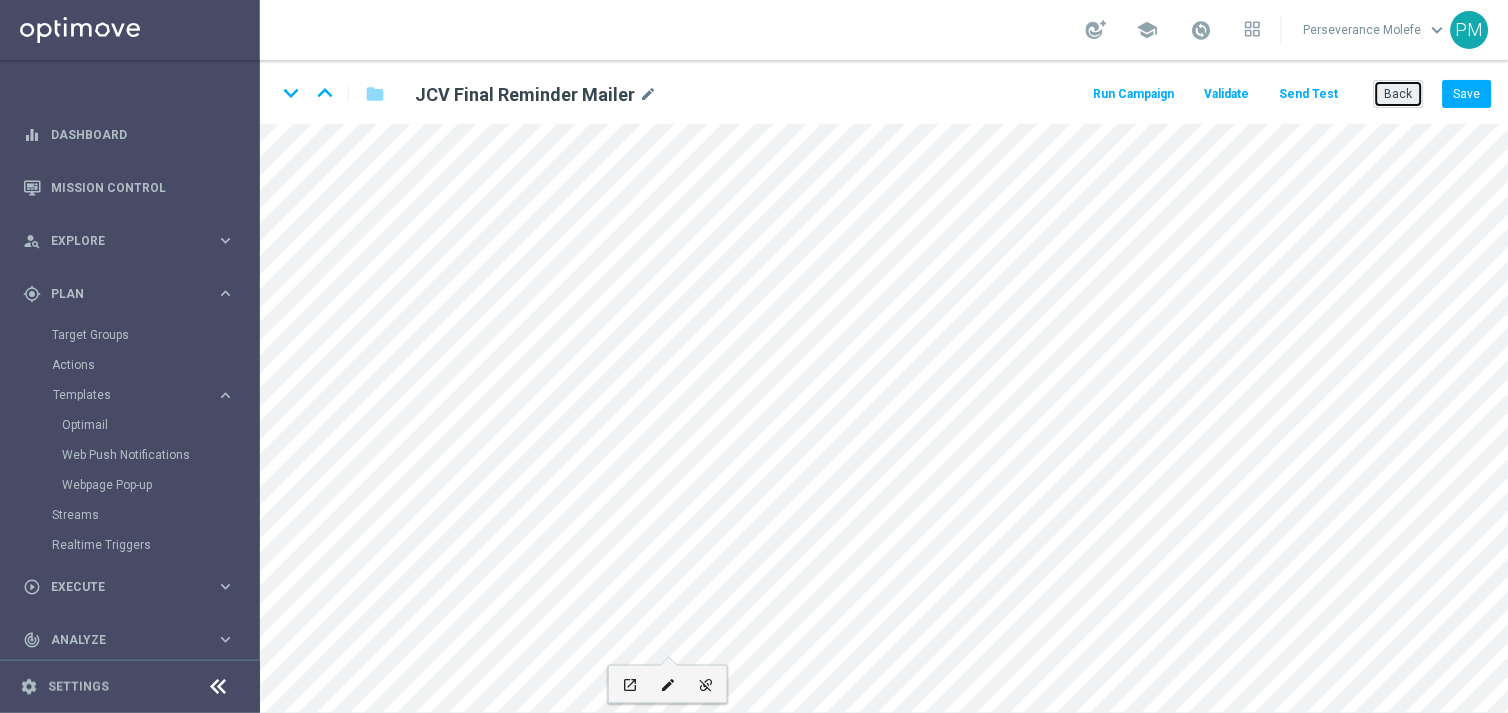 click on "Back" 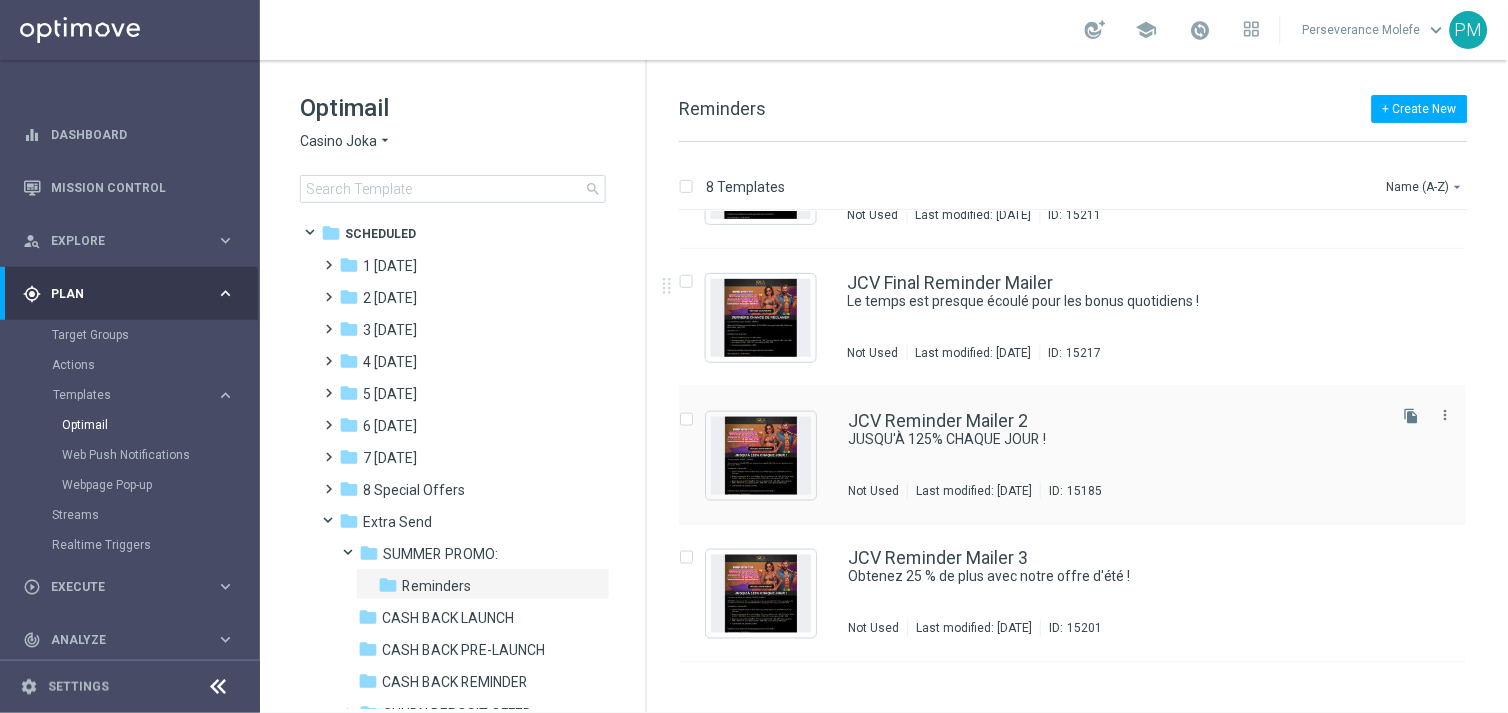 scroll, scrollTop: 555, scrollLeft: 0, axis: vertical 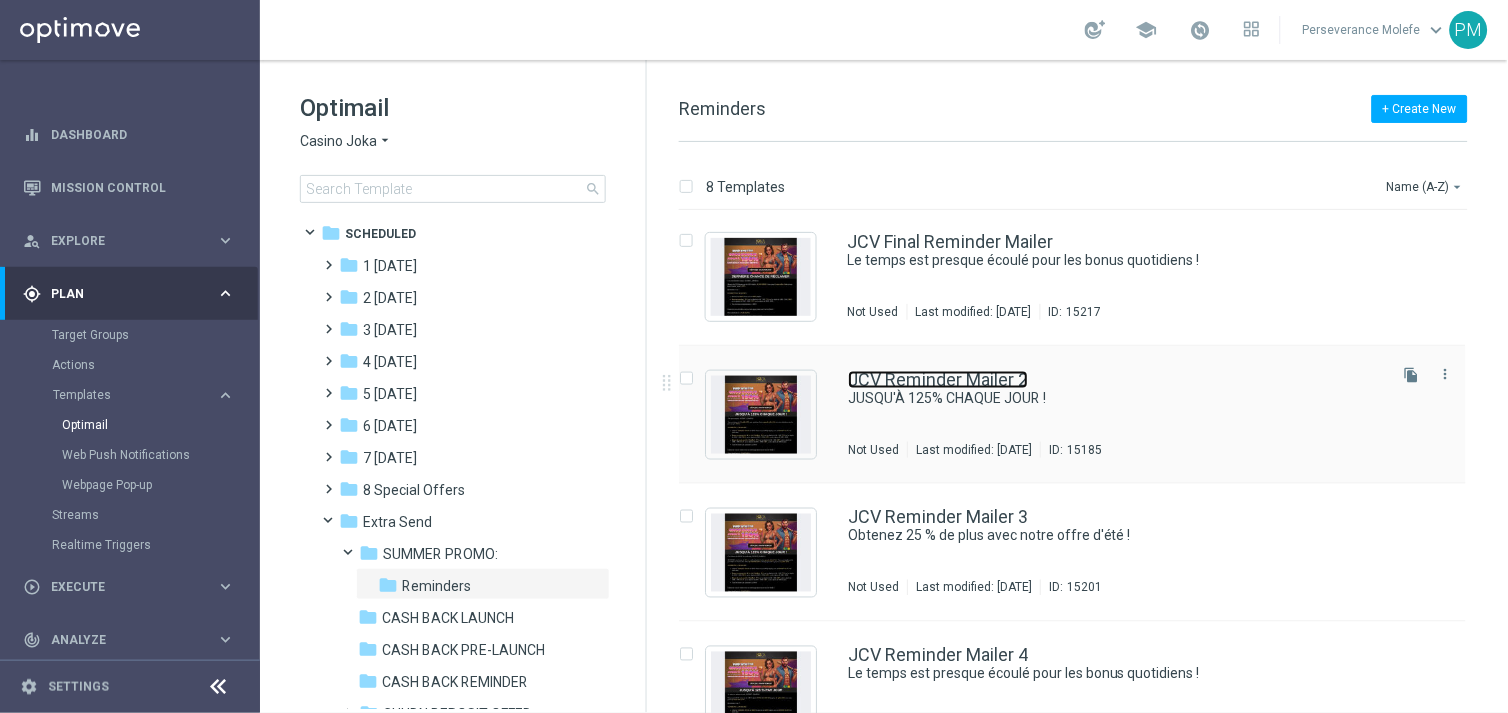 click on "JCV Reminder Mailer 2" at bounding box center [938, 380] 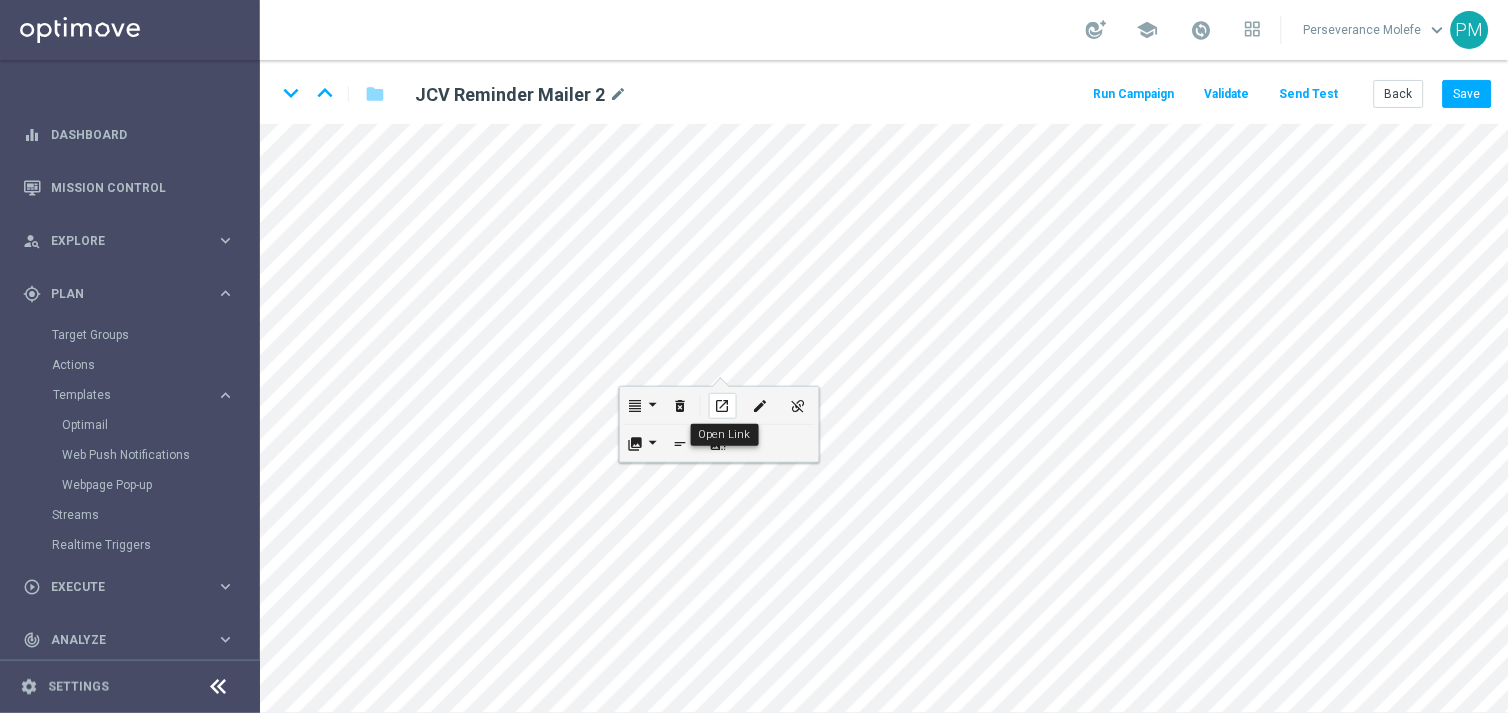 click on "open_in_new" at bounding box center [723, 406] 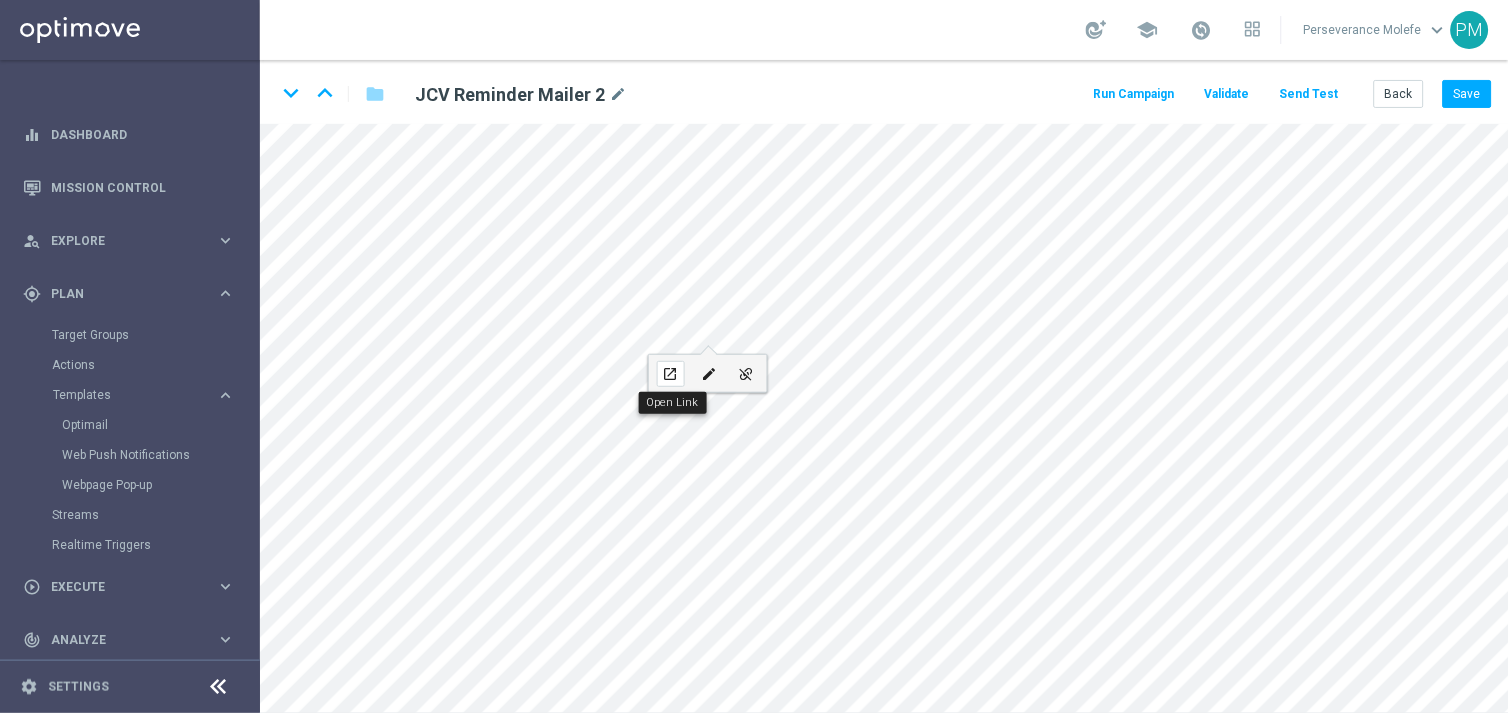 click on "open_in_new" at bounding box center (670, 374) 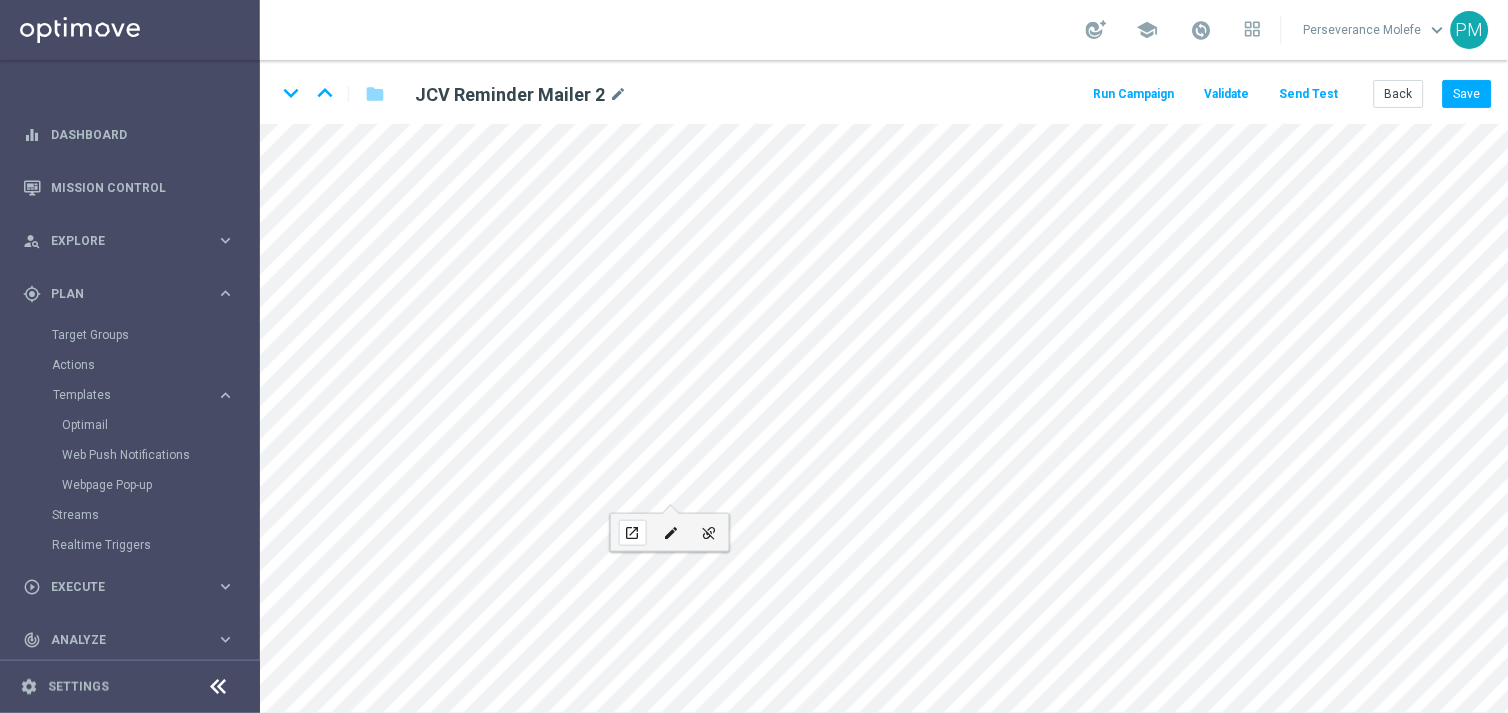 click on "open_in_new" at bounding box center [633, 533] 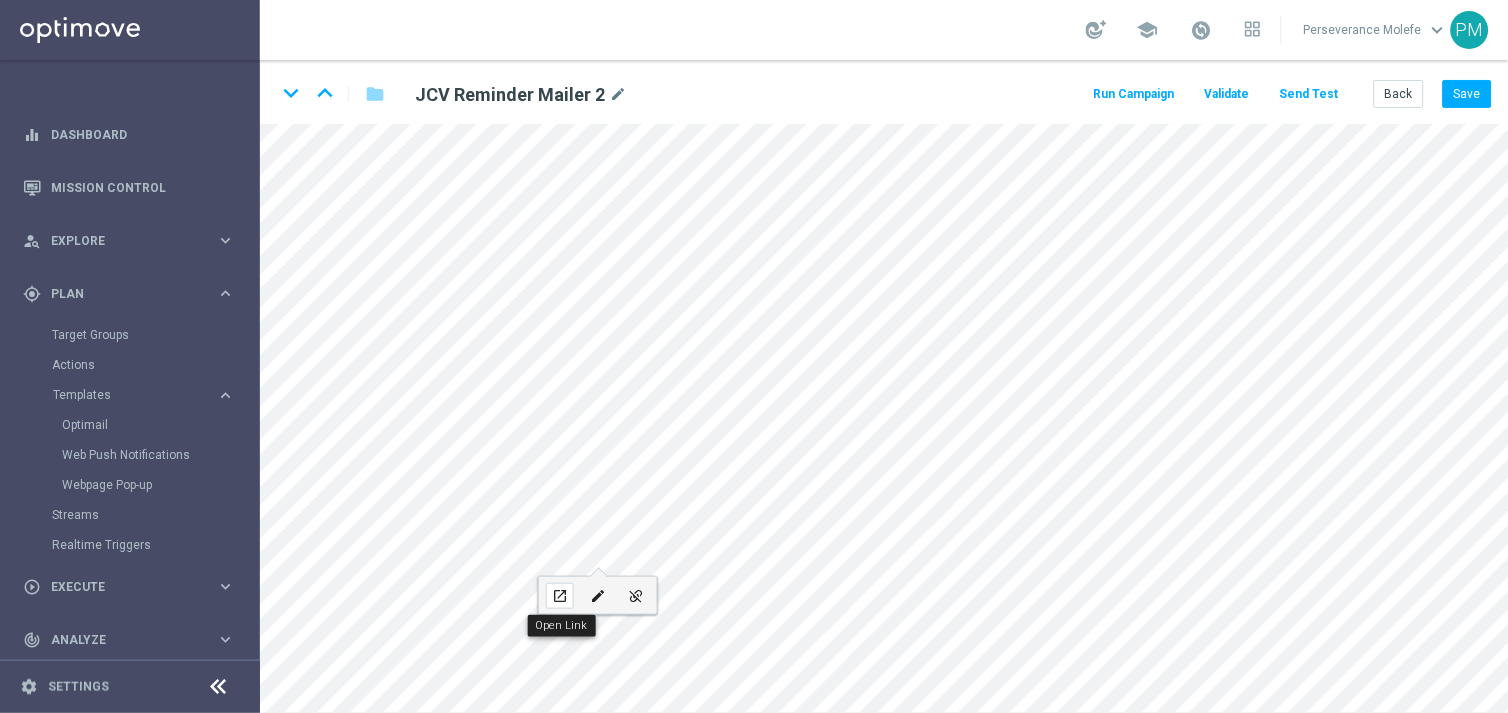 click on "open_in_new" at bounding box center (559, 596) 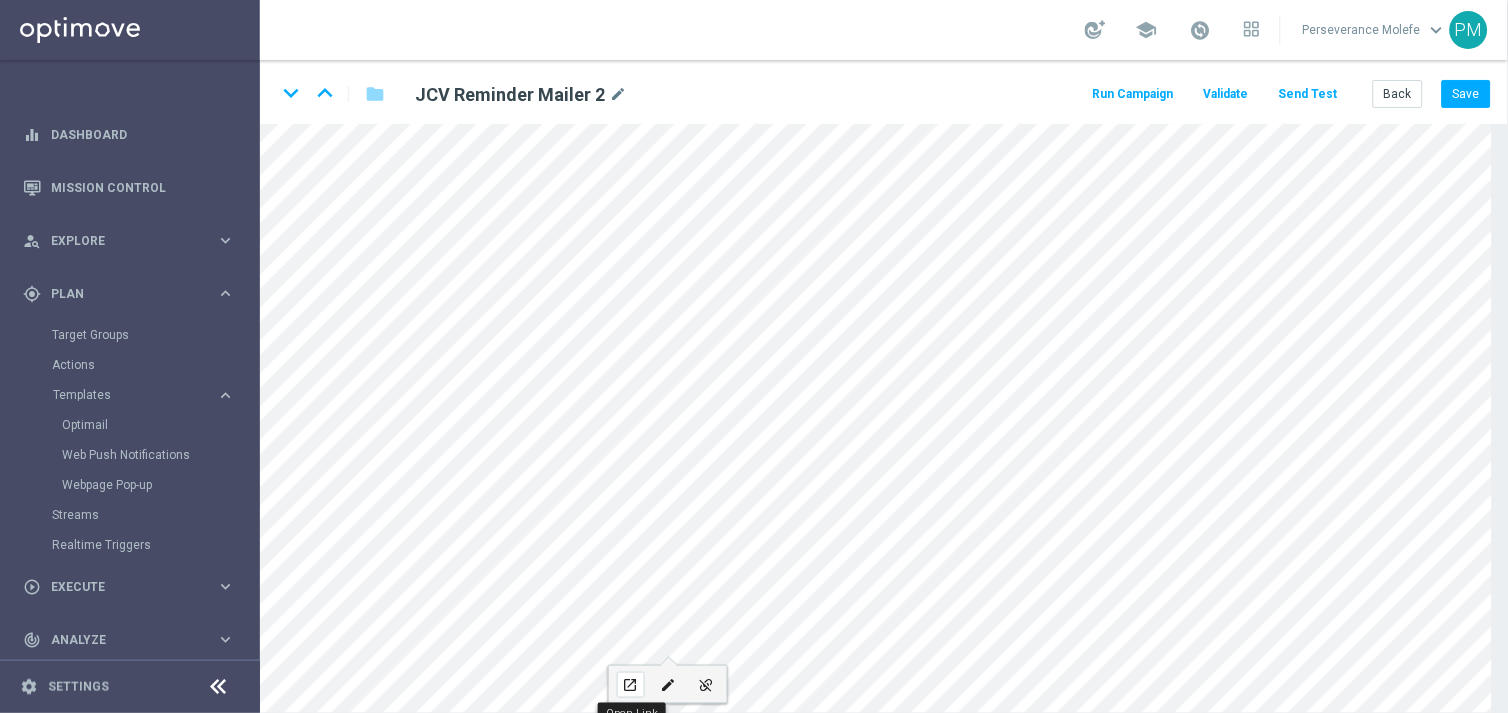 click on "open_in_new" at bounding box center [631, 685] 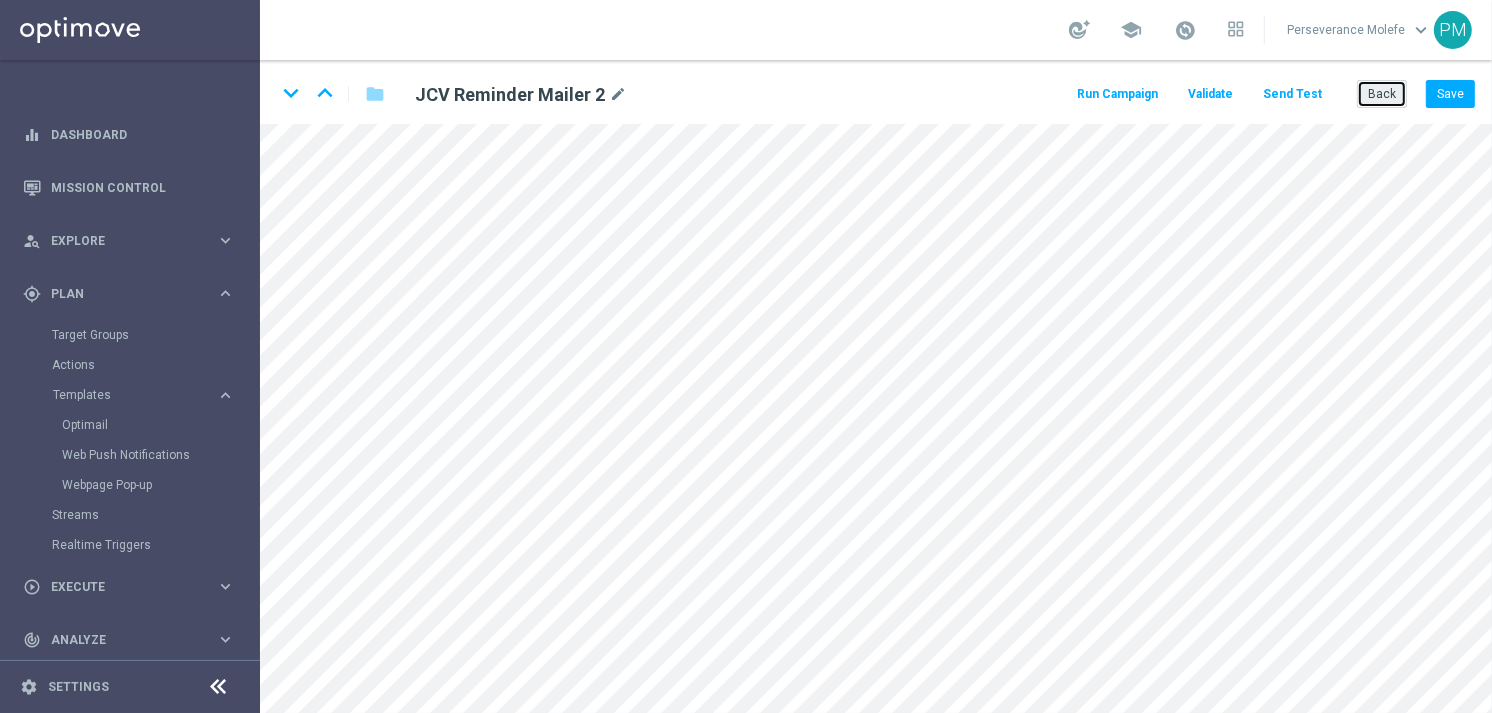 click on "Back" 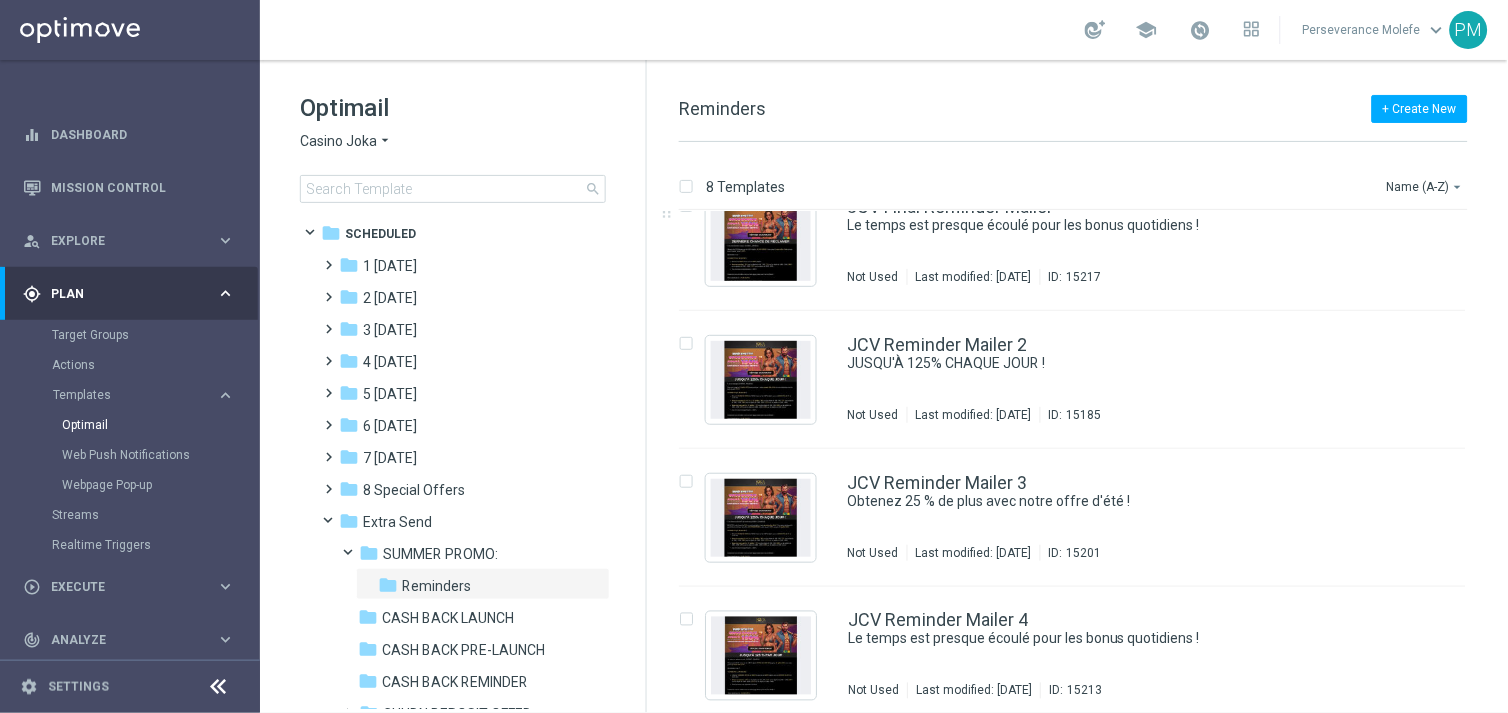 scroll, scrollTop: 602, scrollLeft: 0, axis: vertical 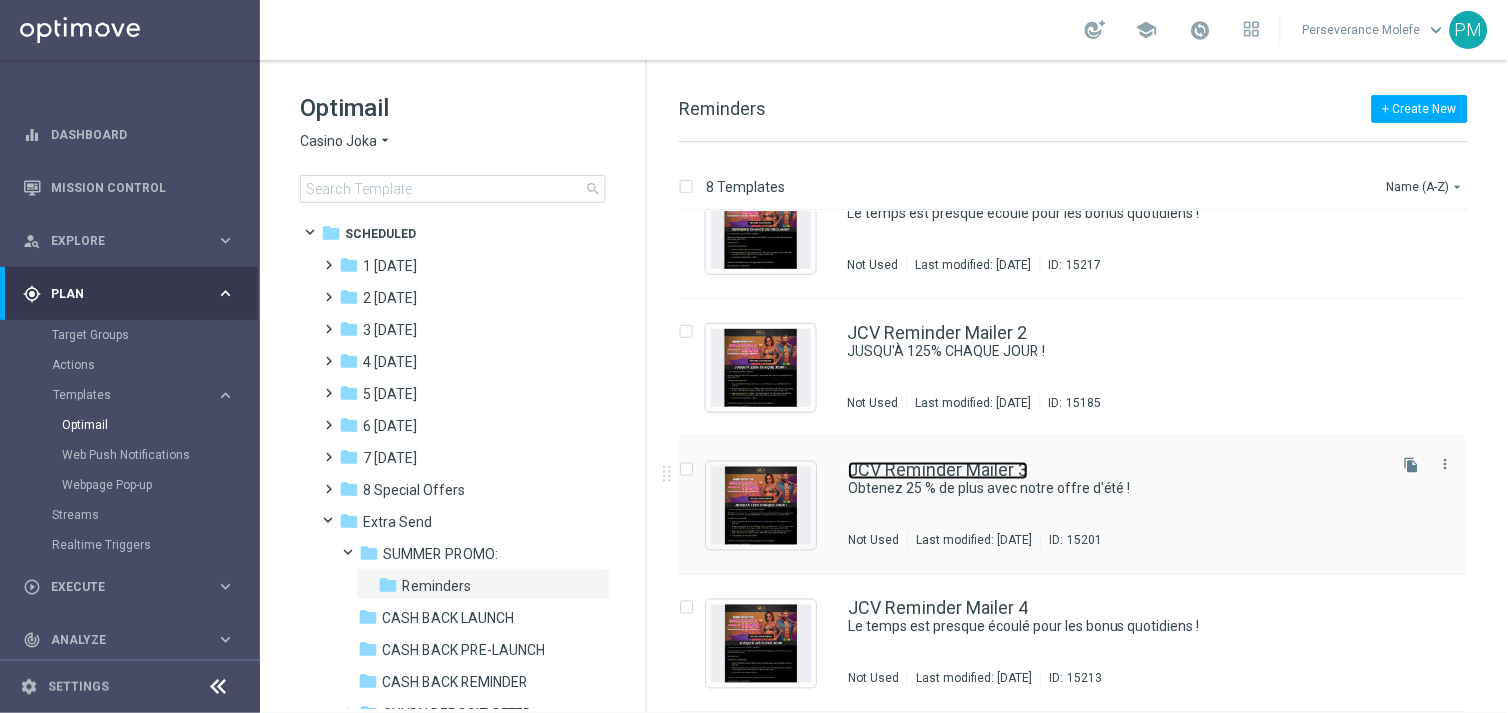 click on "JCV Reminder Mailer 3" at bounding box center (938, 471) 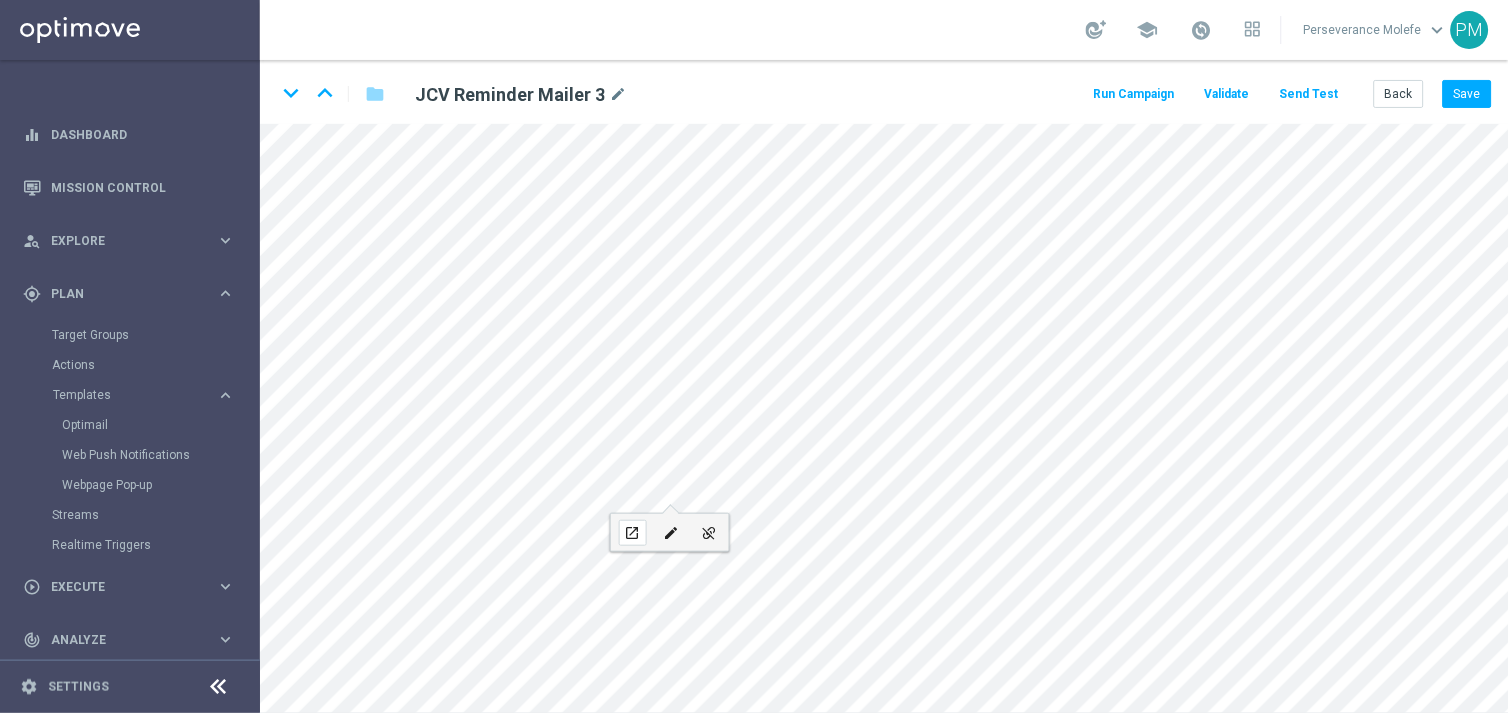 click on "open_in_new" at bounding box center (632, 533) 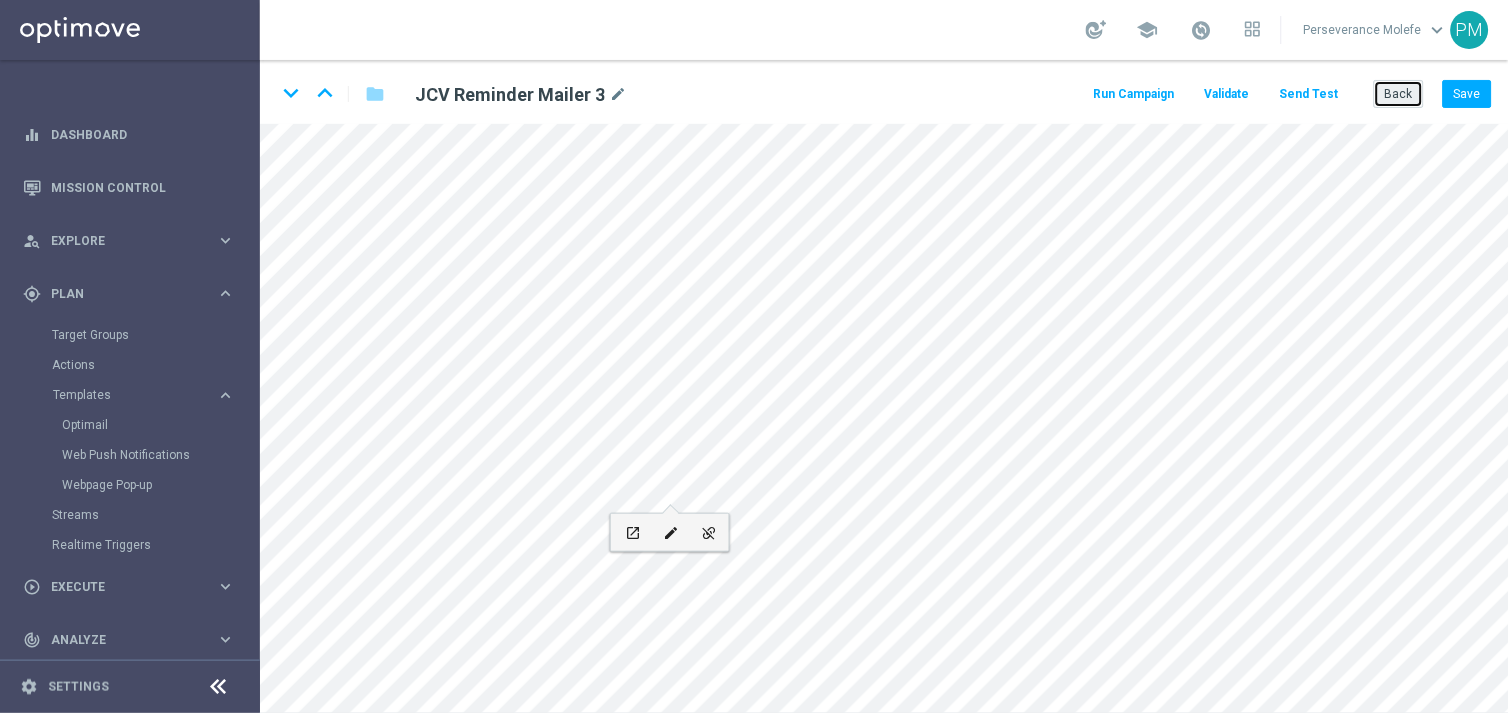 click on "Back" 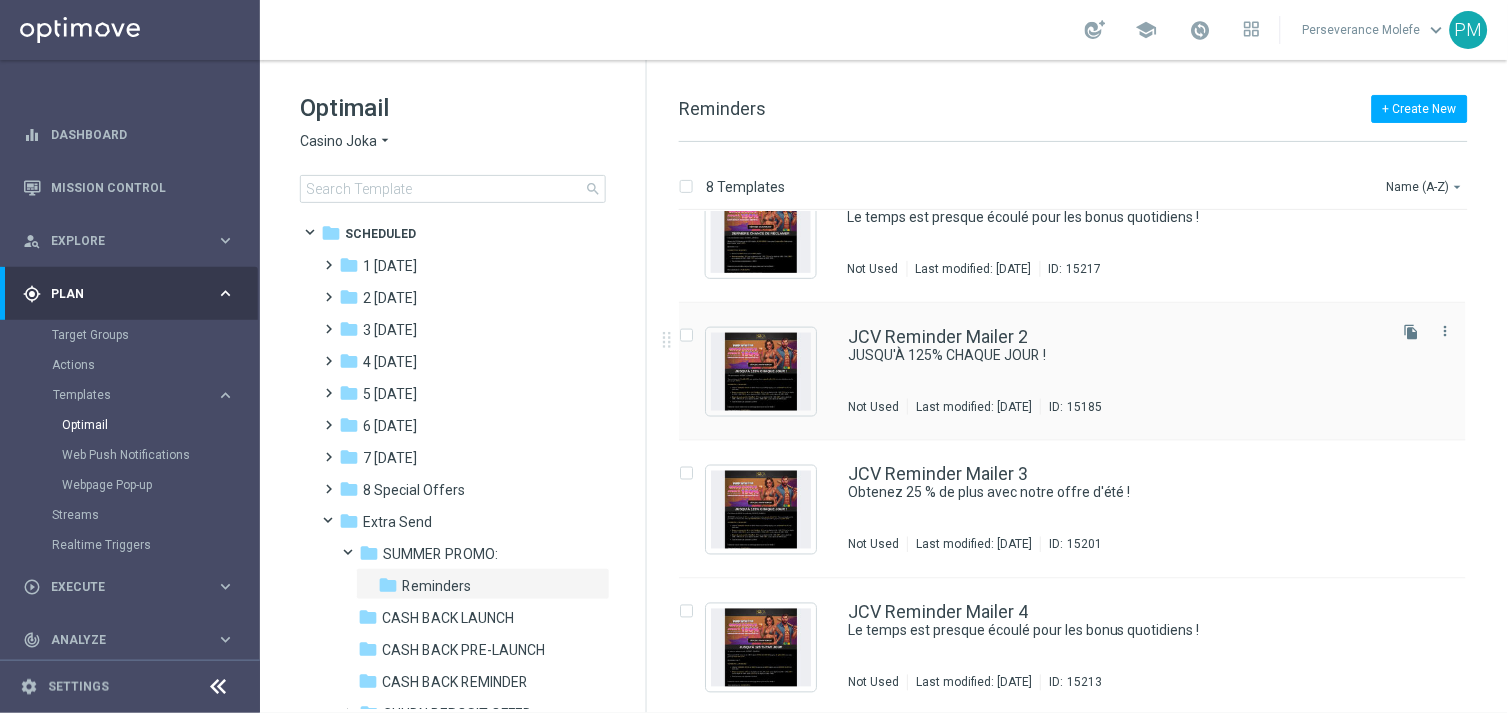 scroll, scrollTop: 602, scrollLeft: 0, axis: vertical 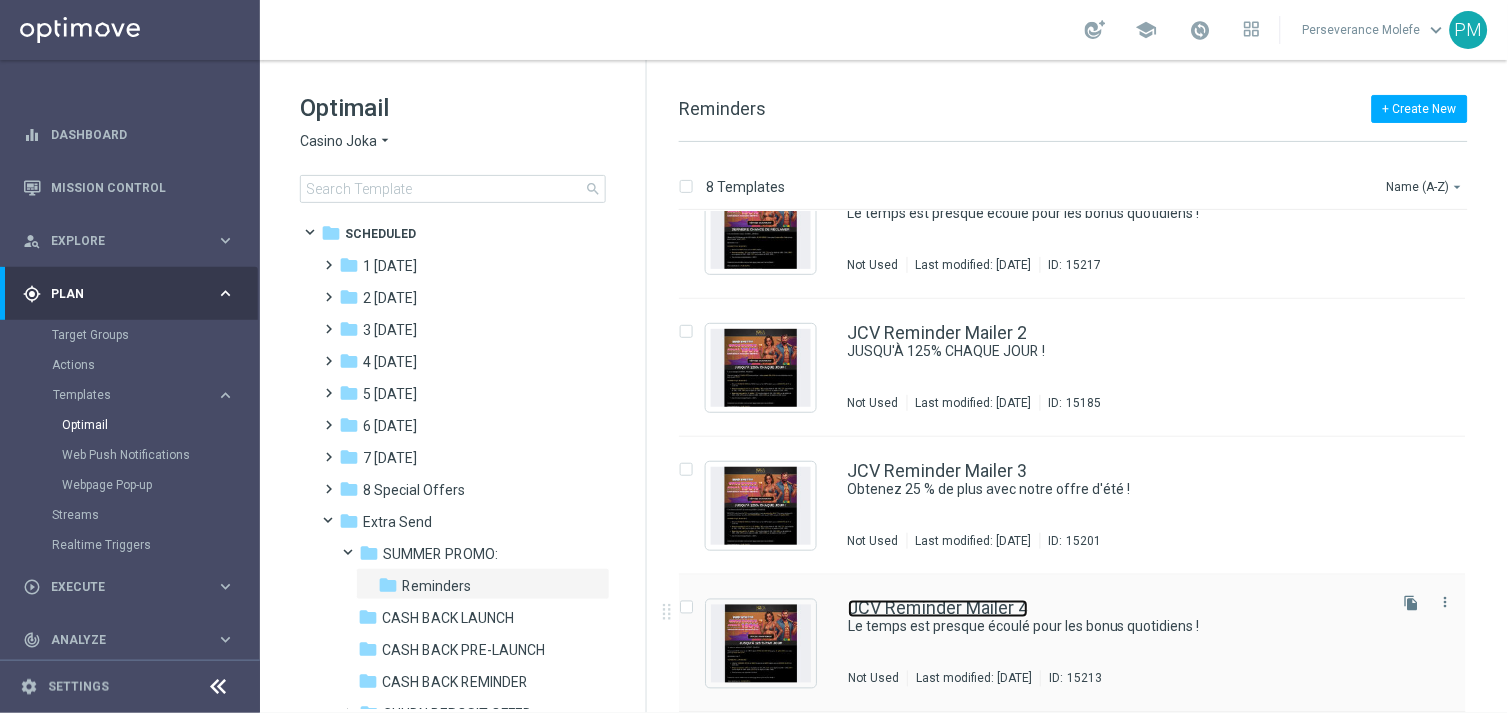 click on "JCV Reminder Mailer 4" at bounding box center (938, 609) 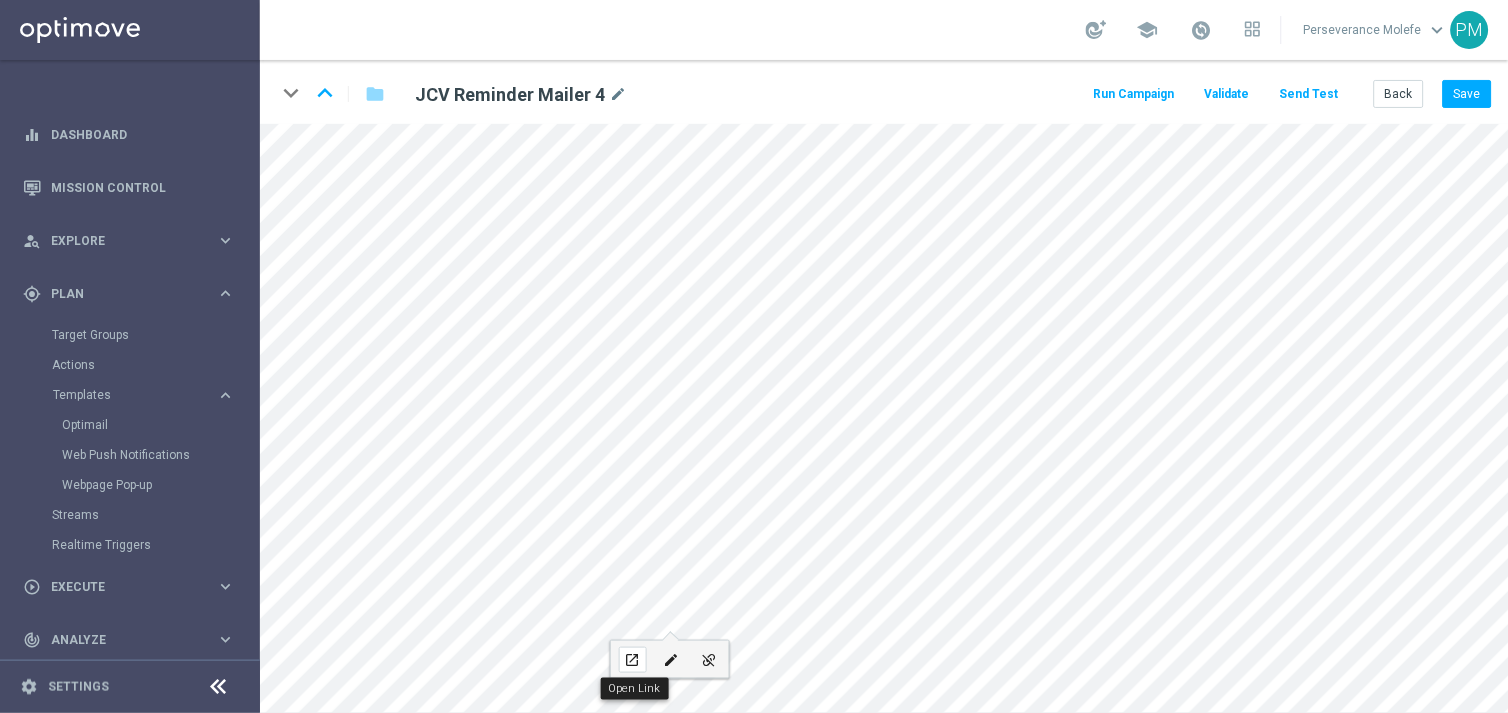 click on "open_in_new" at bounding box center [632, 660] 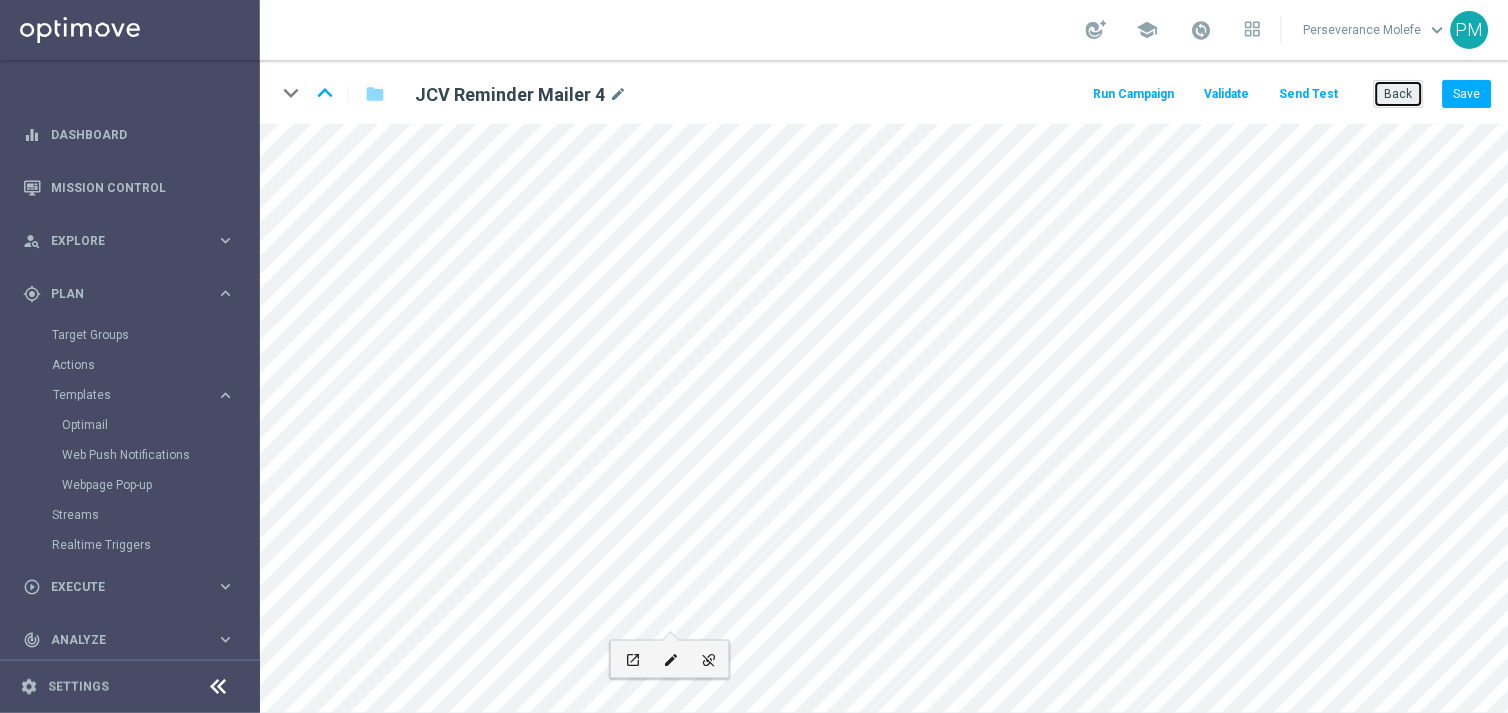click on "Back" 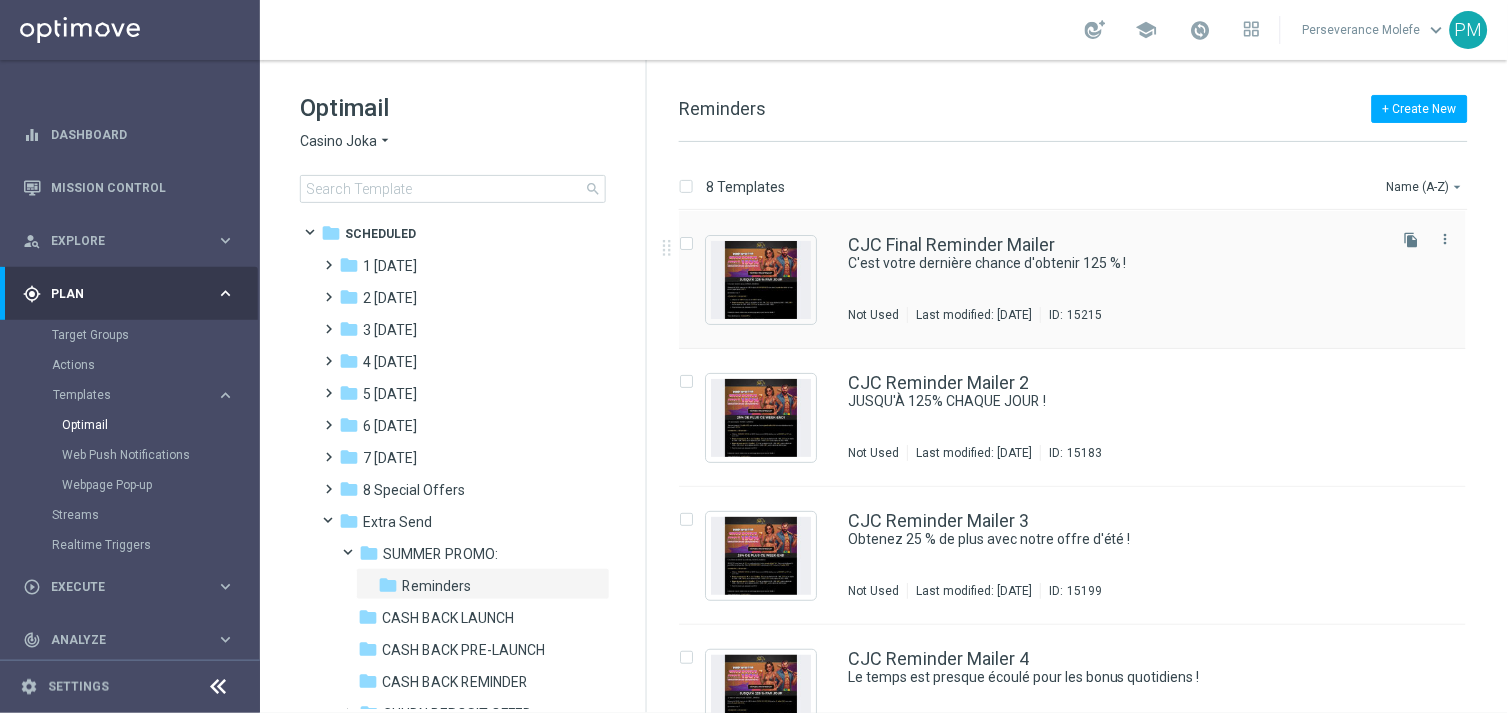click on "CJC Final Reminder Mailer
C'est votre dernière chance d'obtenir 125 % !
Not Used
Last modified: Thursday, July 10, 2025
ID:
15215
file_copy
more_vert" at bounding box center [1072, 280] 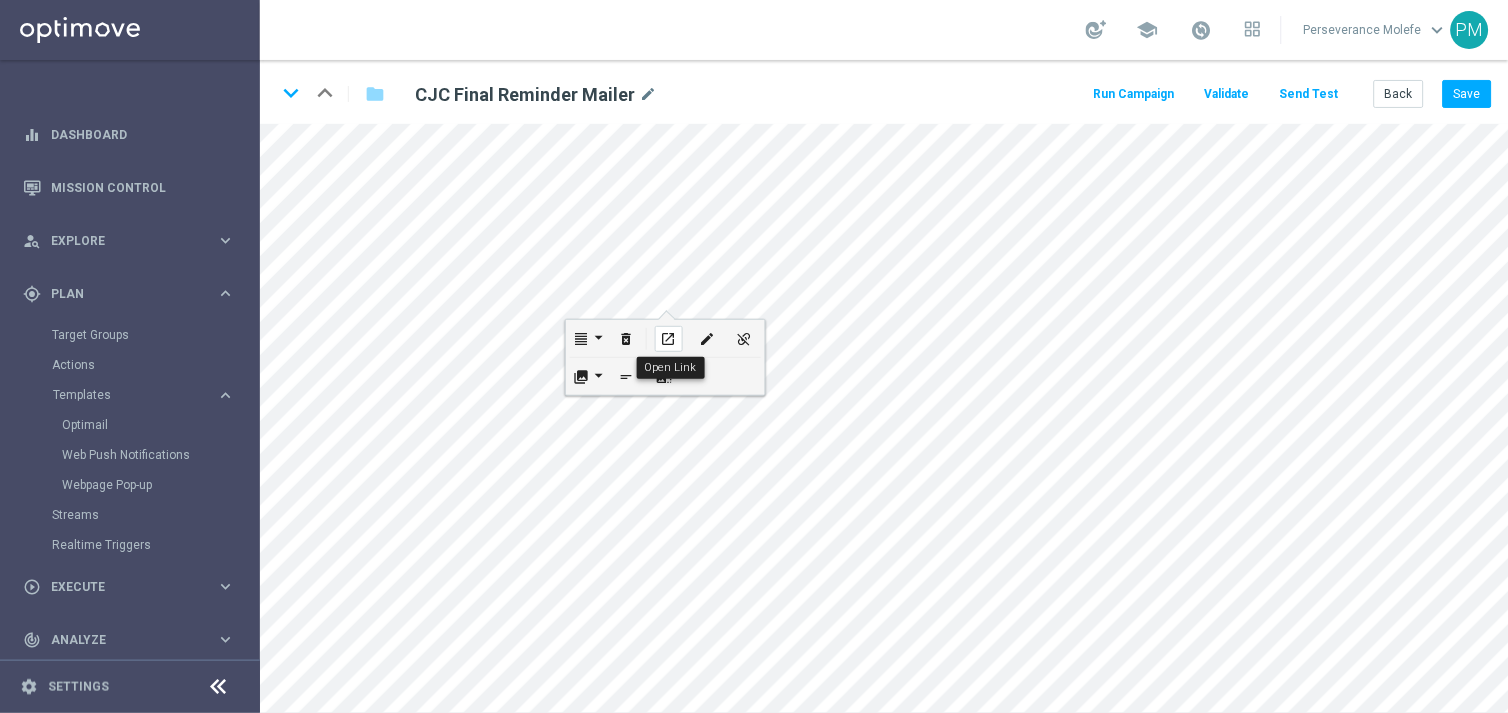 click on "open_in_new" at bounding box center (668, 339) 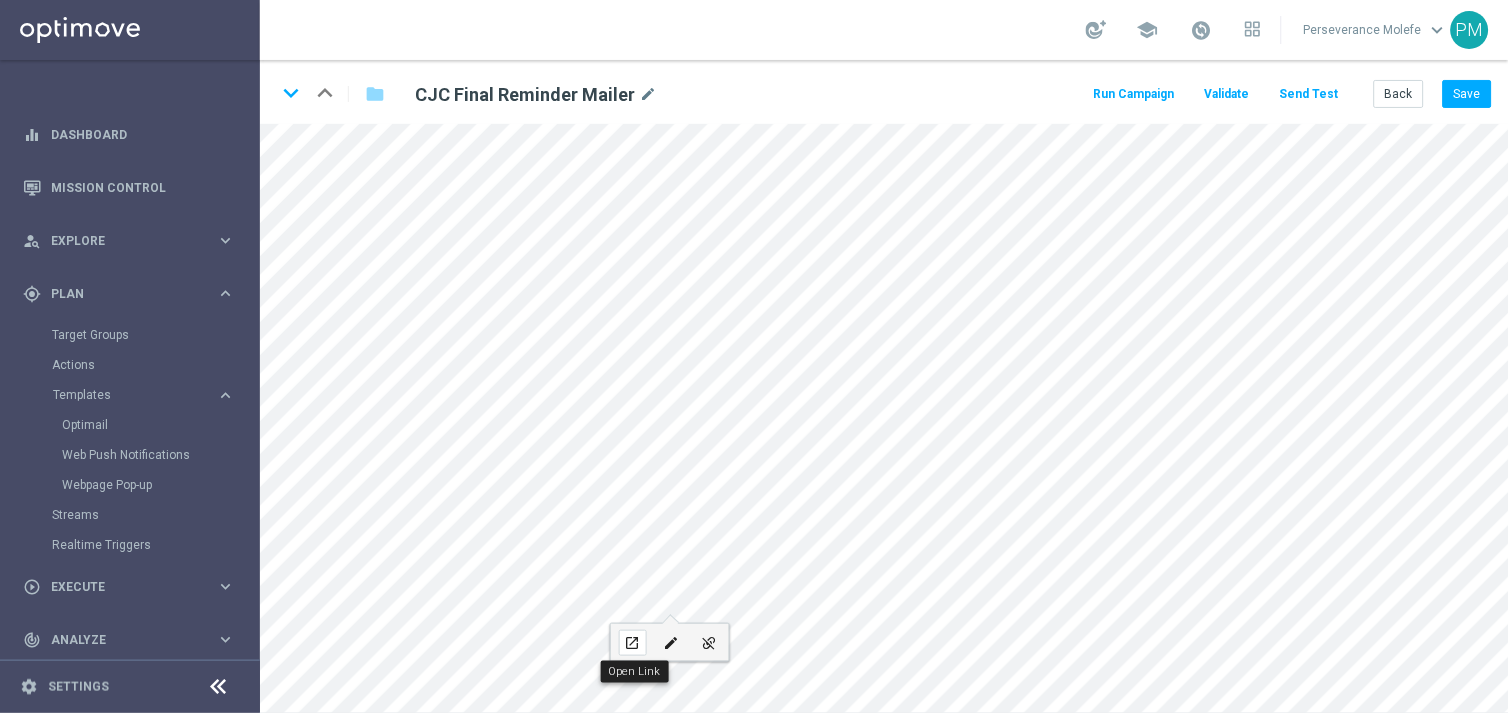 click on "open_in_new" at bounding box center (632, 643) 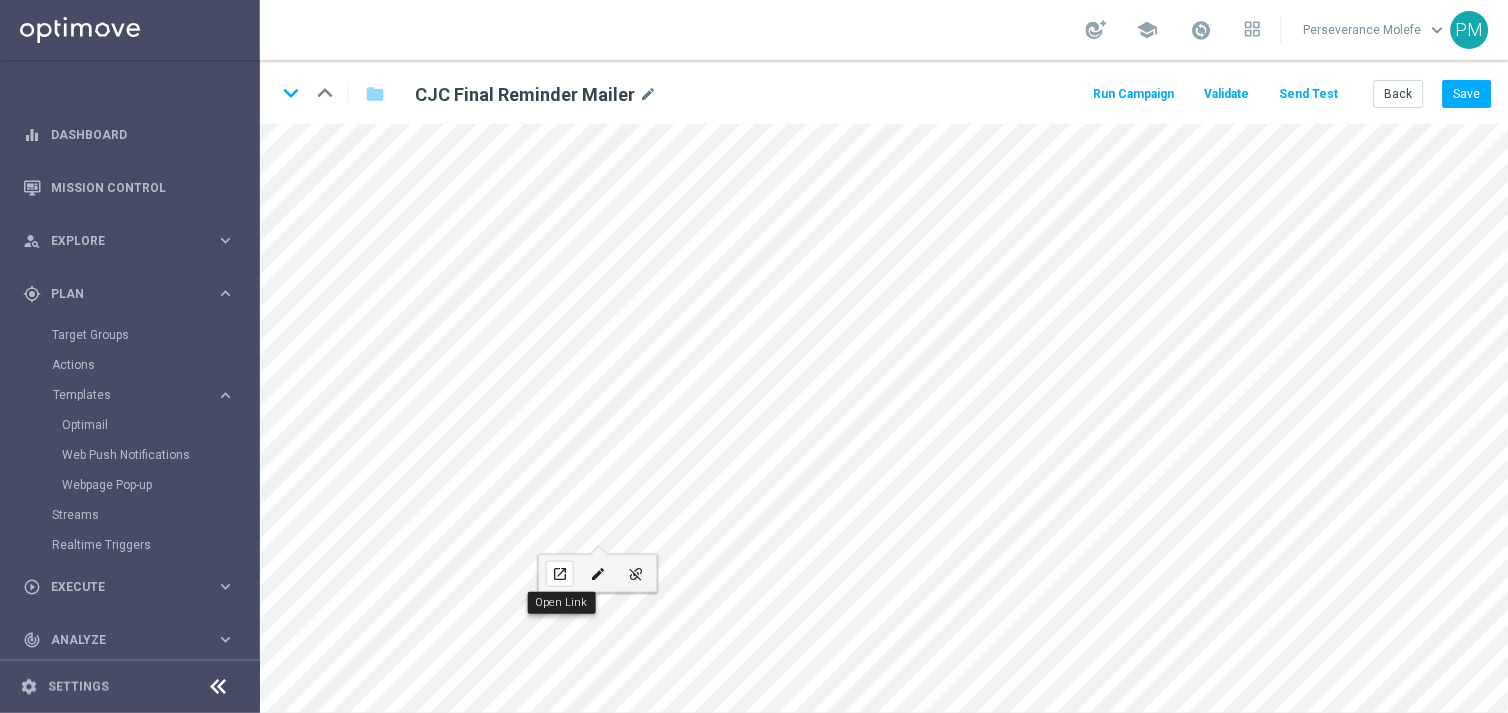 click on "open_in_new" at bounding box center [559, 574] 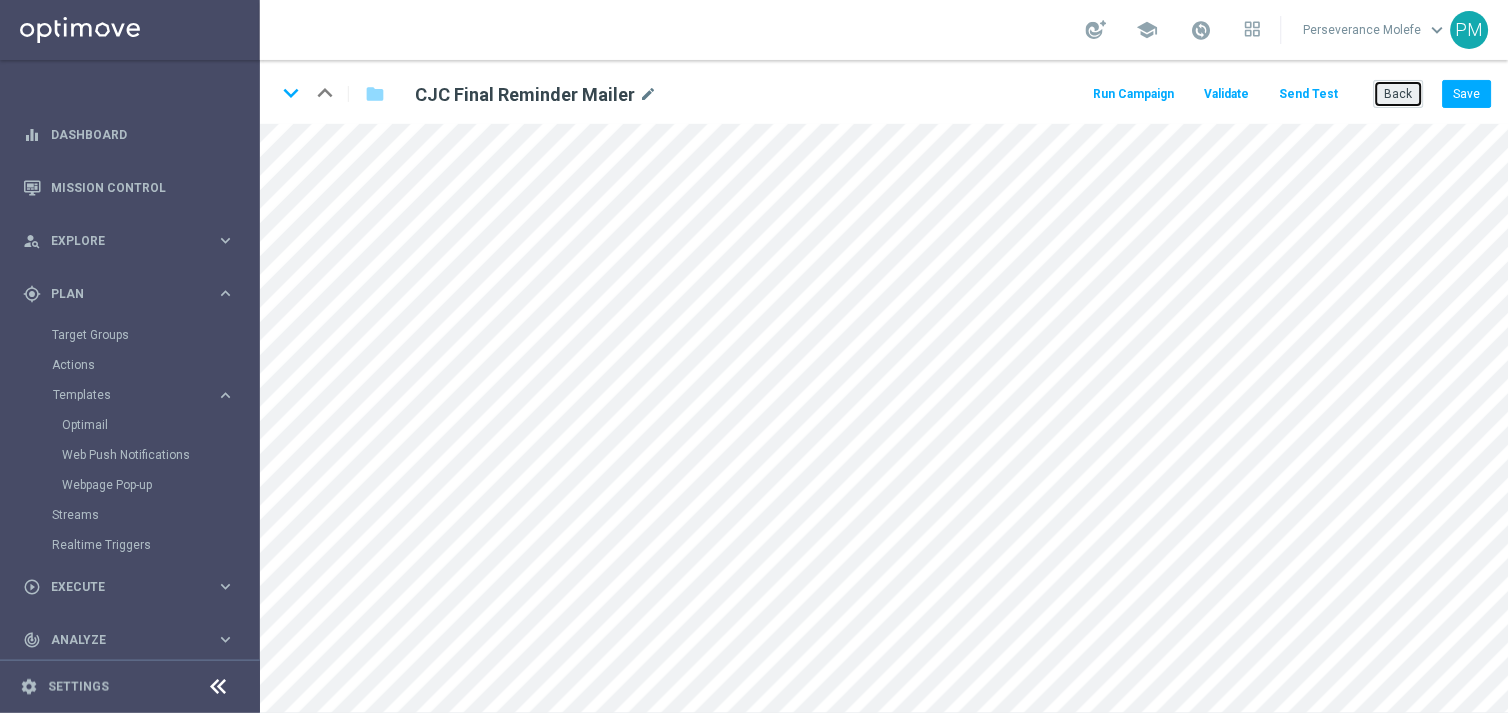 click on "Back" 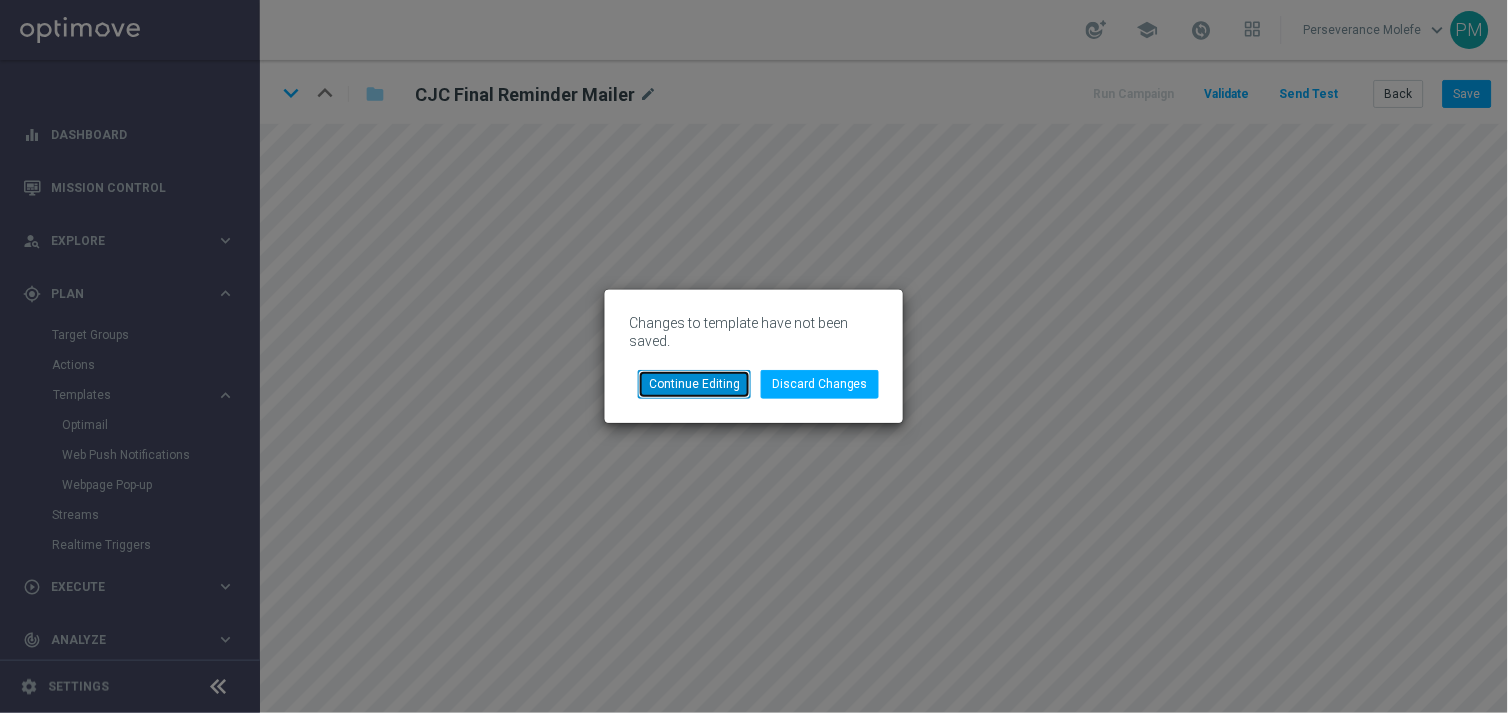 click on "Continue Editing" at bounding box center (694, 384) 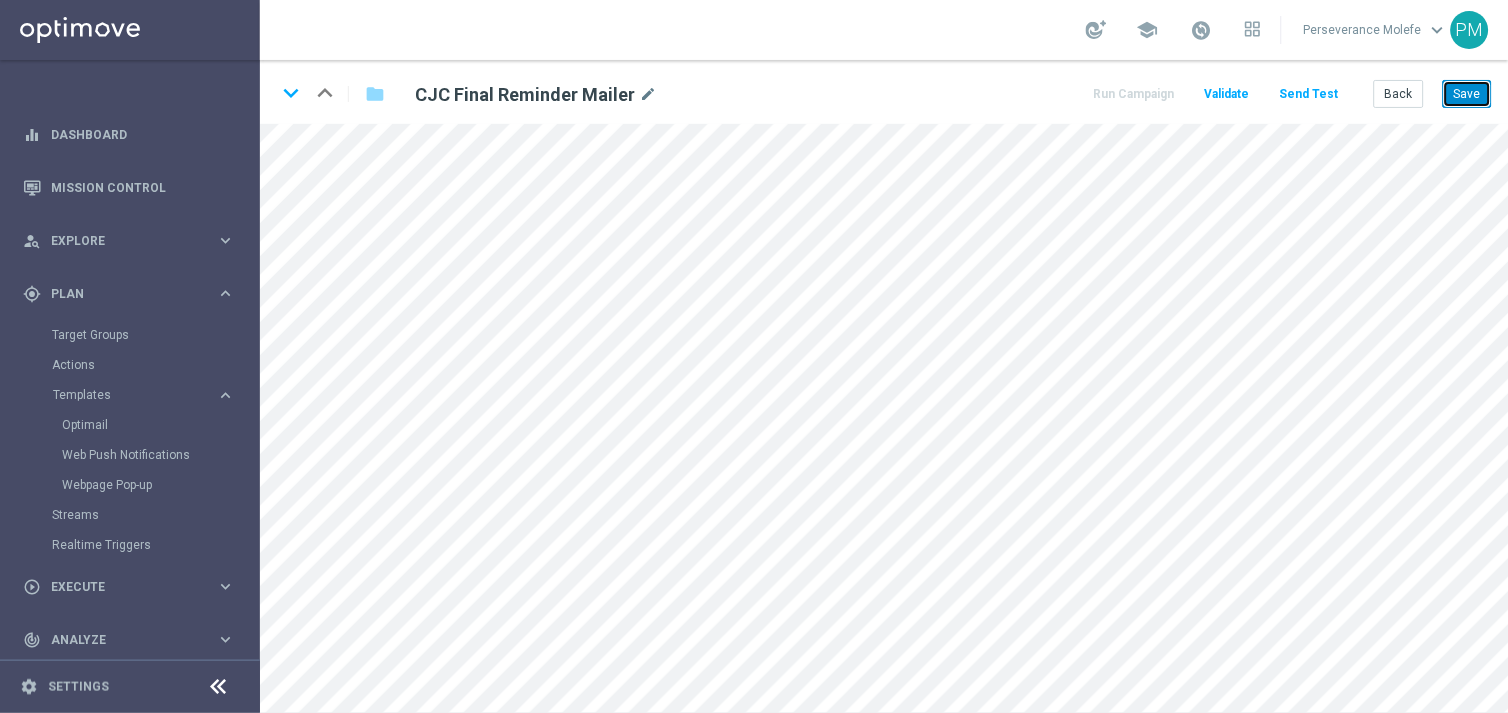 click on "Save" at bounding box center (1467, 94) 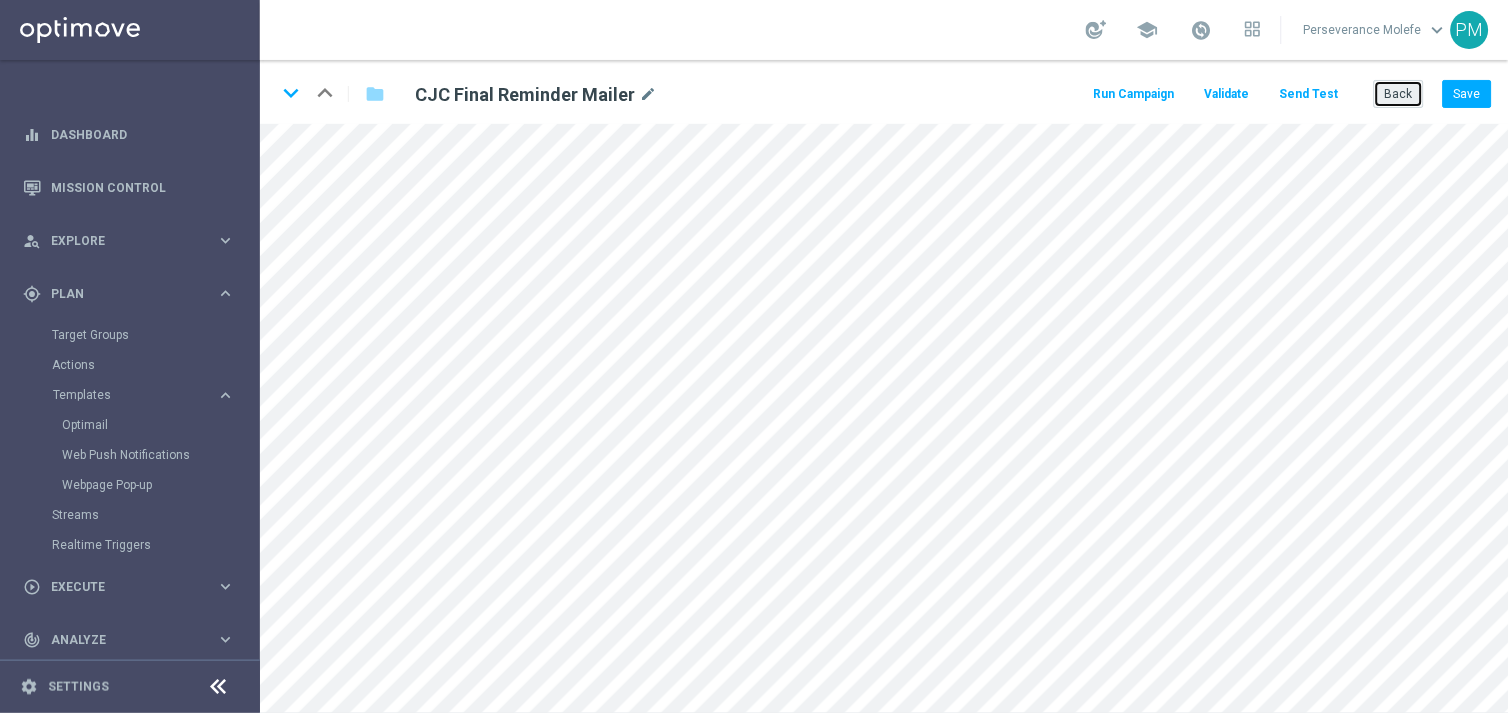 click on "Back" 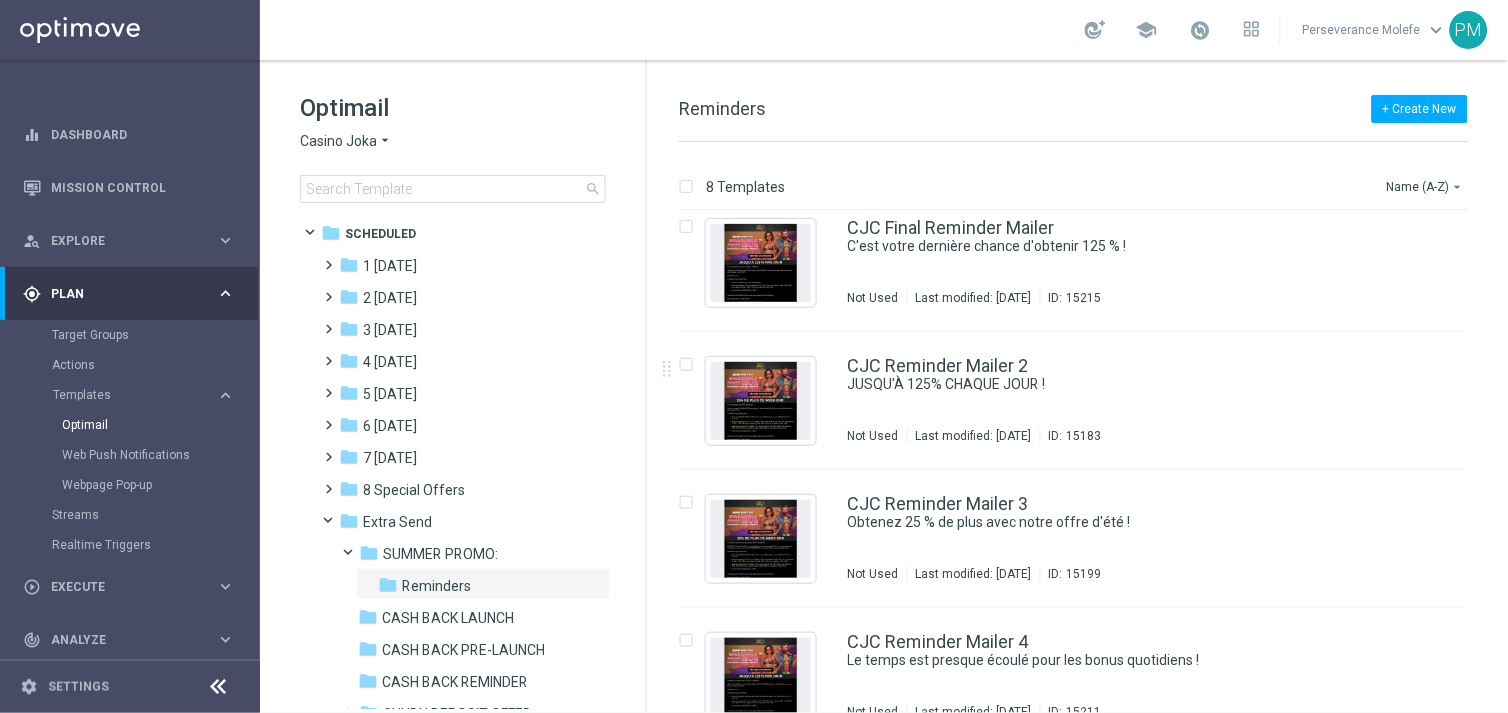 scroll, scrollTop: 0, scrollLeft: 0, axis: both 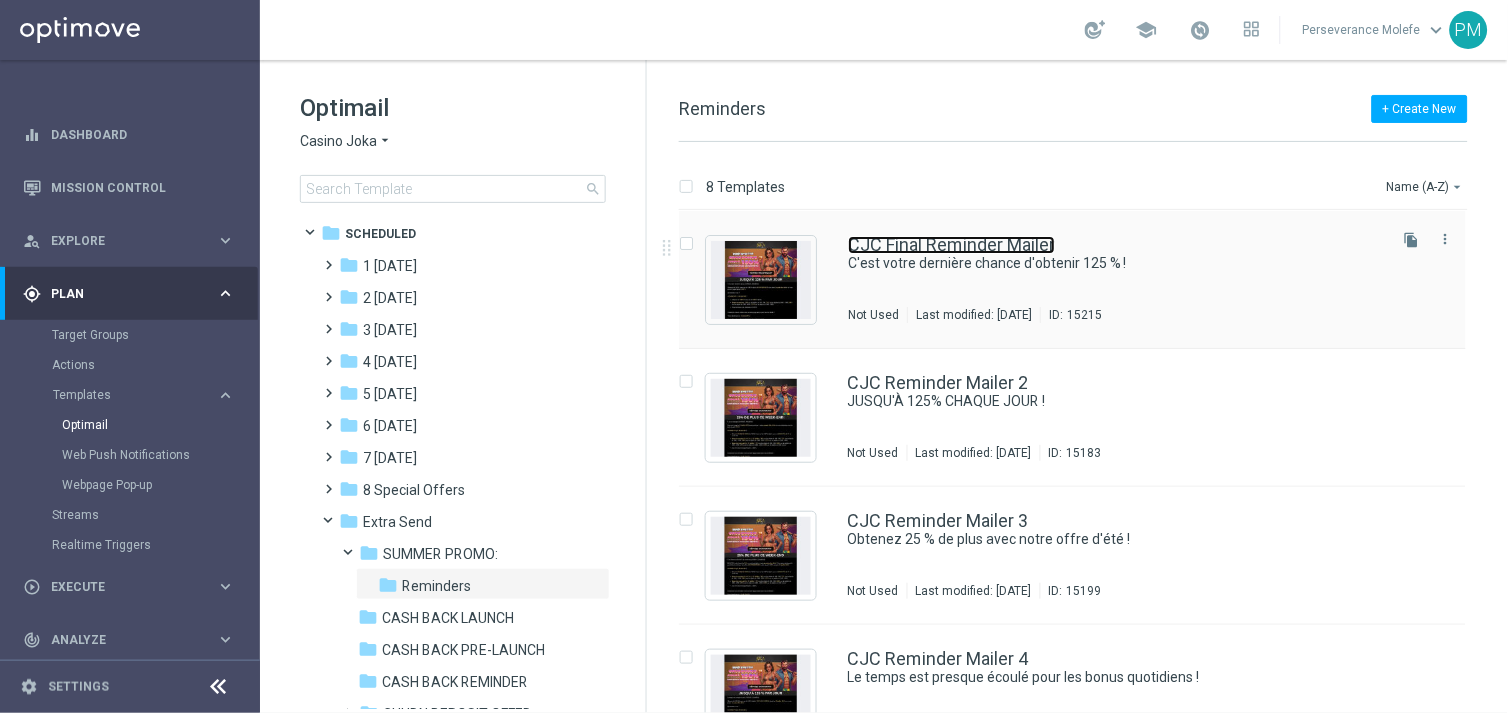 click on "CJC Final Reminder Mailer" at bounding box center (951, 245) 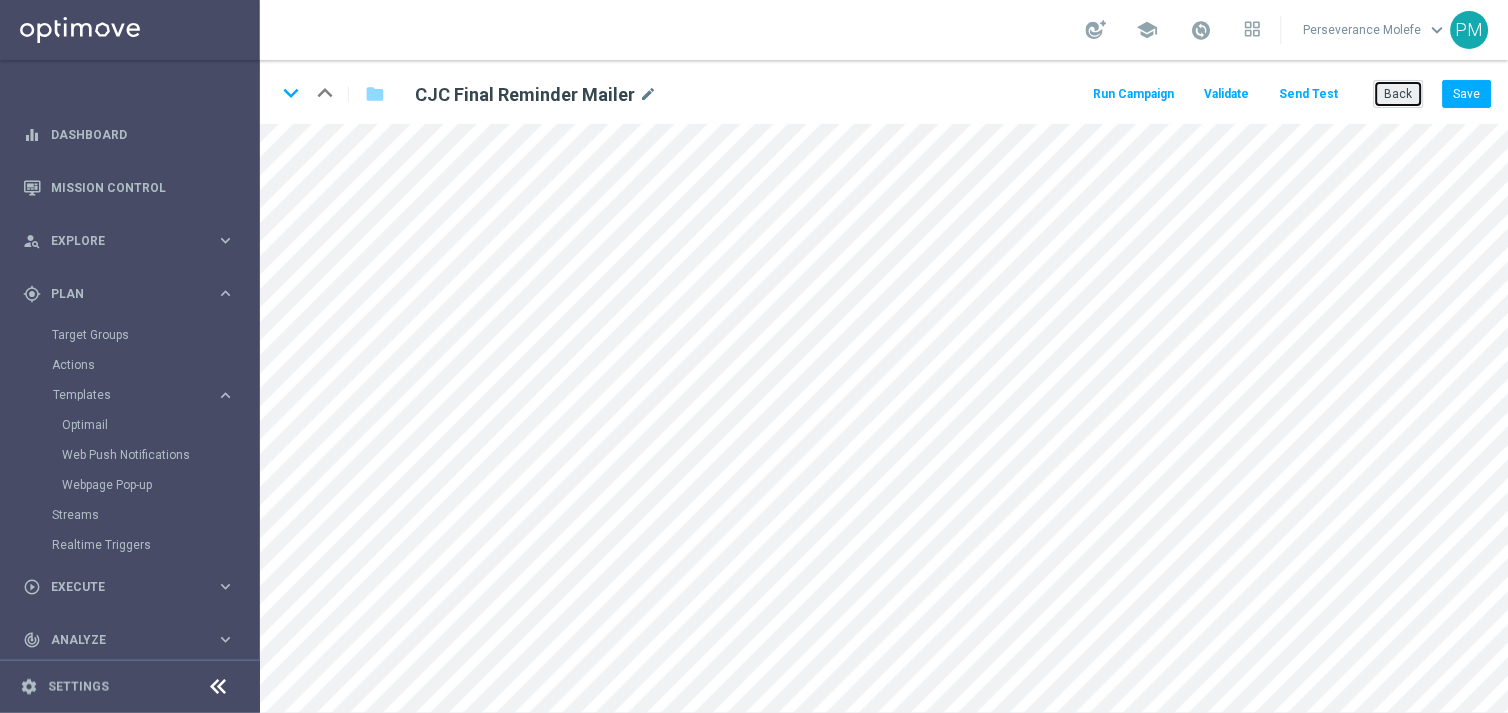 click on "Back" 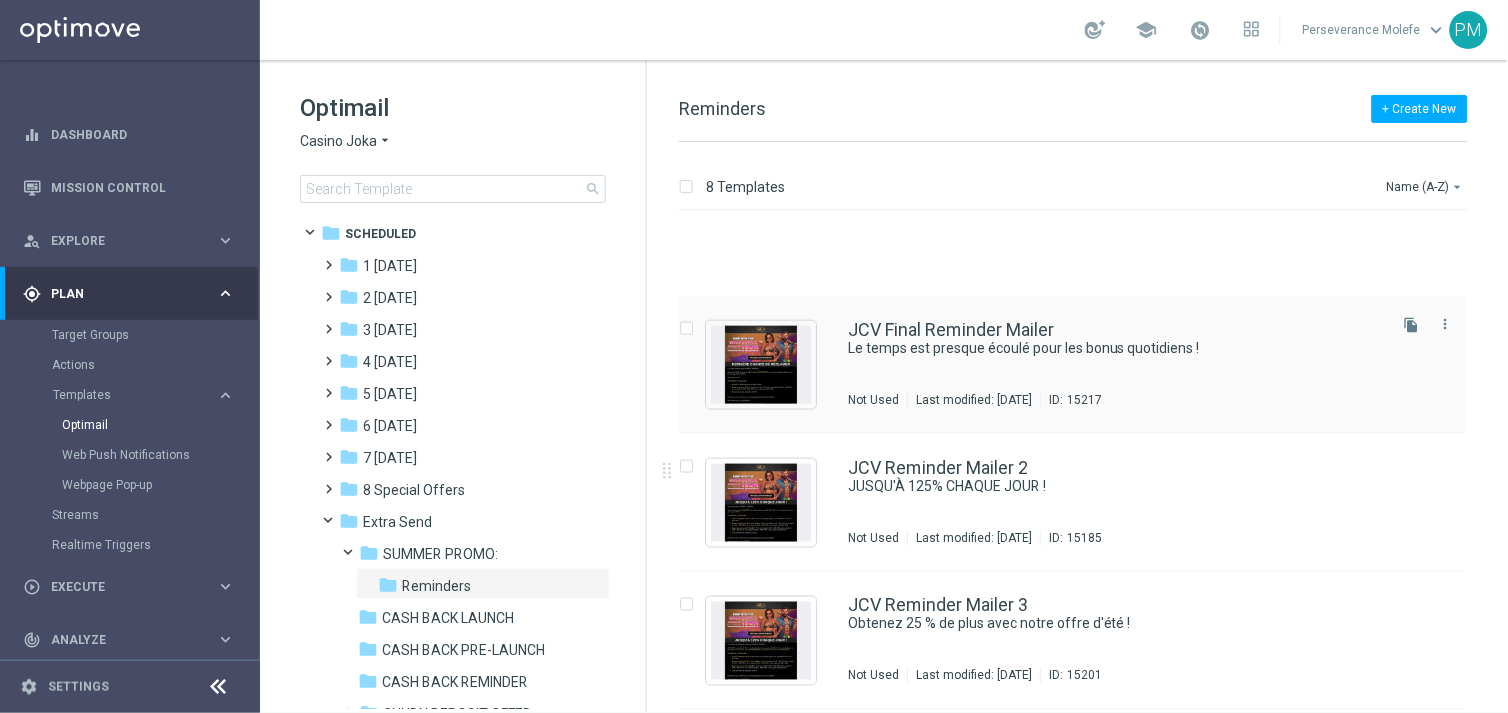 scroll, scrollTop: 602, scrollLeft: 0, axis: vertical 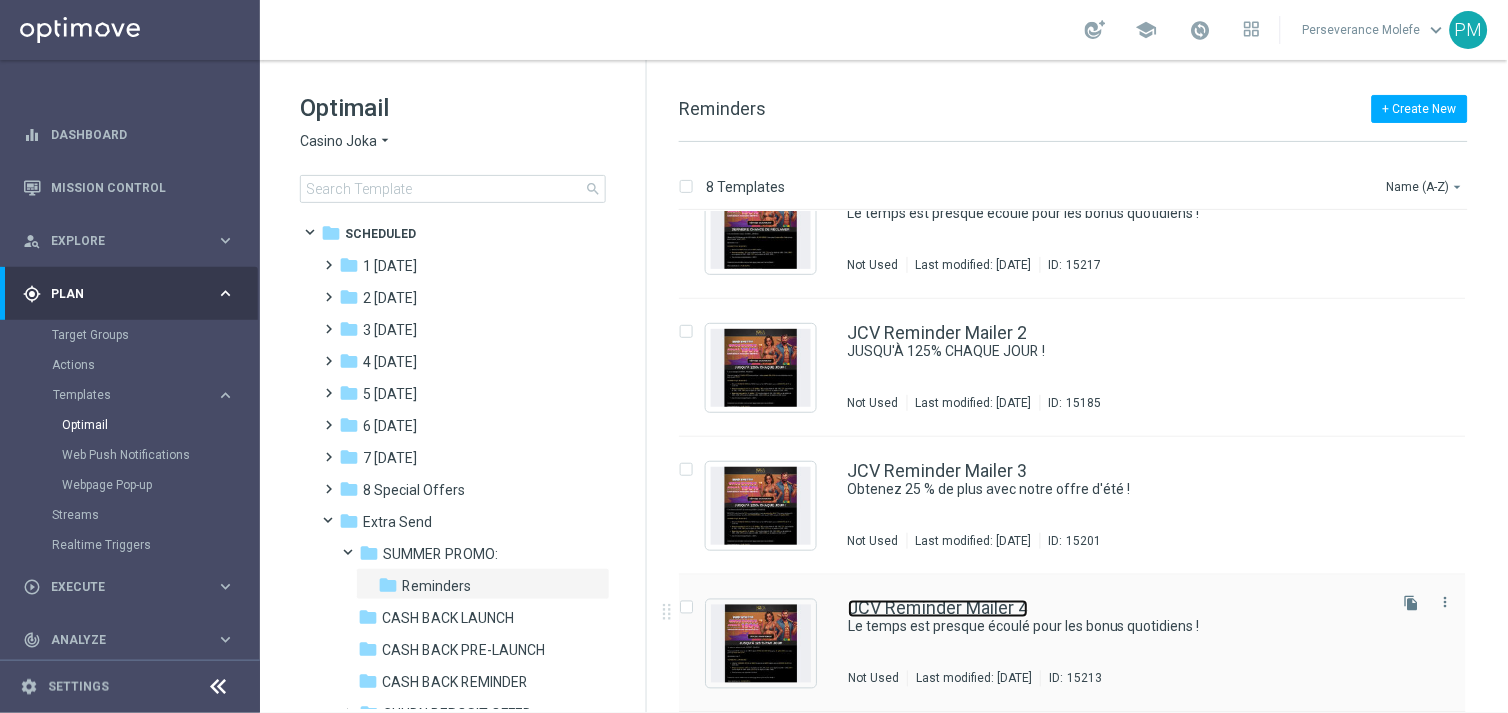 click on "JCV Reminder Mailer 4" at bounding box center [938, 609] 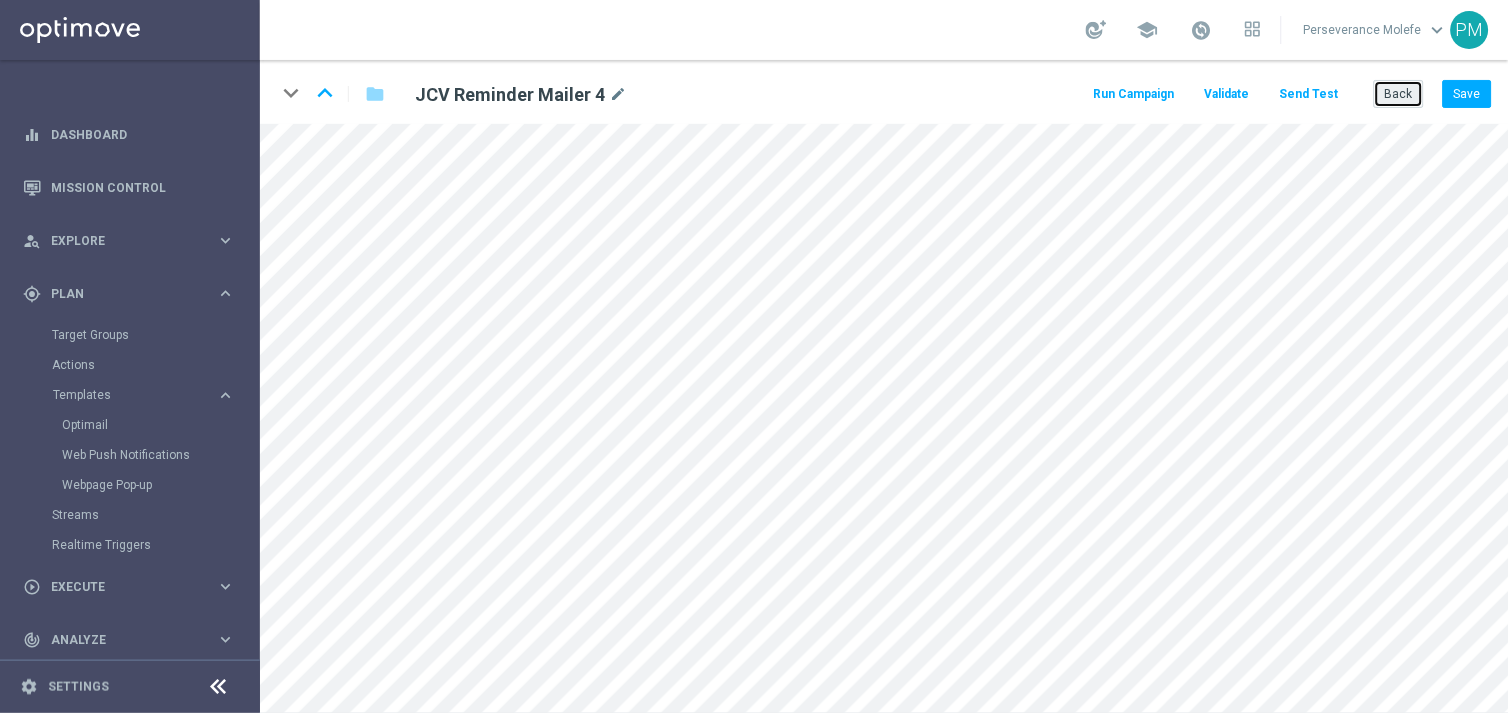 click on "Back" 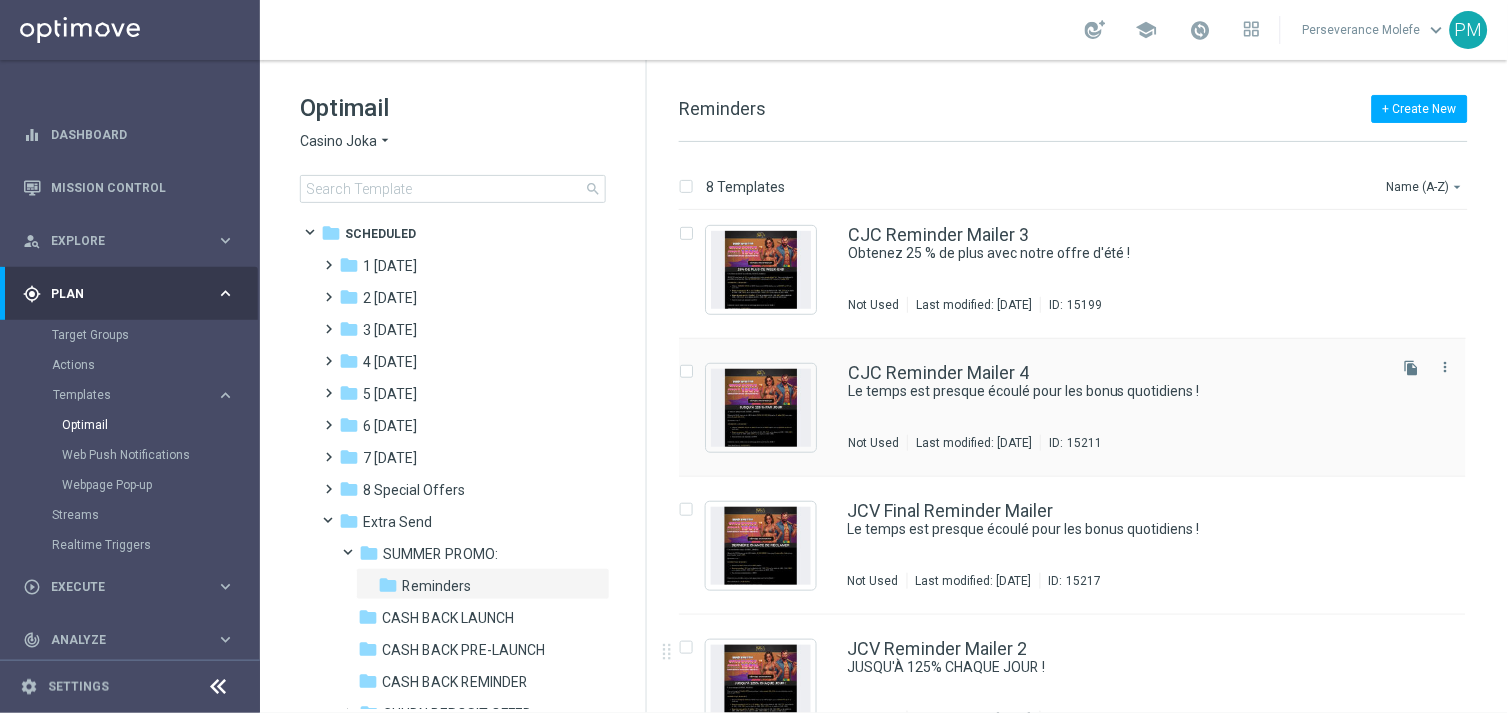 scroll, scrollTop: 268, scrollLeft: 0, axis: vertical 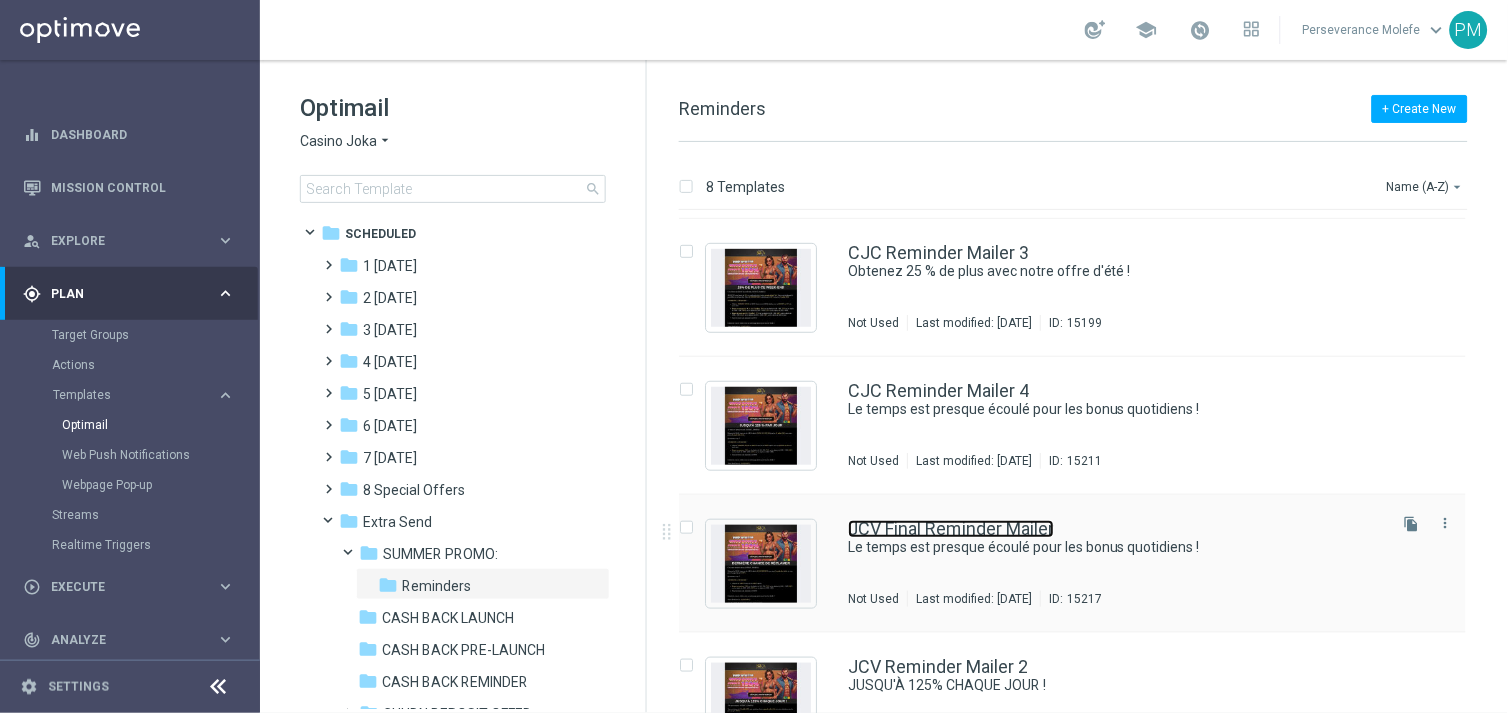click on "JCV Final Reminder Mailer" at bounding box center (951, 529) 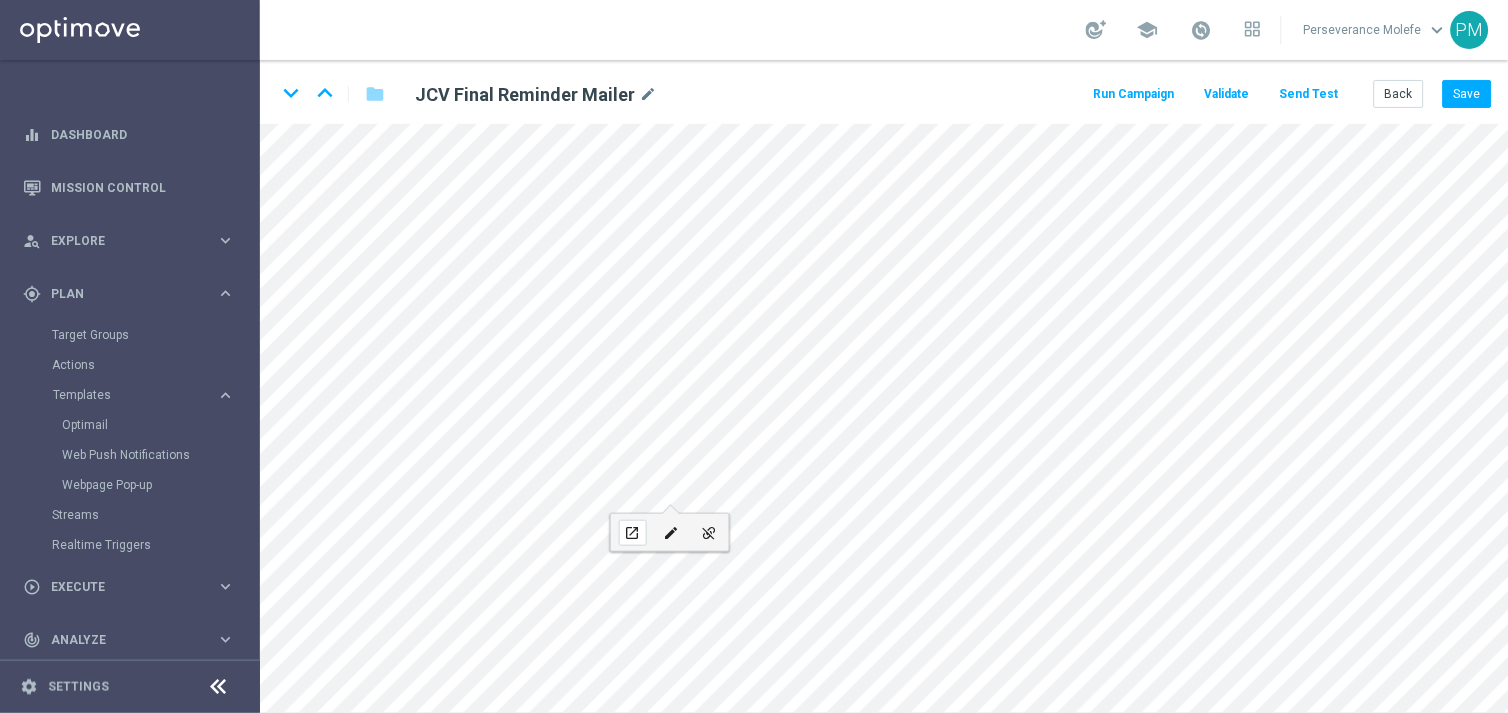click on "open_in_new" at bounding box center [632, 533] 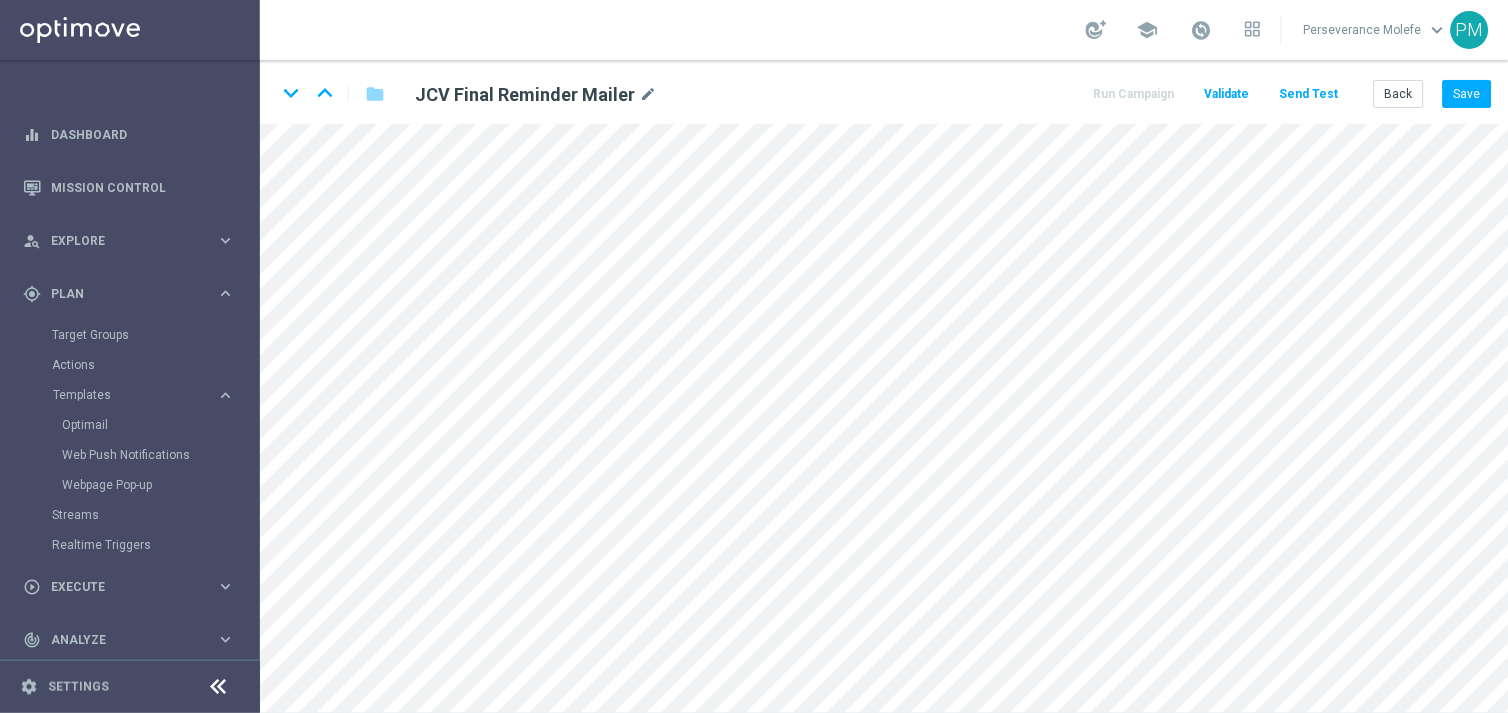 click on "Send Test" 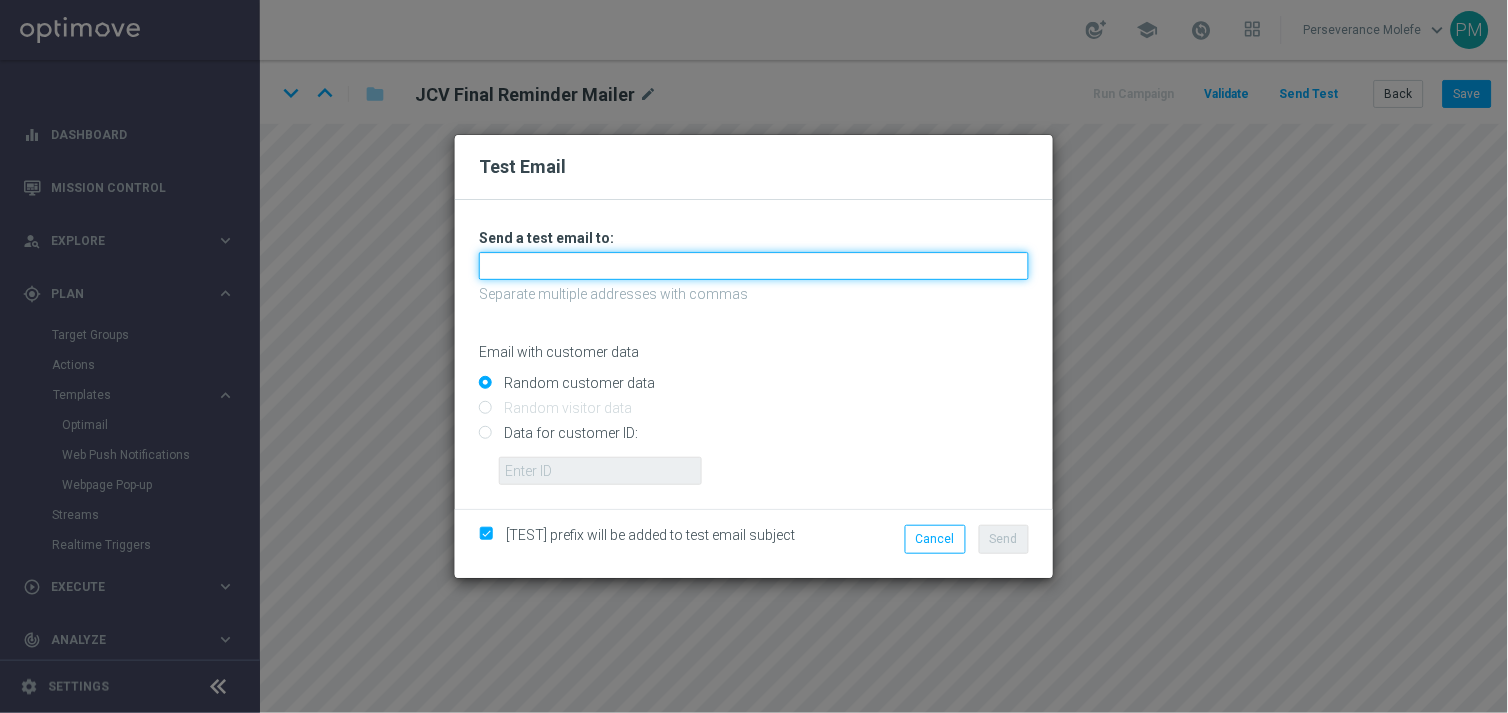 click at bounding box center (754, 266) 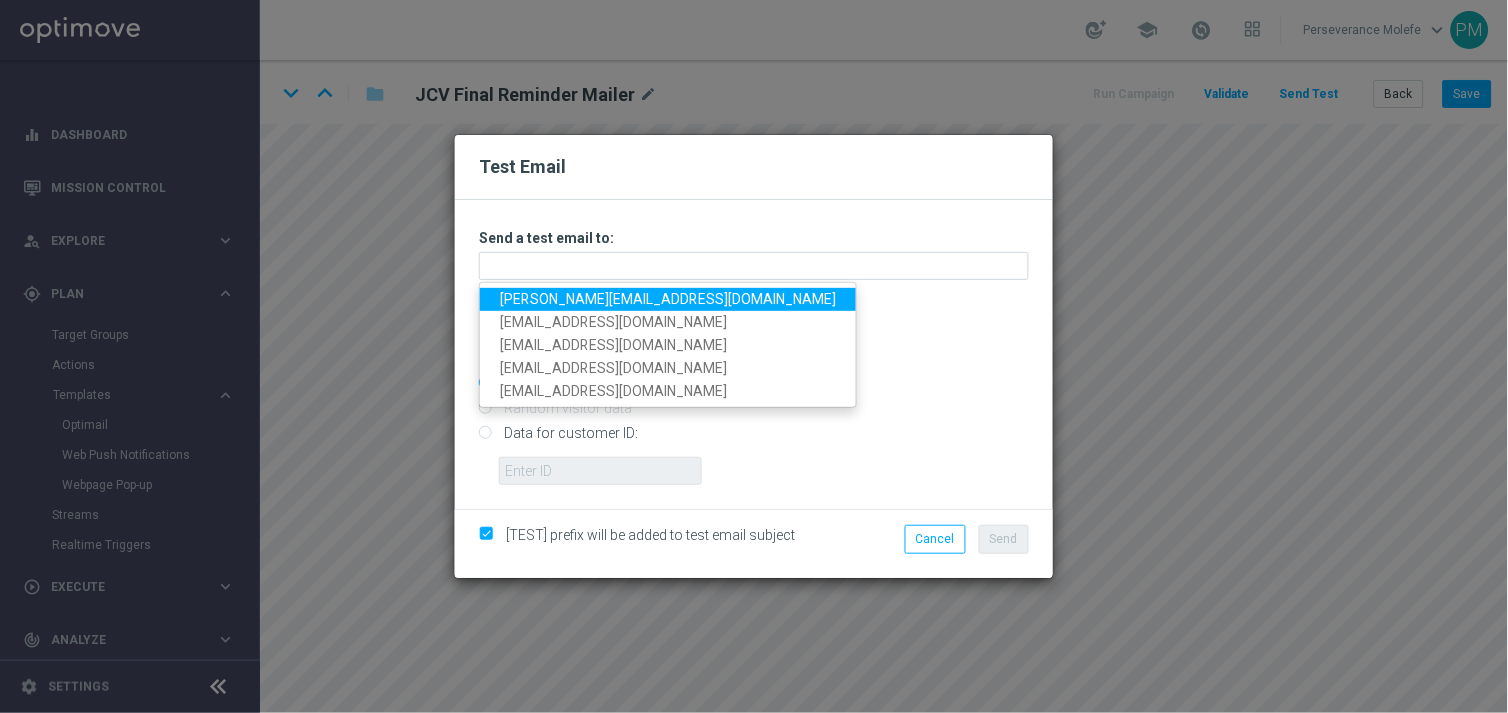 click on "[PERSON_NAME][EMAIL_ADDRESS][DOMAIN_NAME]" at bounding box center [668, 299] 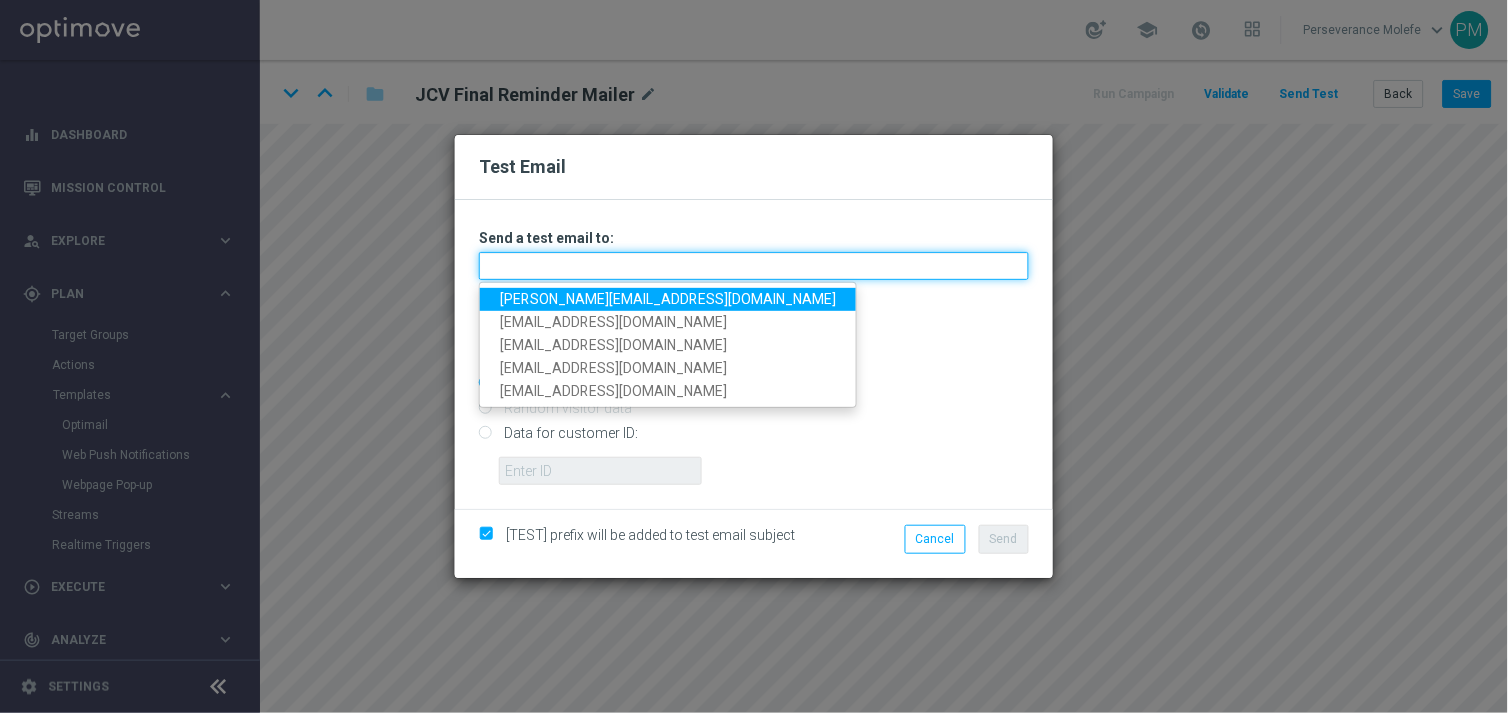 type on "[PERSON_NAME][EMAIL_ADDRESS][DOMAIN_NAME]" 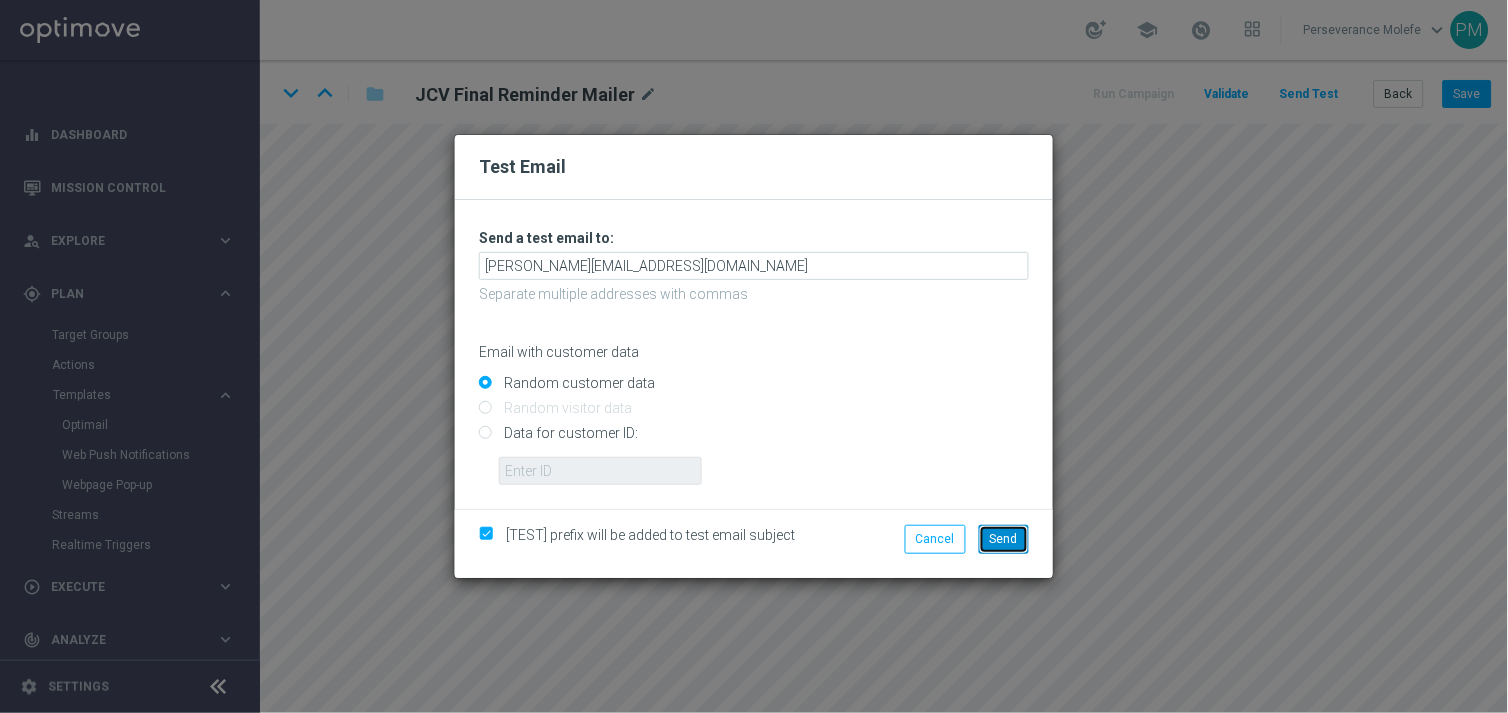 click on "Send" at bounding box center (1004, 539) 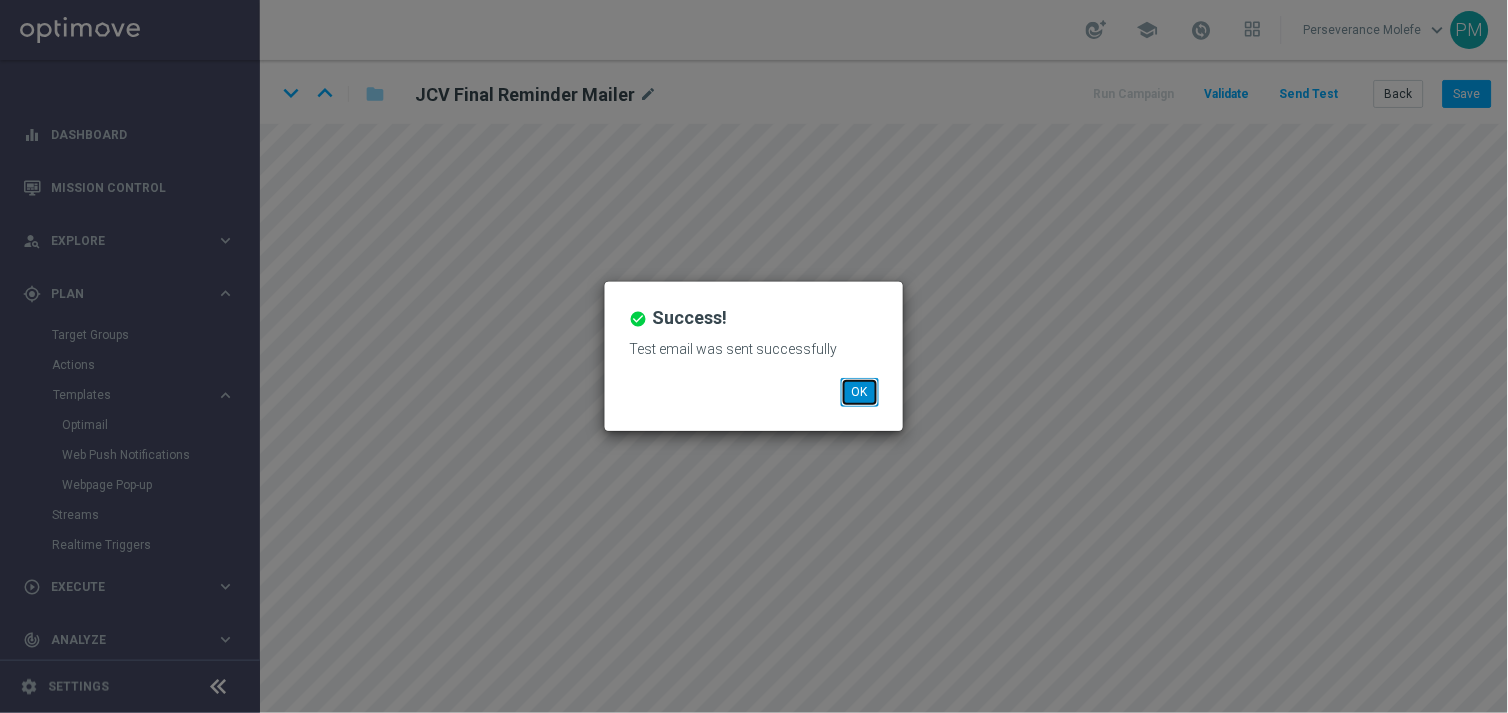 click on "OK" at bounding box center (860, 392) 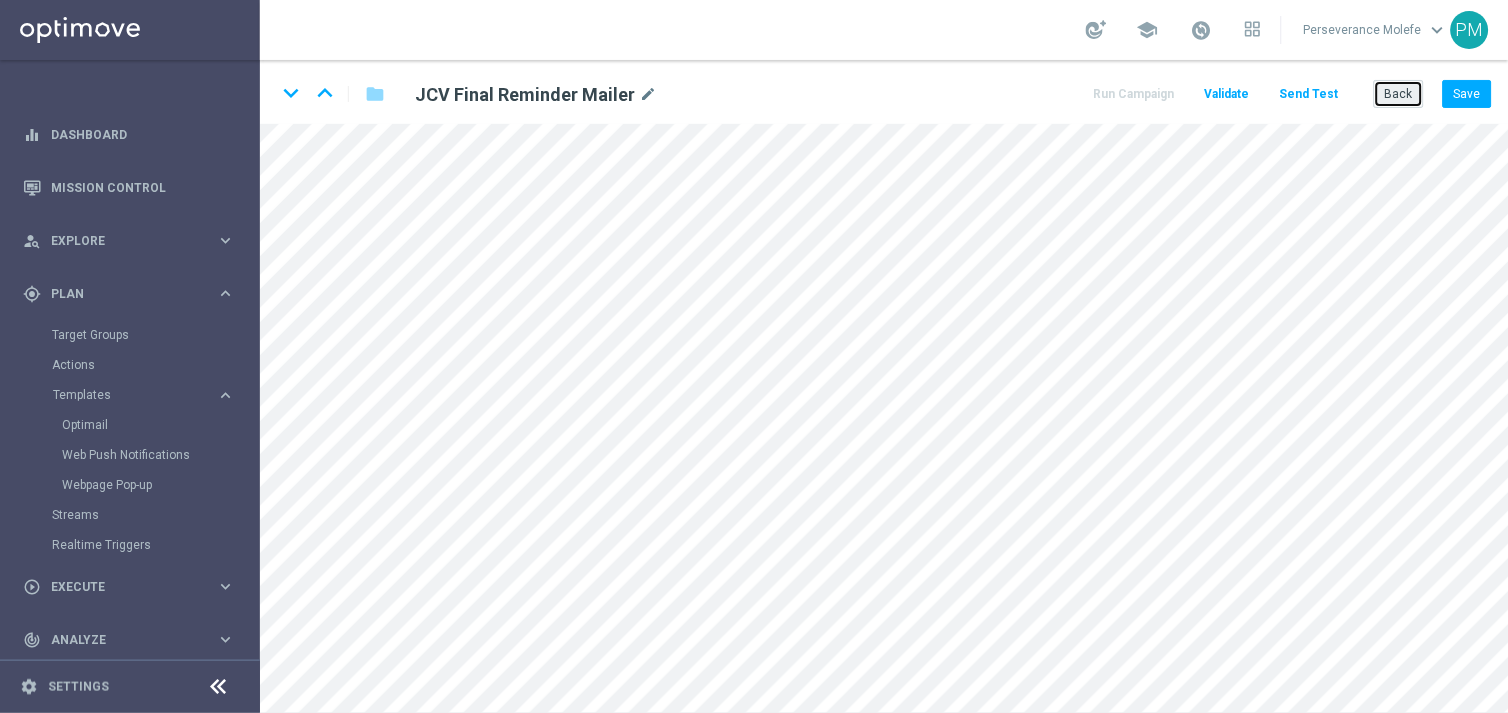 click on "Back" 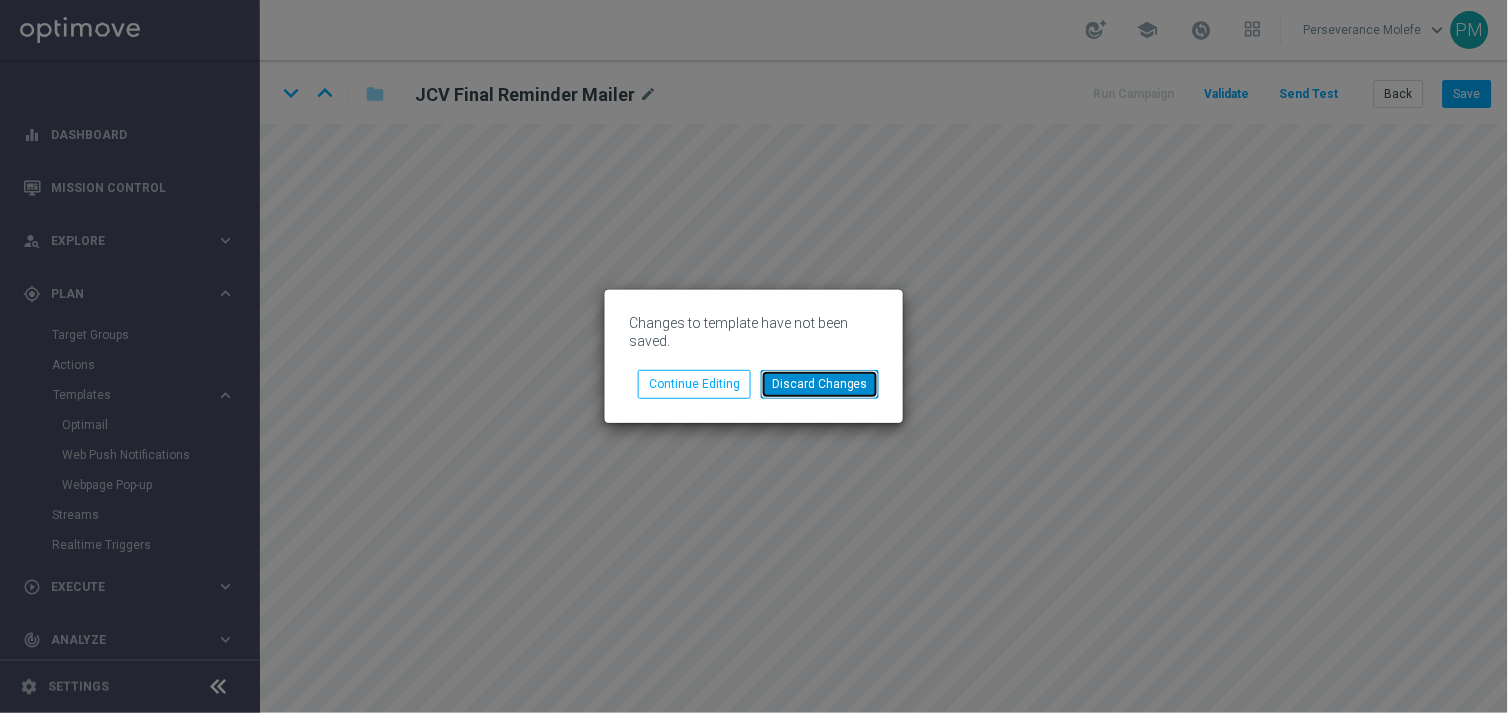 click on "Discard Changes" at bounding box center (820, 384) 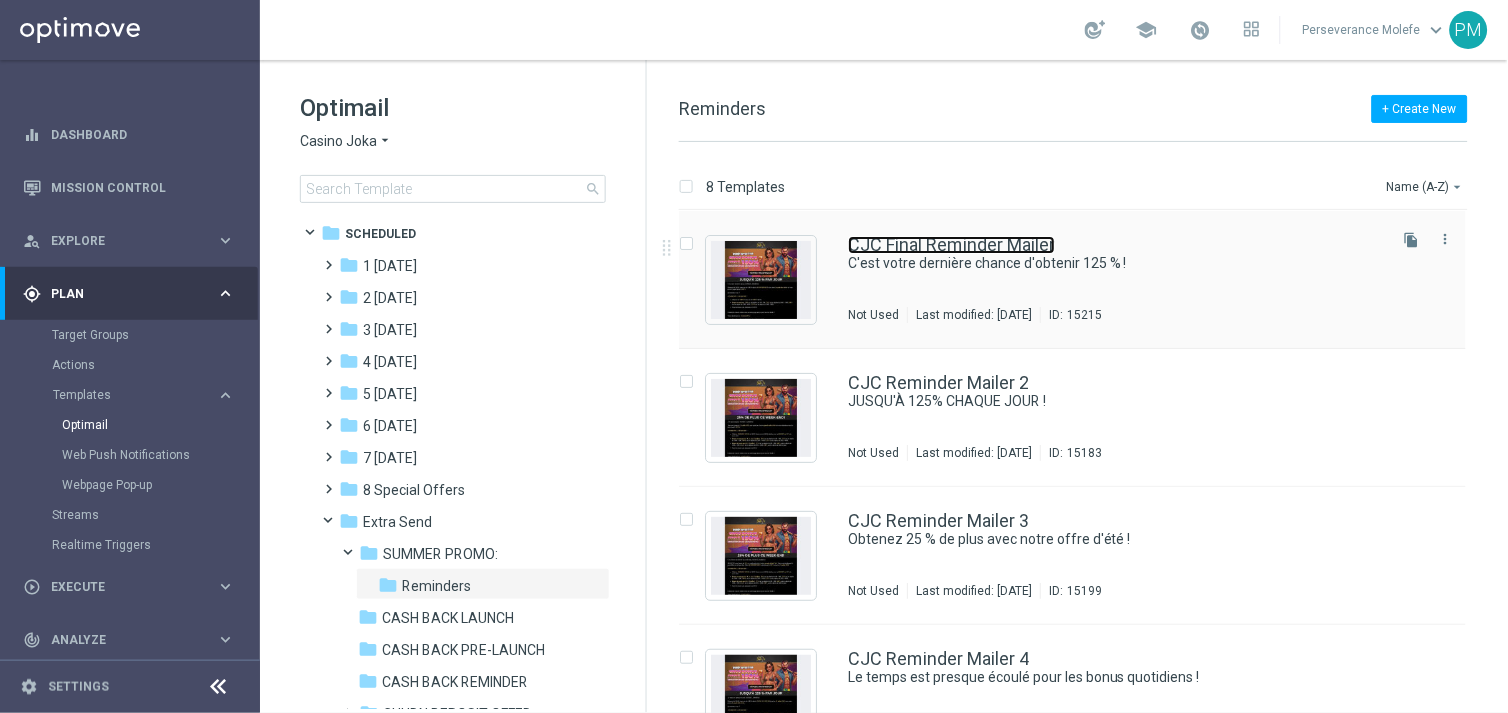 click on "CJC Final Reminder Mailer" at bounding box center (951, 245) 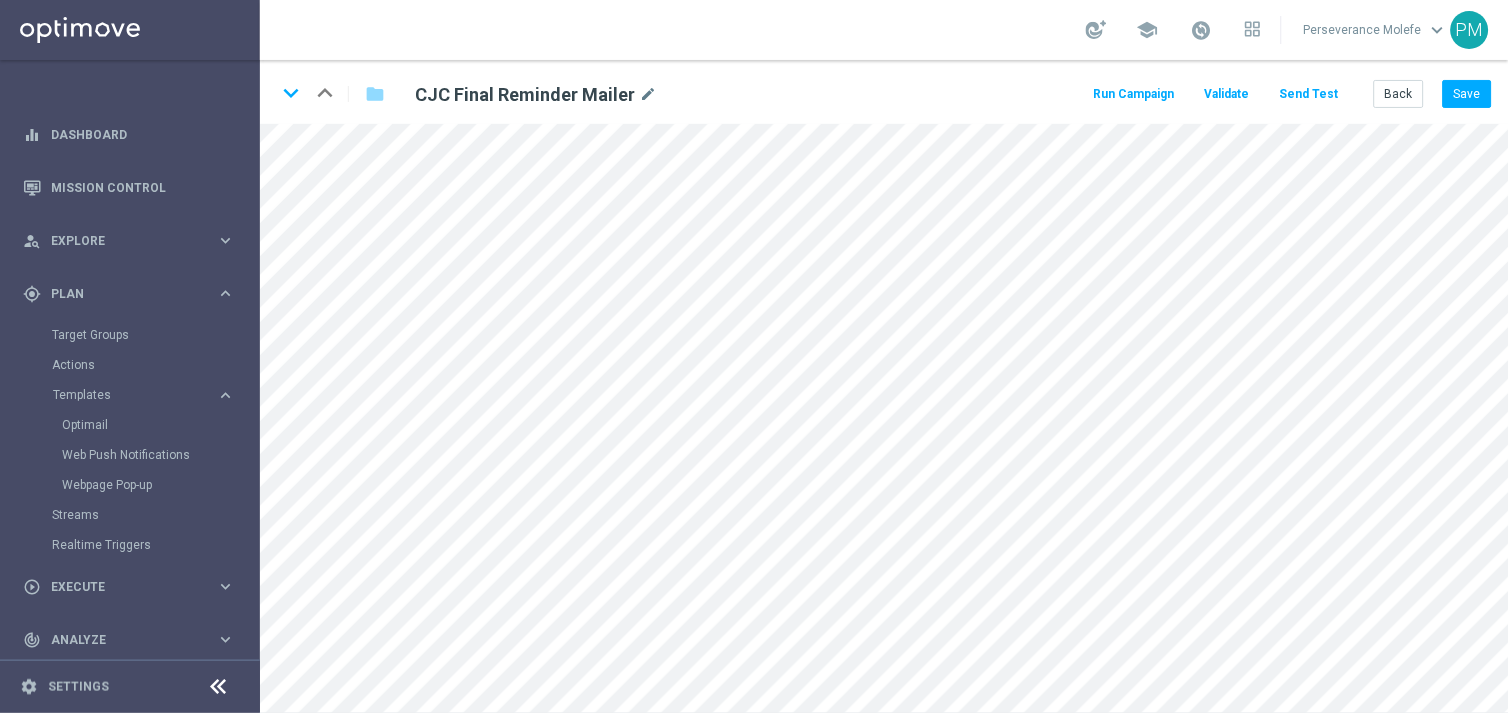 click on "Send Test" 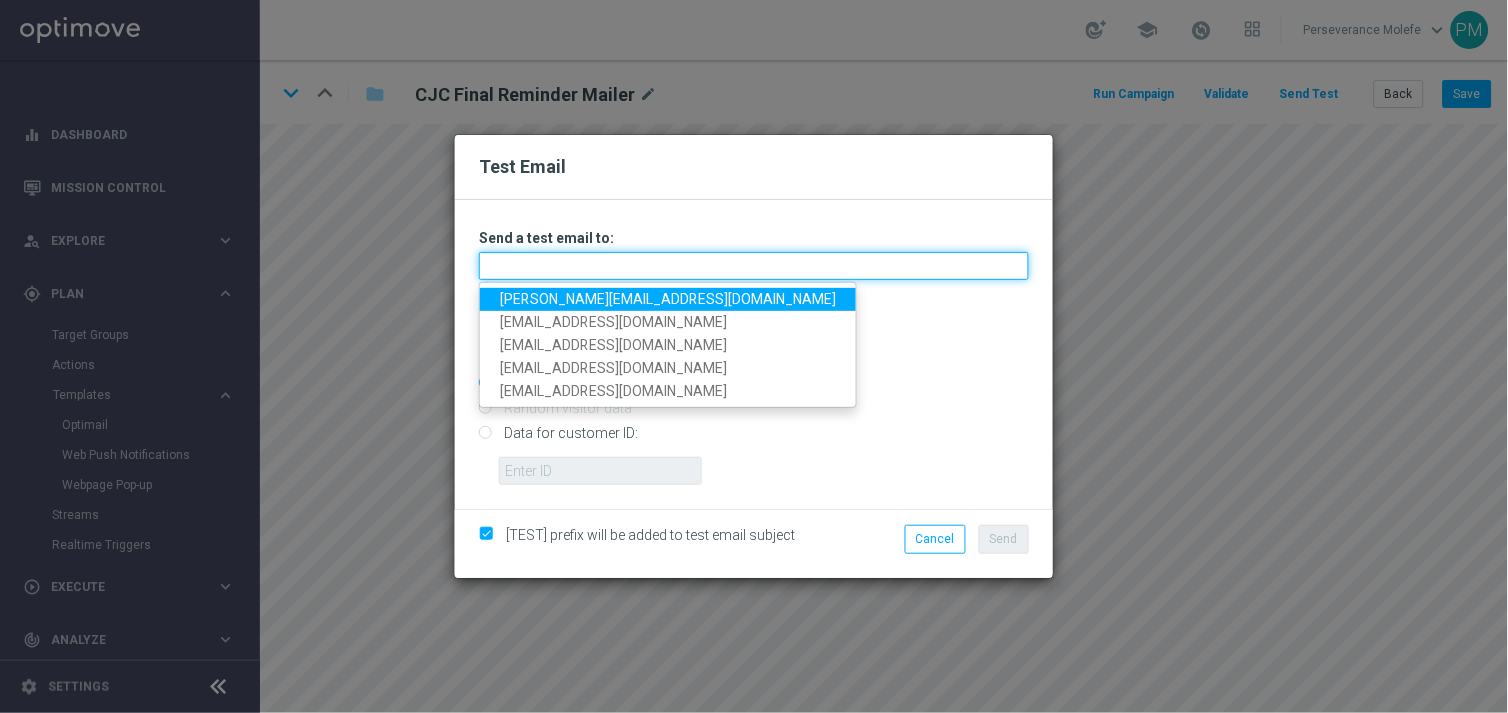 click at bounding box center (754, 266) 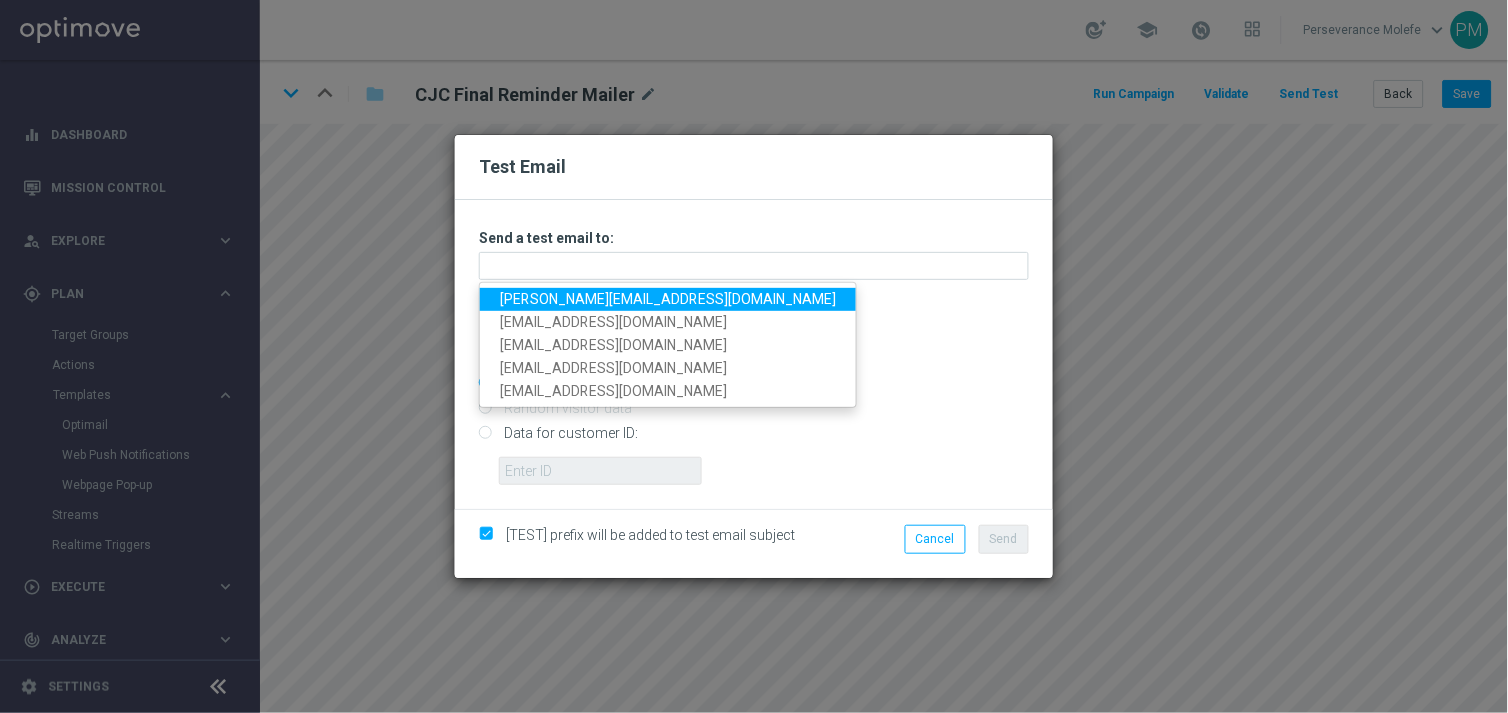 click on "[PERSON_NAME][EMAIL_ADDRESS][DOMAIN_NAME]" at bounding box center [668, 299] 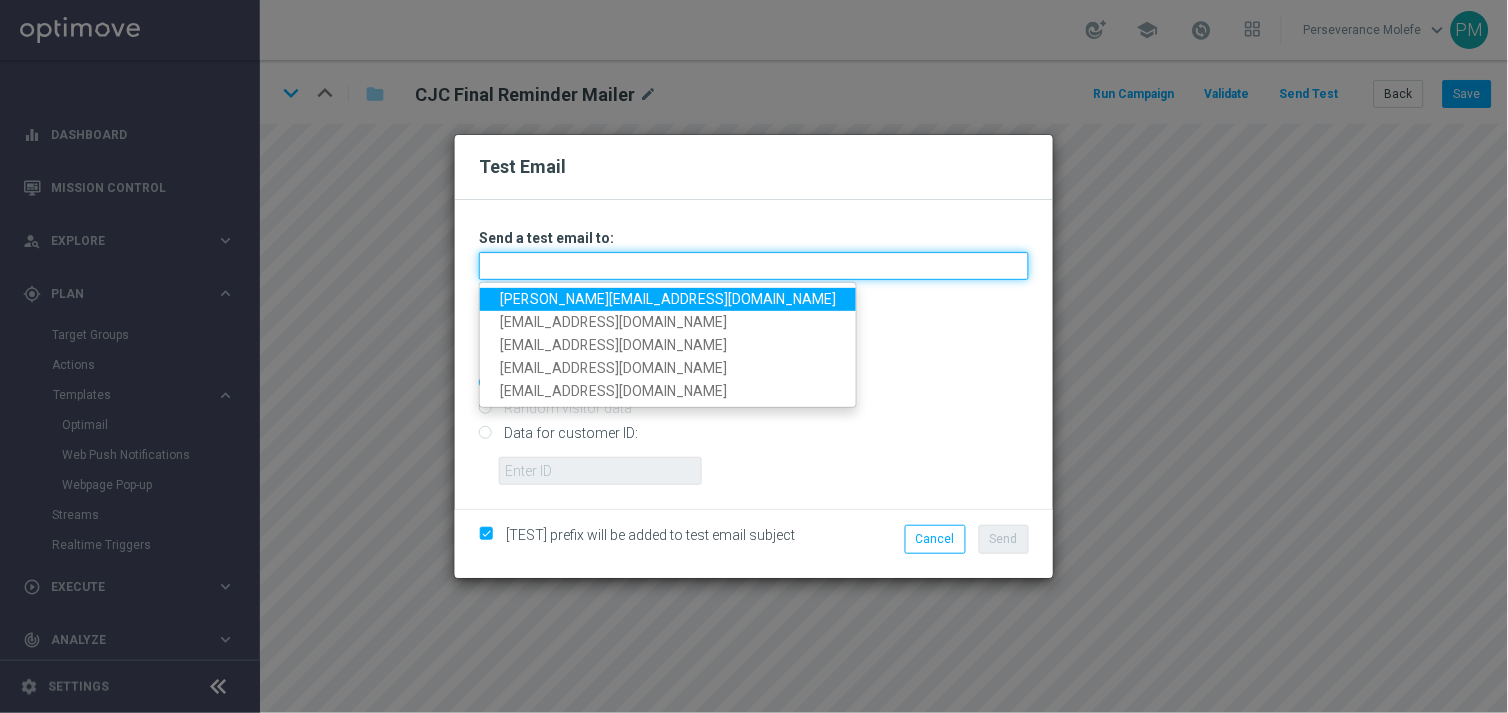 type on "[PERSON_NAME][EMAIL_ADDRESS][DOMAIN_NAME]" 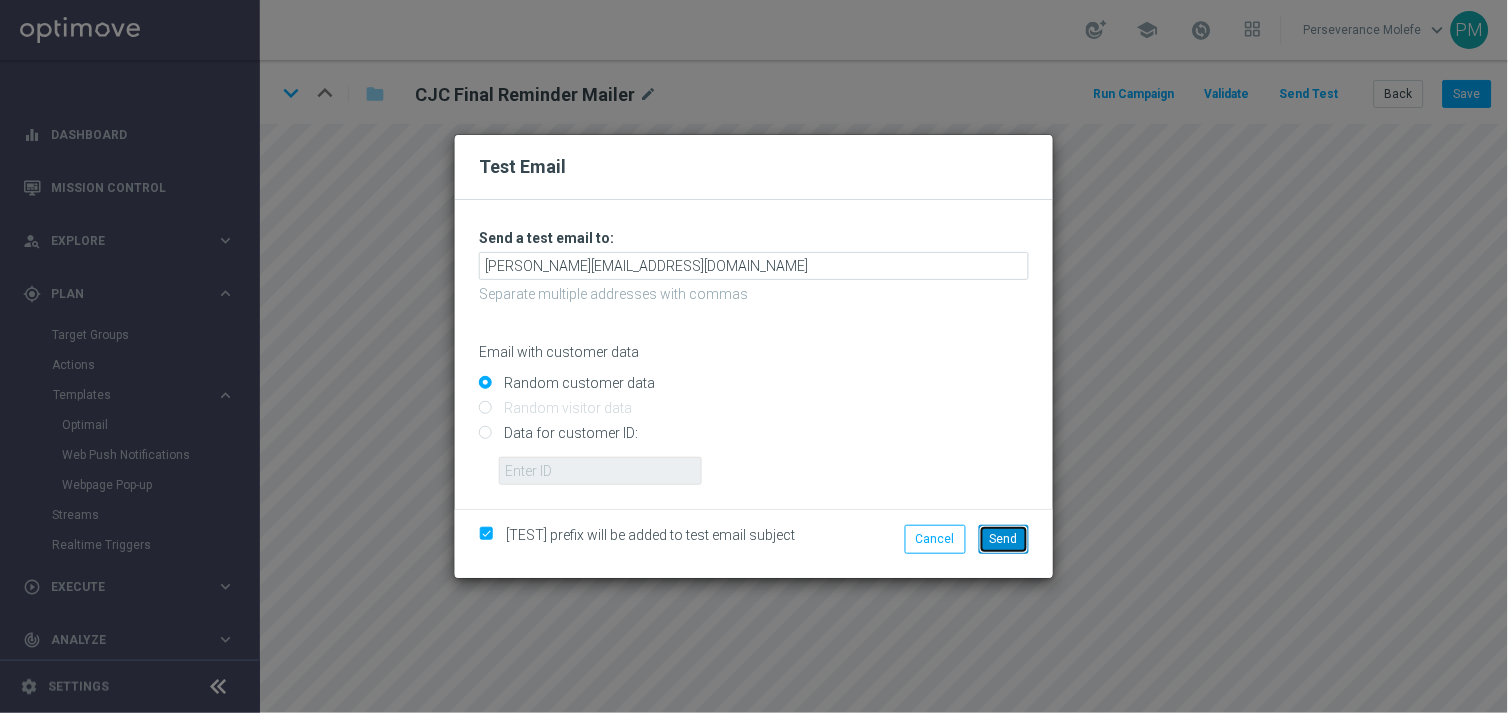 click on "Send" at bounding box center [1004, 539] 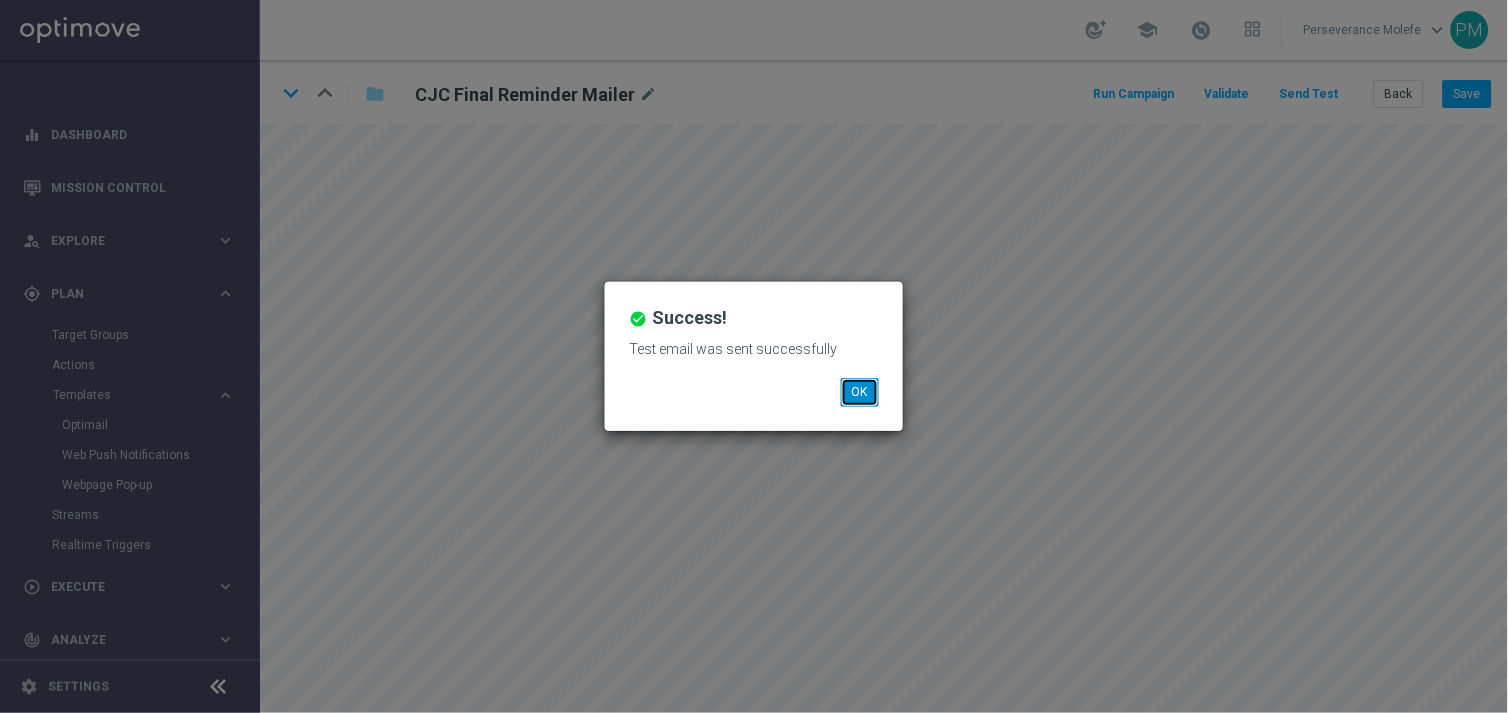 click on "OK" at bounding box center [860, 392] 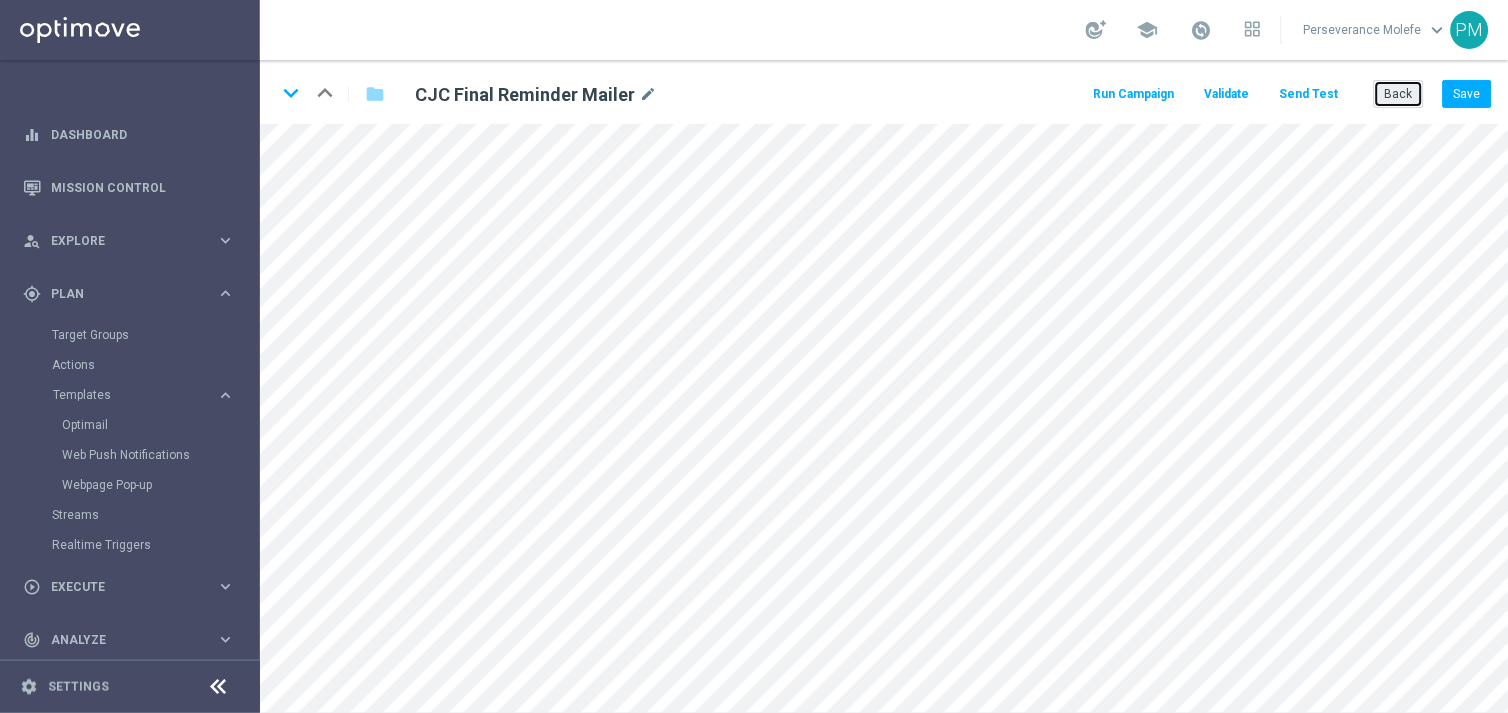 click on "Back" 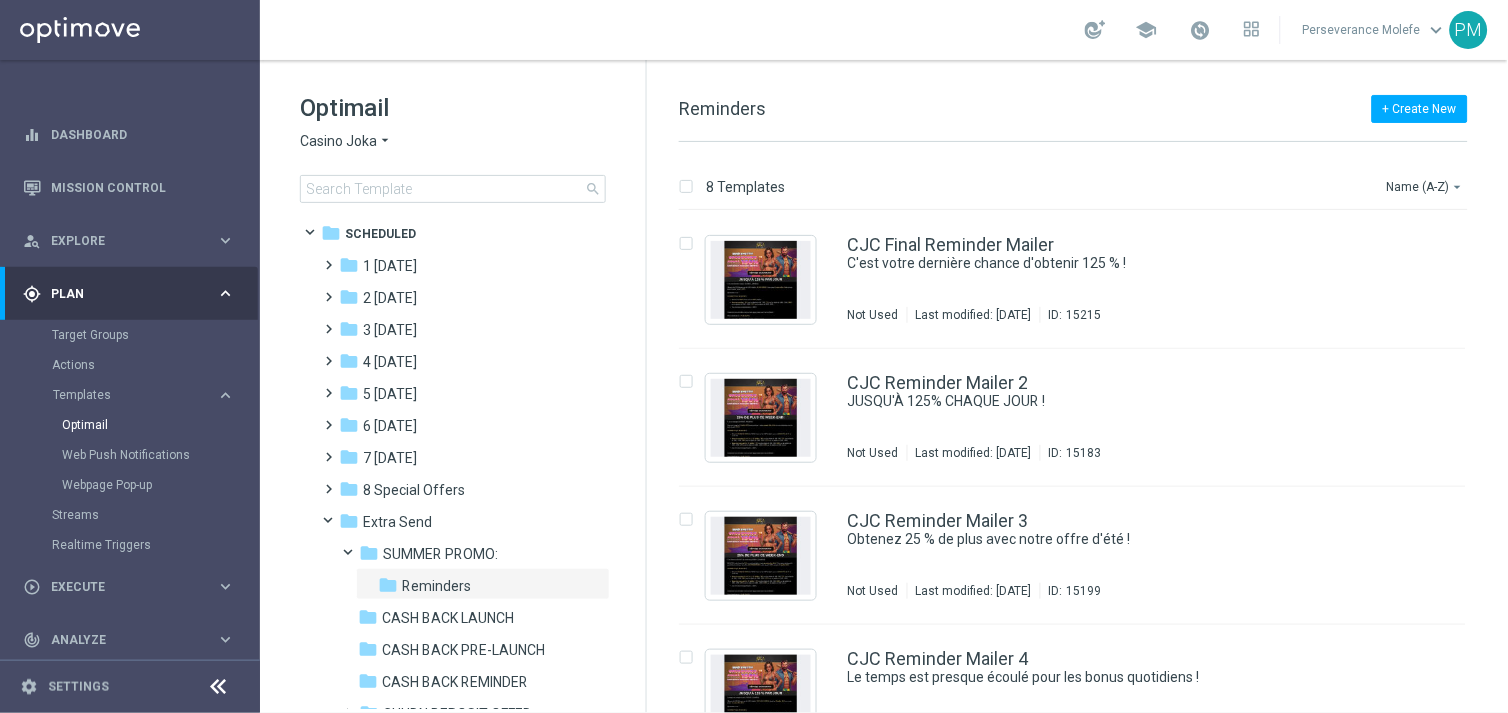 click on "Optimail" 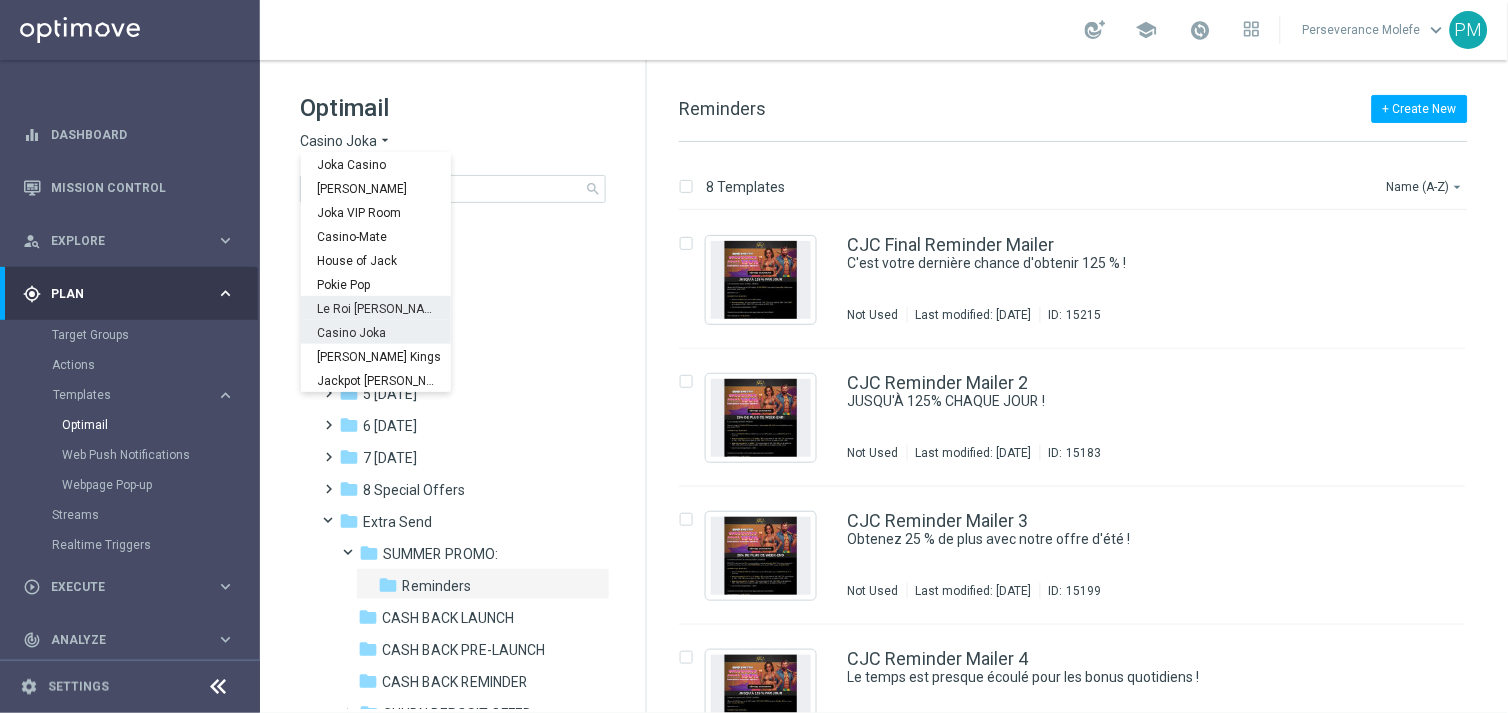 click on "Le Roi [PERSON_NAME]" at bounding box center [0, 0] 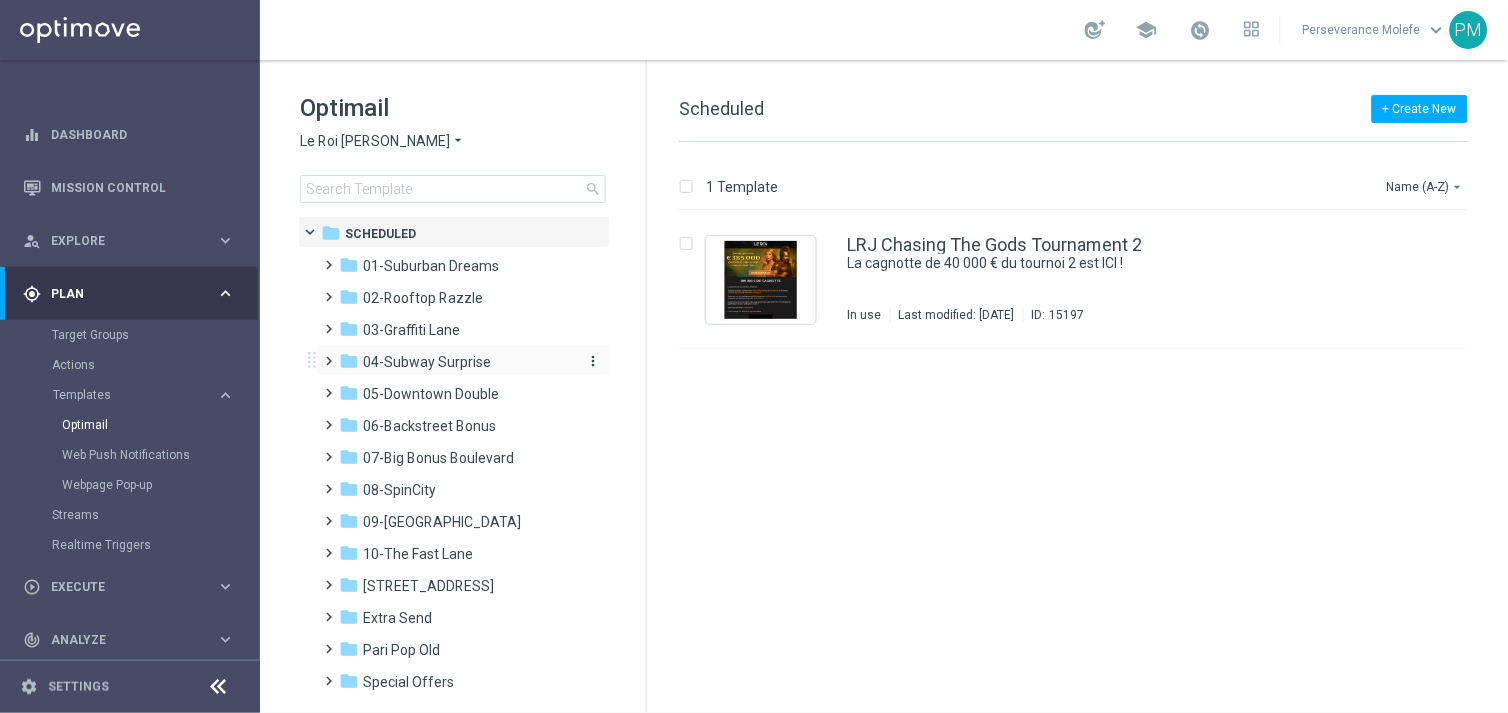 scroll, scrollTop: 38, scrollLeft: 0, axis: vertical 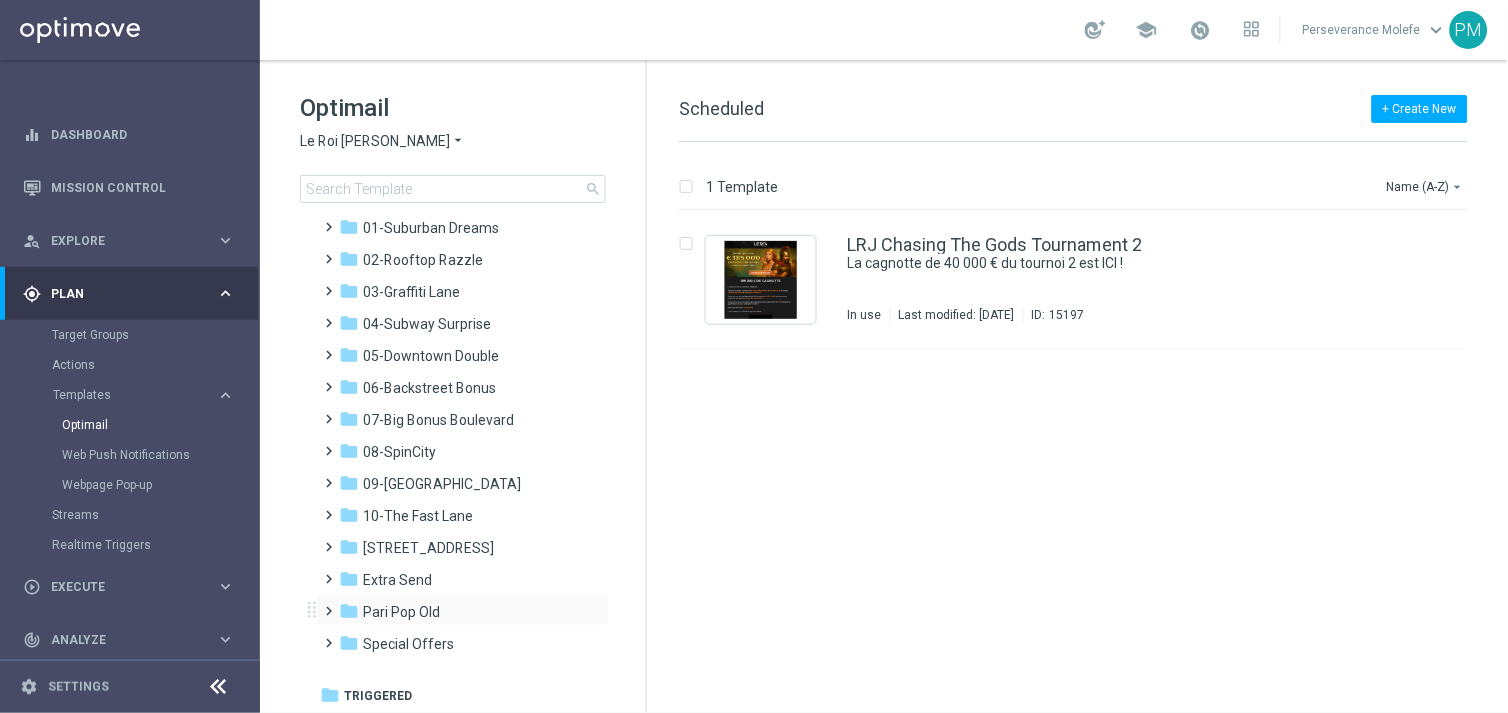 click on "folder
Pari Pop Old
more_vert" at bounding box center (463, 610) 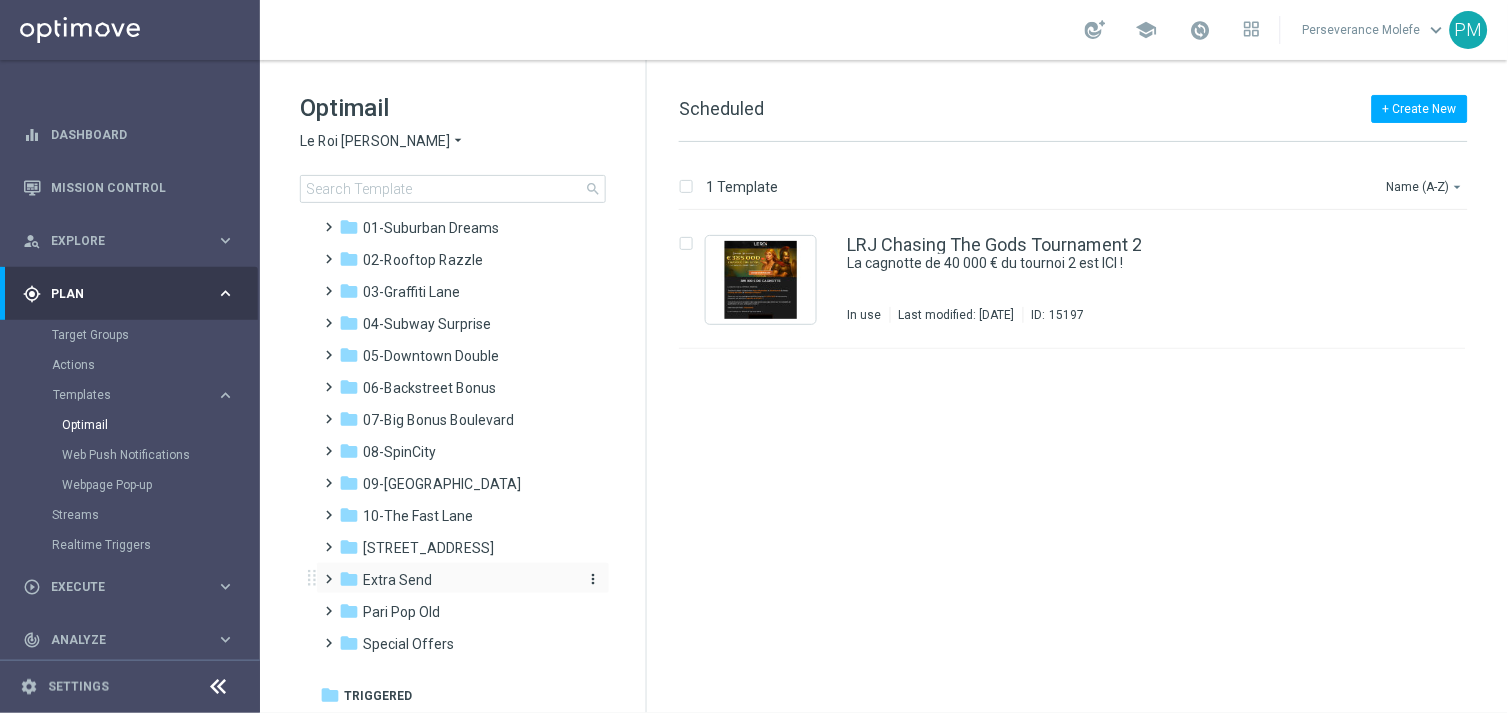 click on "folder
Extra Send" at bounding box center [454, 580] 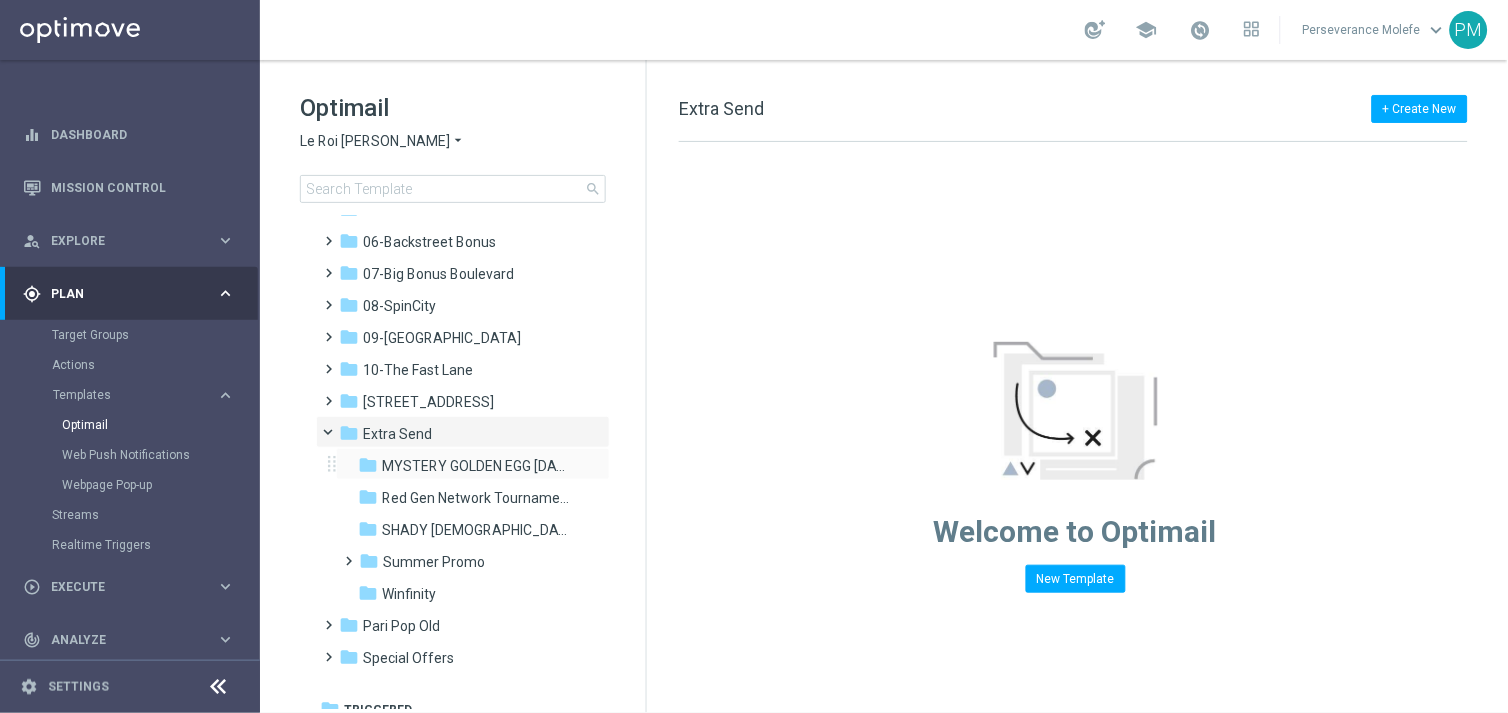 scroll, scrollTop: 198, scrollLeft: 0, axis: vertical 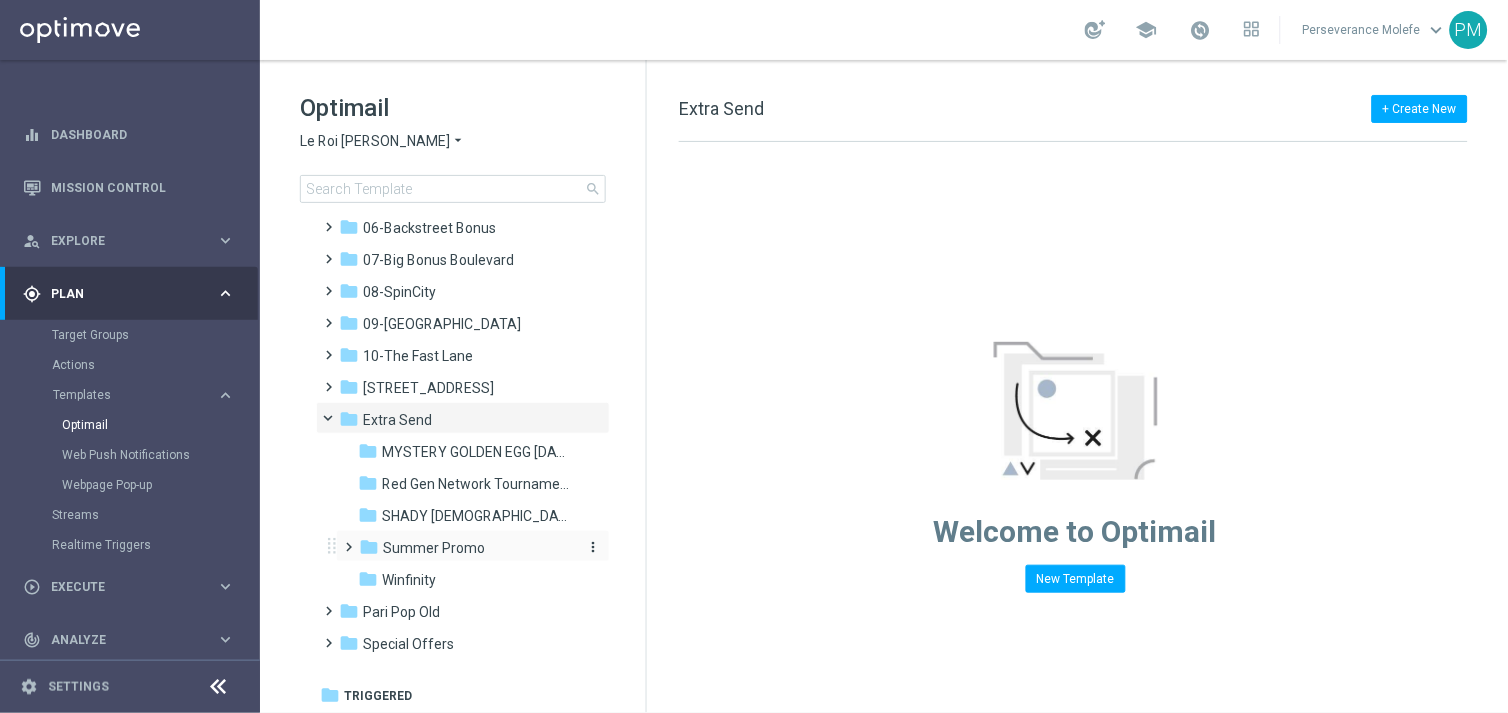 click on "Summer Promo" at bounding box center (434, 548) 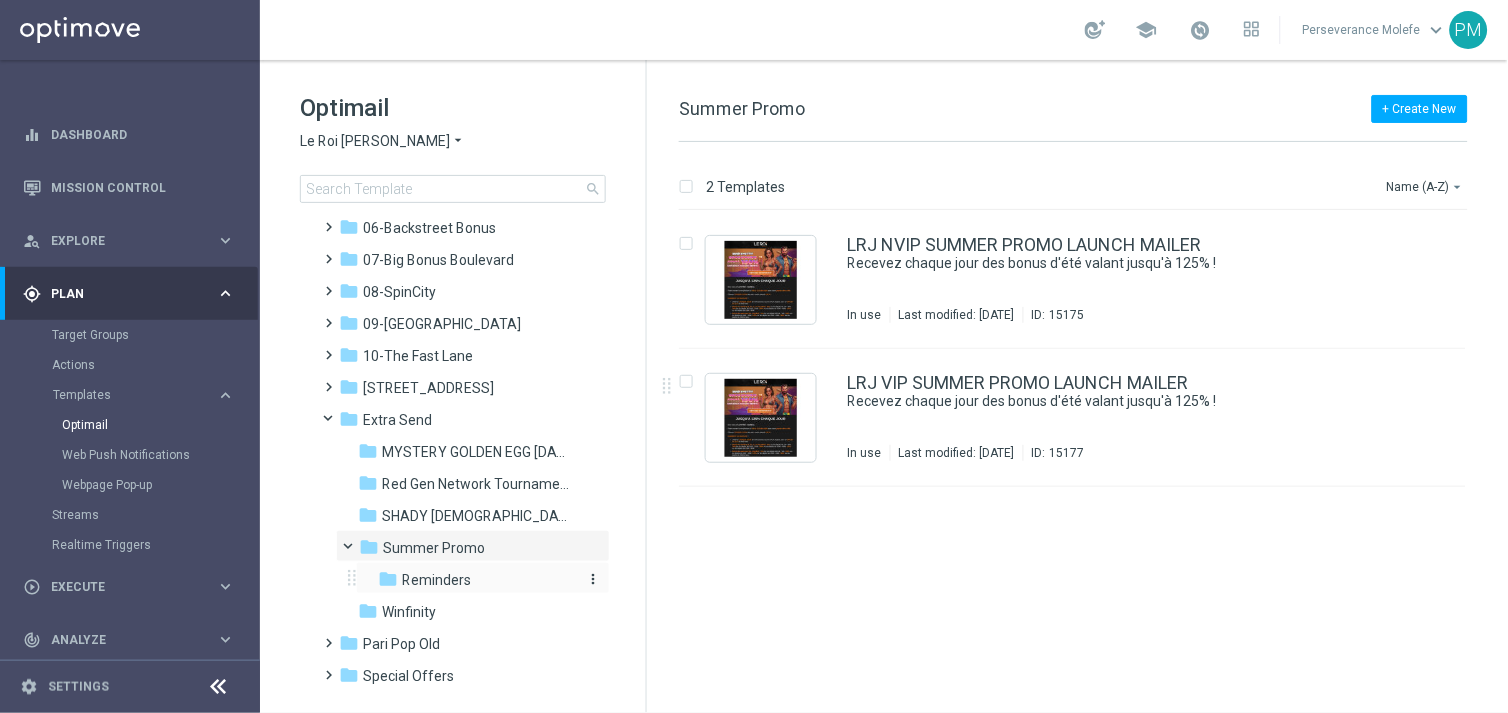 click on "Reminders" at bounding box center (436, 580) 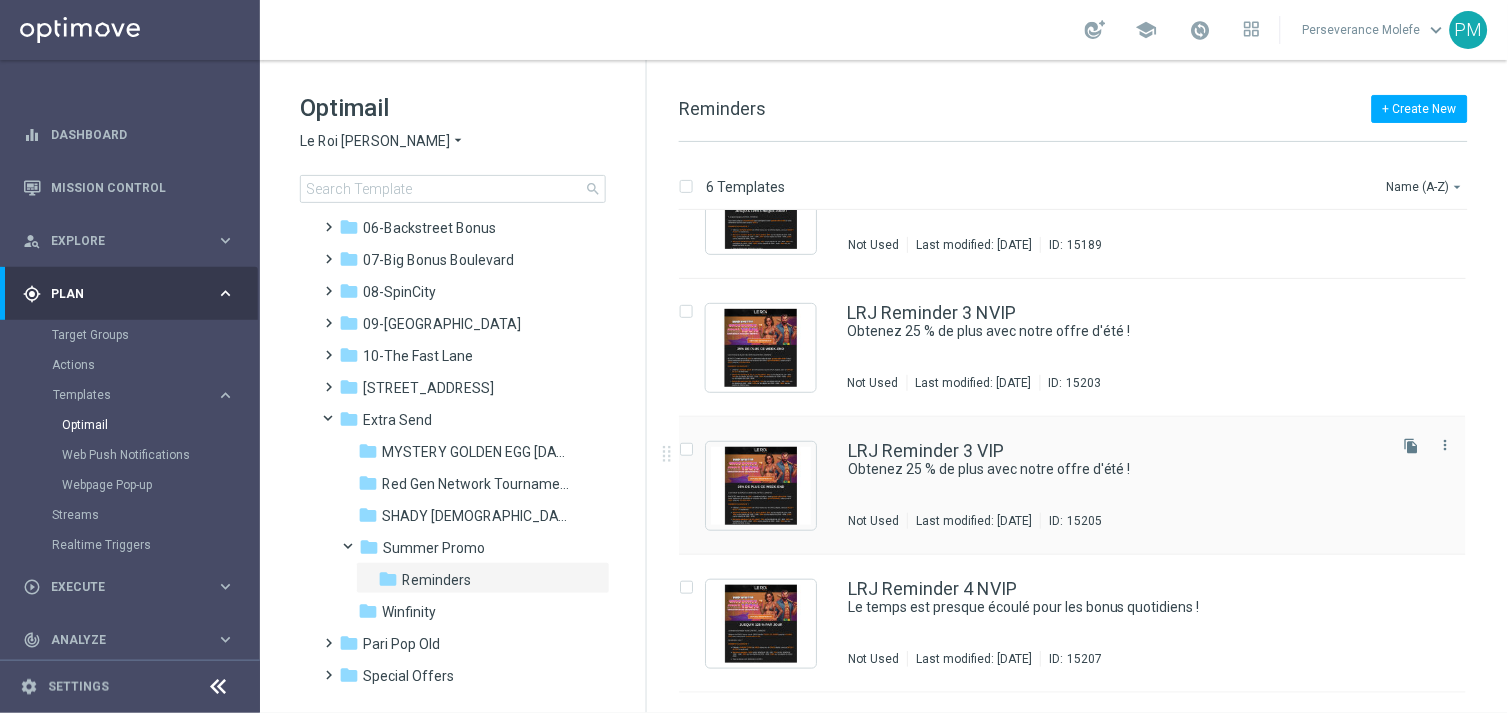 scroll, scrollTop: 0, scrollLeft: 0, axis: both 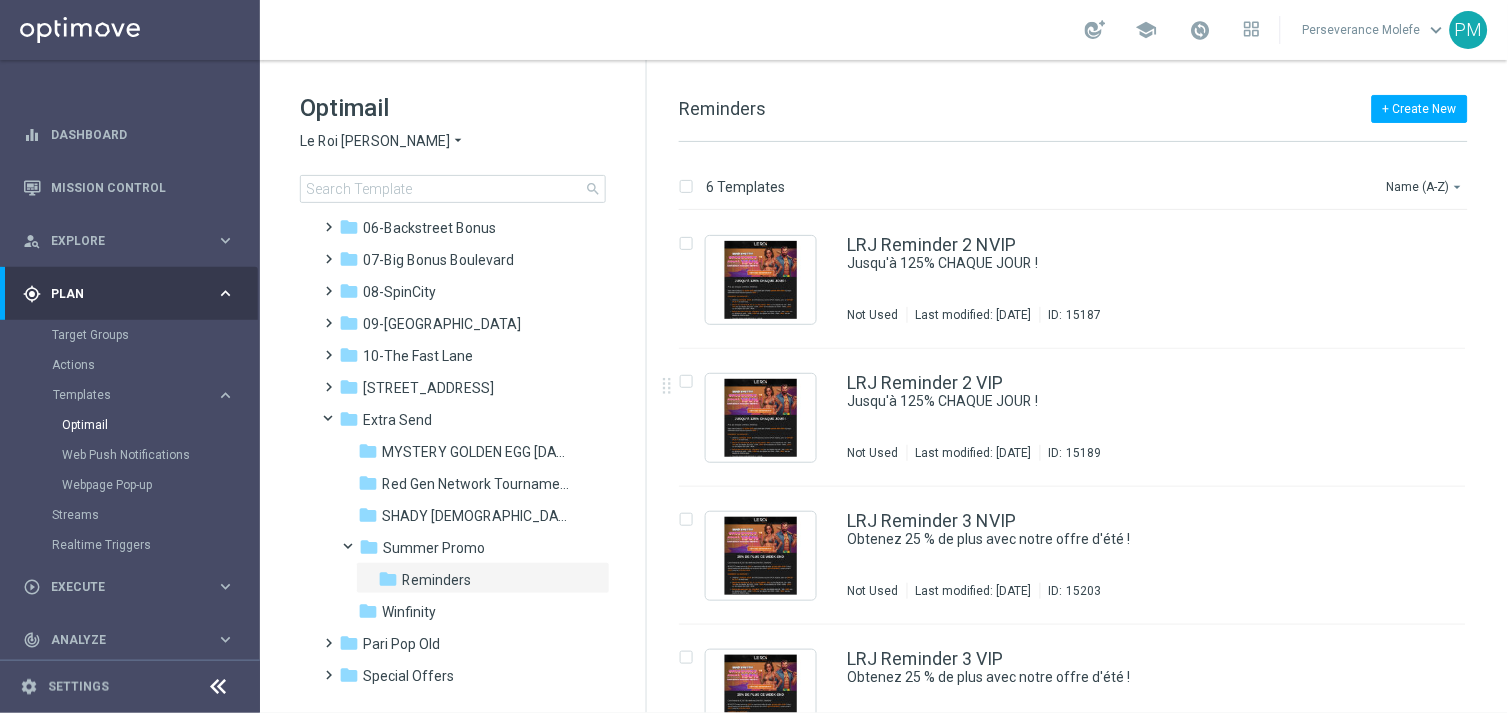 click on "Le Roi [PERSON_NAME]" 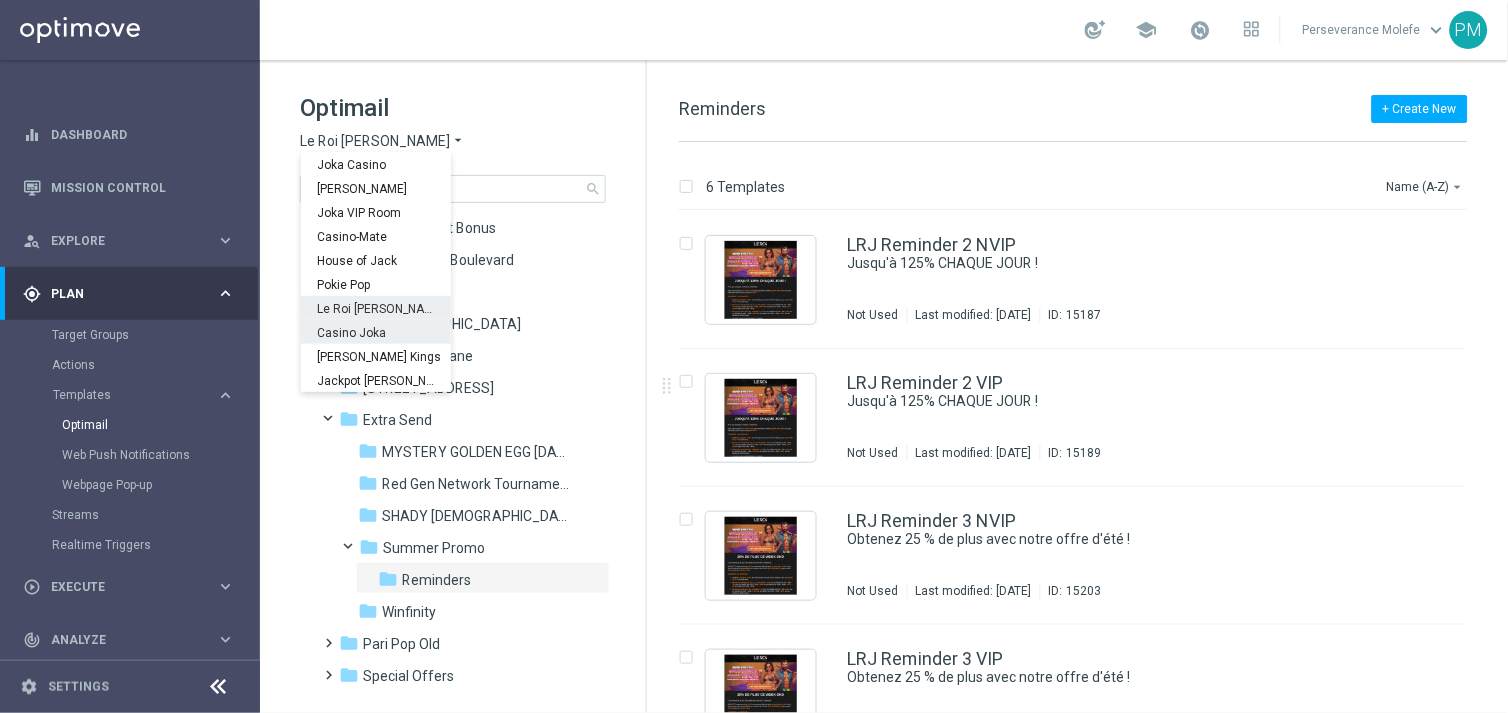 click on "Casino Joka" at bounding box center [0, 0] 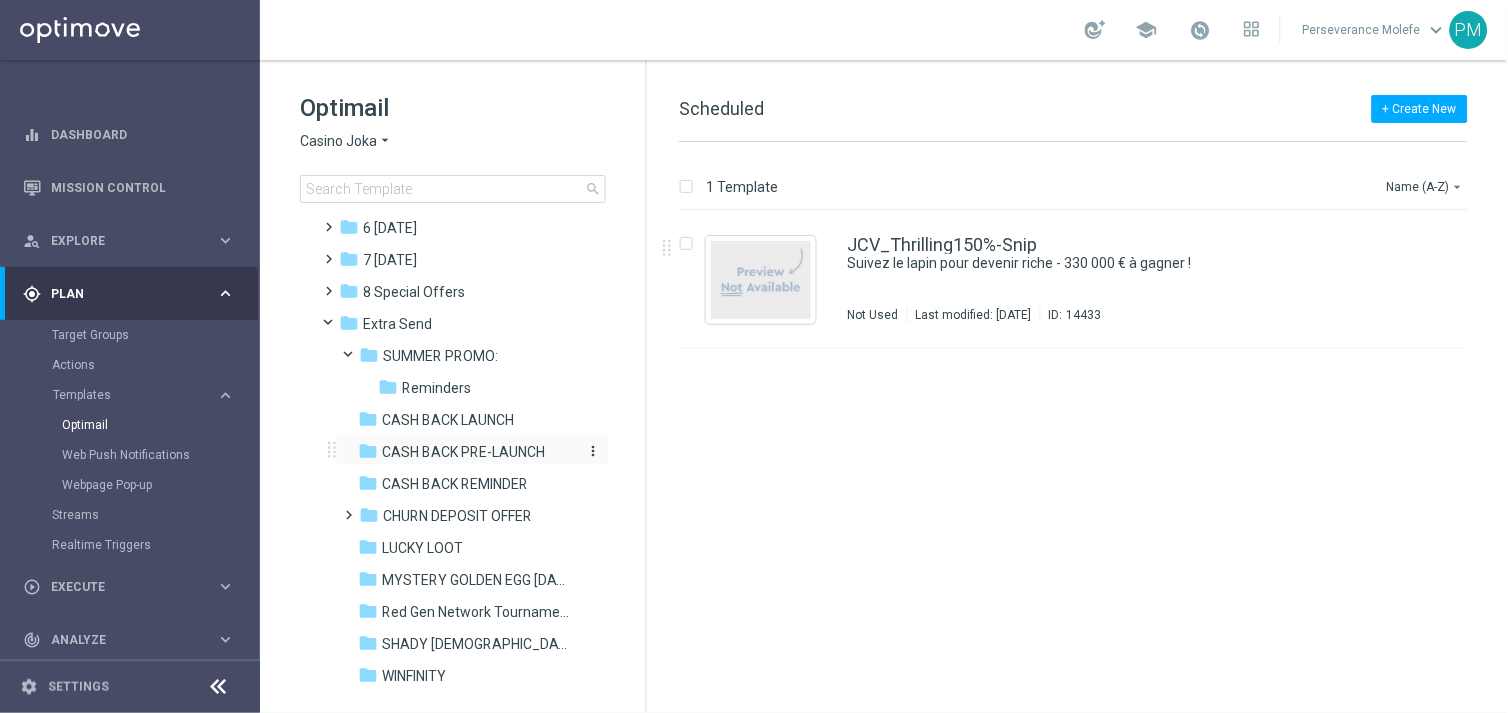 scroll, scrollTop: 231, scrollLeft: 0, axis: vertical 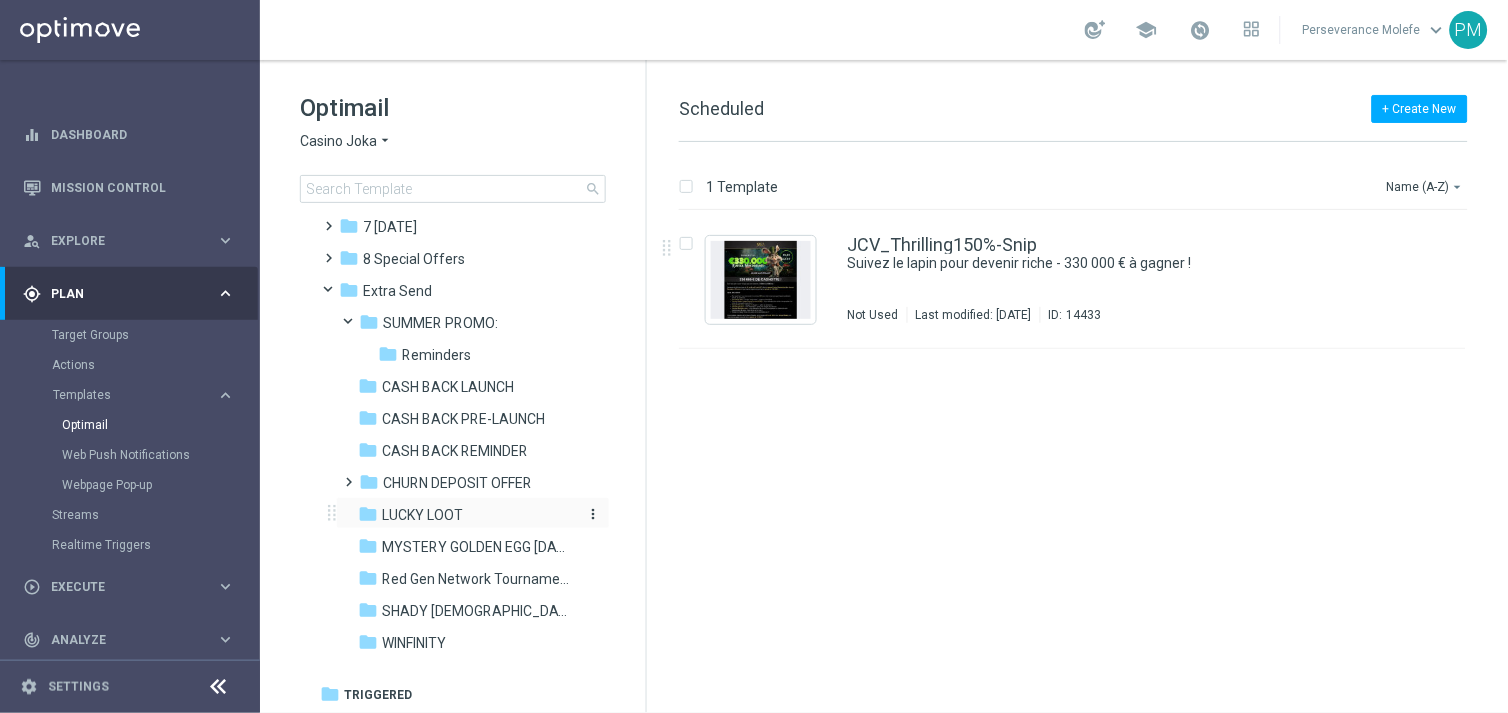 click on "folder
LUCKY LOOT" at bounding box center (464, 515) 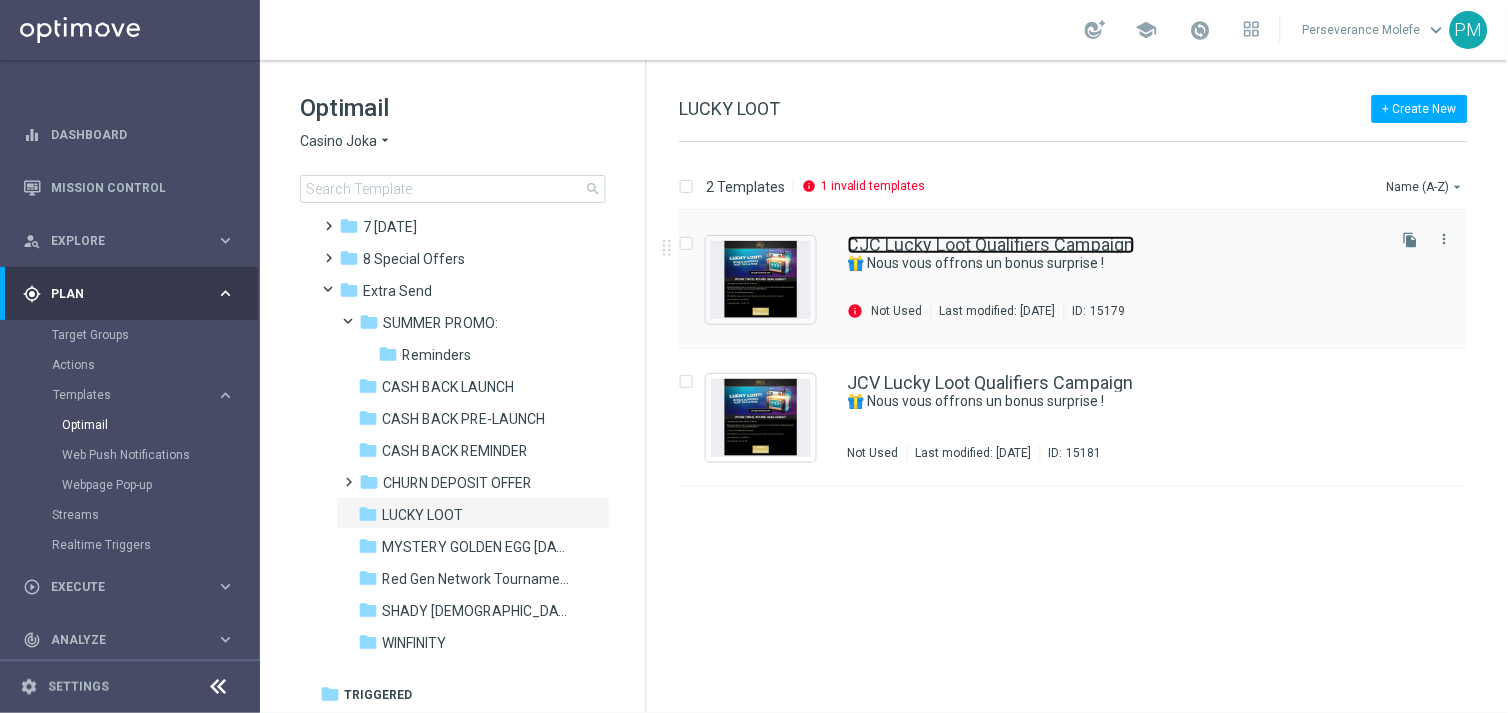 click on "CJC Lucky Loot Qualifiers Campaign" at bounding box center [991, 245] 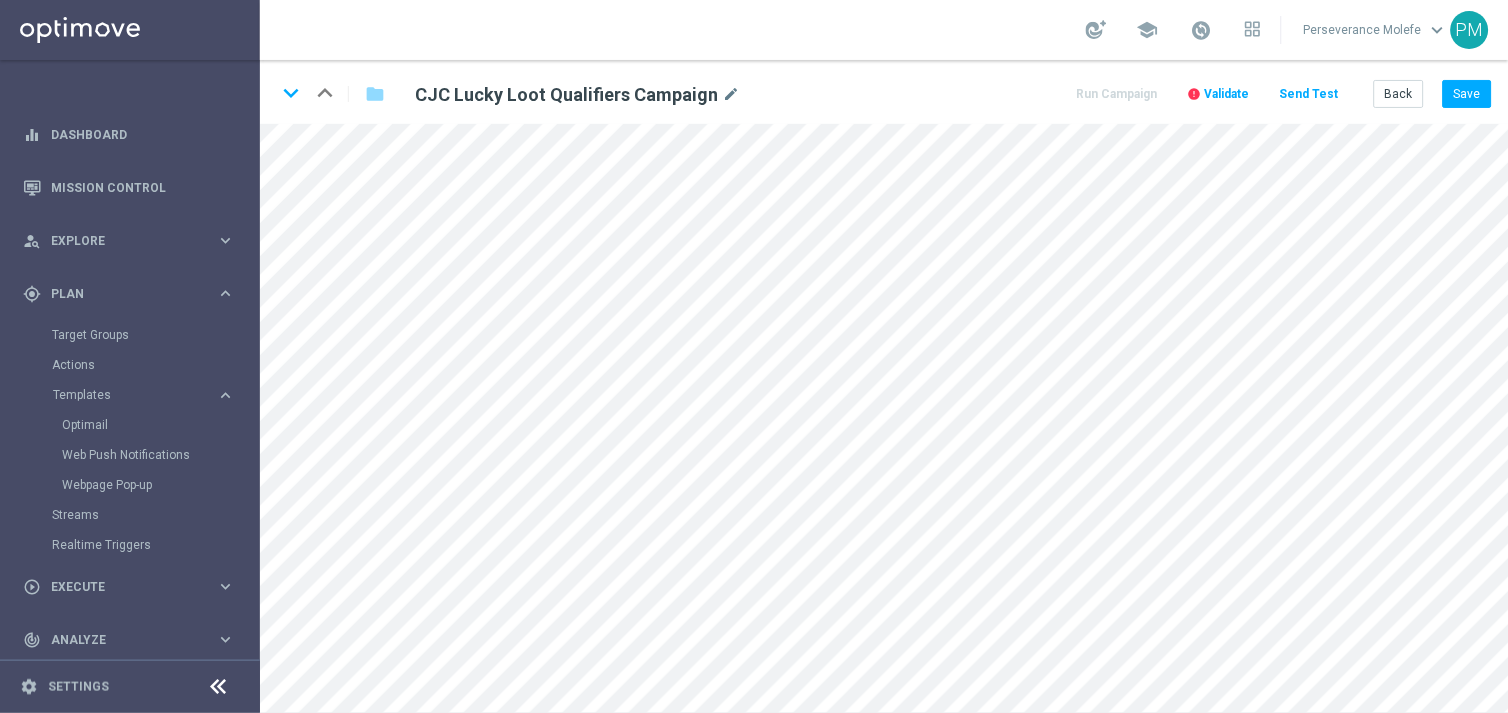 click on "error
Validate" 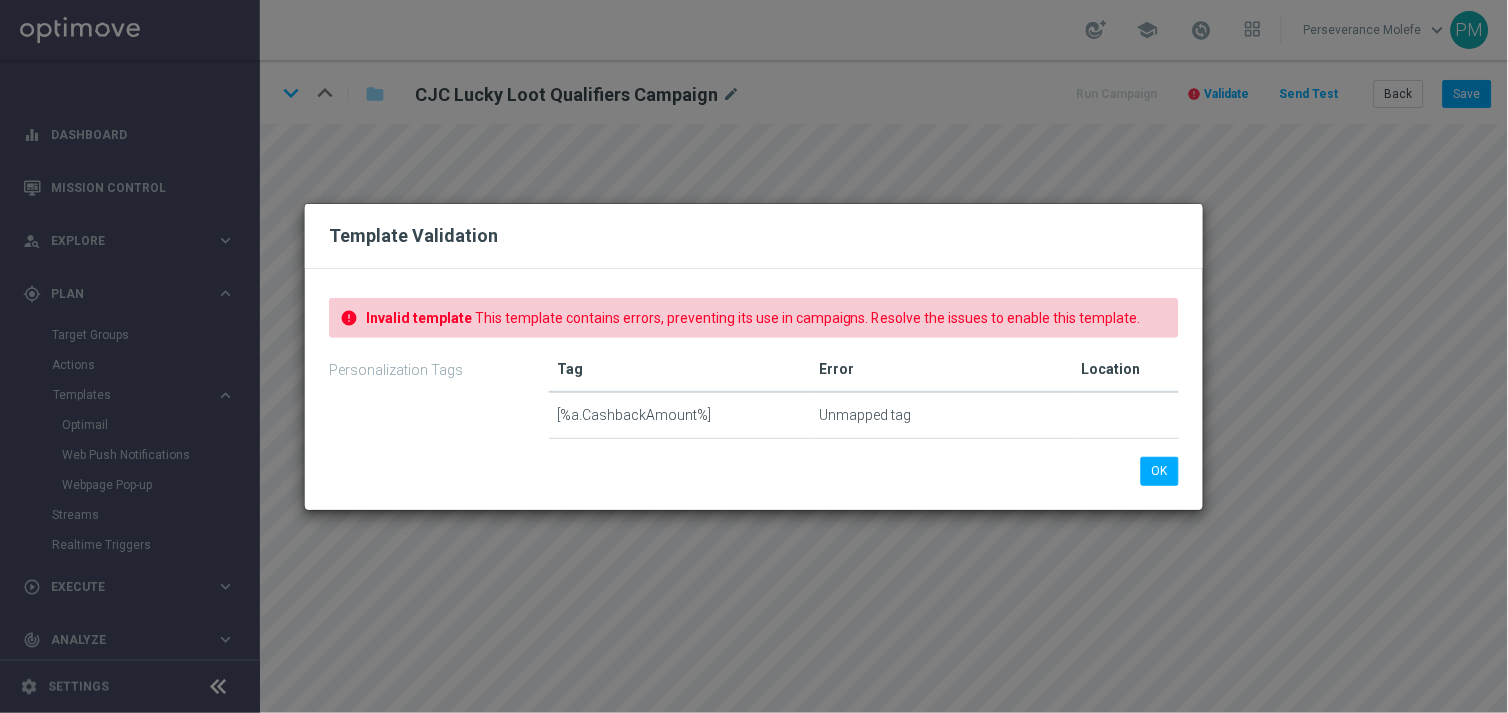 click on "[%a.CashbackAmount%]" at bounding box center (680, 415) 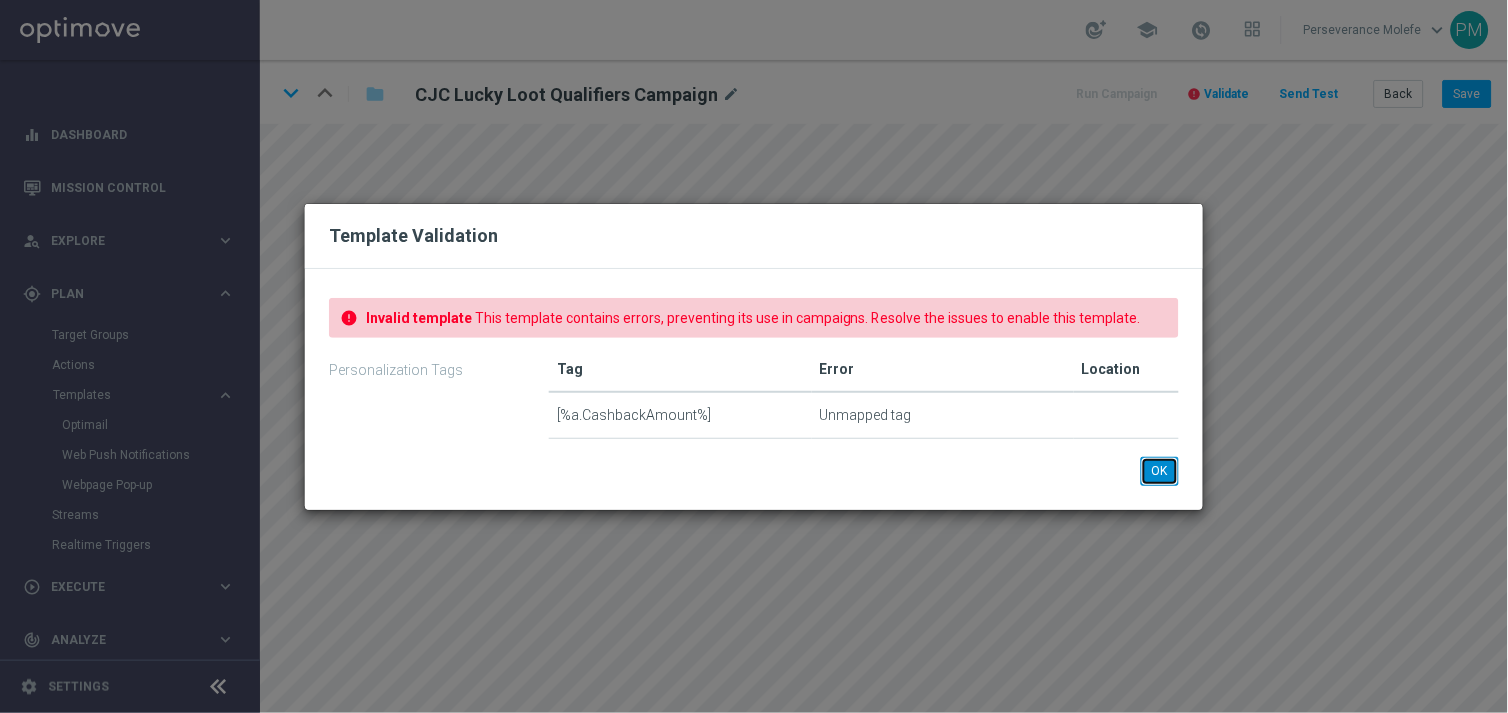 click on "OK" at bounding box center (1160, 471) 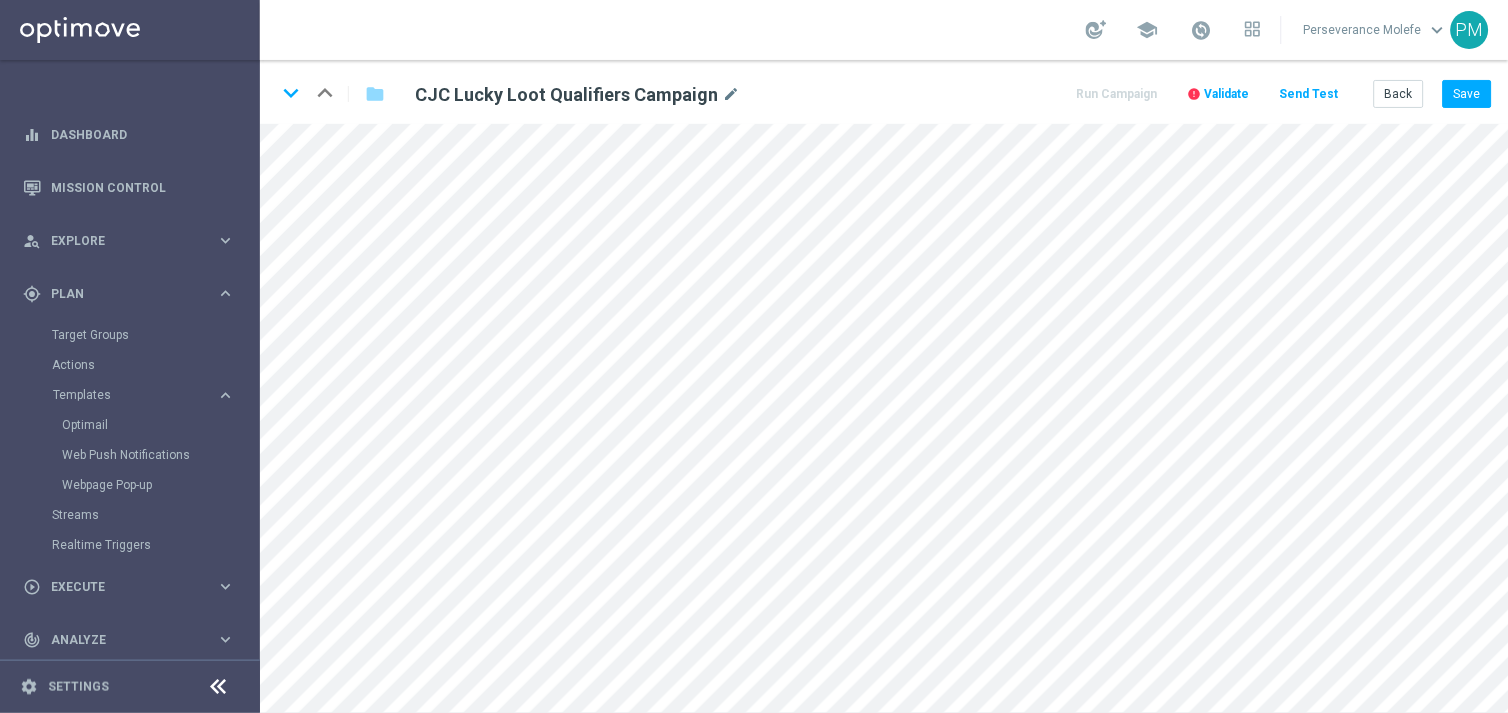 type 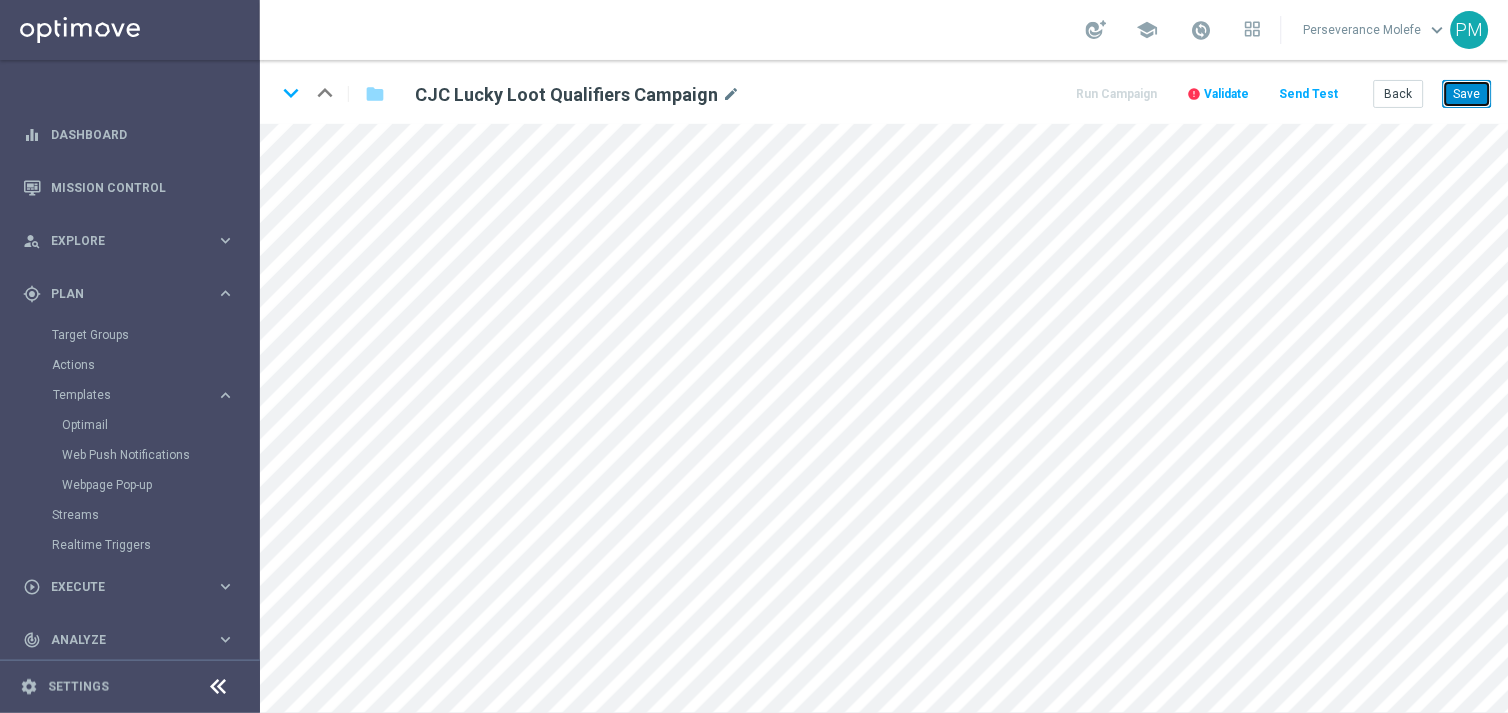 click on "Save" at bounding box center [1467, 94] 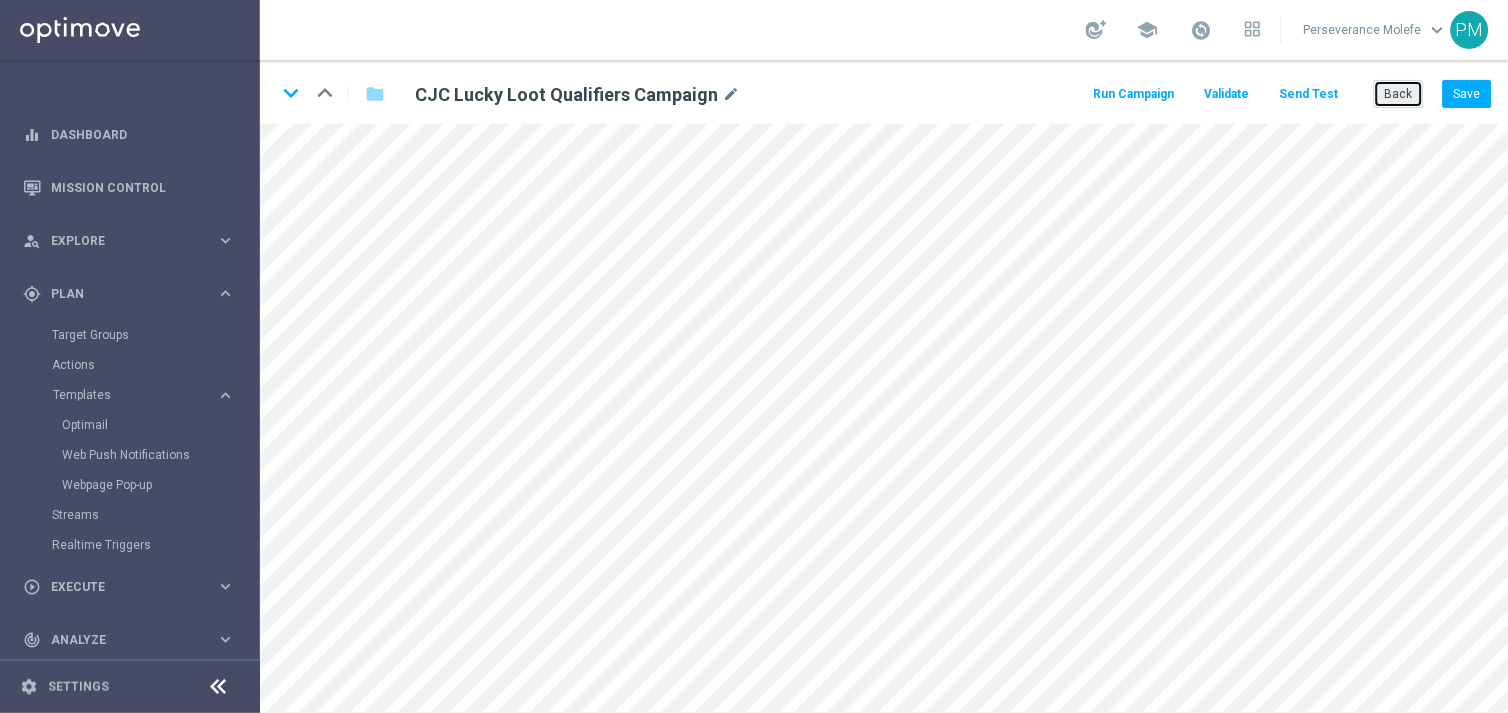 click on "Back" 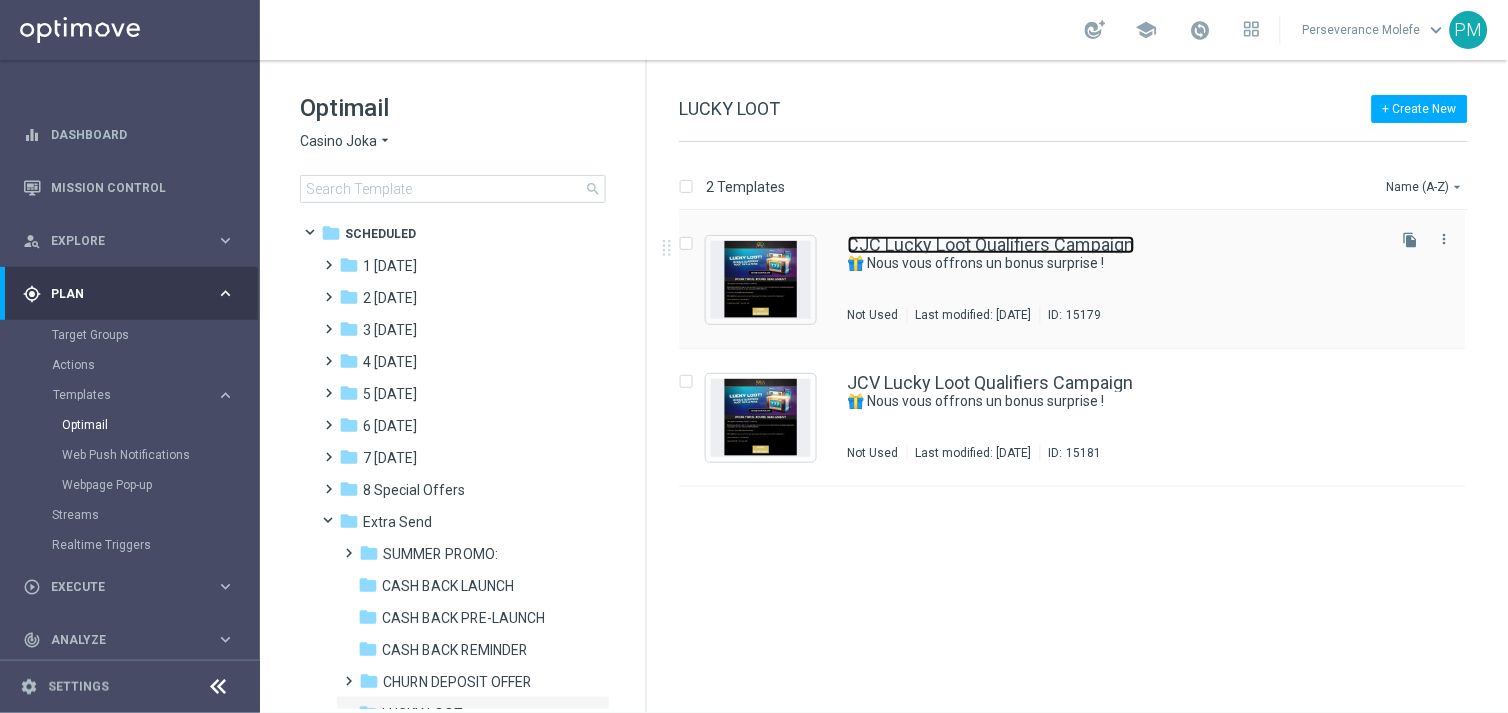 click on "CJC Lucky Loot Qualifiers Campaign" at bounding box center [991, 245] 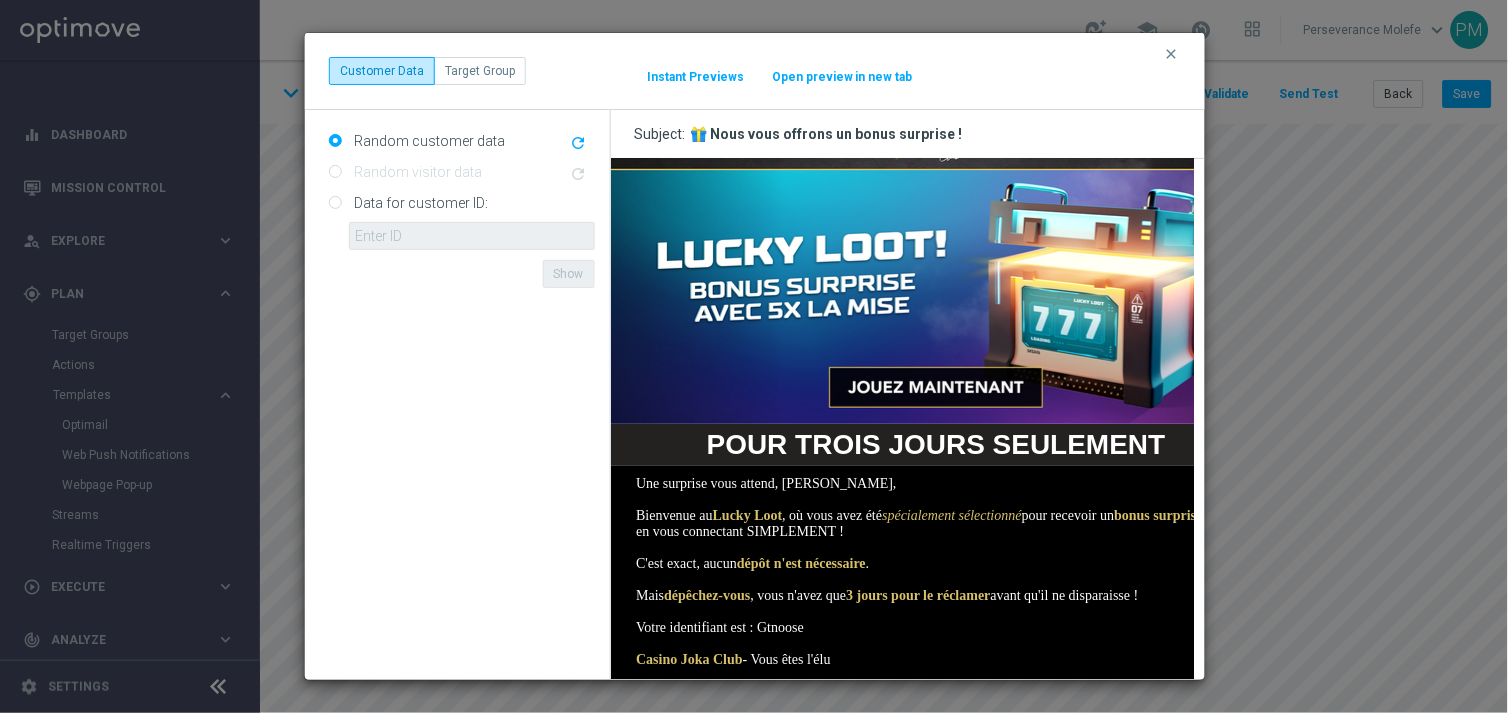 scroll, scrollTop: 0, scrollLeft: 0, axis: both 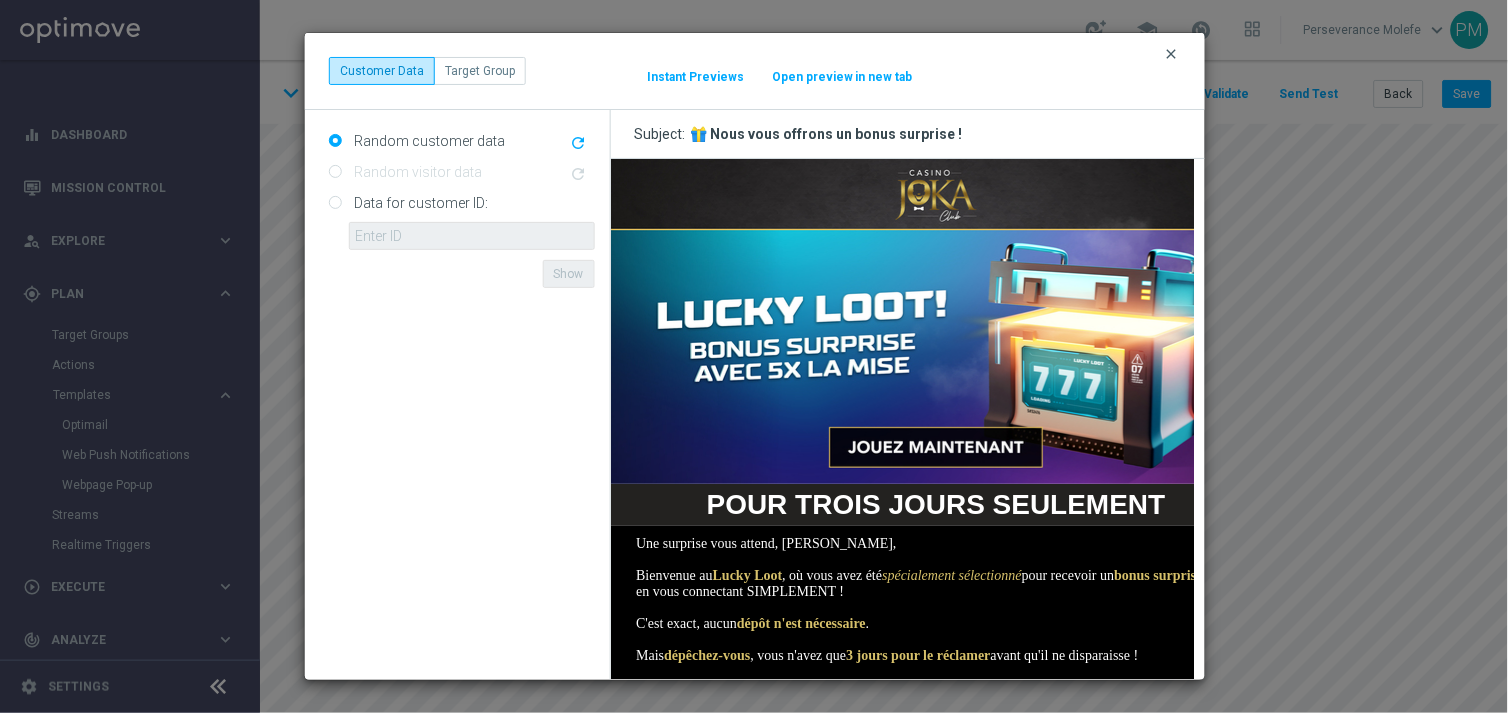 click on "clear" at bounding box center [1172, 54] 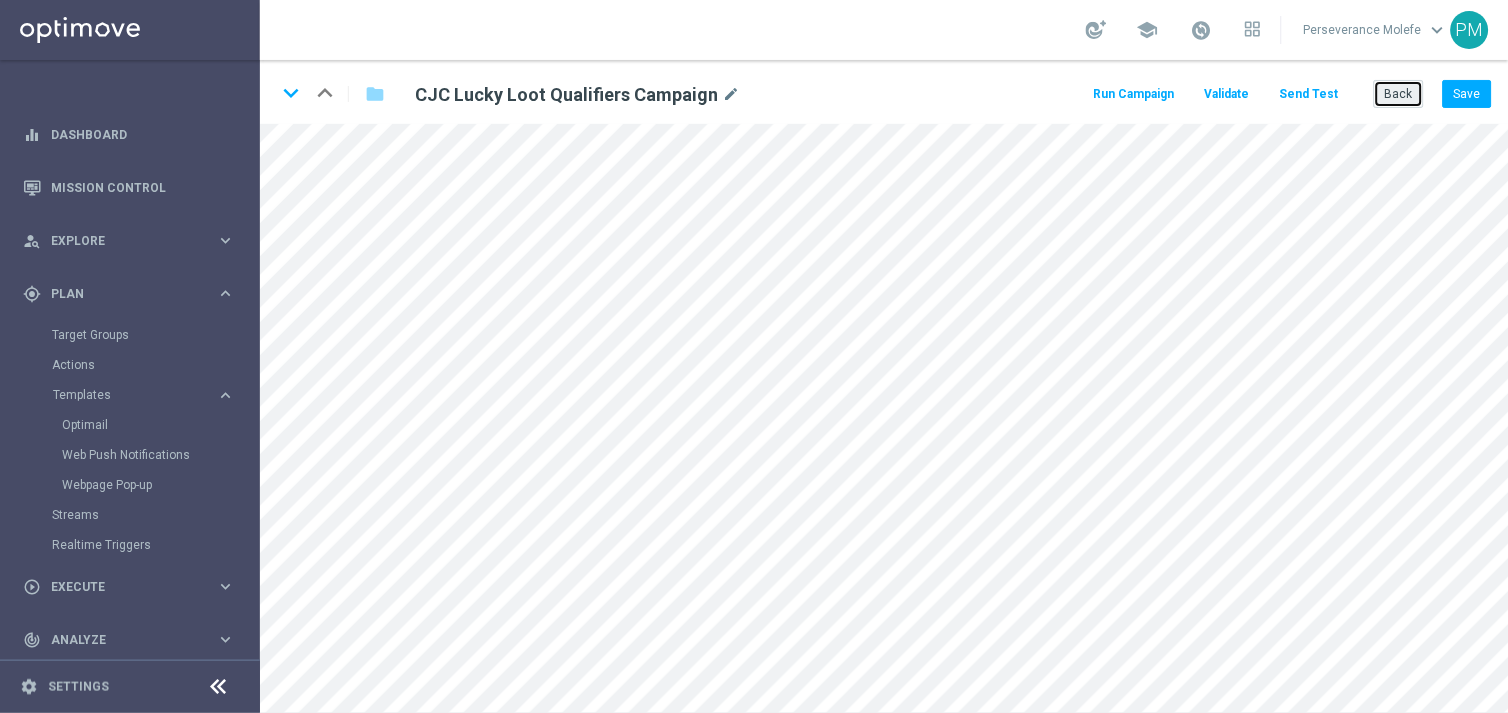 click on "Back" 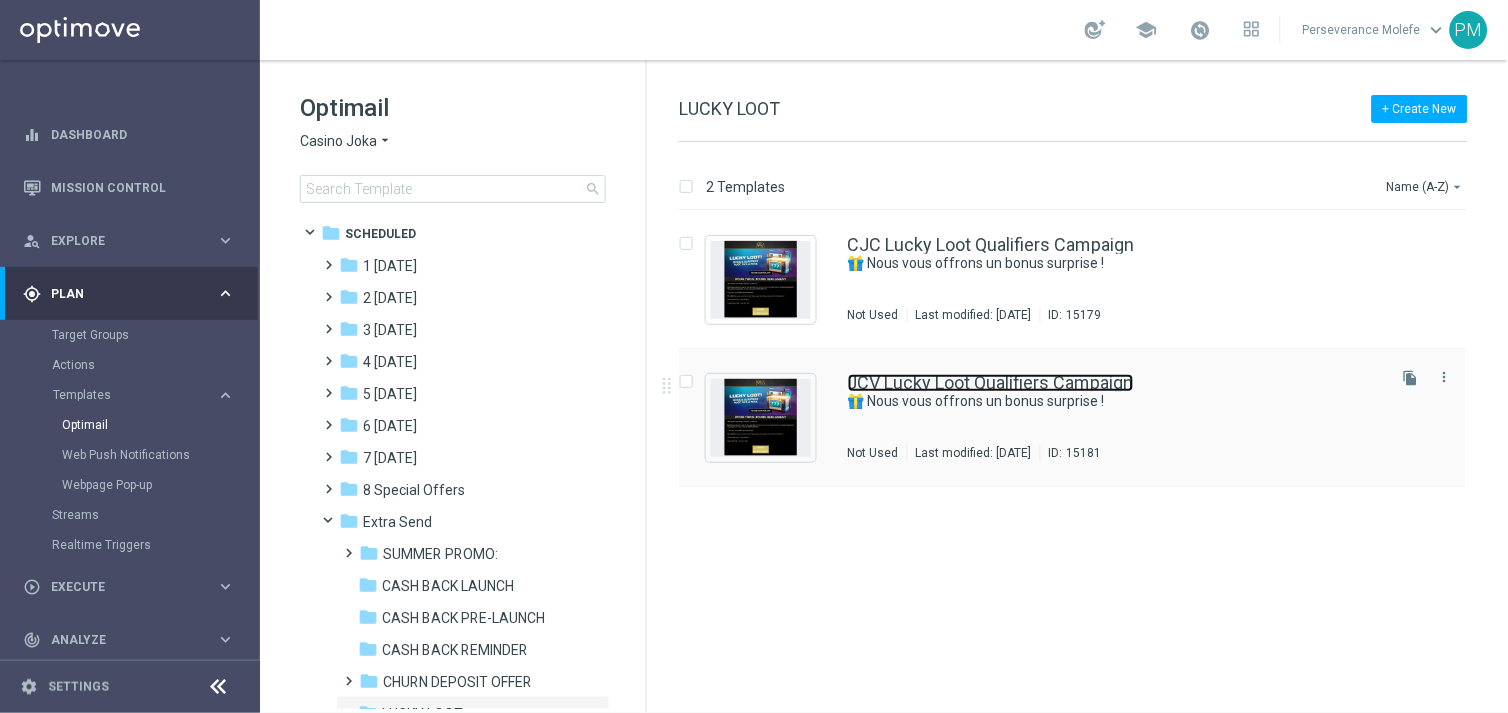 click on "JCV Lucky Loot Qualifiers Campaign" at bounding box center [991, 383] 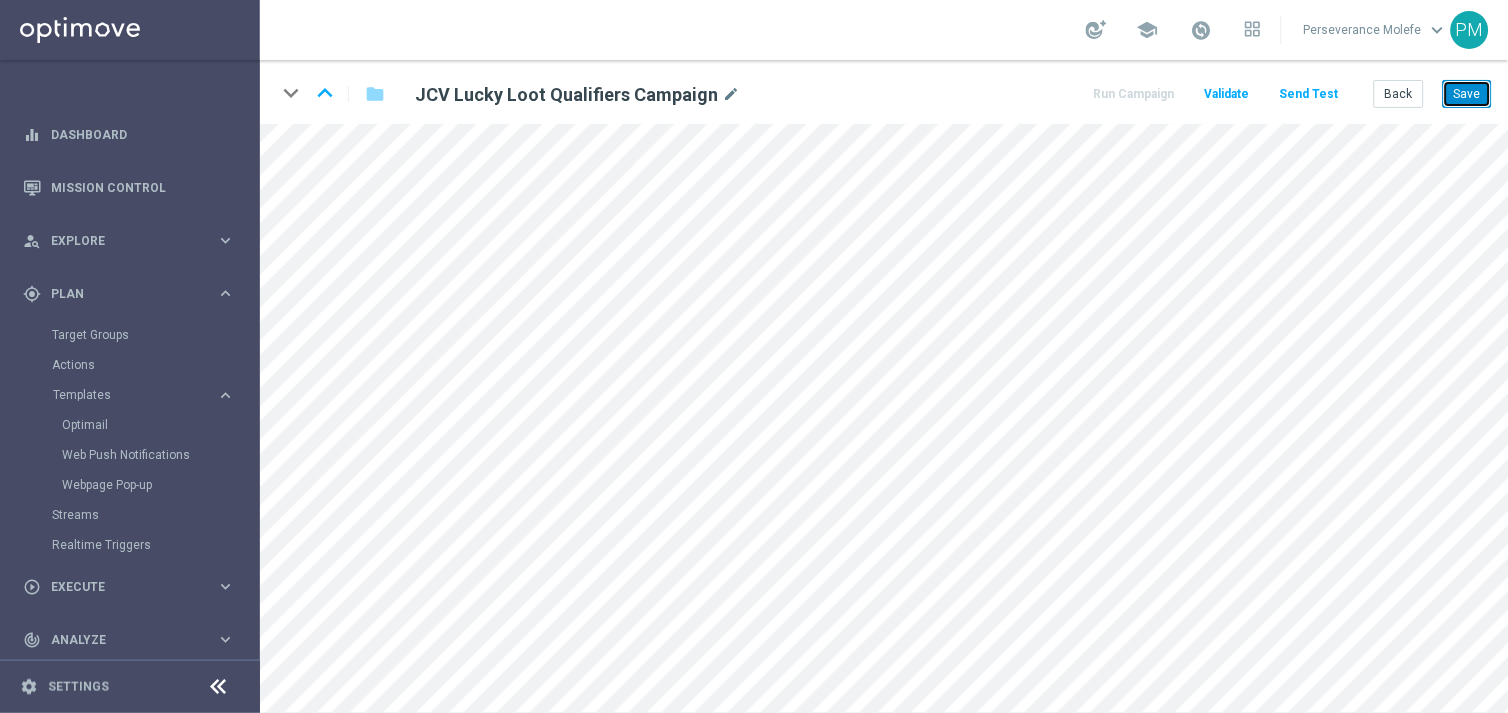click on "Save" at bounding box center (1467, 94) 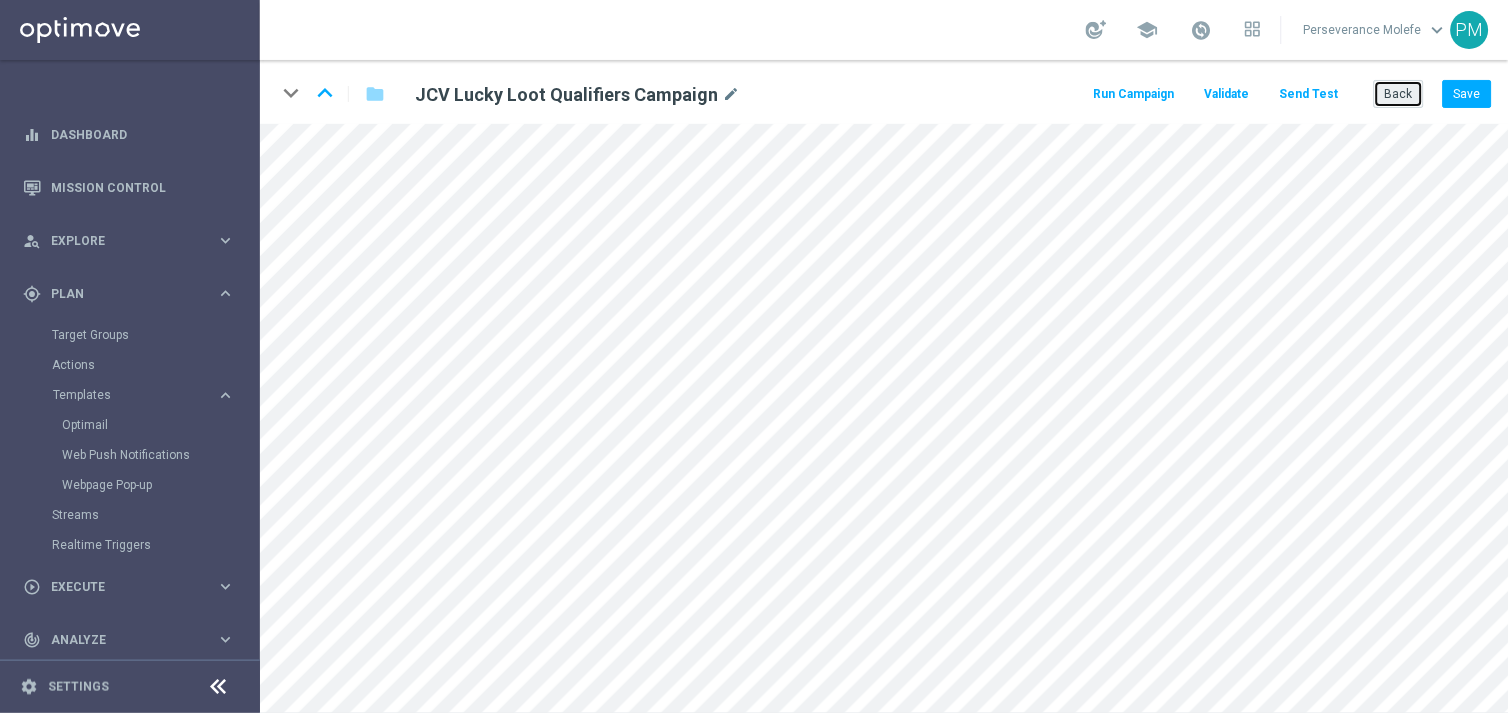 click on "Back" 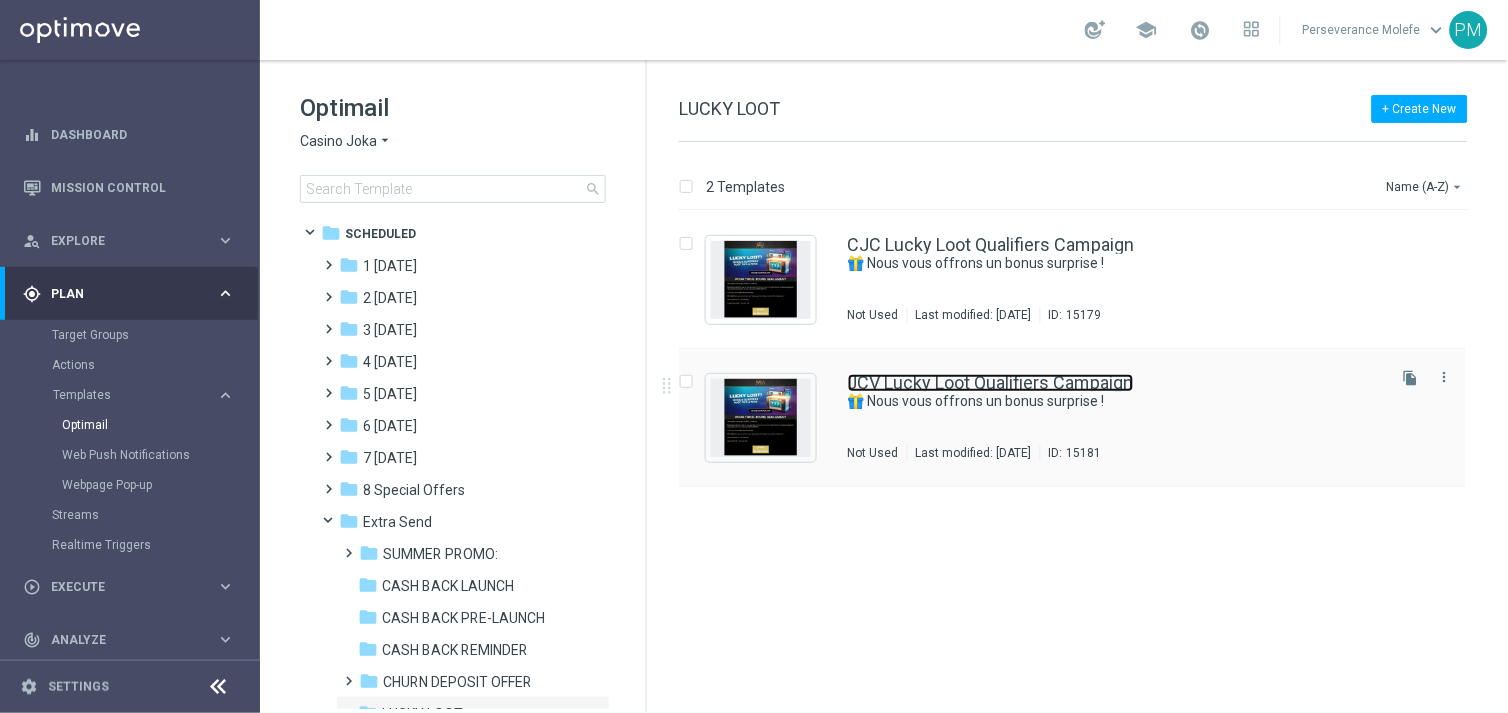 click on "JCV Lucky Loot Qualifiers Campaign" at bounding box center (991, 383) 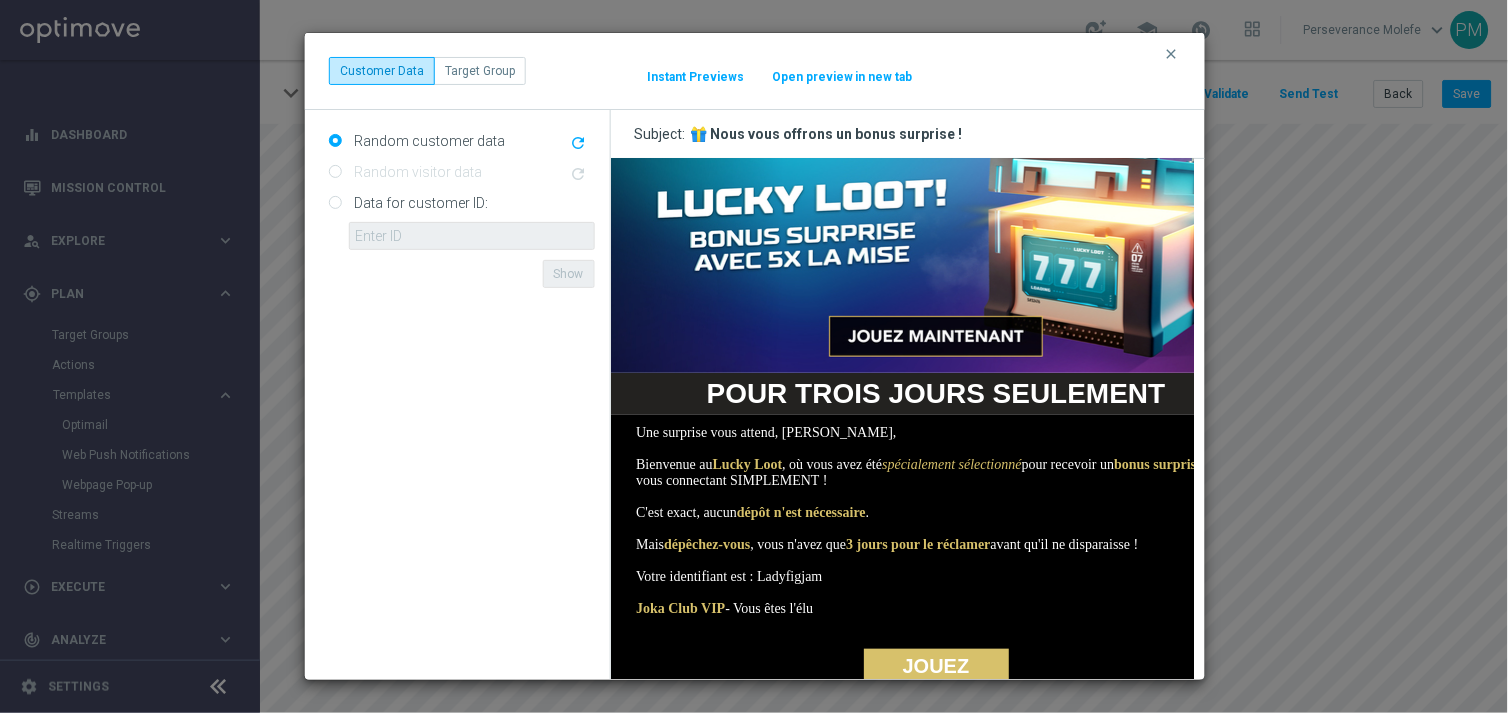 scroll, scrollTop: 0, scrollLeft: 0, axis: both 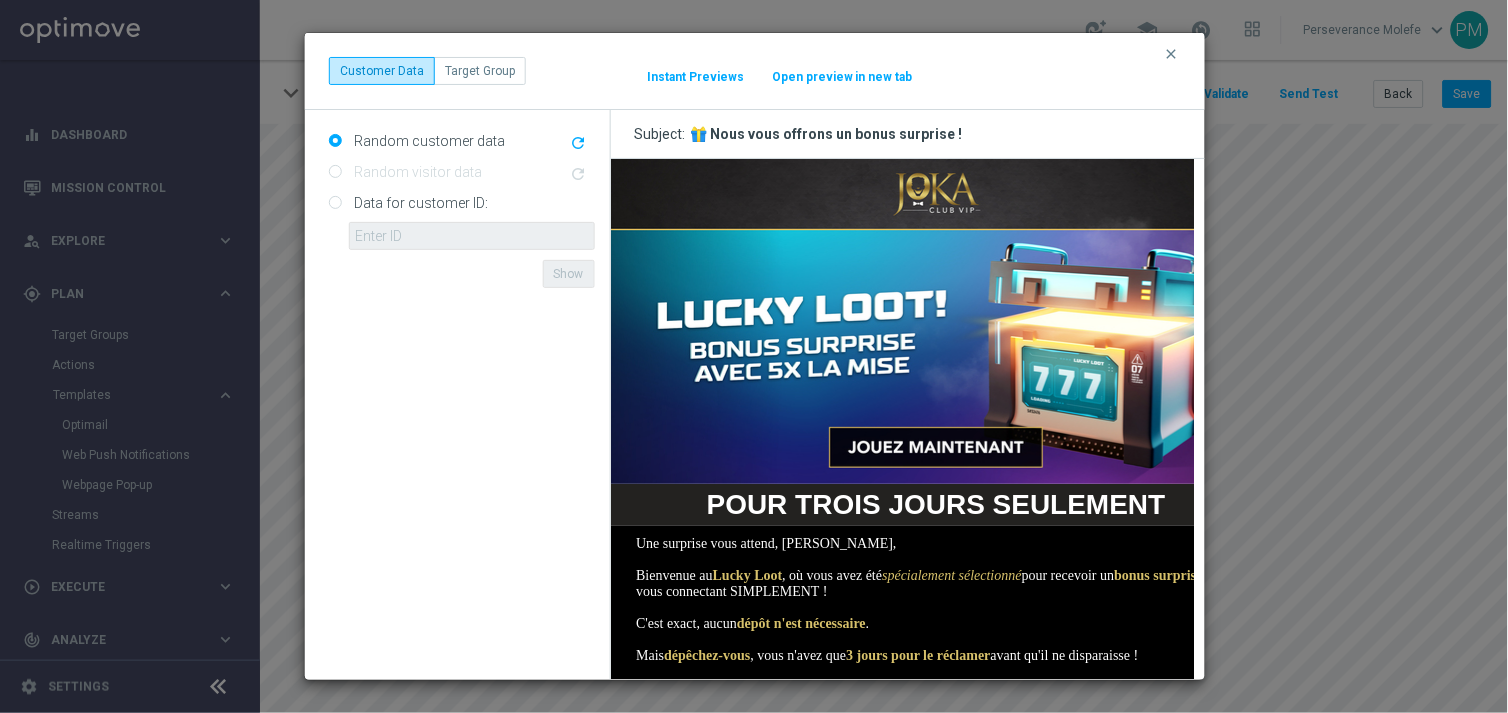 click on "clear
Customer Data
Target Group
It might take a while...
Instant Previews
Open preview in new tab" at bounding box center [755, 71] 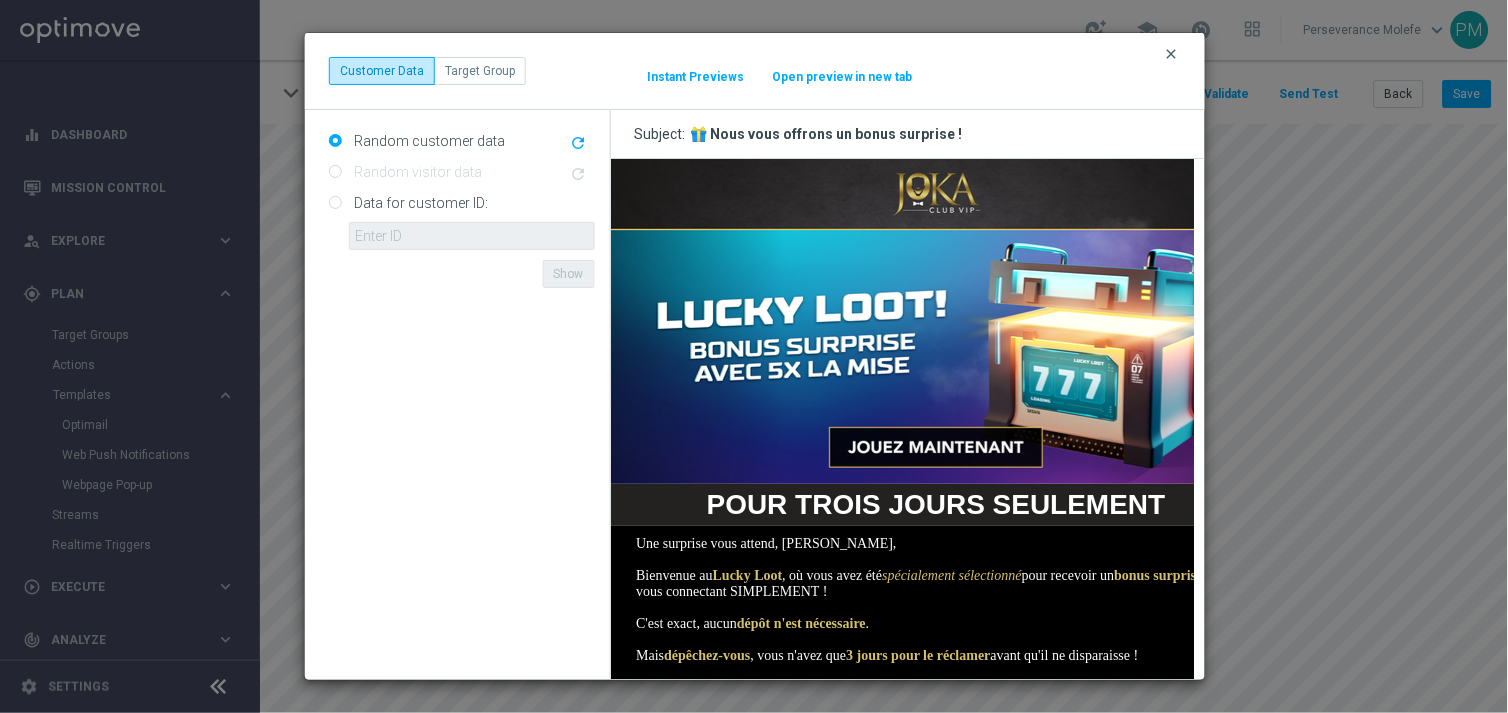 click on "clear" at bounding box center (1172, 54) 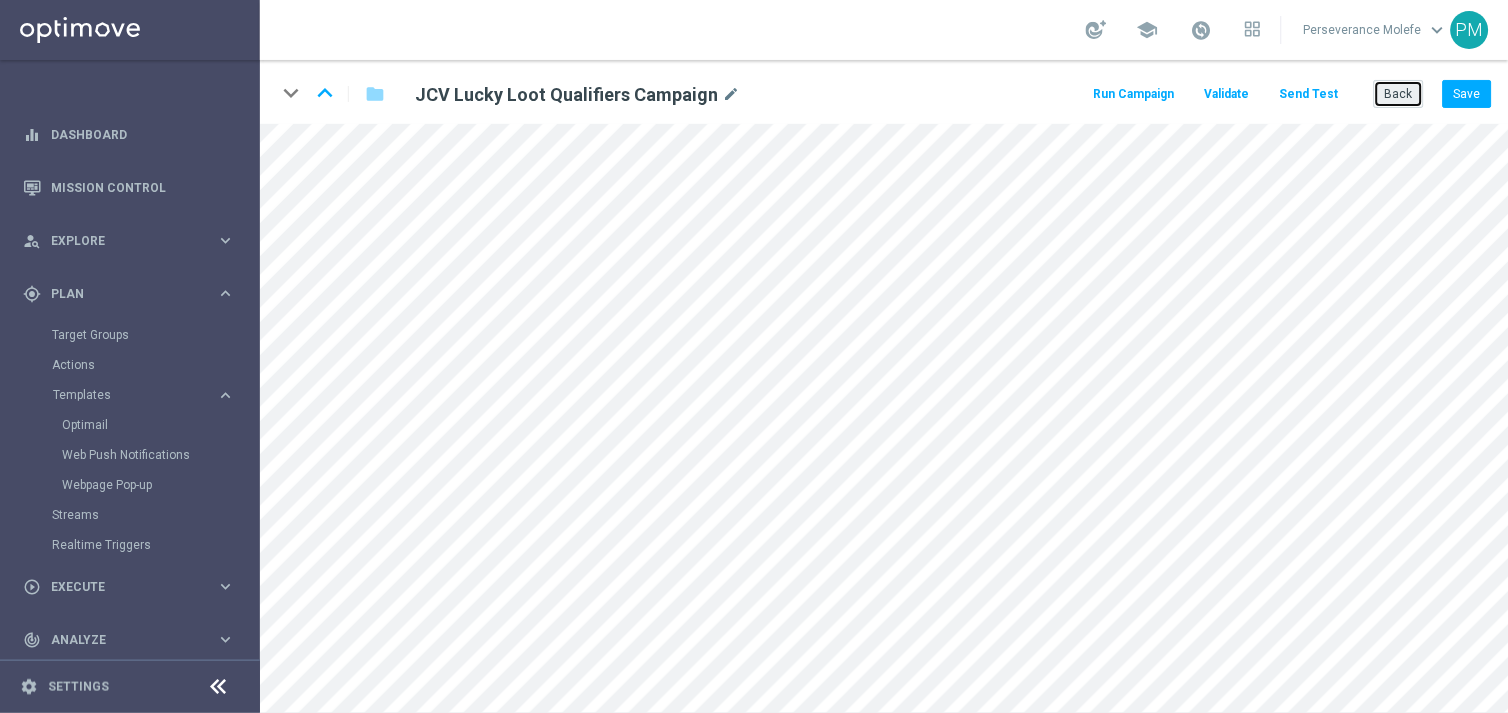 click on "Back" 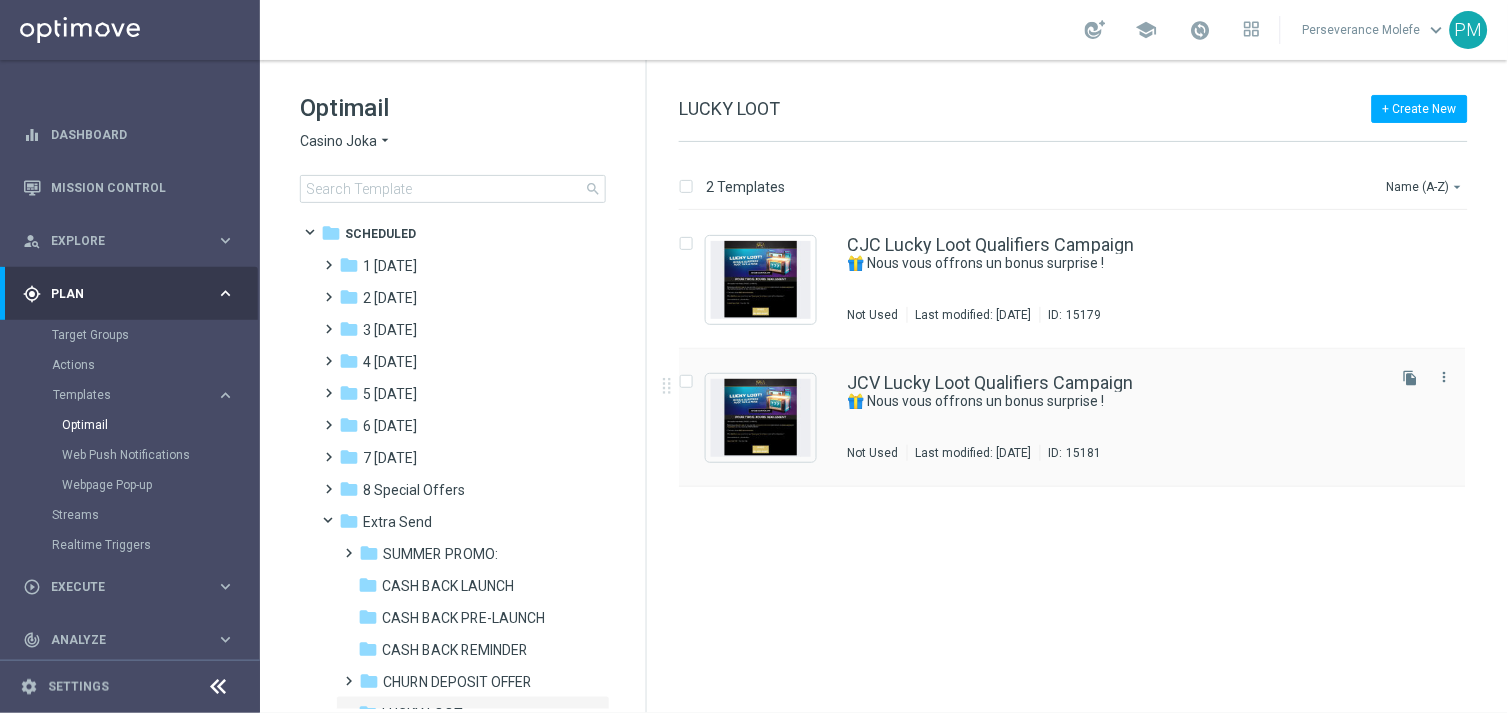 click on "JCV Lucky Loot Qualifiers Campaign
🎁 Nous vous offrons un bonus surprise !
Not Used
Last modified: Thursday, July 10, 2025
ID:
15181
file_copy
more_vert" at bounding box center (1072, 418) 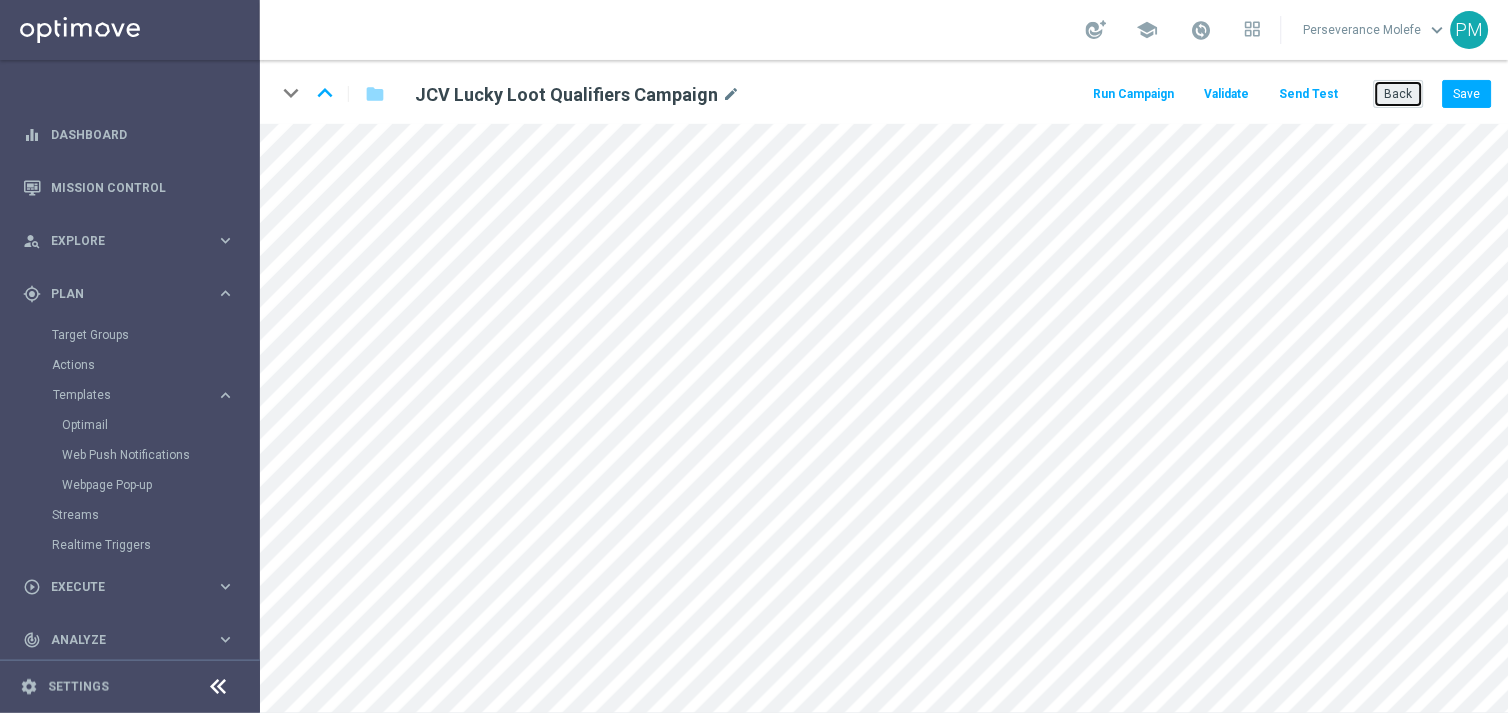 click on "Back" 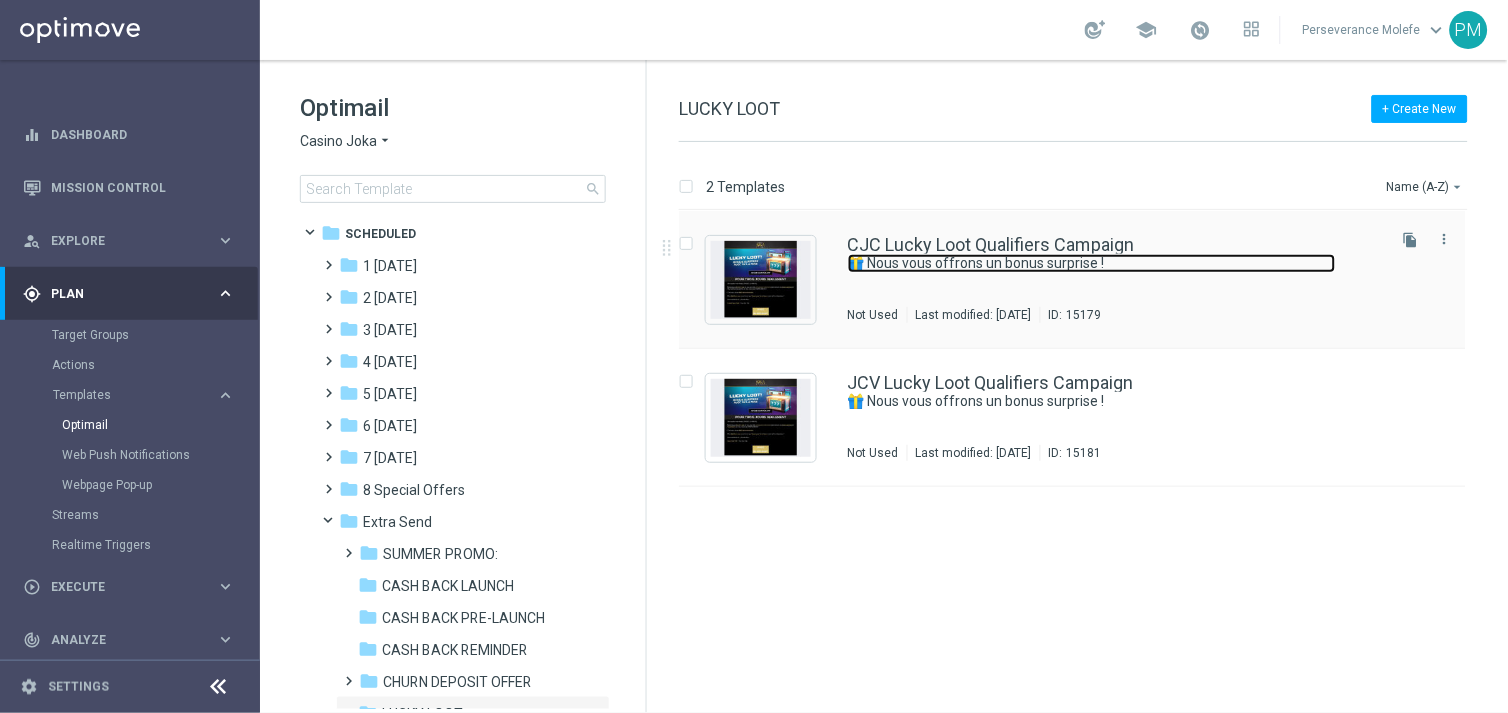 click on "🎁 Nous vous offrons un bonus surprise !" at bounding box center (1092, 263) 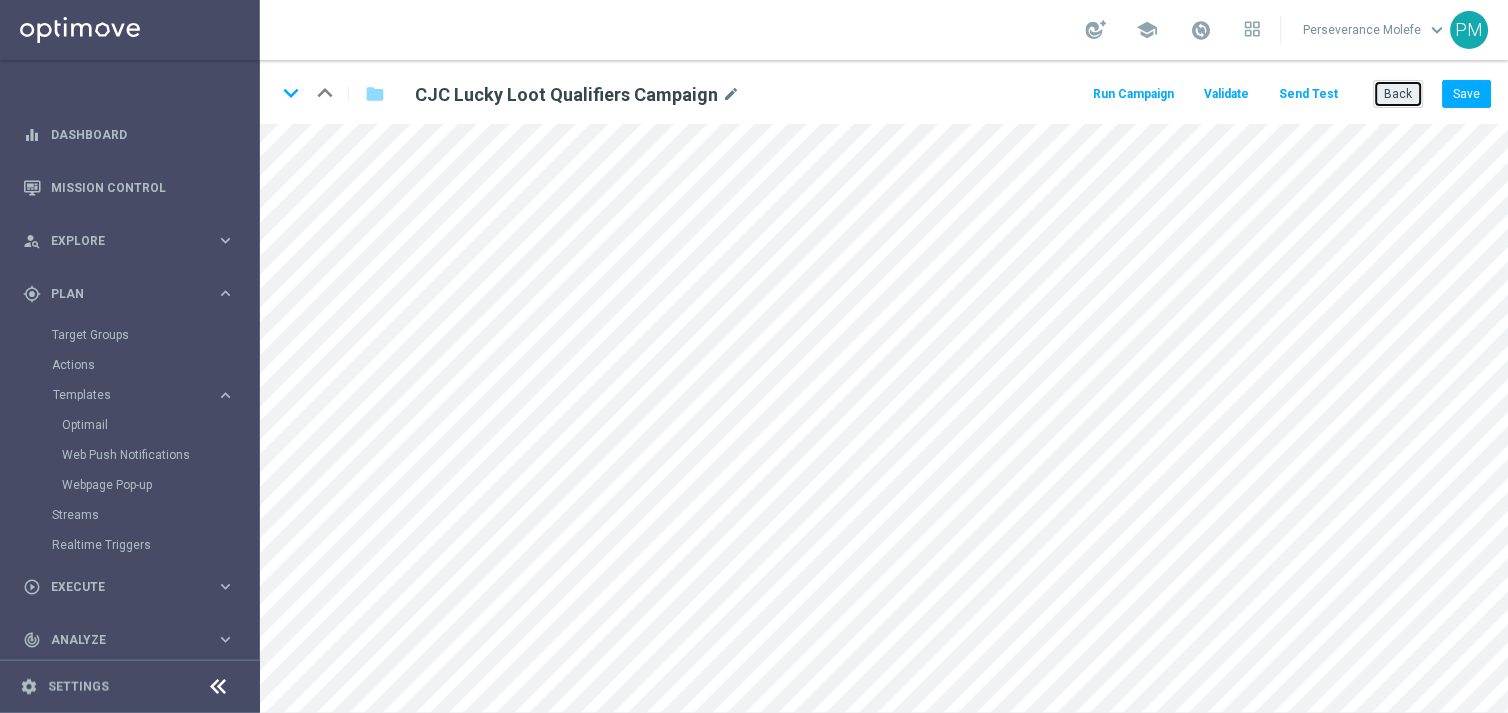 click on "Back" 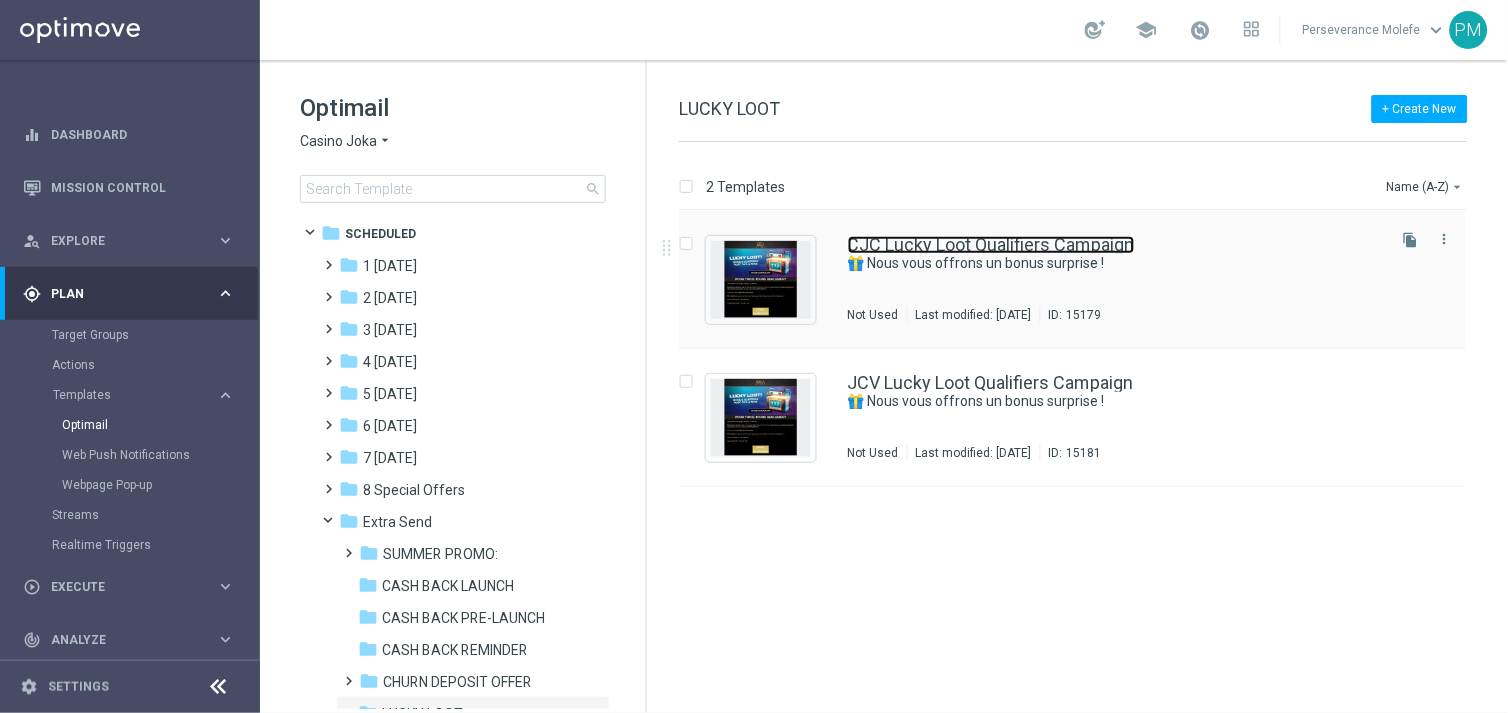 click on "CJC Lucky Loot Qualifiers Campaign" at bounding box center (991, 245) 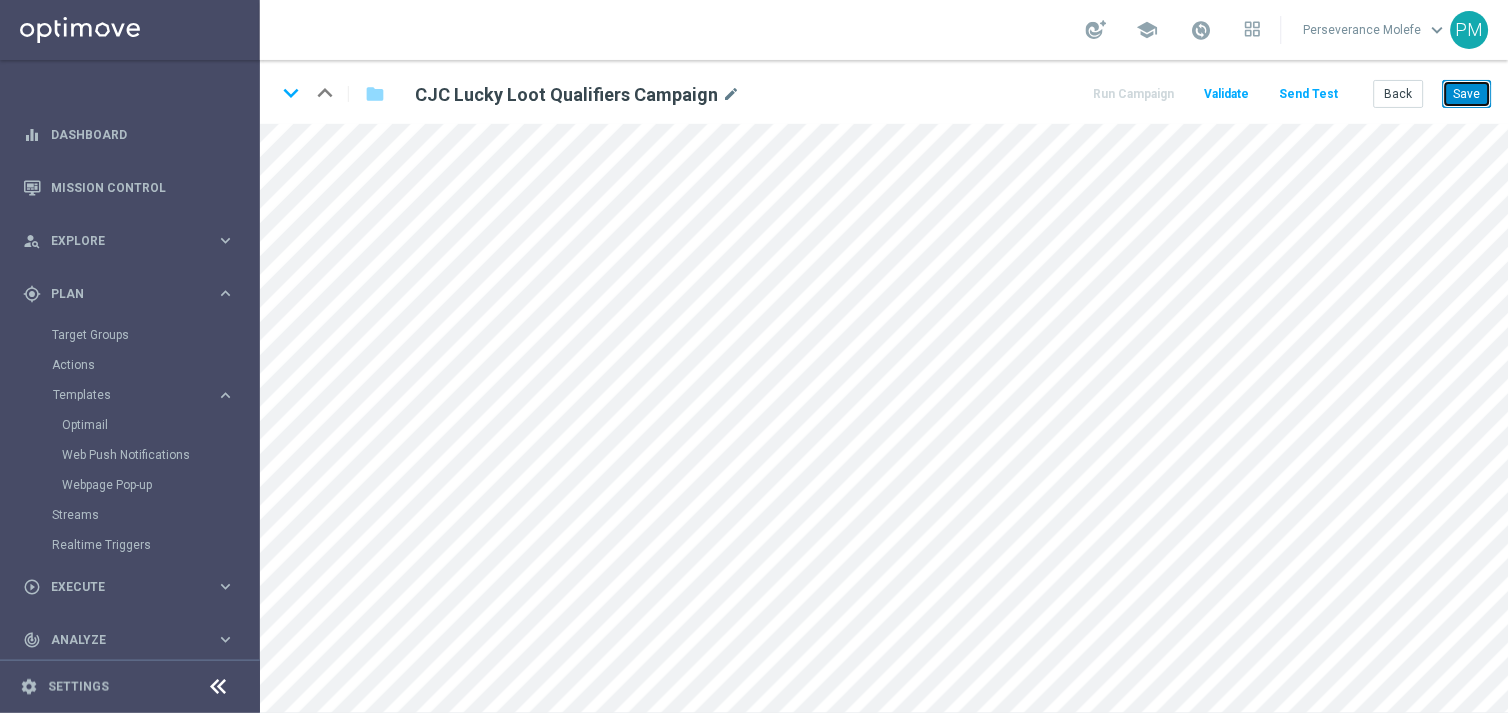 click on "Save" at bounding box center [1467, 94] 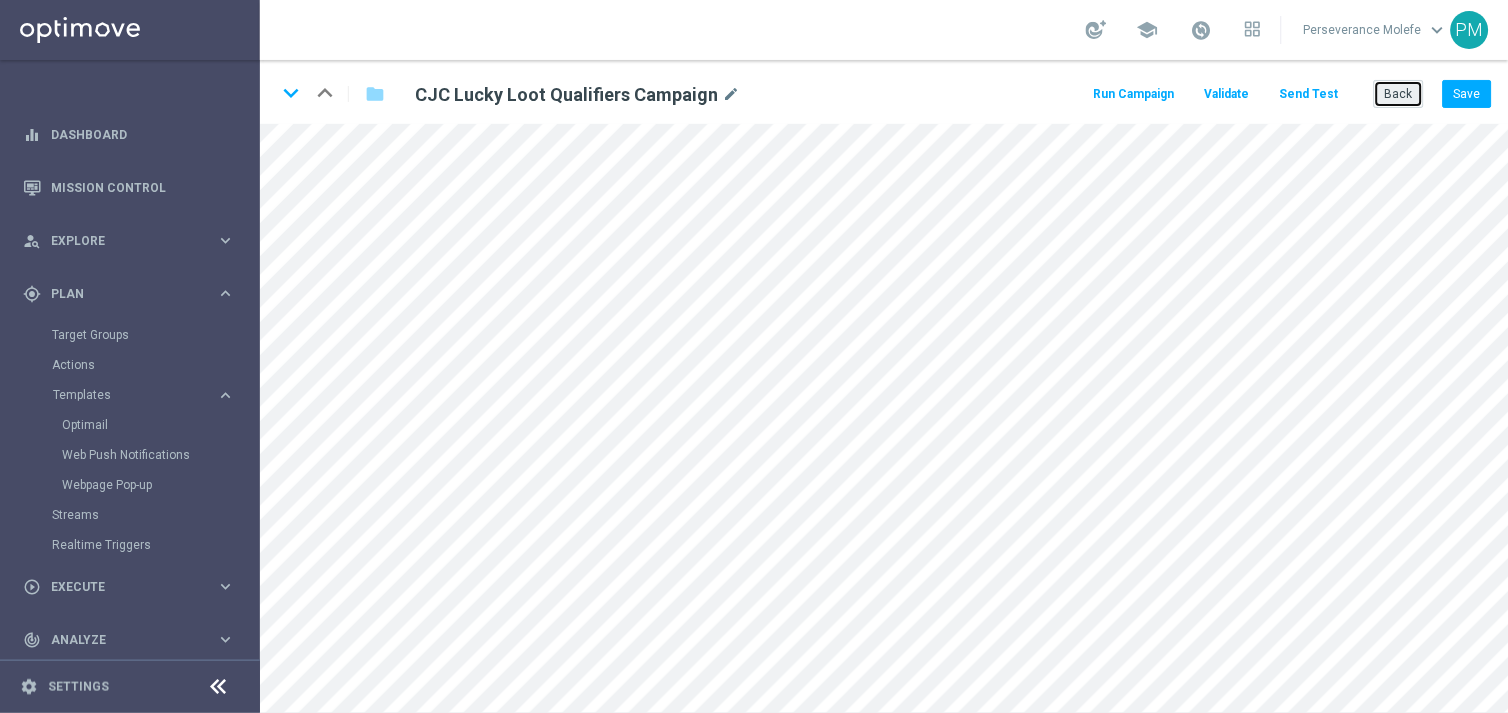 click on "Back" 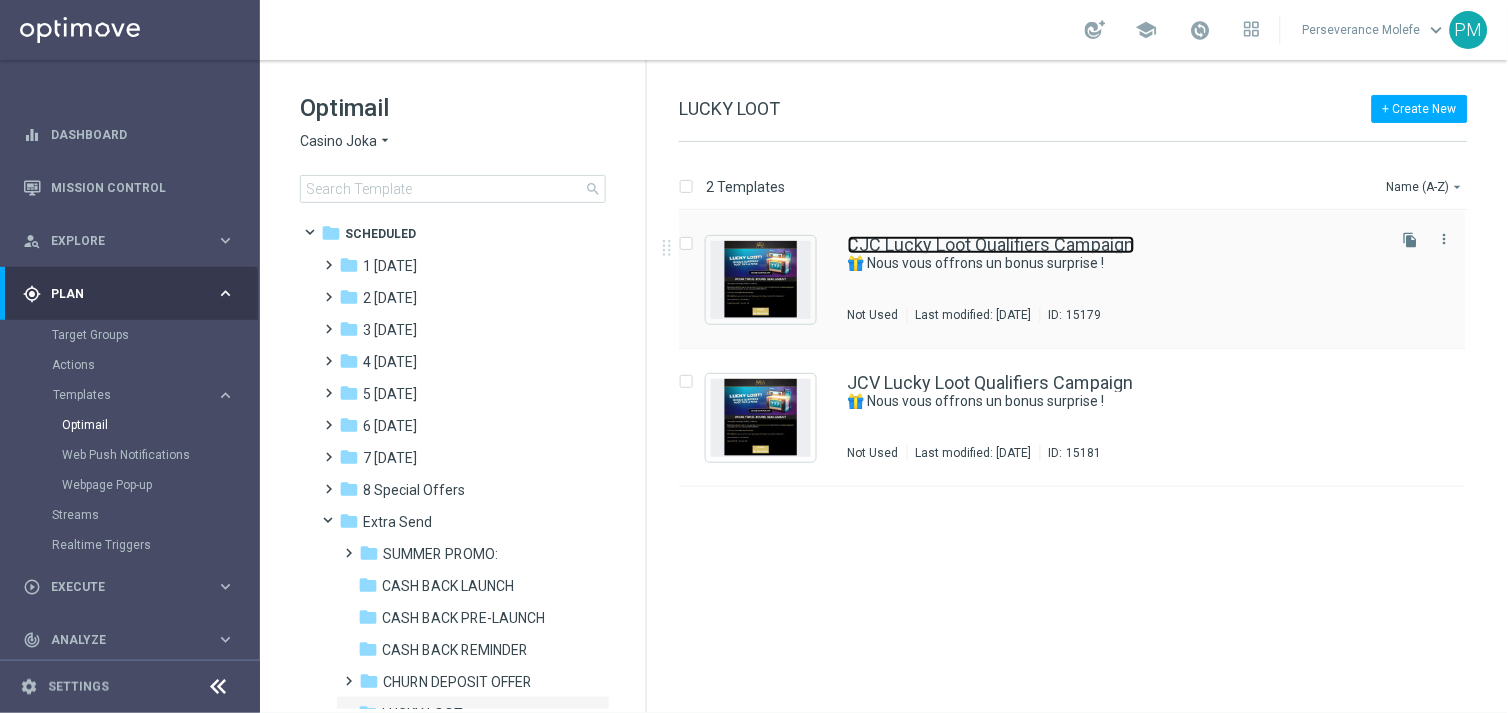 click on "CJC Lucky Loot Qualifiers Campaign" at bounding box center [991, 245] 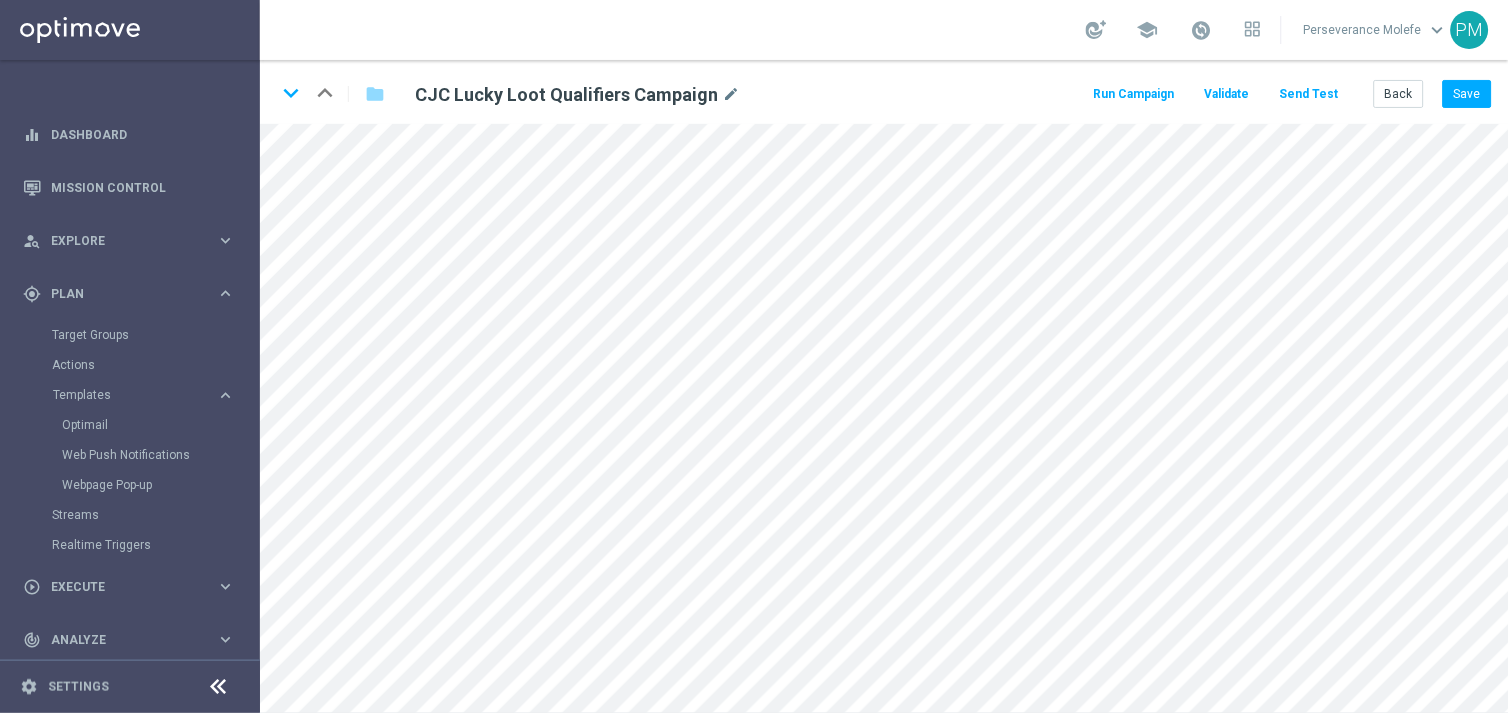 click on "Send Test" 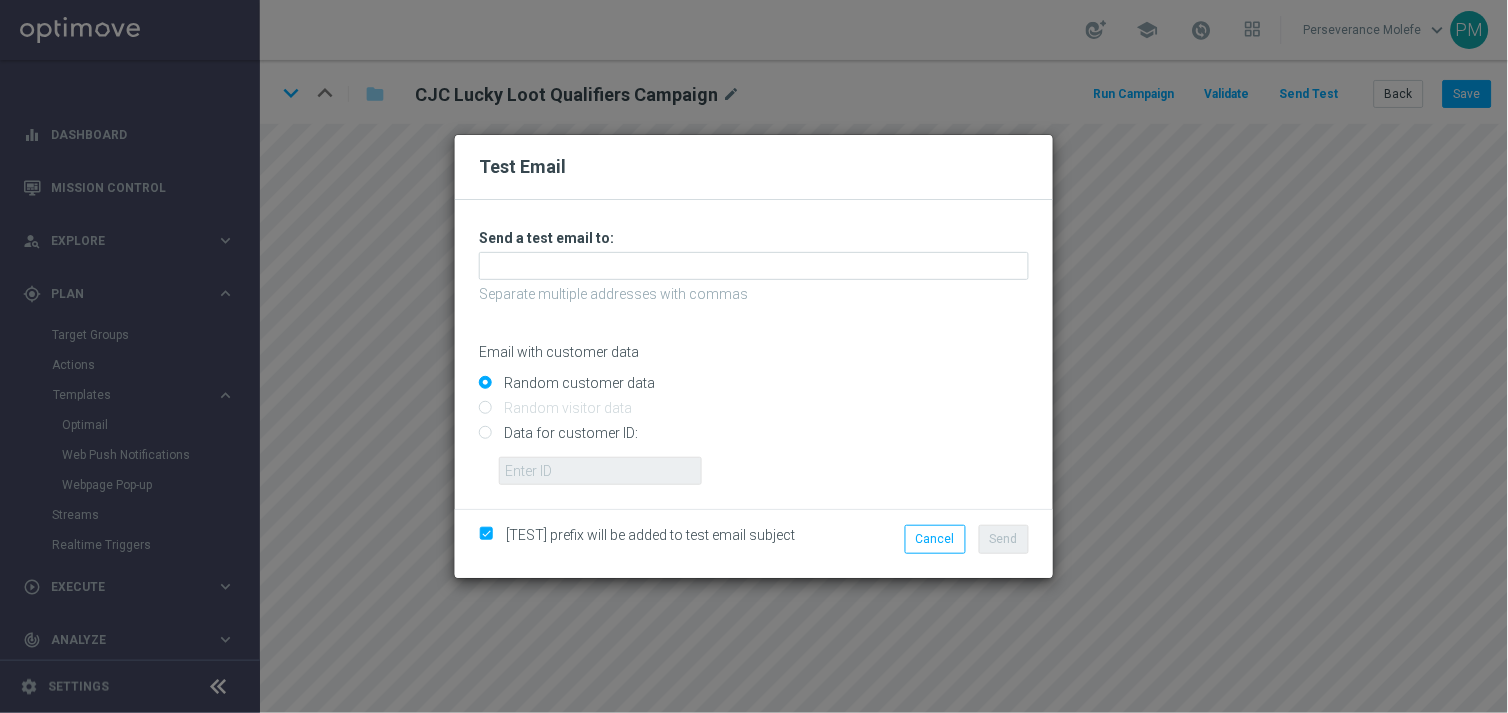 click on "Separate multiple addresses with commas" at bounding box center (754, 294) 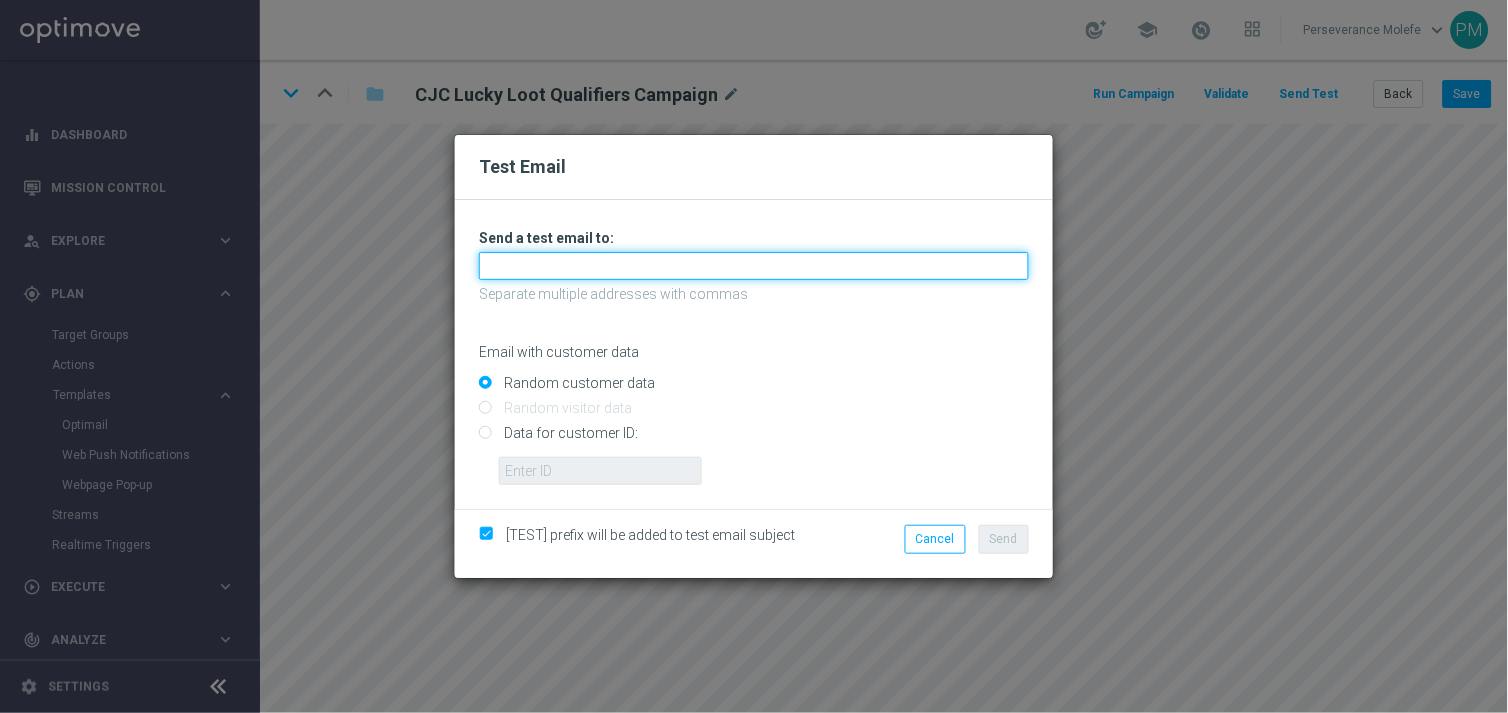 click at bounding box center (754, 266) 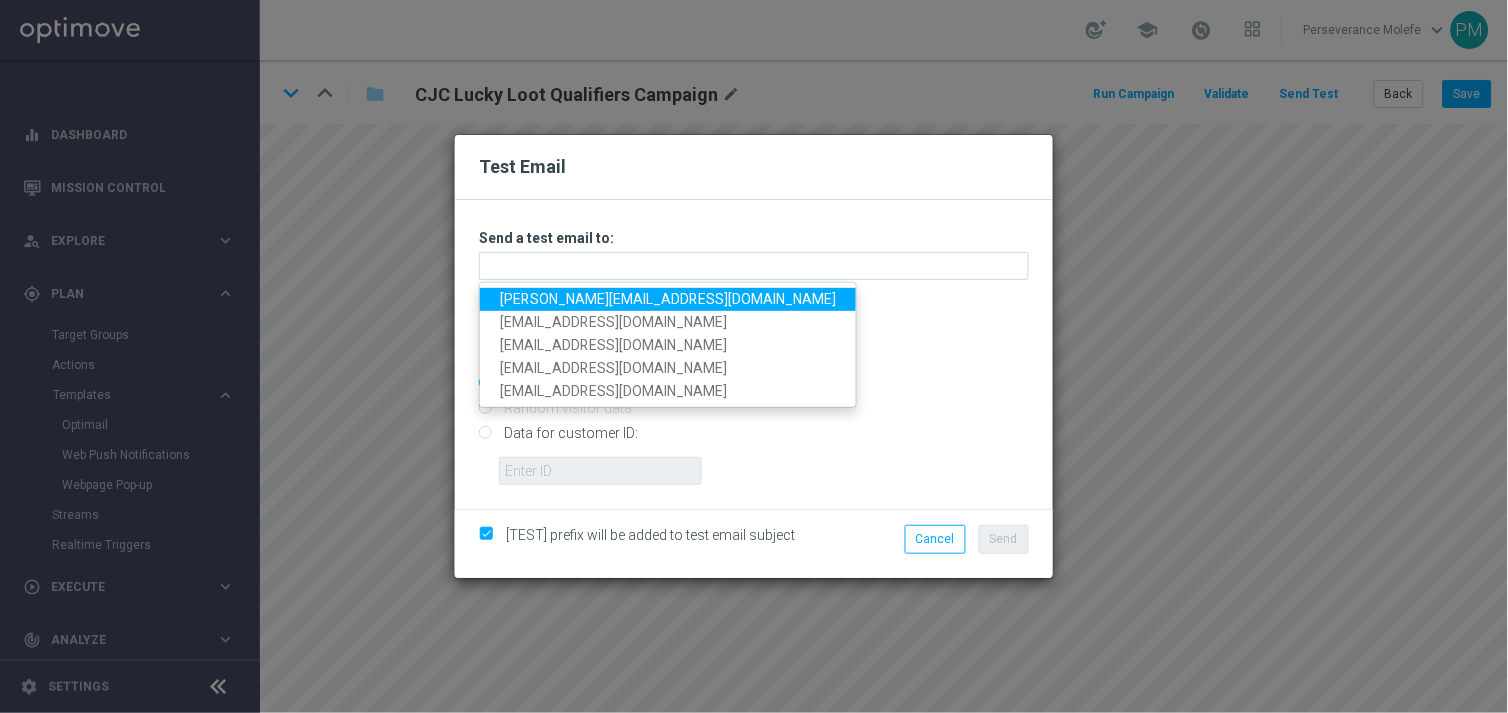 click on "[PERSON_NAME][EMAIL_ADDRESS][DOMAIN_NAME]" at bounding box center [668, 299] 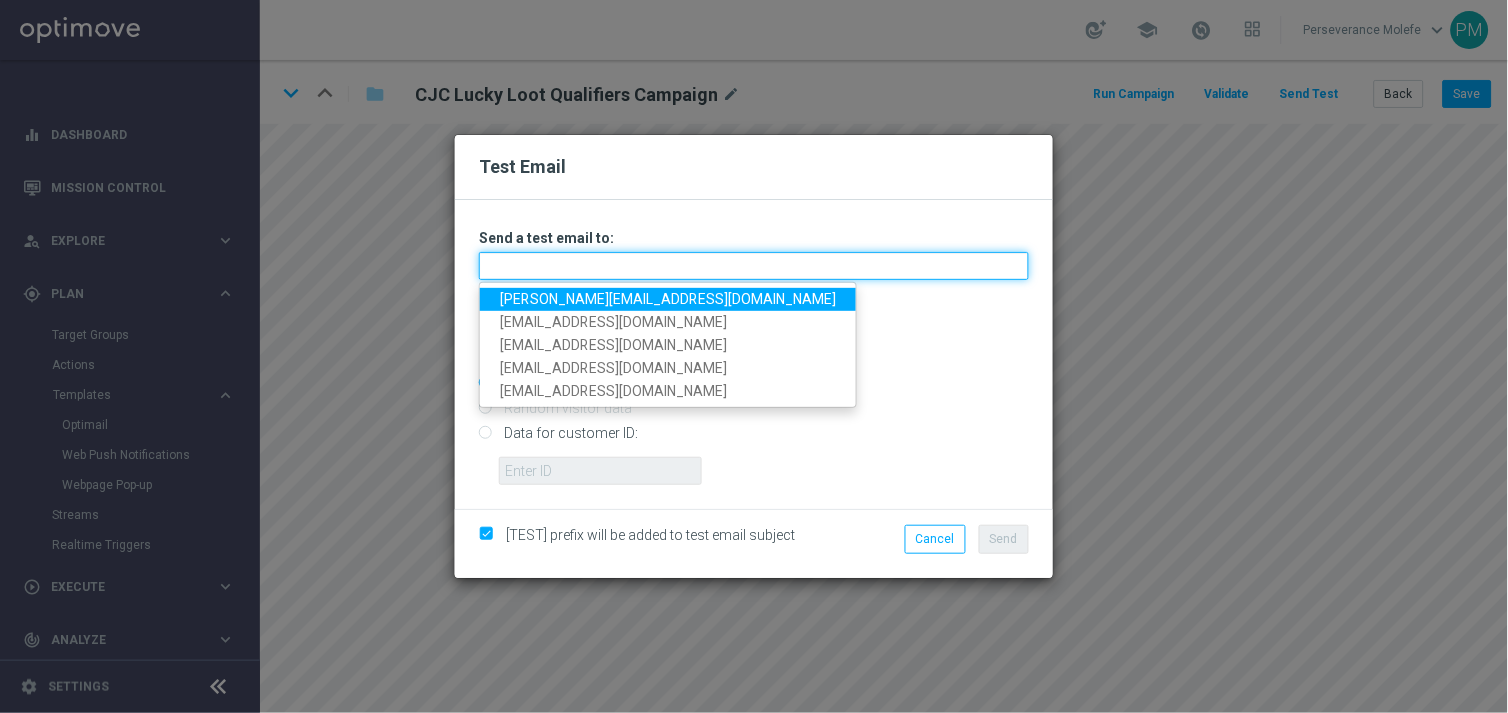 type on "[PERSON_NAME][EMAIL_ADDRESS][DOMAIN_NAME]" 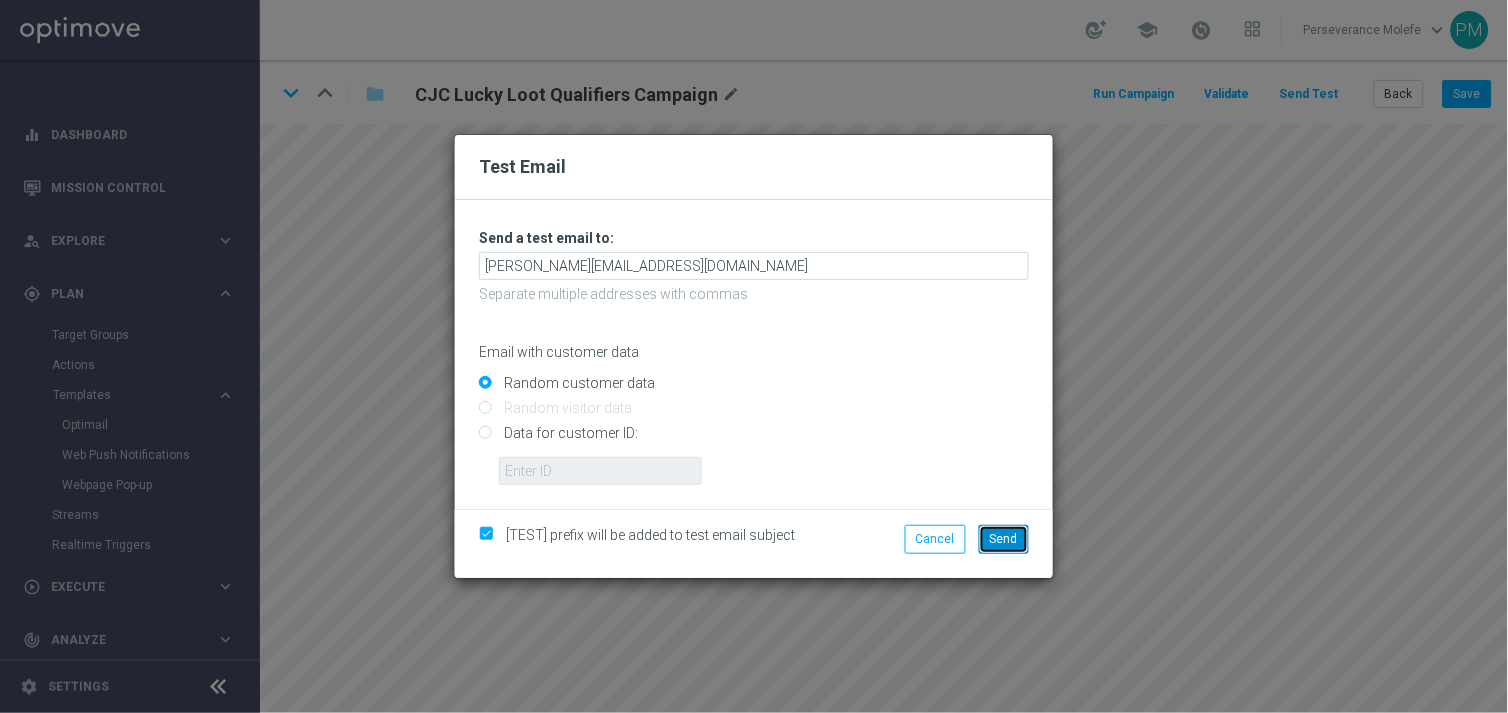 click on "Send" at bounding box center (1004, 539) 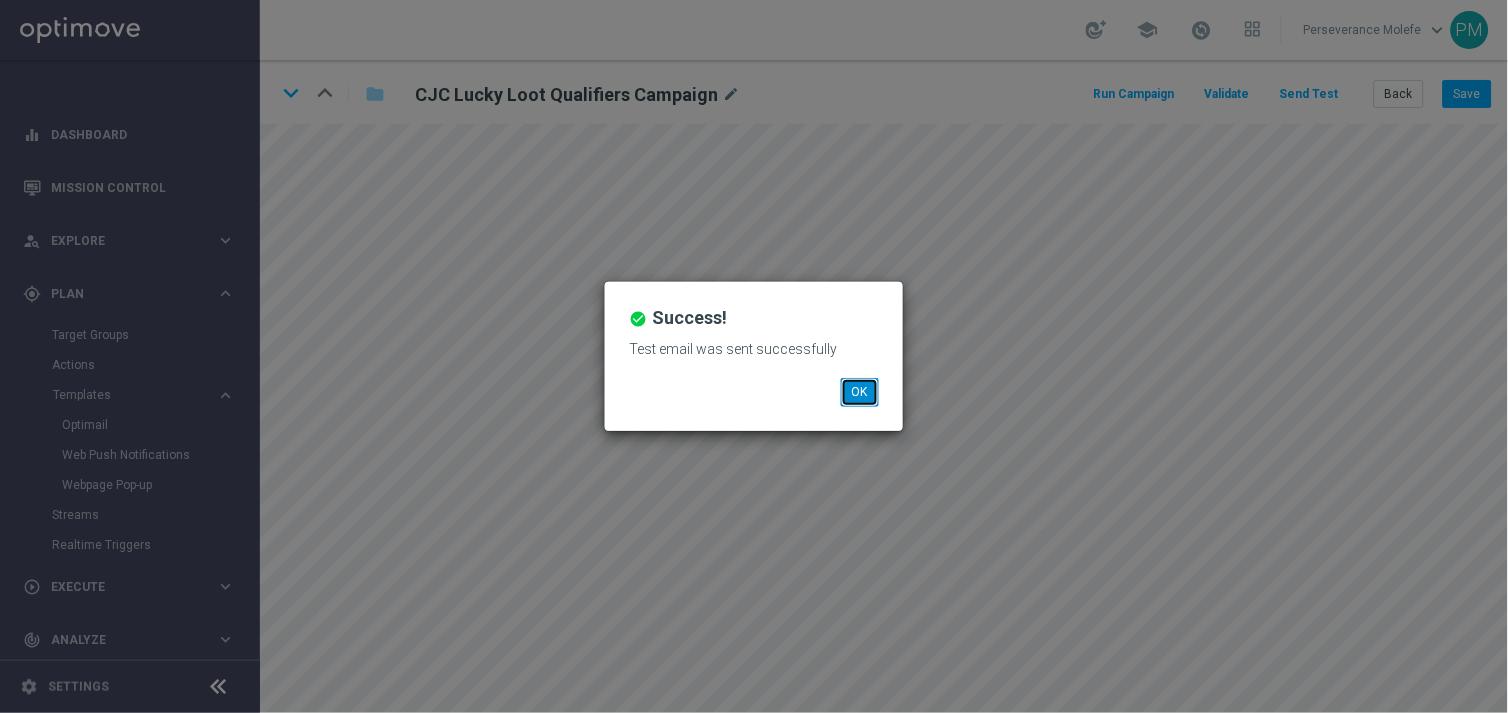 click on "OK" at bounding box center (860, 392) 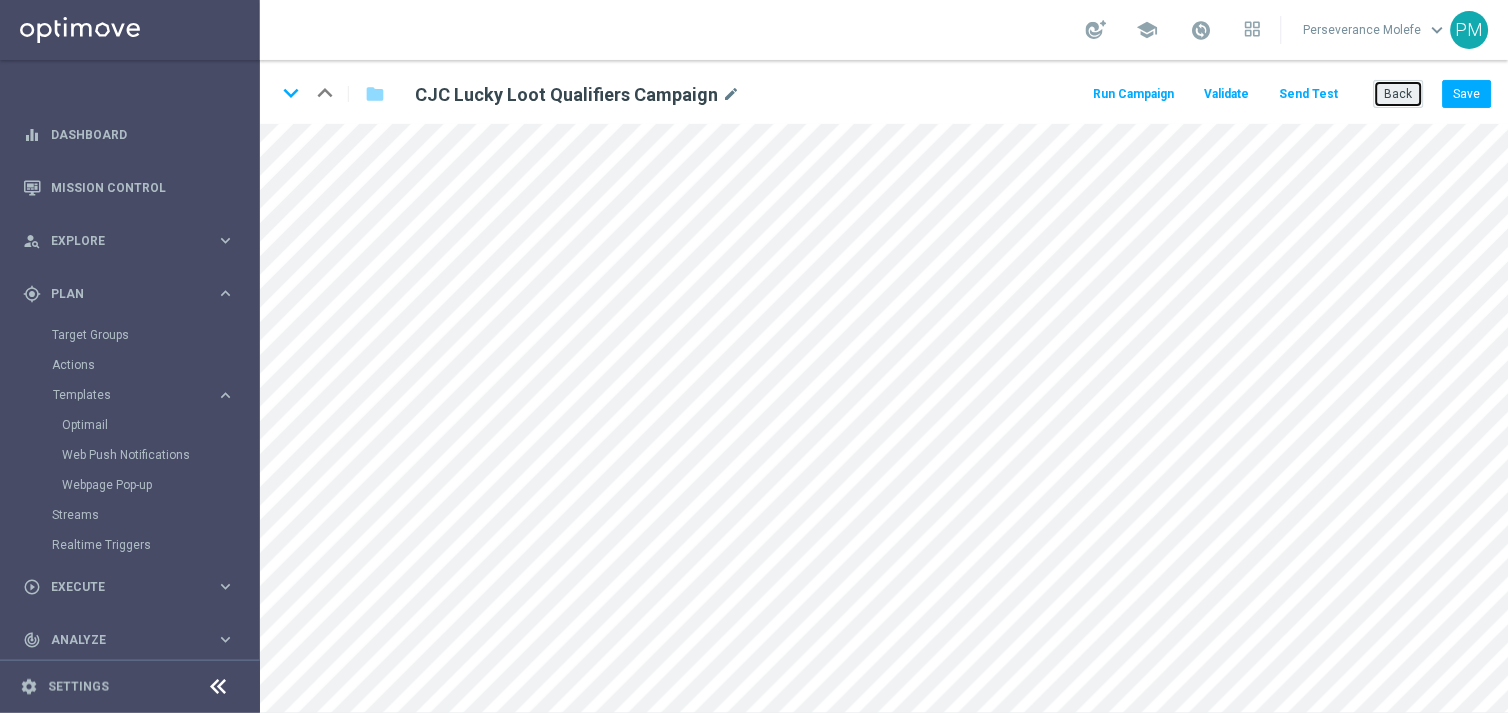 click on "Back" 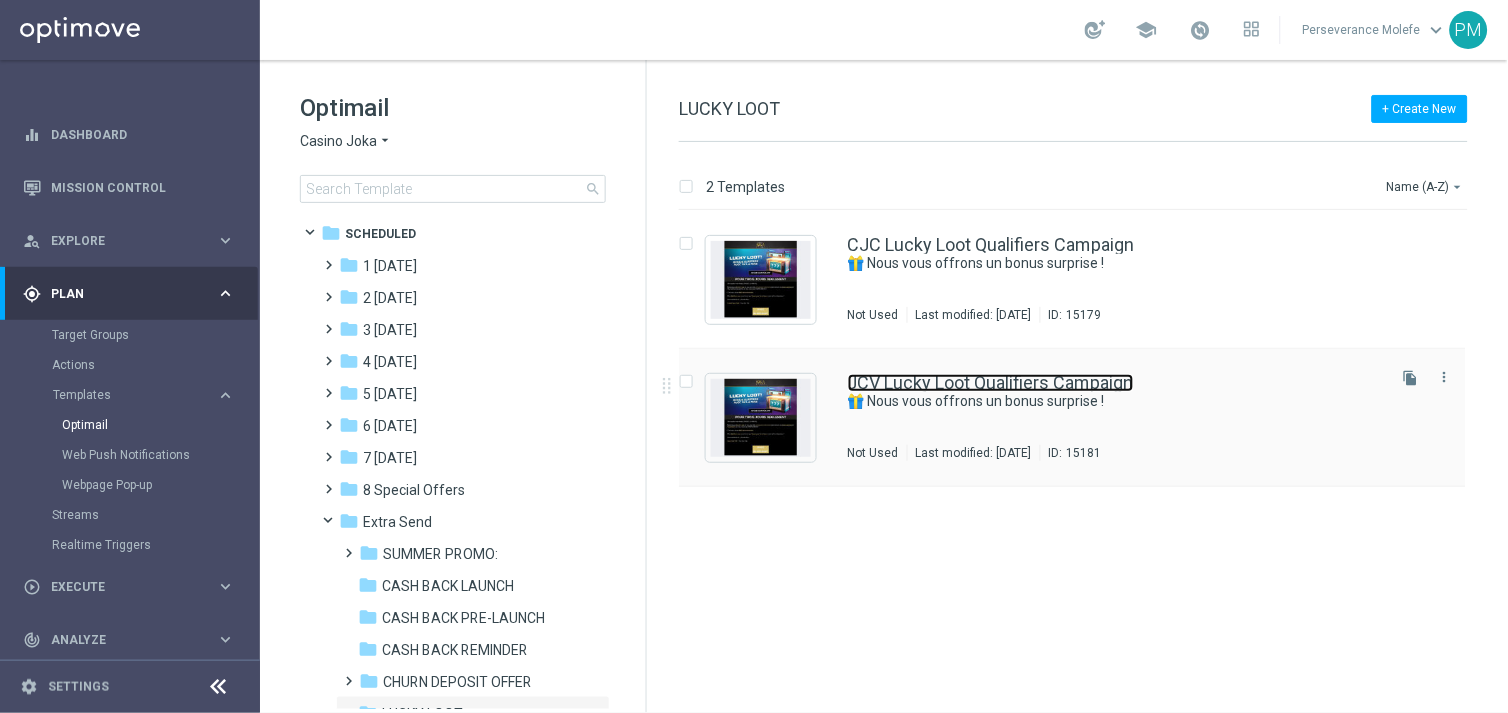 click on "JCV Lucky Loot Qualifiers Campaign" at bounding box center [991, 383] 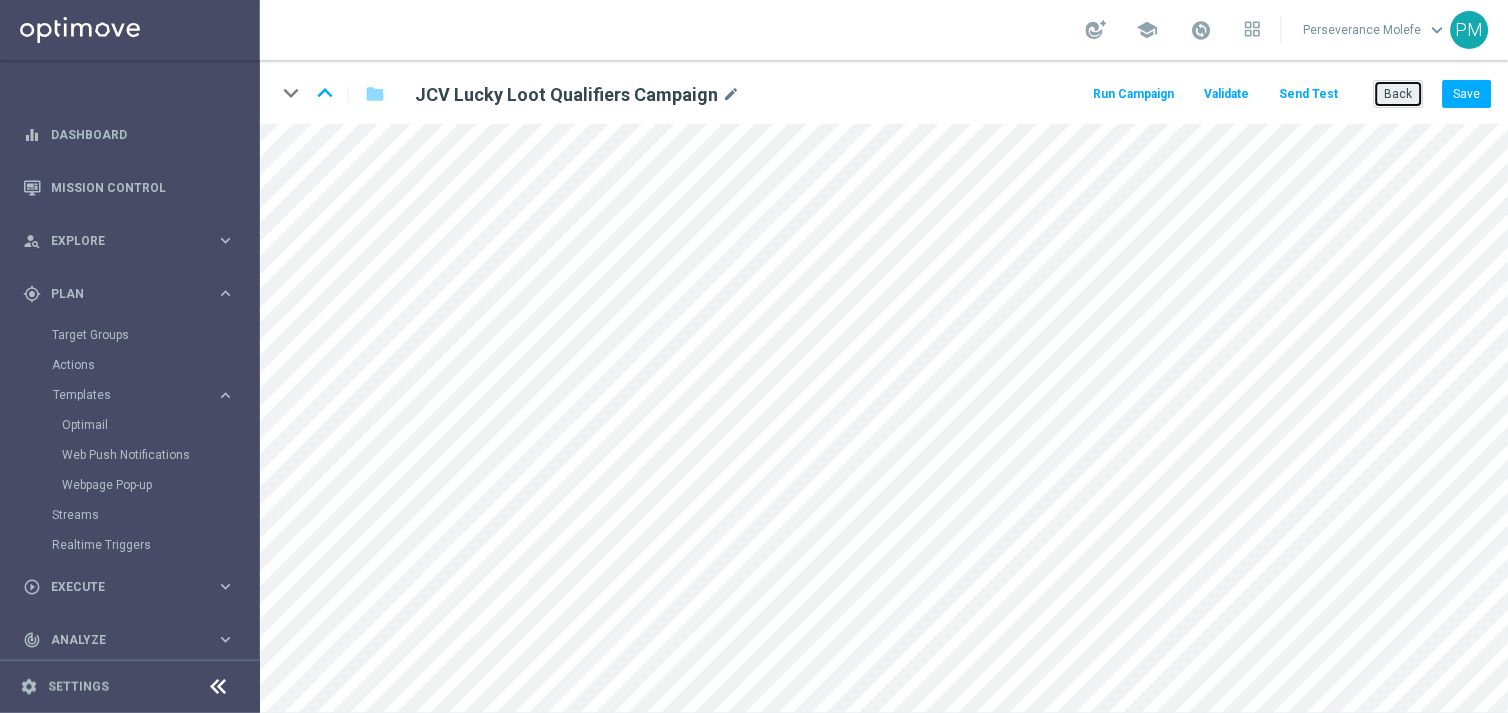 click on "Back" 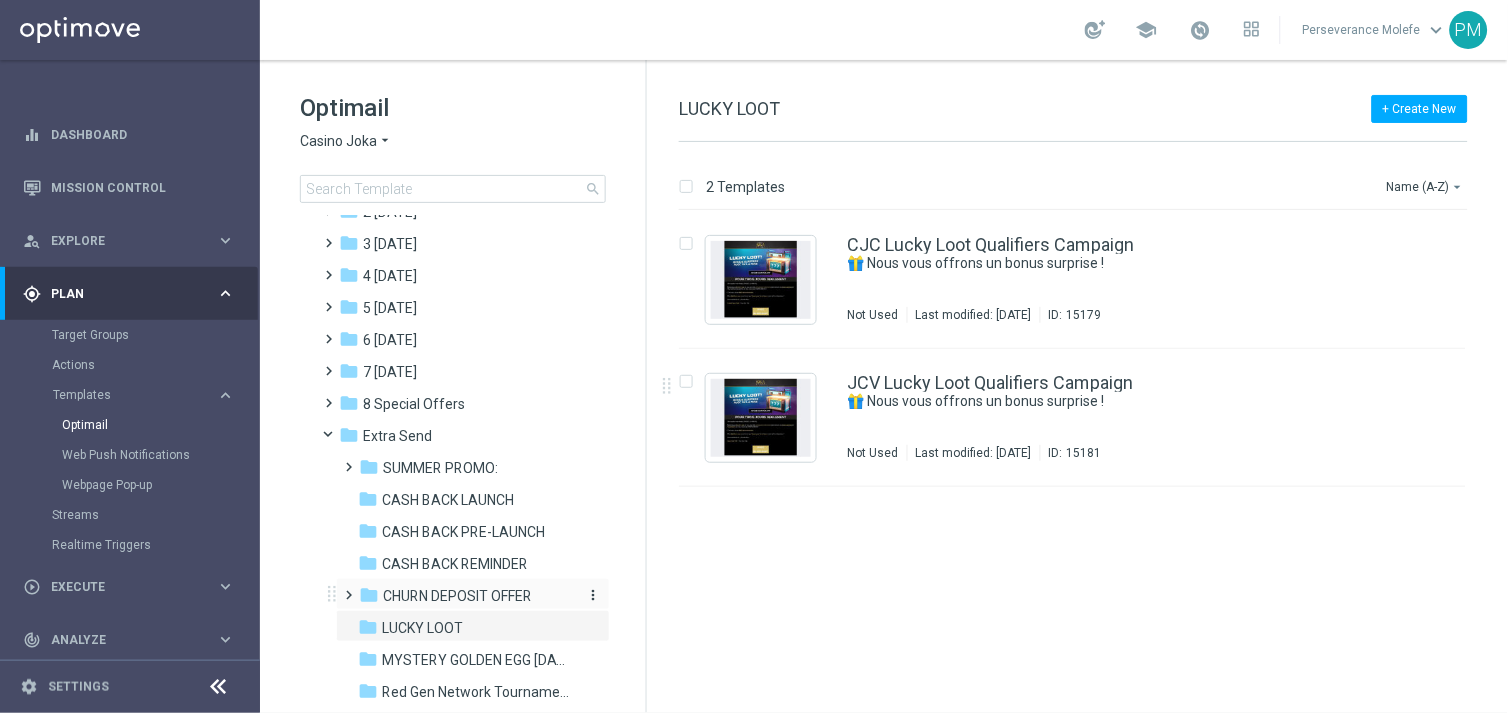 scroll, scrollTop: 198, scrollLeft: 0, axis: vertical 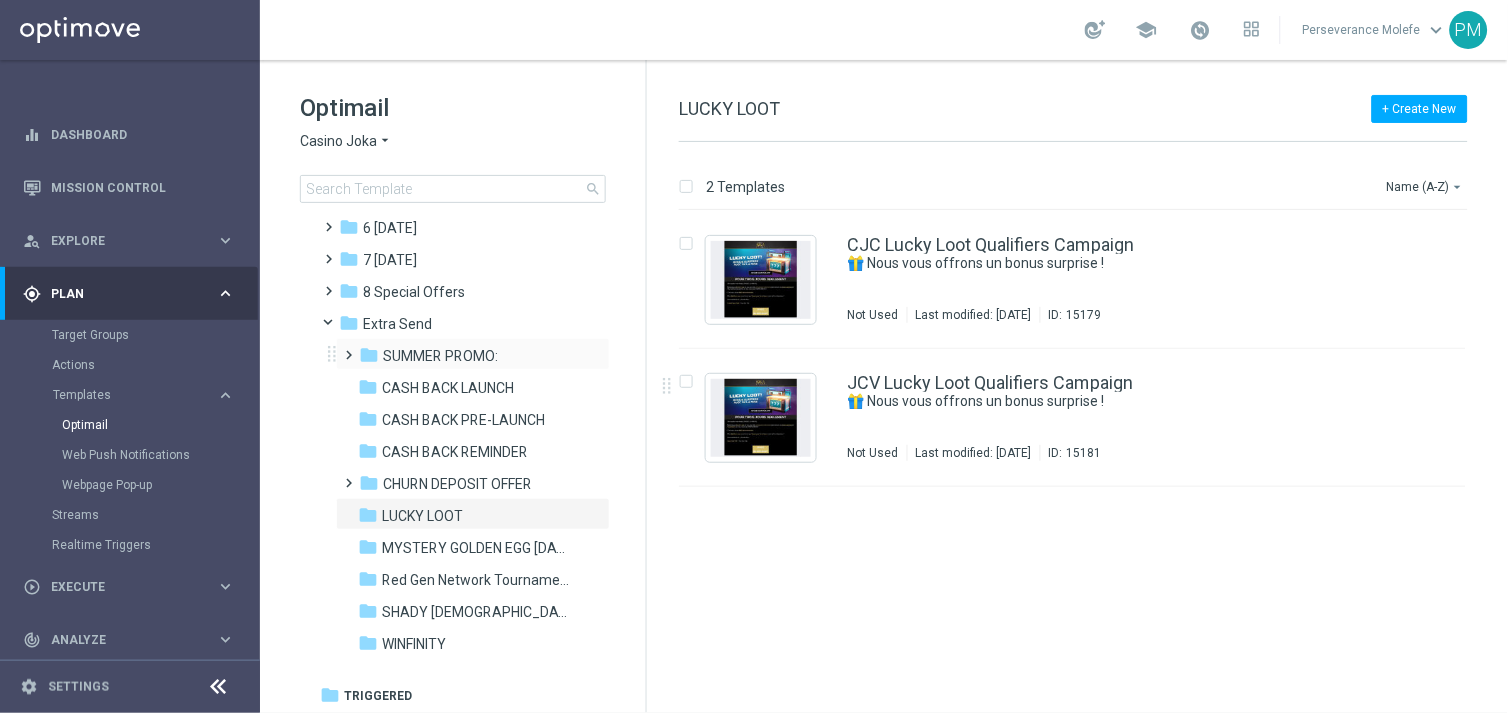 click on "folder
SUMMER PROMO:
more_vert" at bounding box center (473, 354) 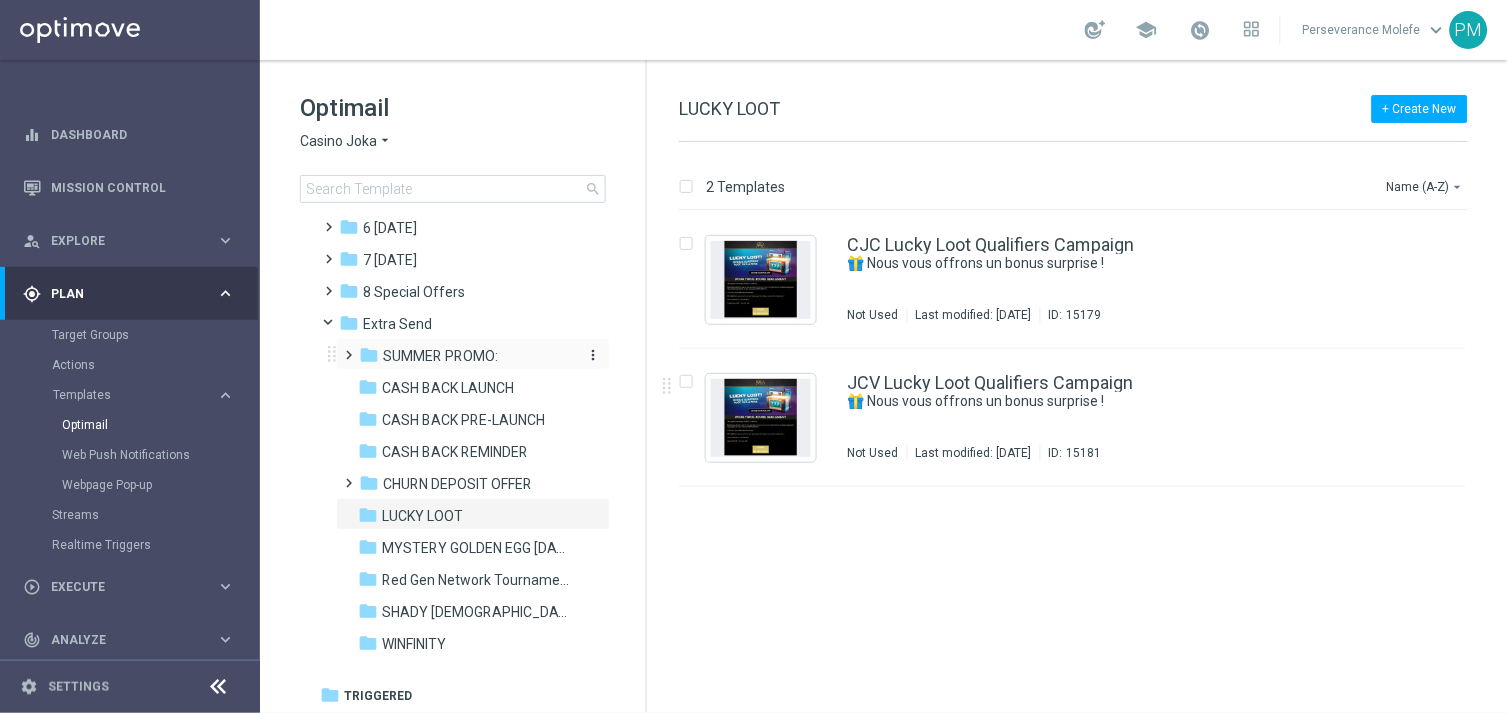 click on "SUMMER PROMO:" at bounding box center [440, 356] 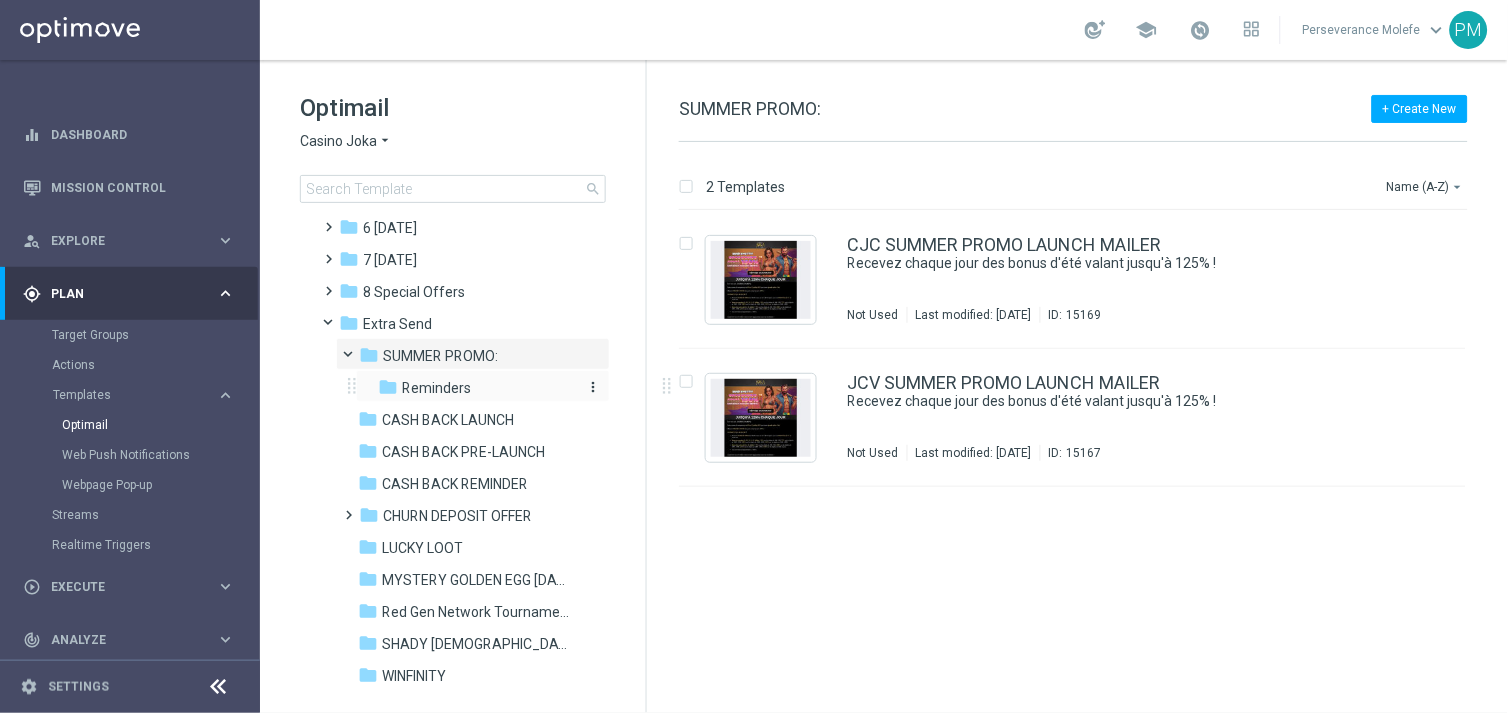 click on "Reminders" at bounding box center (436, 388) 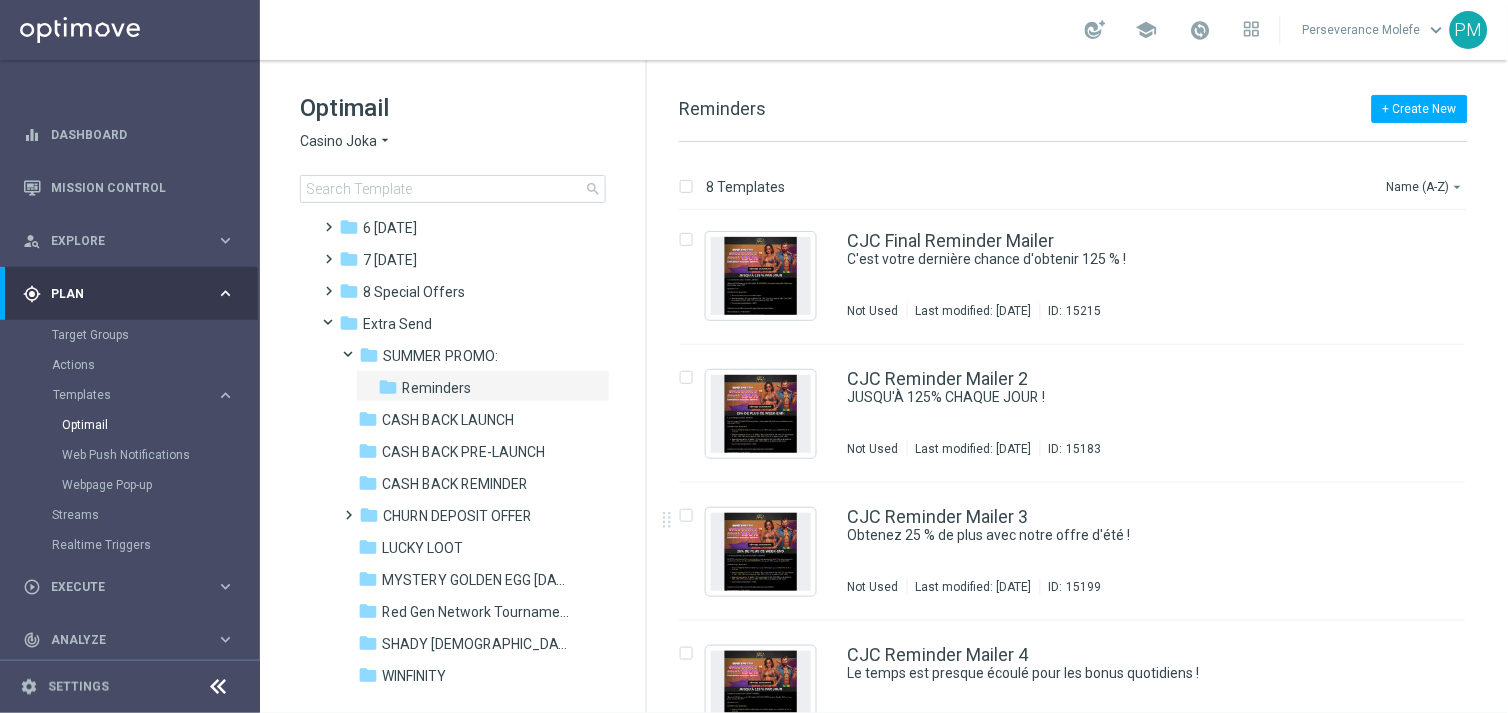 scroll, scrollTop: 0, scrollLeft: 0, axis: both 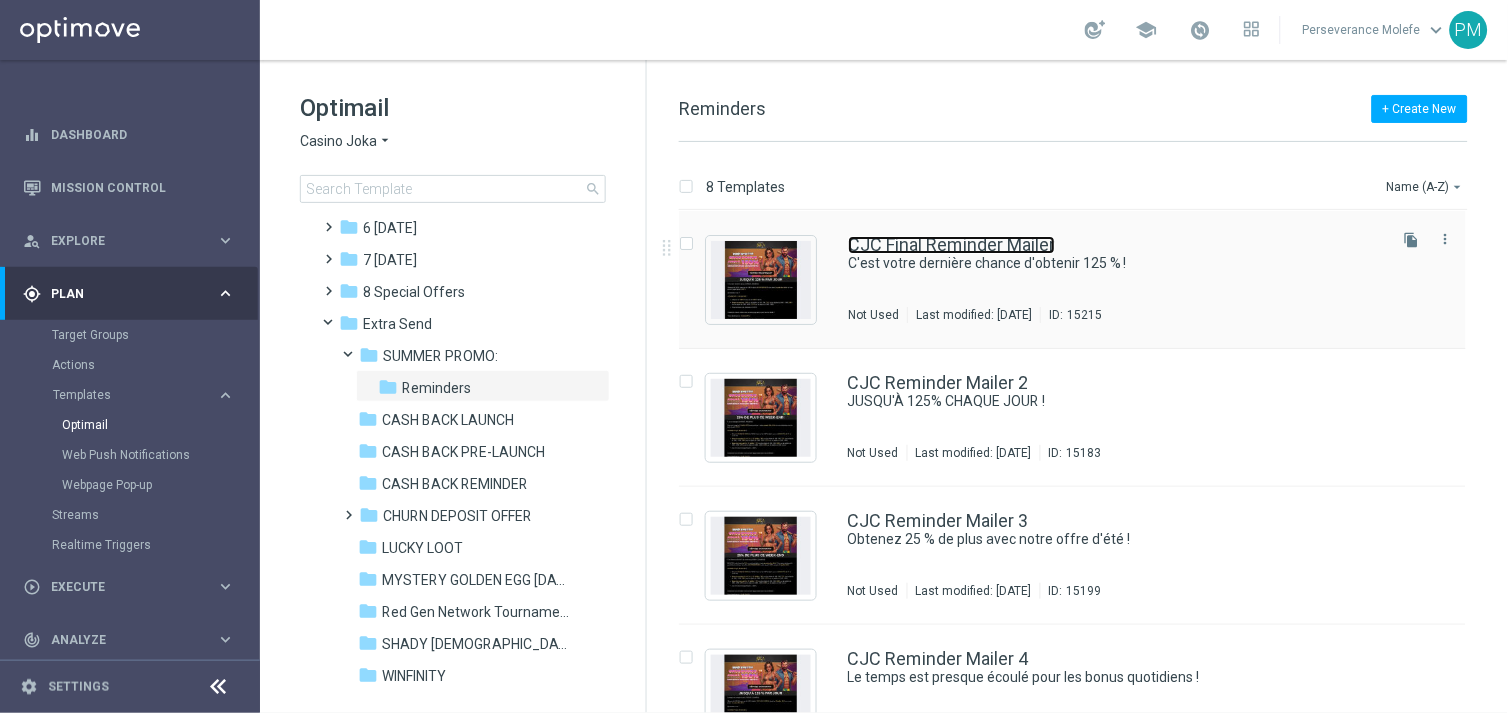 click on "CJC Final Reminder Mailer" at bounding box center (951, 245) 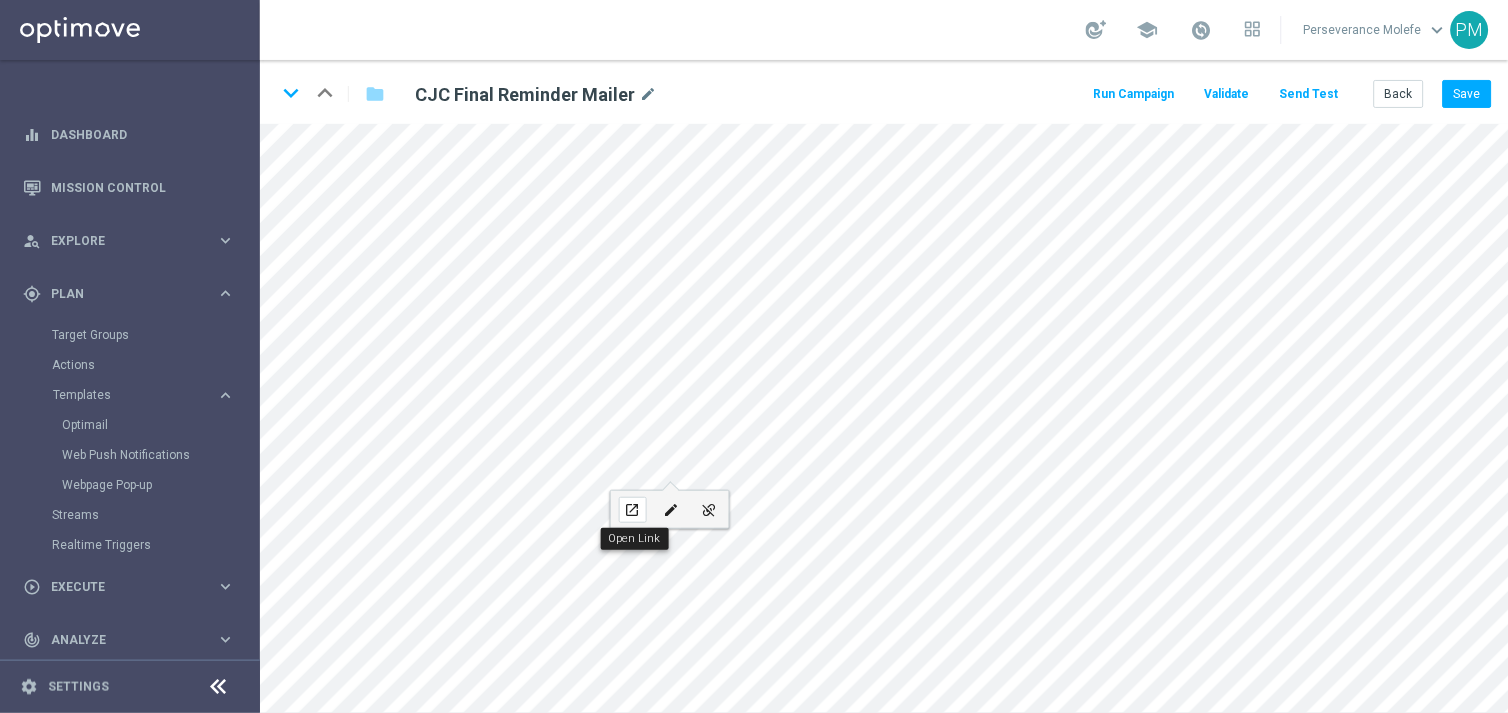 click on "open_in_new" at bounding box center [633, 510] 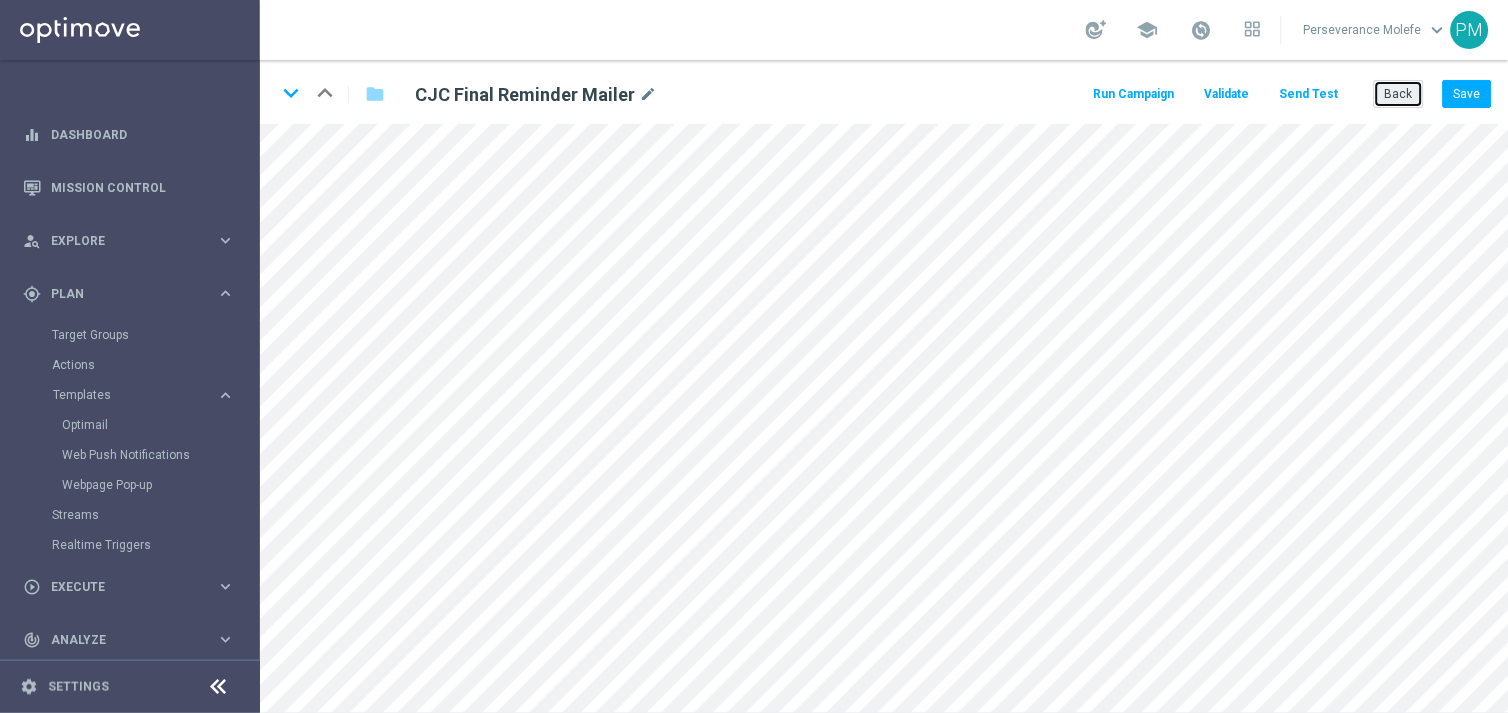 click on "Back" 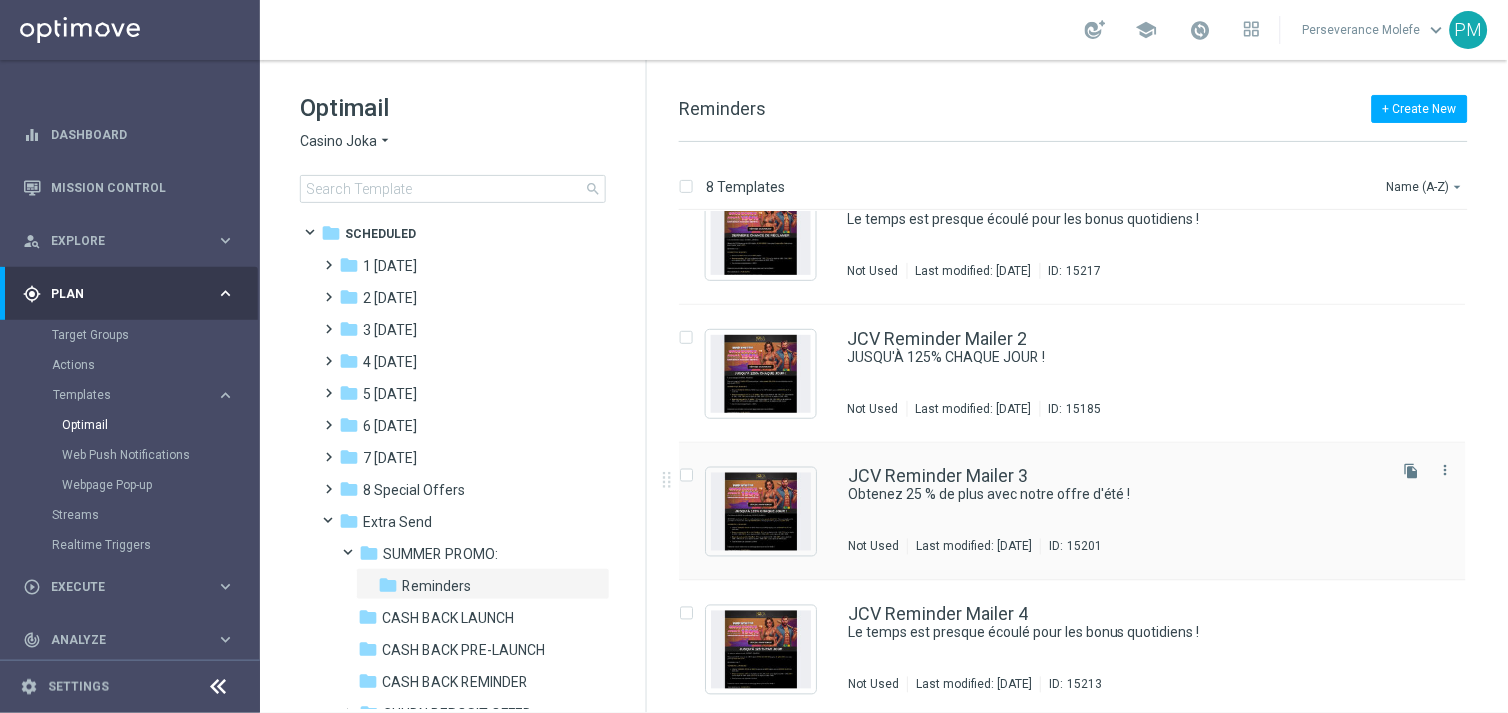 scroll, scrollTop: 602, scrollLeft: 0, axis: vertical 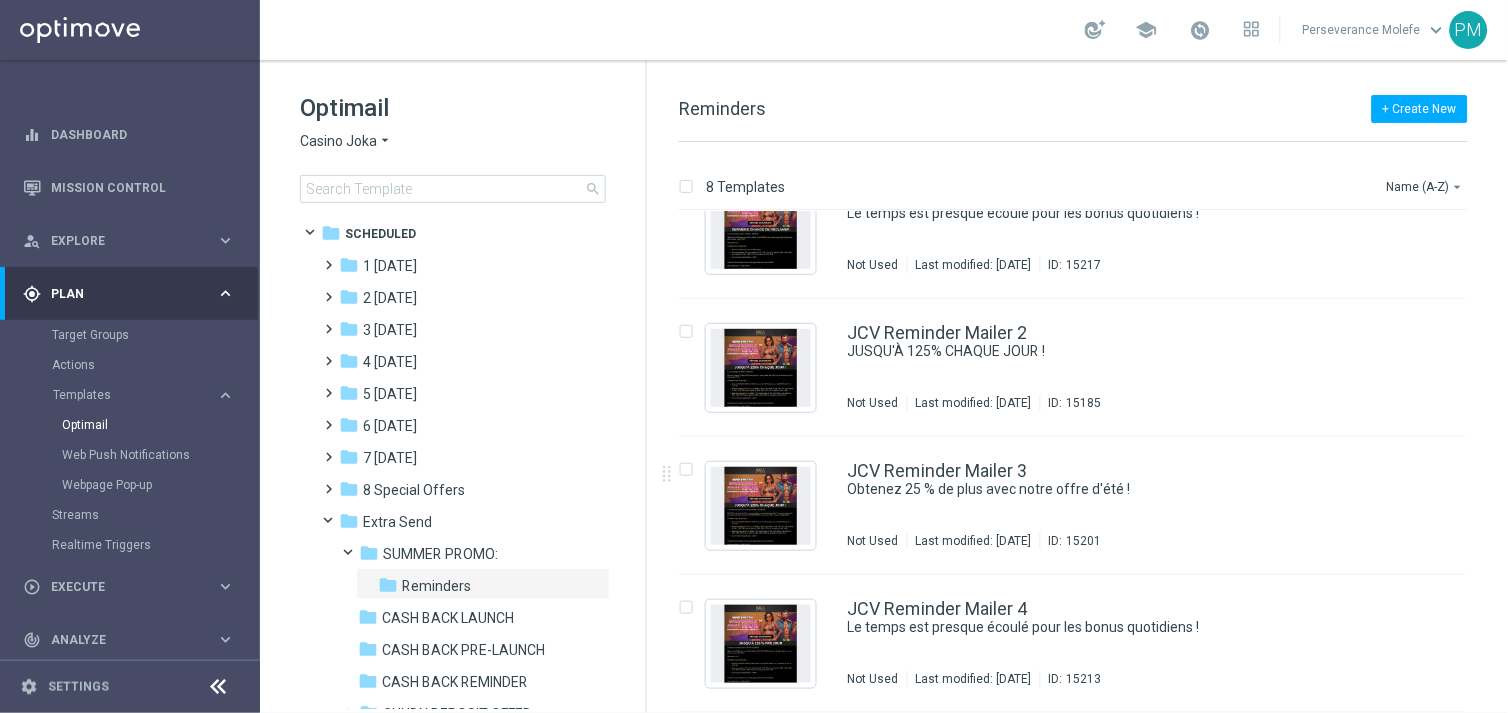 click on "Casino Joka" 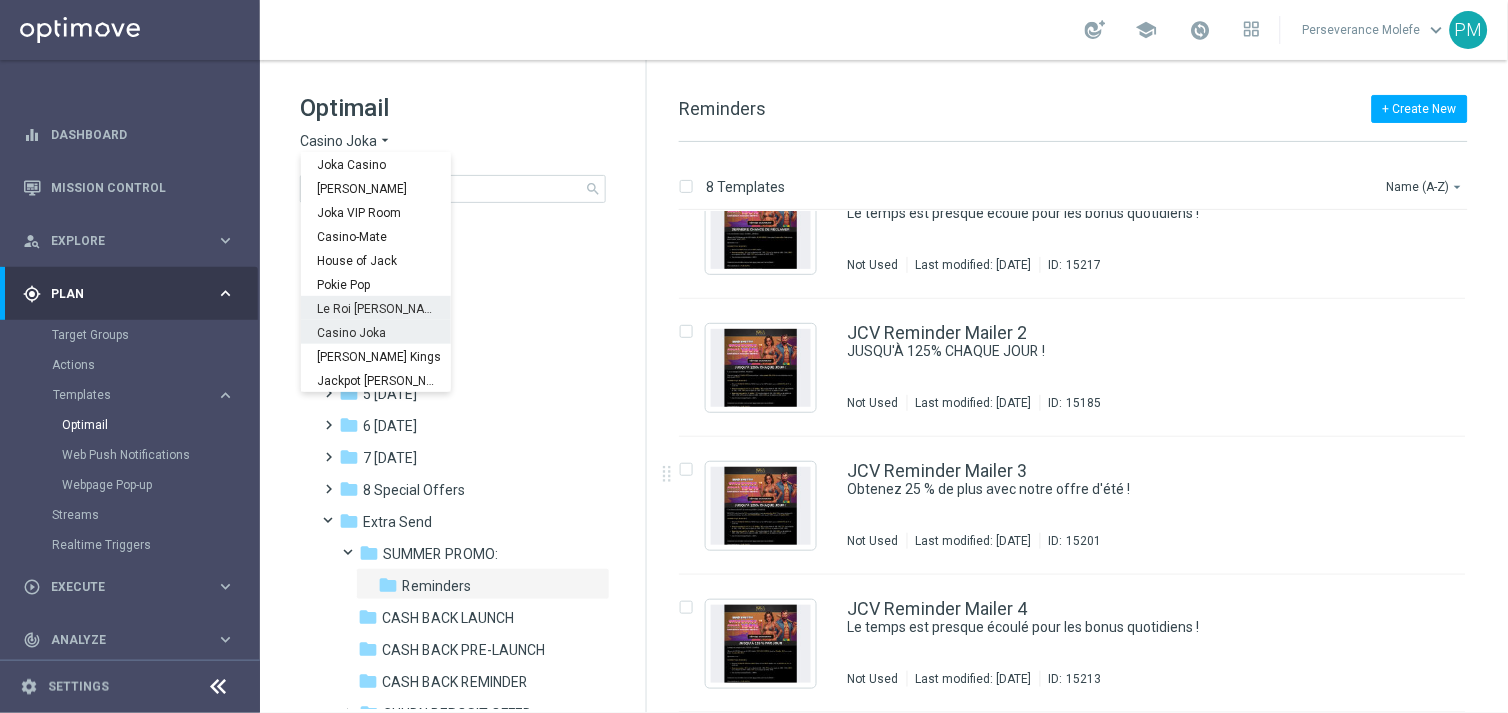 click on "Le Roi [PERSON_NAME]" at bounding box center [376, 308] 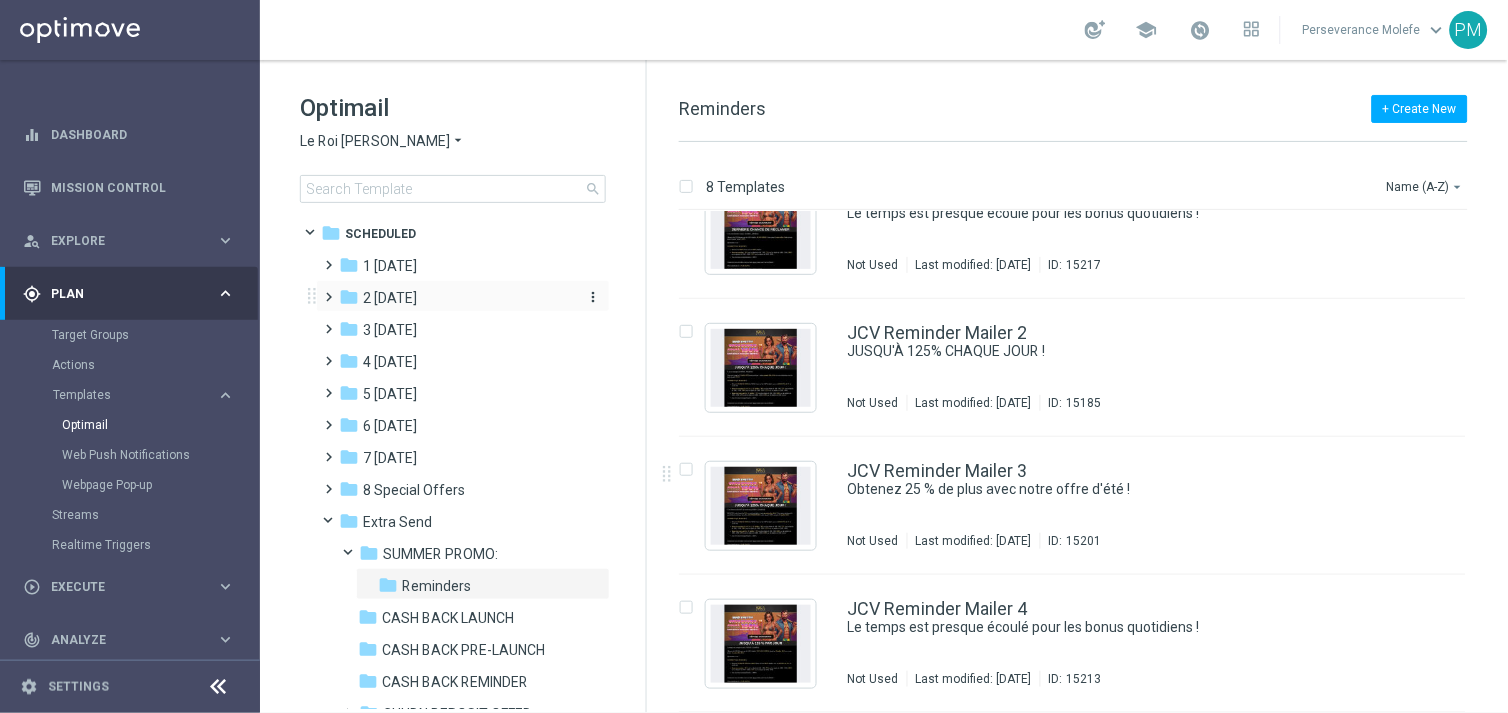 scroll, scrollTop: 0, scrollLeft: 0, axis: both 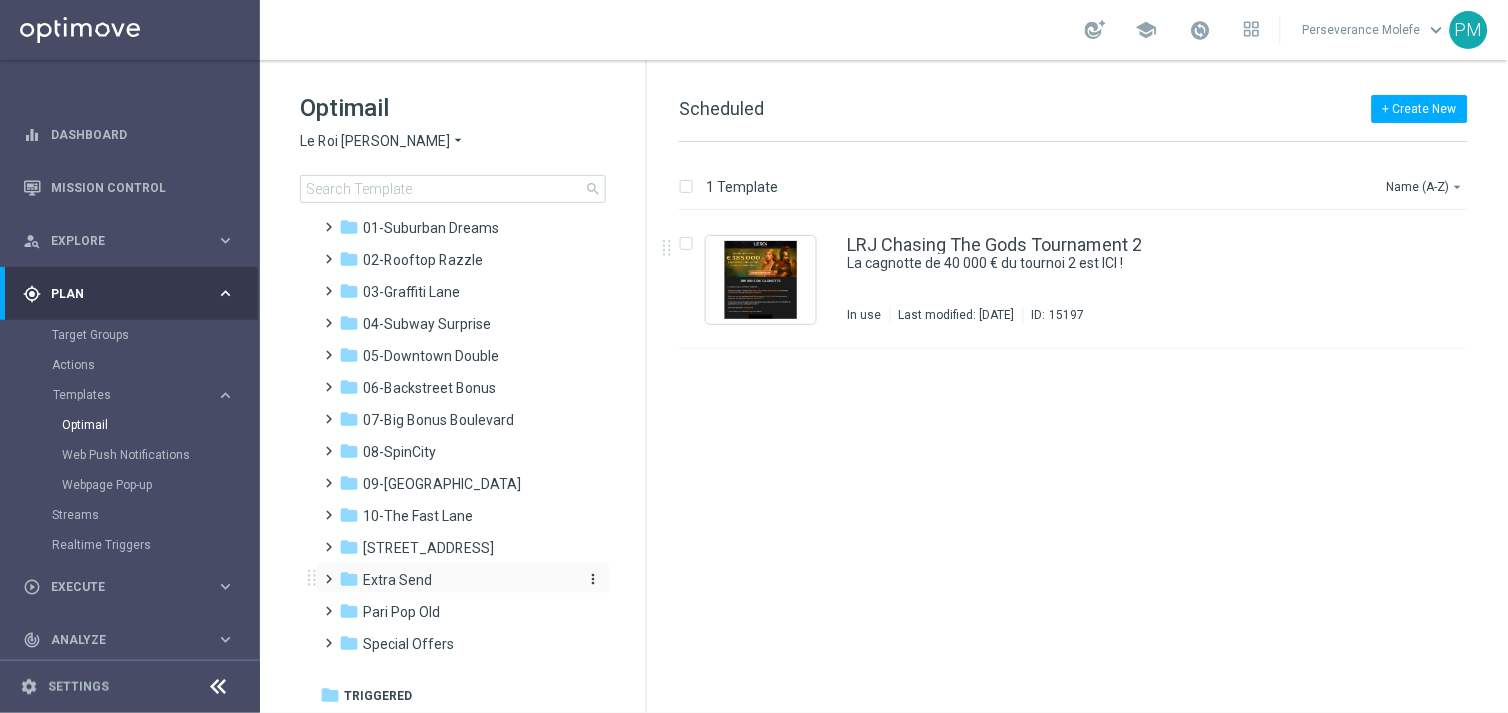 click on "folder
Extra Send" at bounding box center [454, 580] 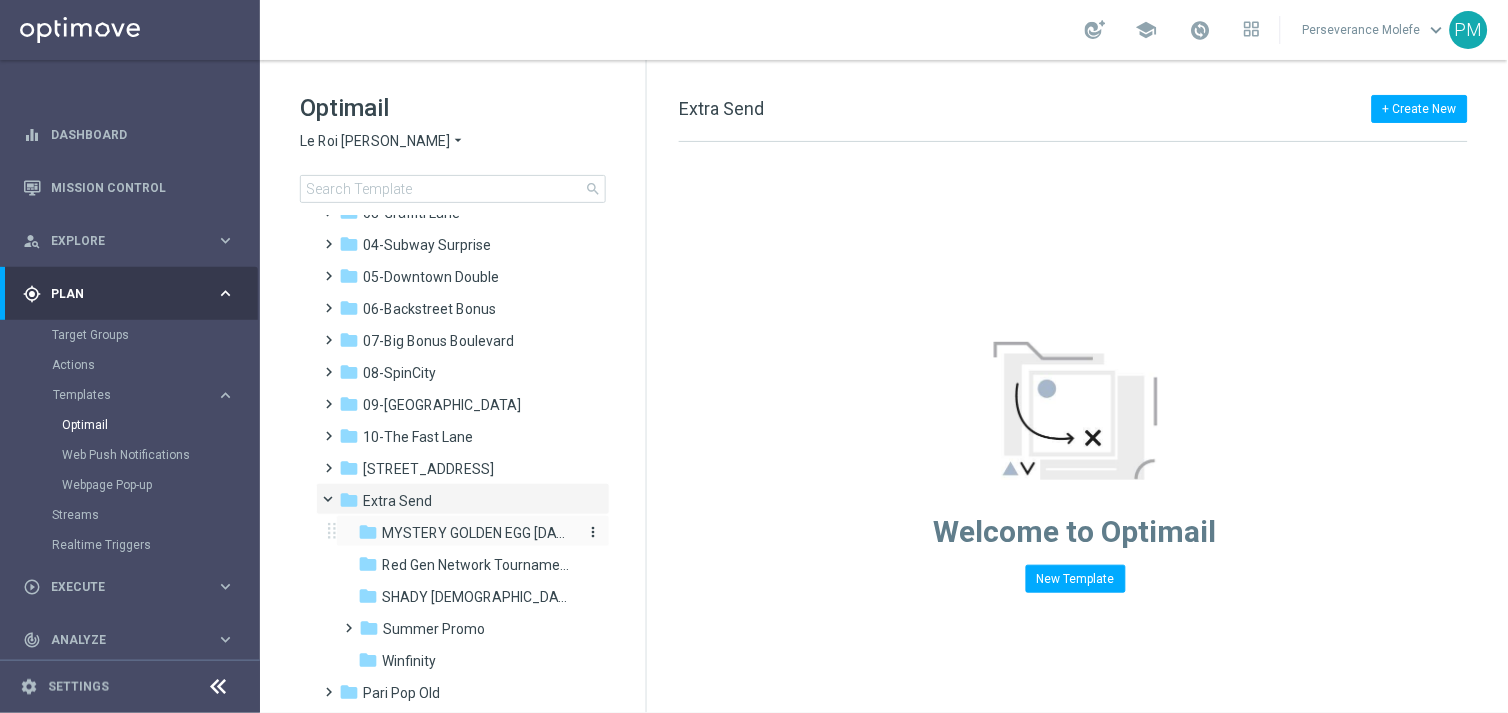 scroll, scrollTop: 198, scrollLeft: 0, axis: vertical 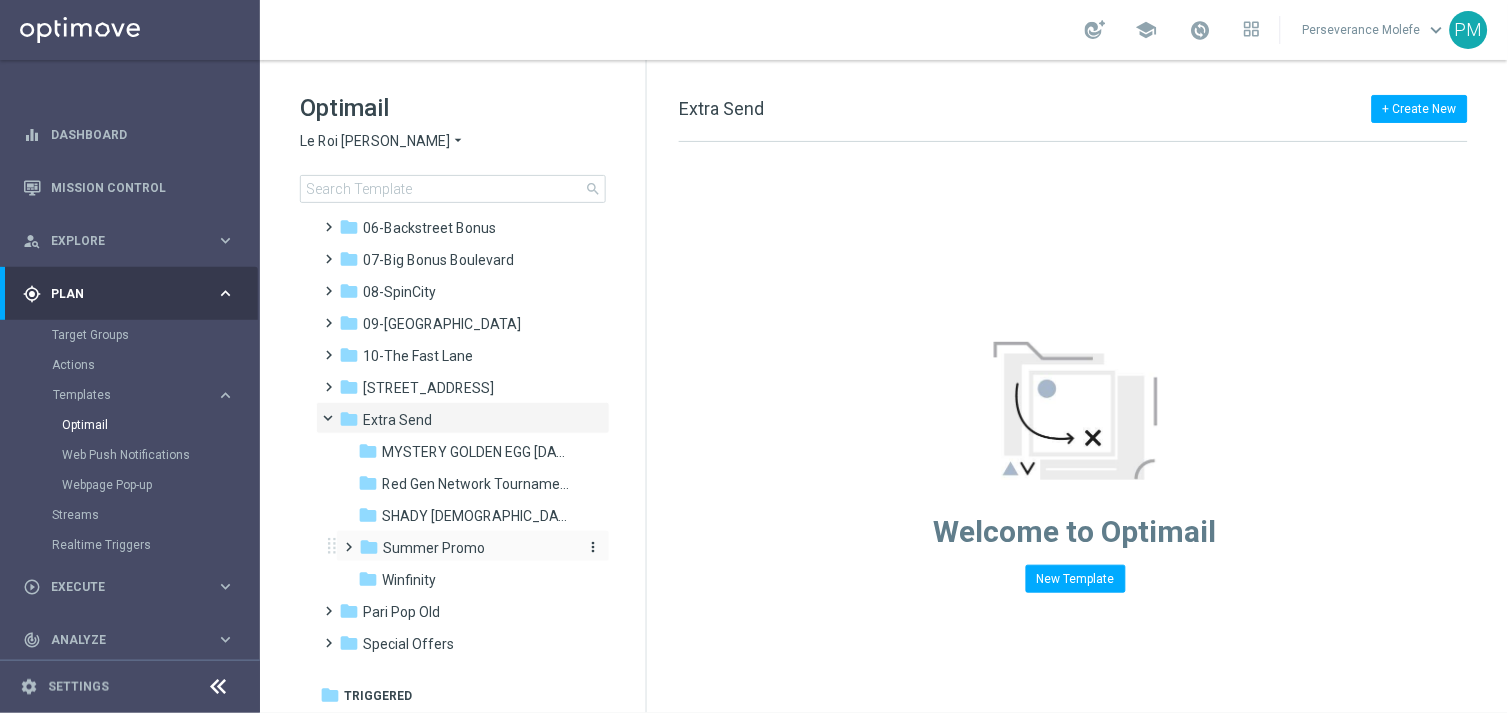 click on "Summer Promo" at bounding box center (434, 548) 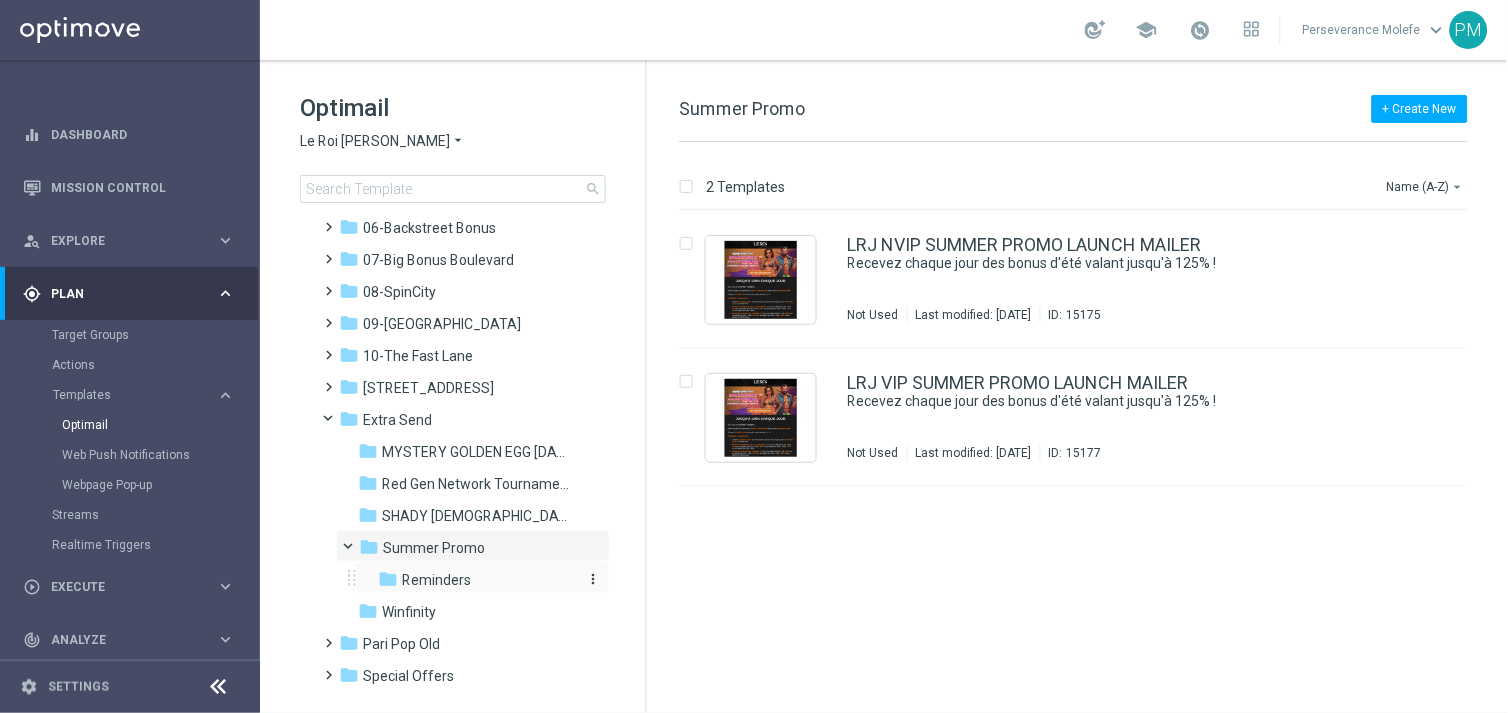 click on "Reminders" at bounding box center [436, 580] 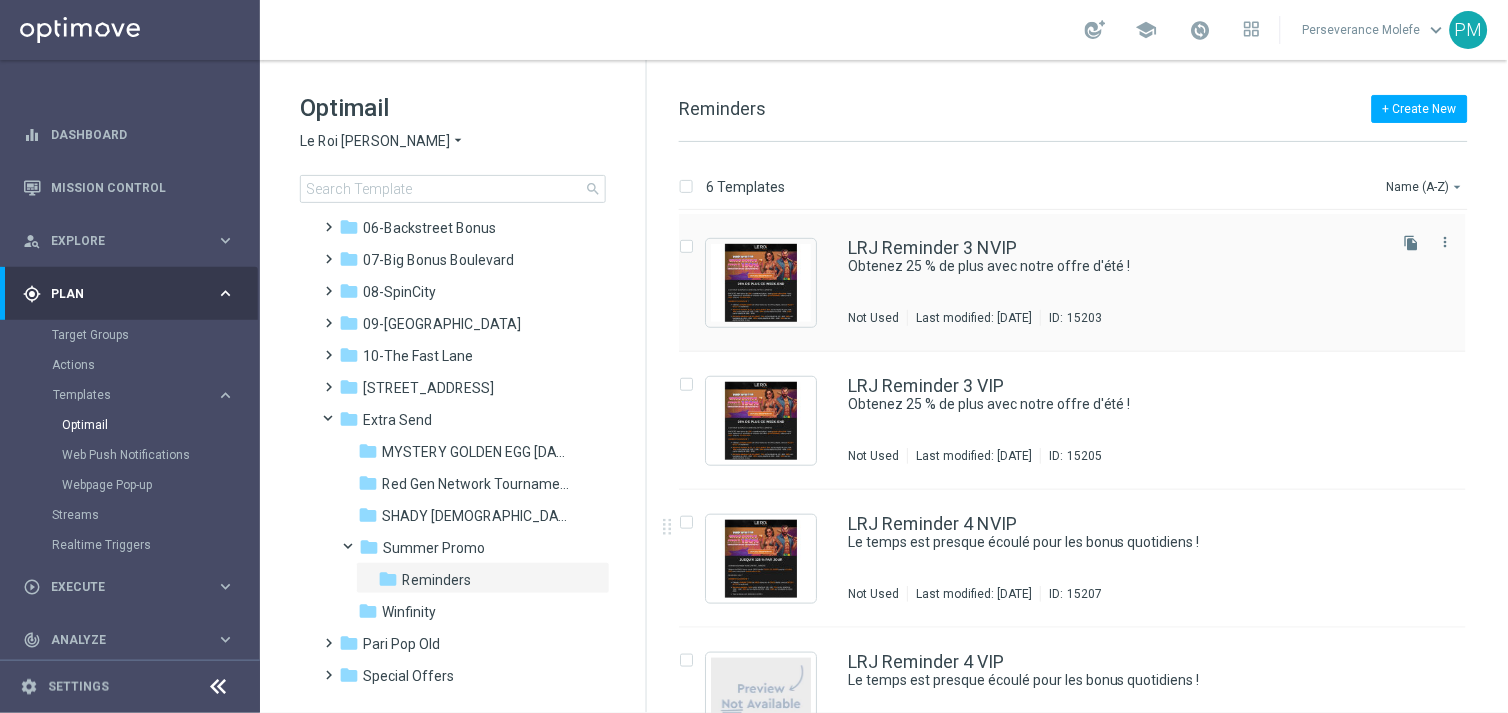 scroll, scrollTop: 325, scrollLeft: 0, axis: vertical 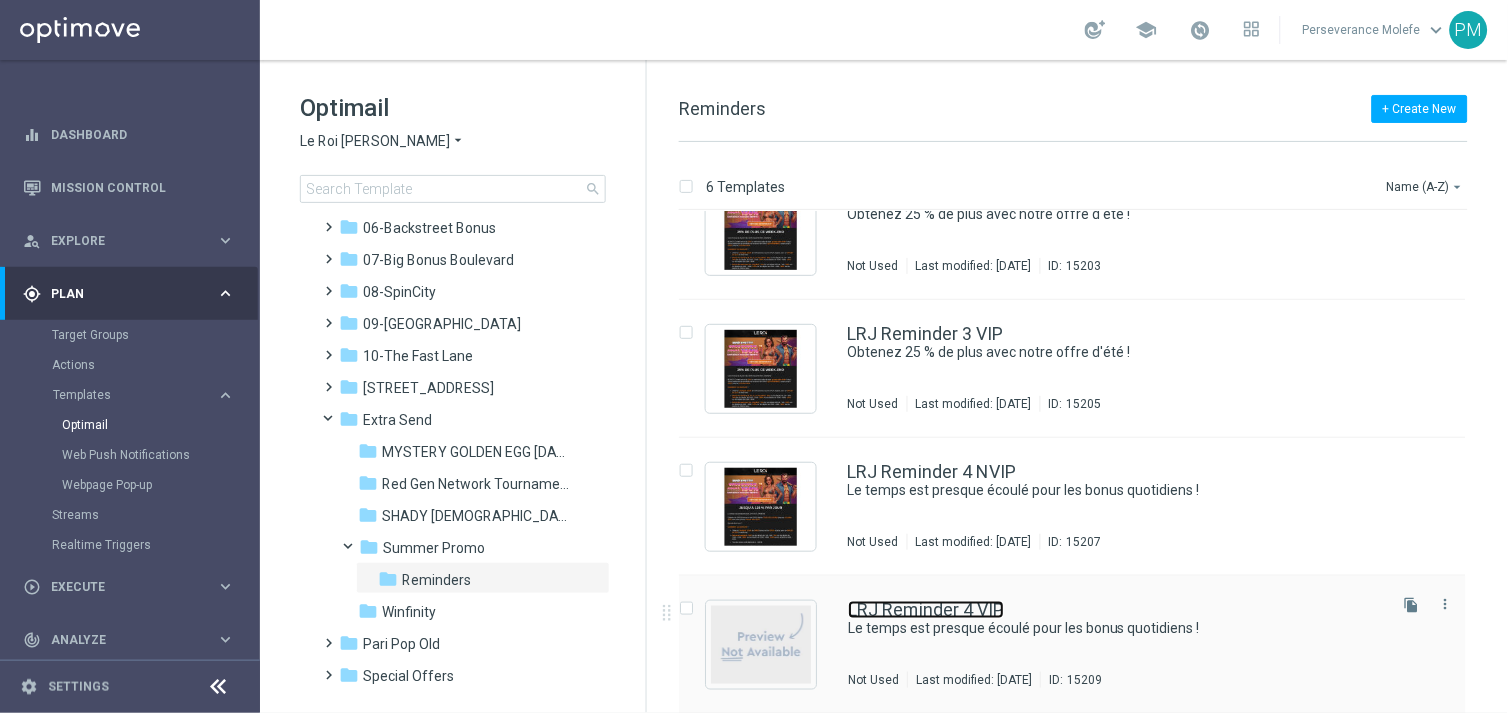 click on "LRJ Reminder 4 VIP" at bounding box center [926, 610] 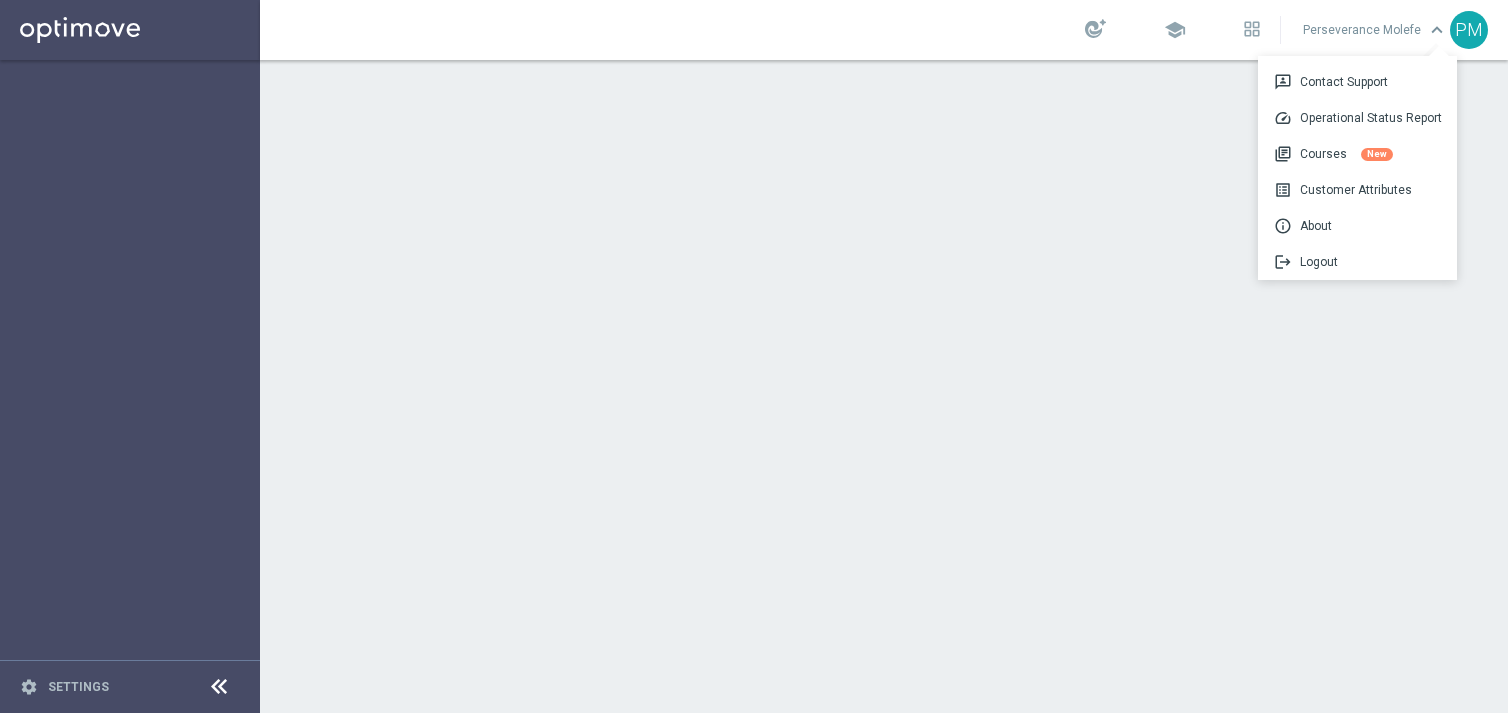 scroll, scrollTop: 0, scrollLeft: 0, axis: both 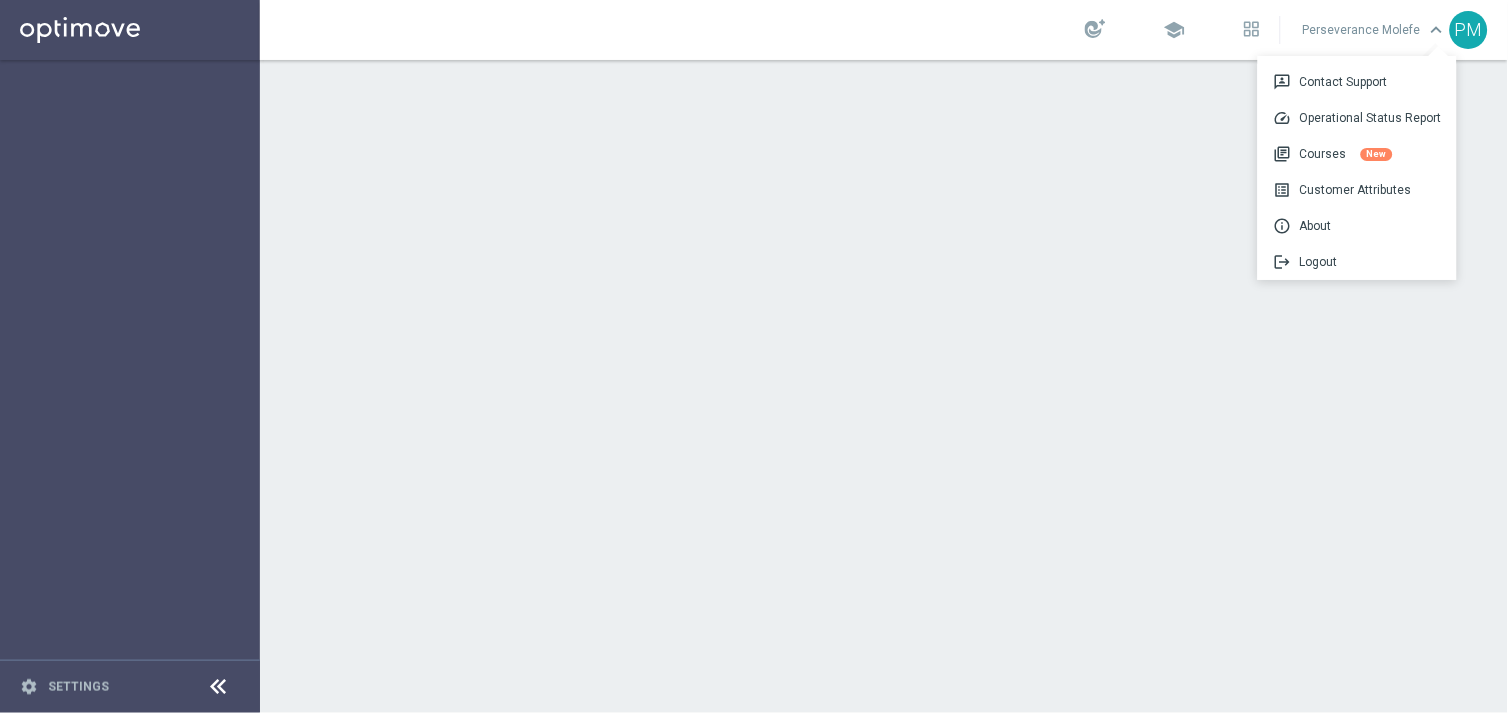 click on "Perseverance Molefe  keyboard_arrow_down
3p
Contact Support
speed
Operational Status Report
library_books
Courses
New
list_alt
Customer Attributes
info   About
logout   Logout" at bounding box center (1375, 30) 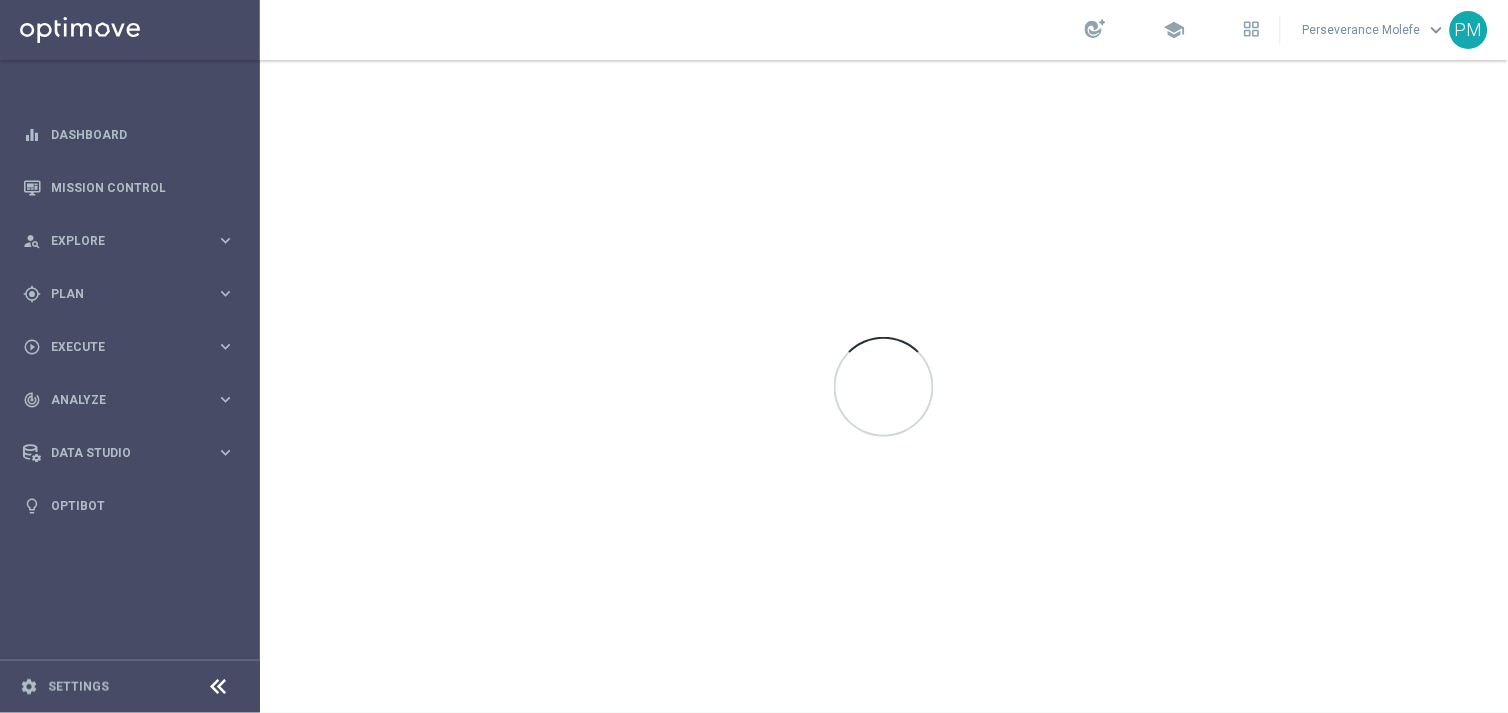 scroll, scrollTop: 0, scrollLeft: 0, axis: both 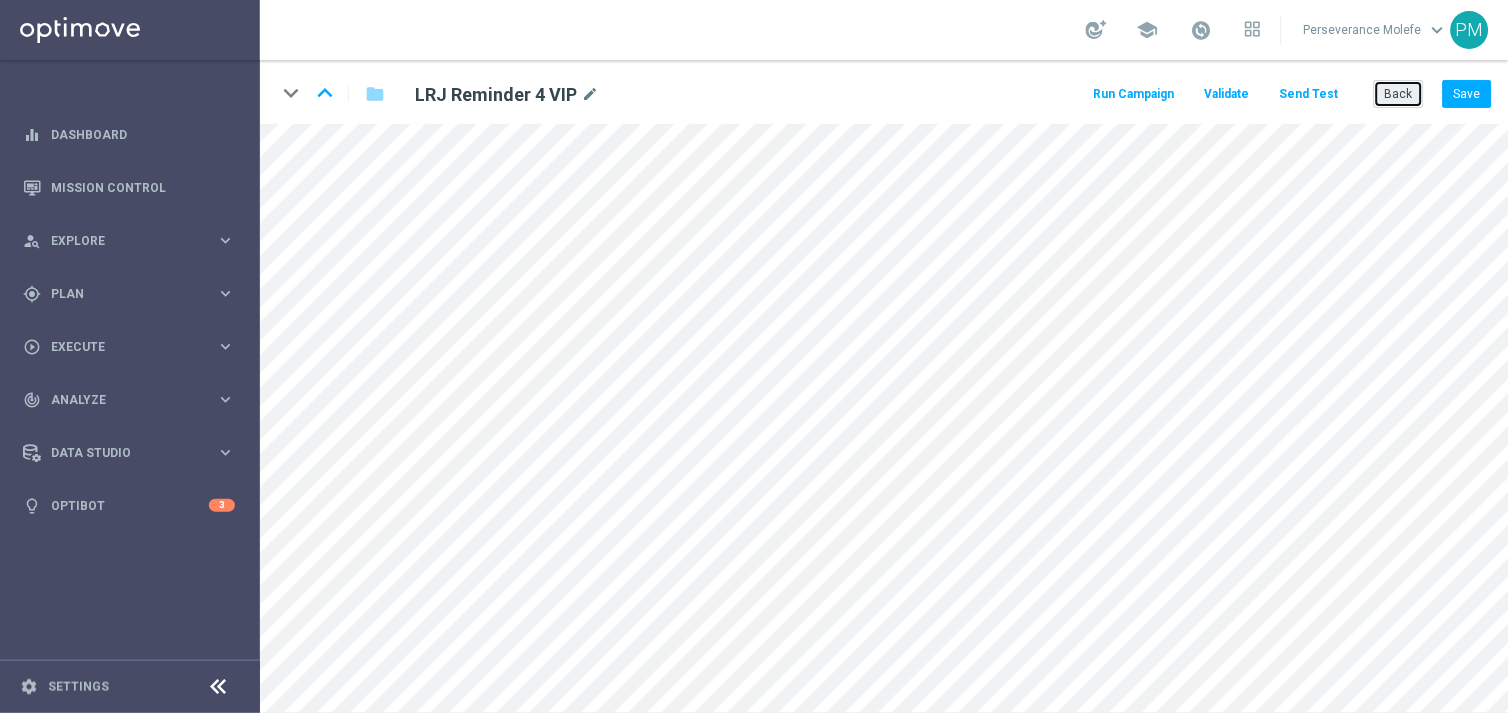 click on "Back" 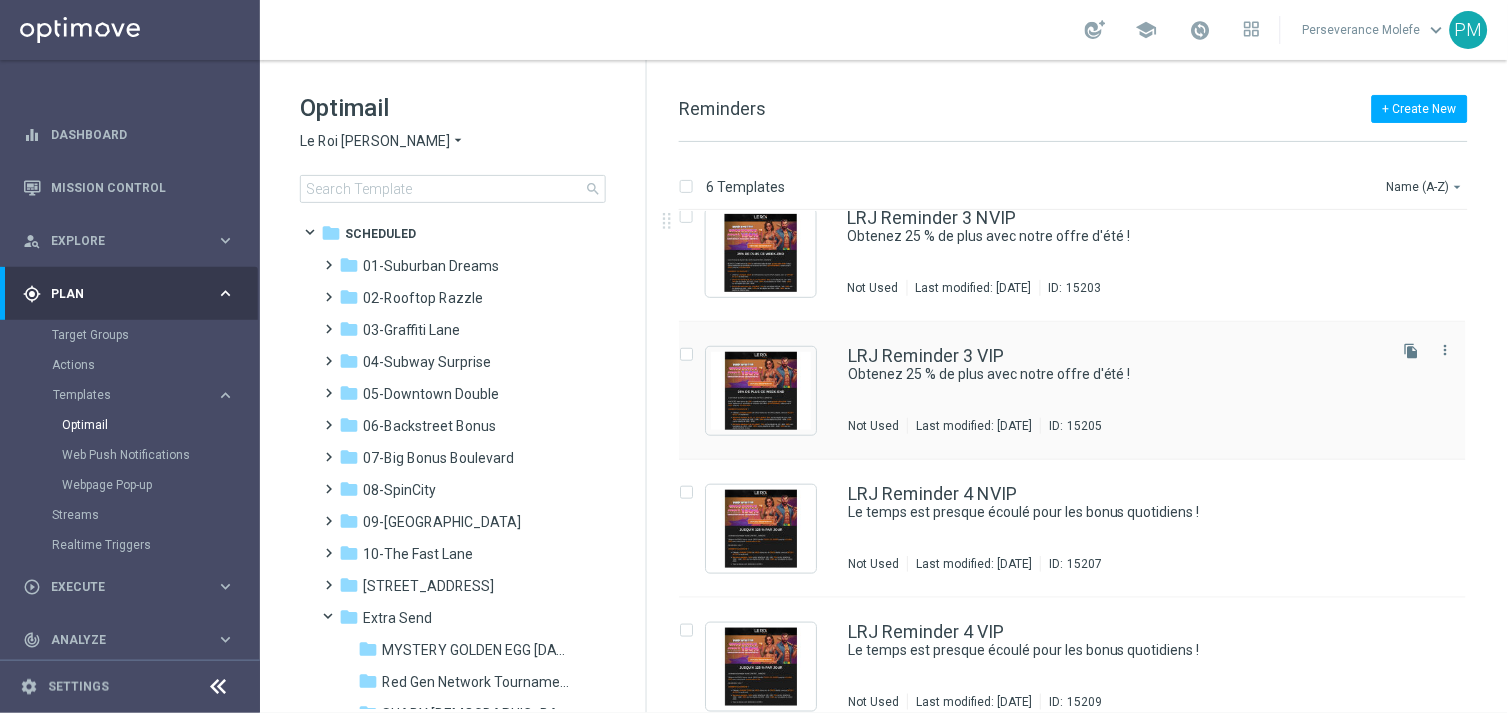 scroll, scrollTop: 325, scrollLeft: 0, axis: vertical 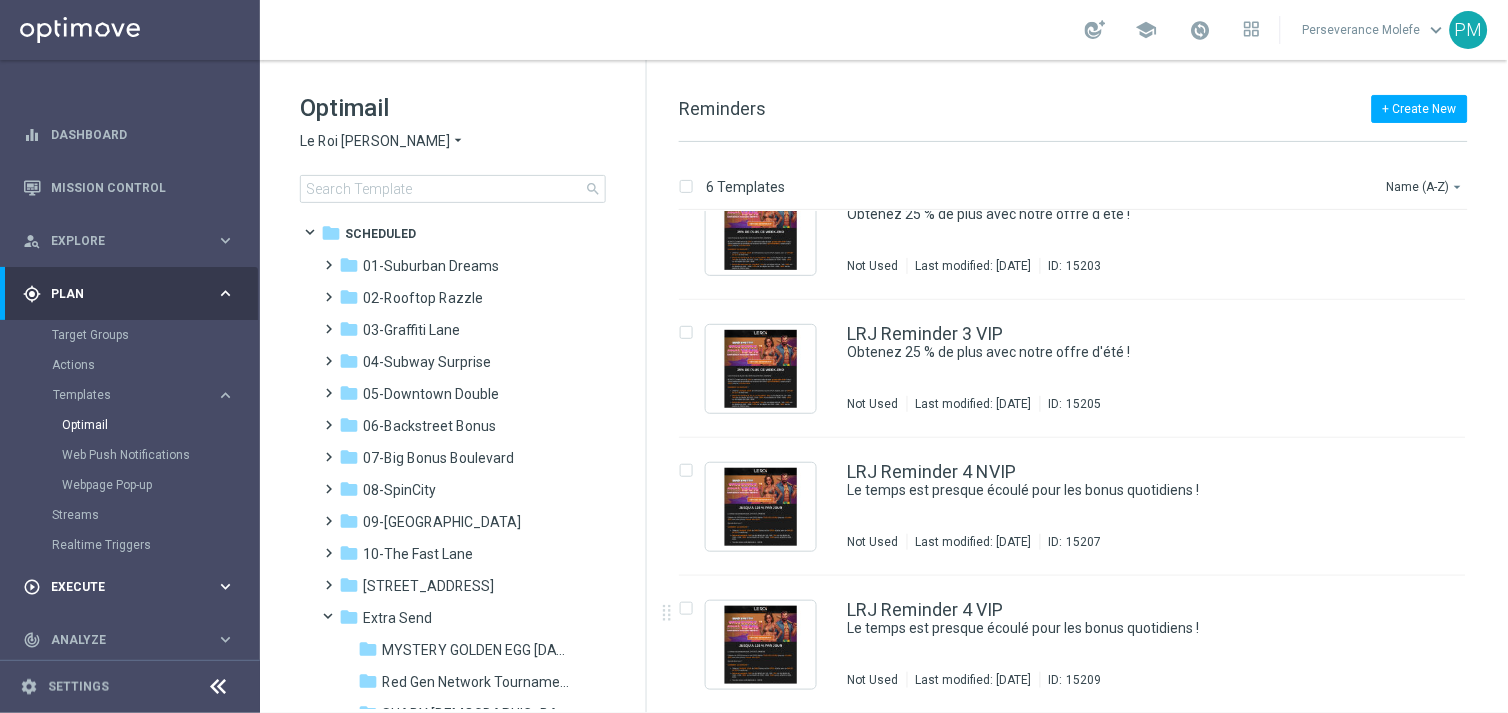 drag, startPoint x: 0, startPoint y: 591, endPoint x: 2, endPoint y: 565, distance: 26.076809 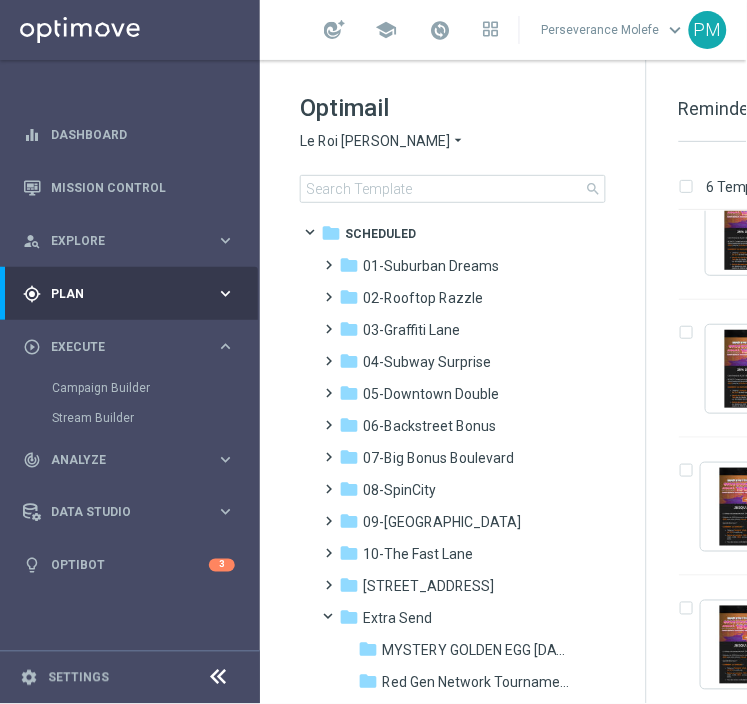 click on "+ Create New
Reminders
6 Templates
Name (A-Z)
arrow_drop_down
Drag here to set row groups Drag here to set column labels
F
header" 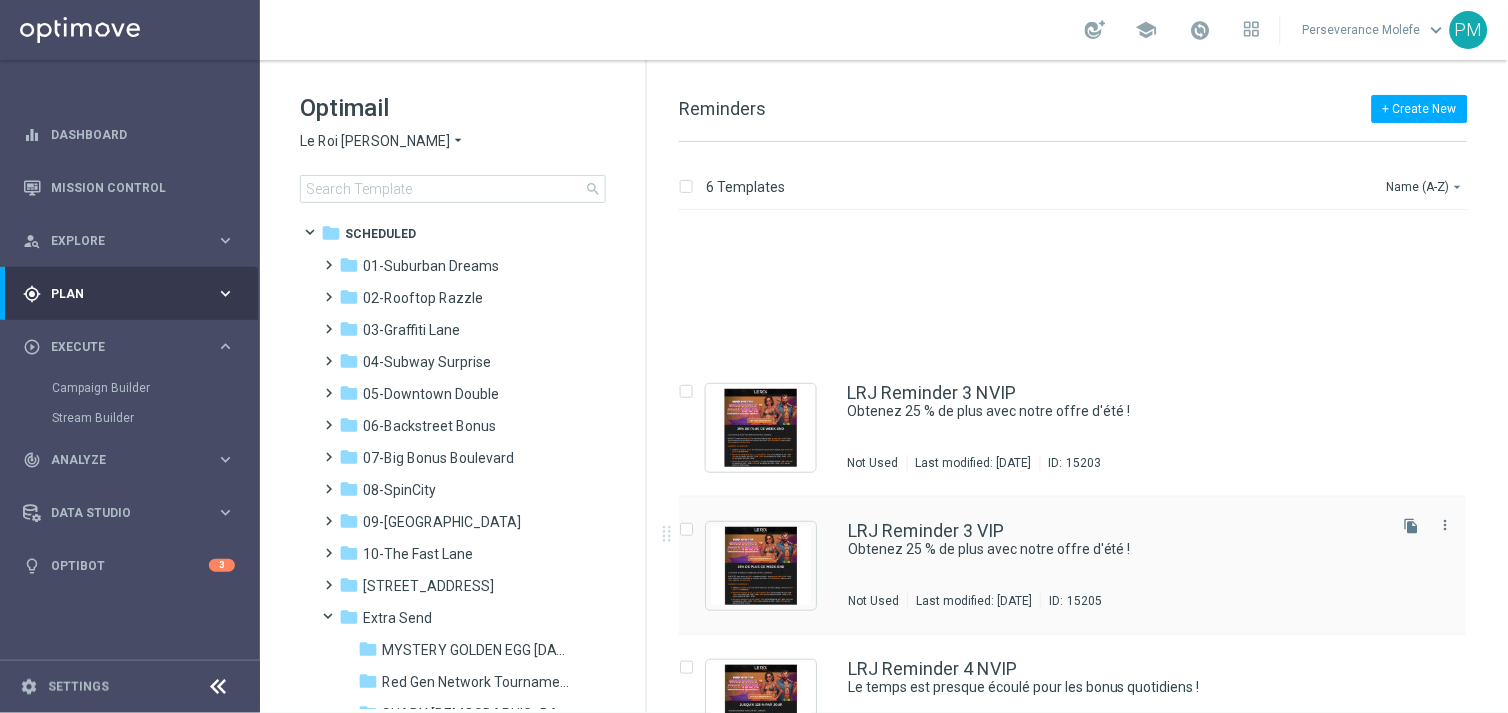 scroll, scrollTop: 325, scrollLeft: 0, axis: vertical 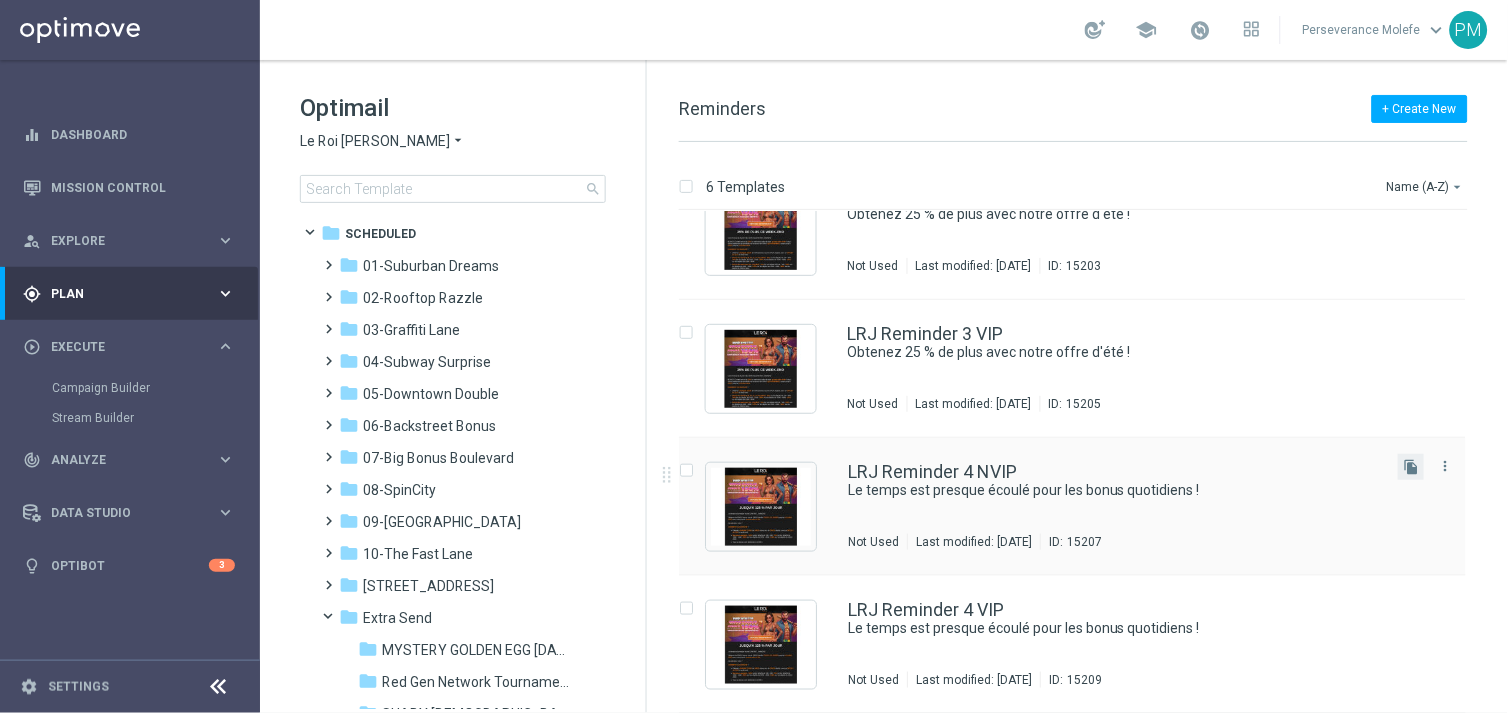 click on "file_copy" at bounding box center [1411, 467] 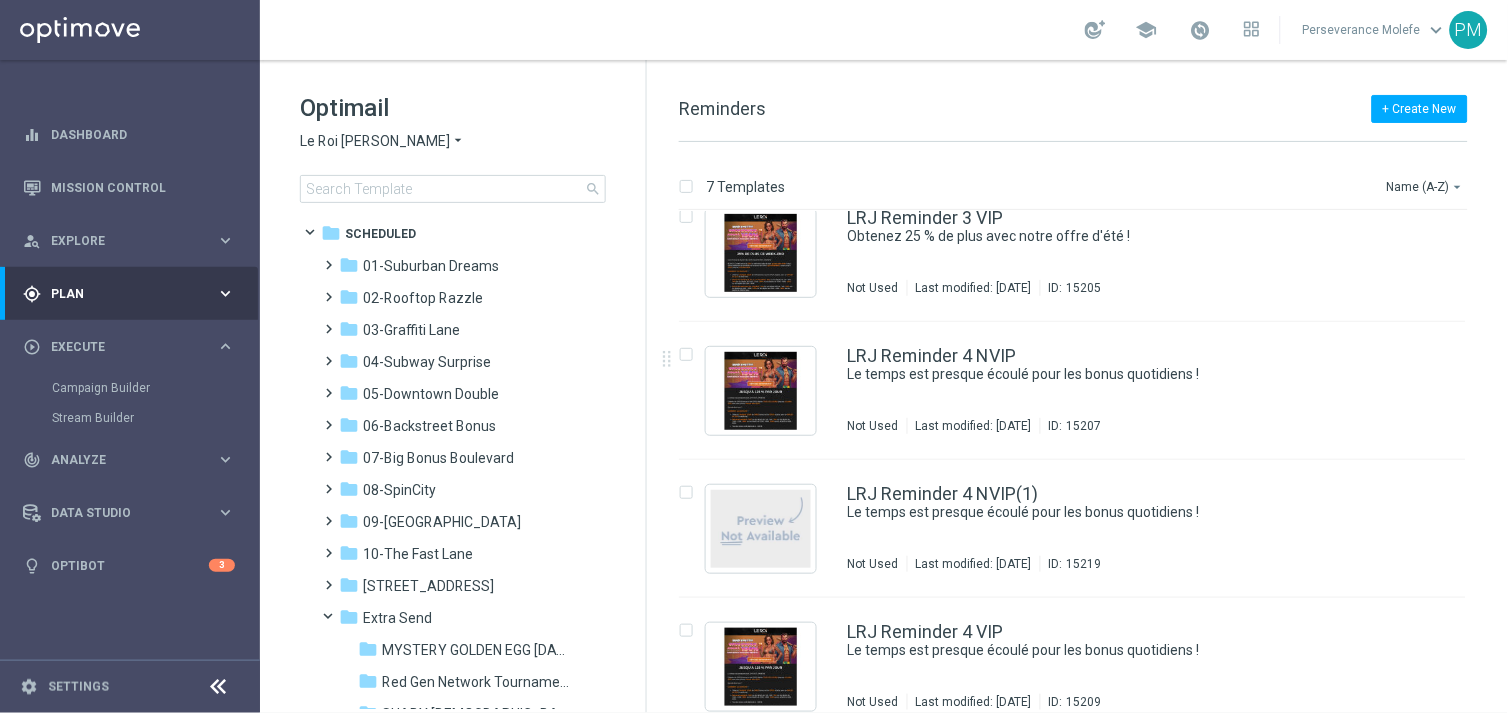 scroll, scrollTop: 463, scrollLeft: 0, axis: vertical 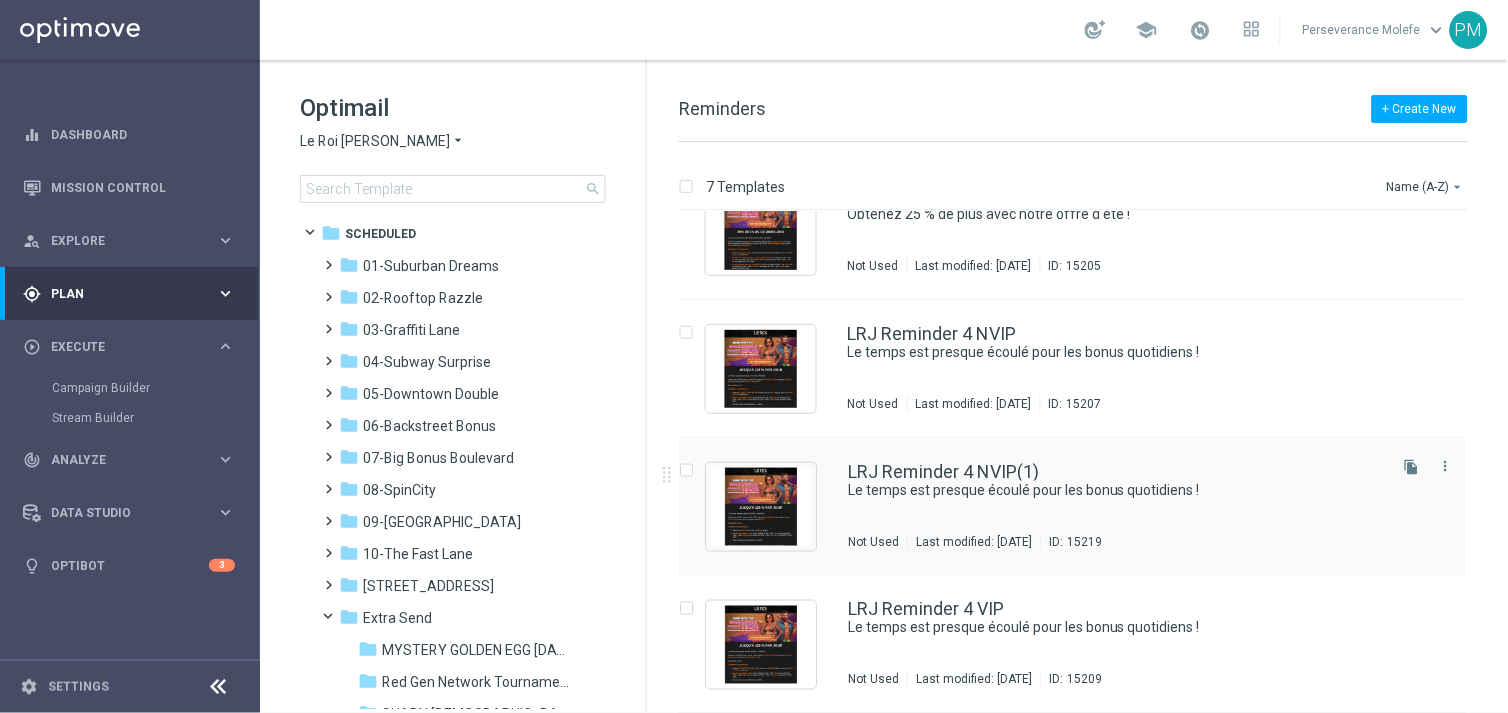 click on "LRJ Reminder 4 NVIP(1)
Le temps est presque écoulé pour les bonus quotidiens !
Not Used
Last modified: [DATE]
ID:
15219
file_copy
more_vert" at bounding box center [1072, 507] 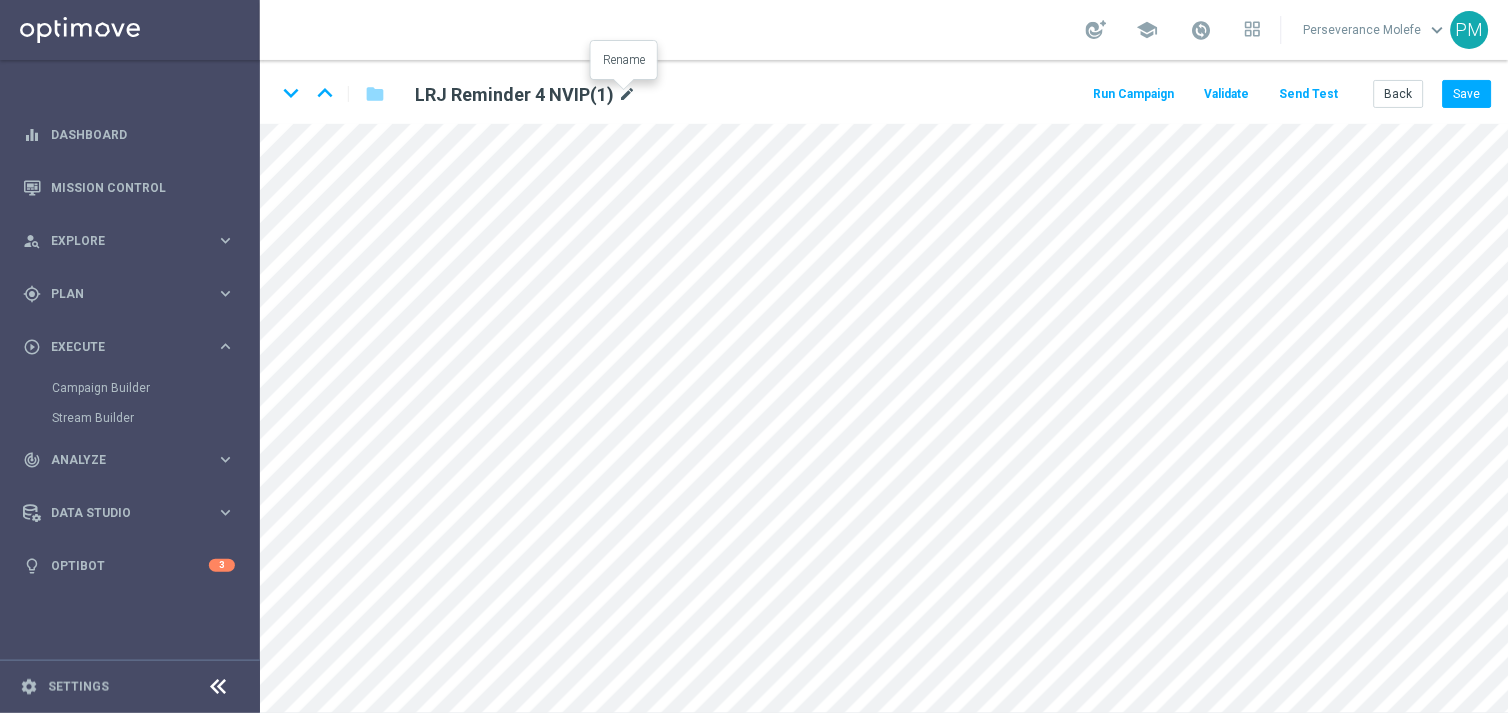 click on "mode_edit" 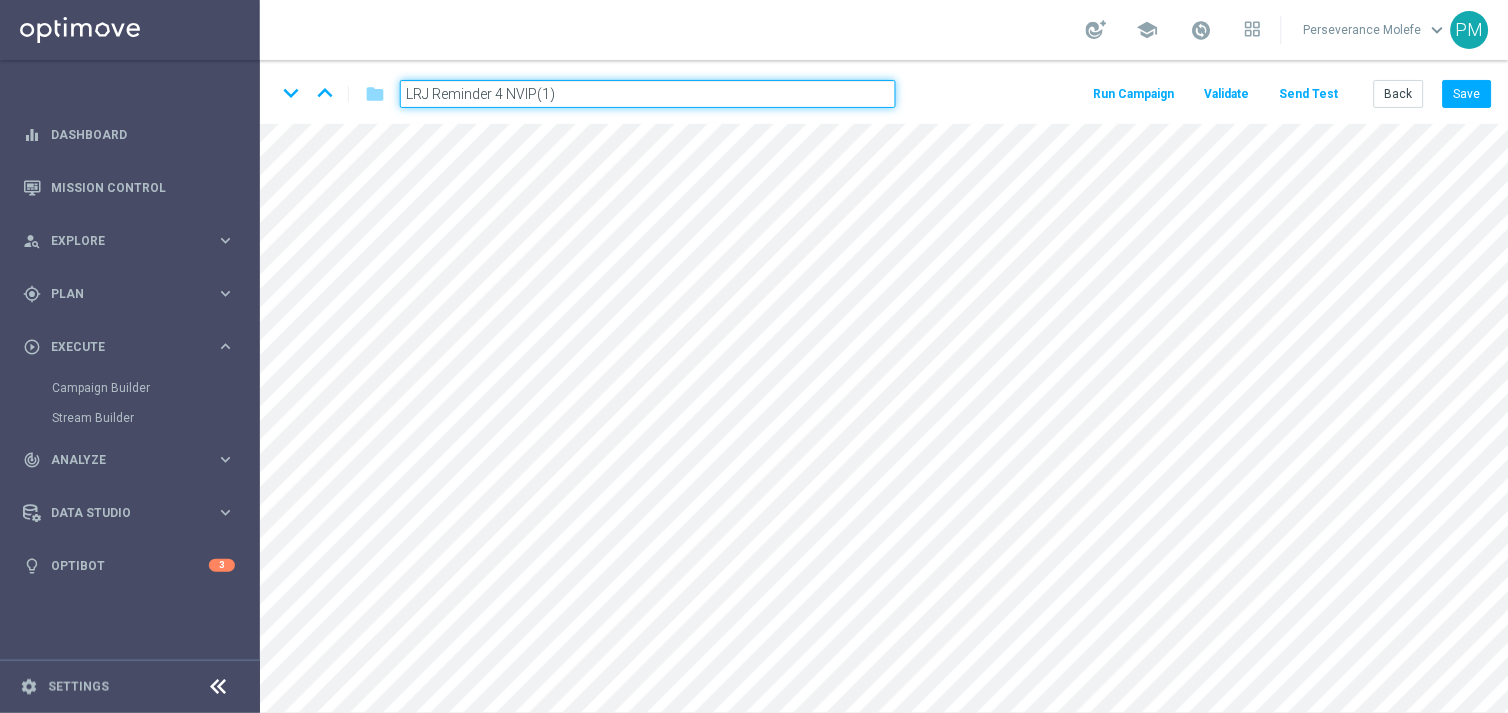 click on "LRJ Reminder 4 NVIP(1)" 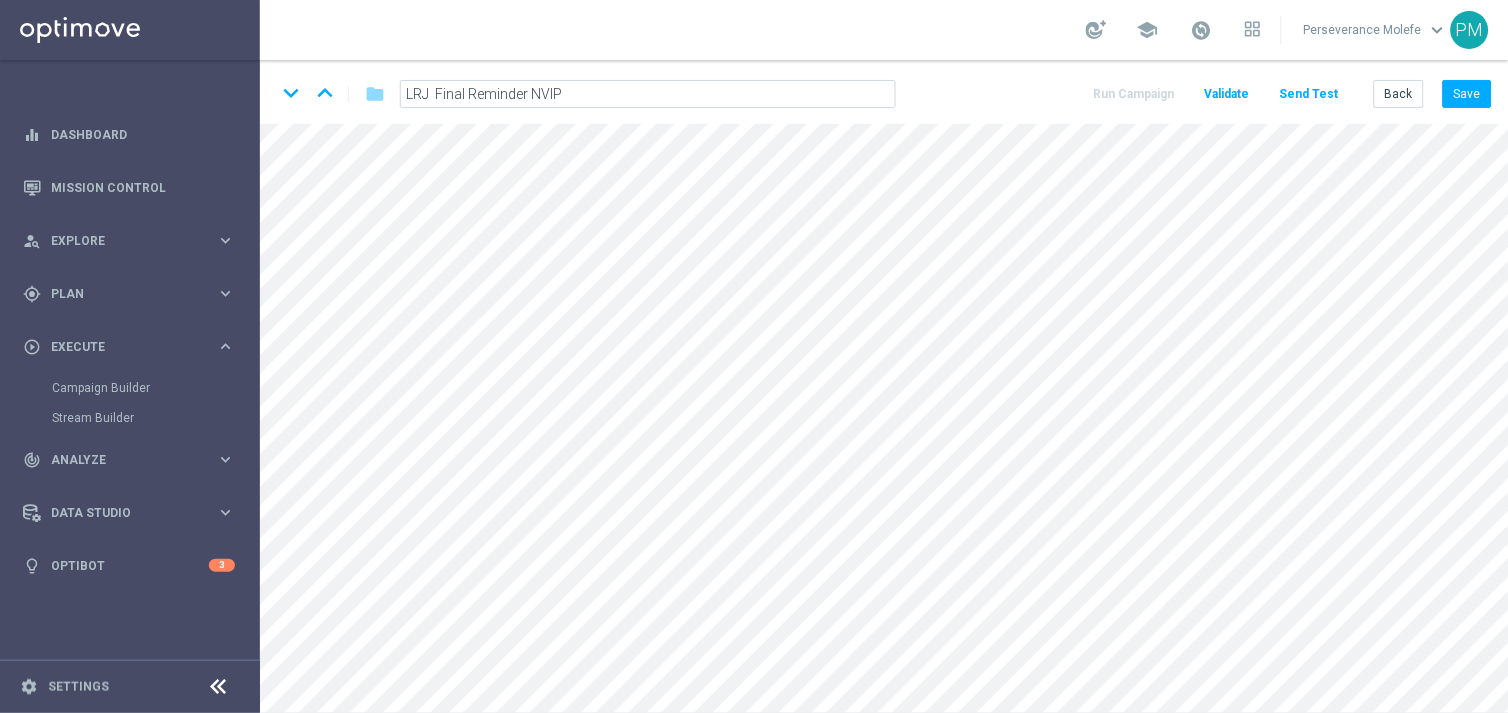 type on "LRJ Final Reminder NVIP" 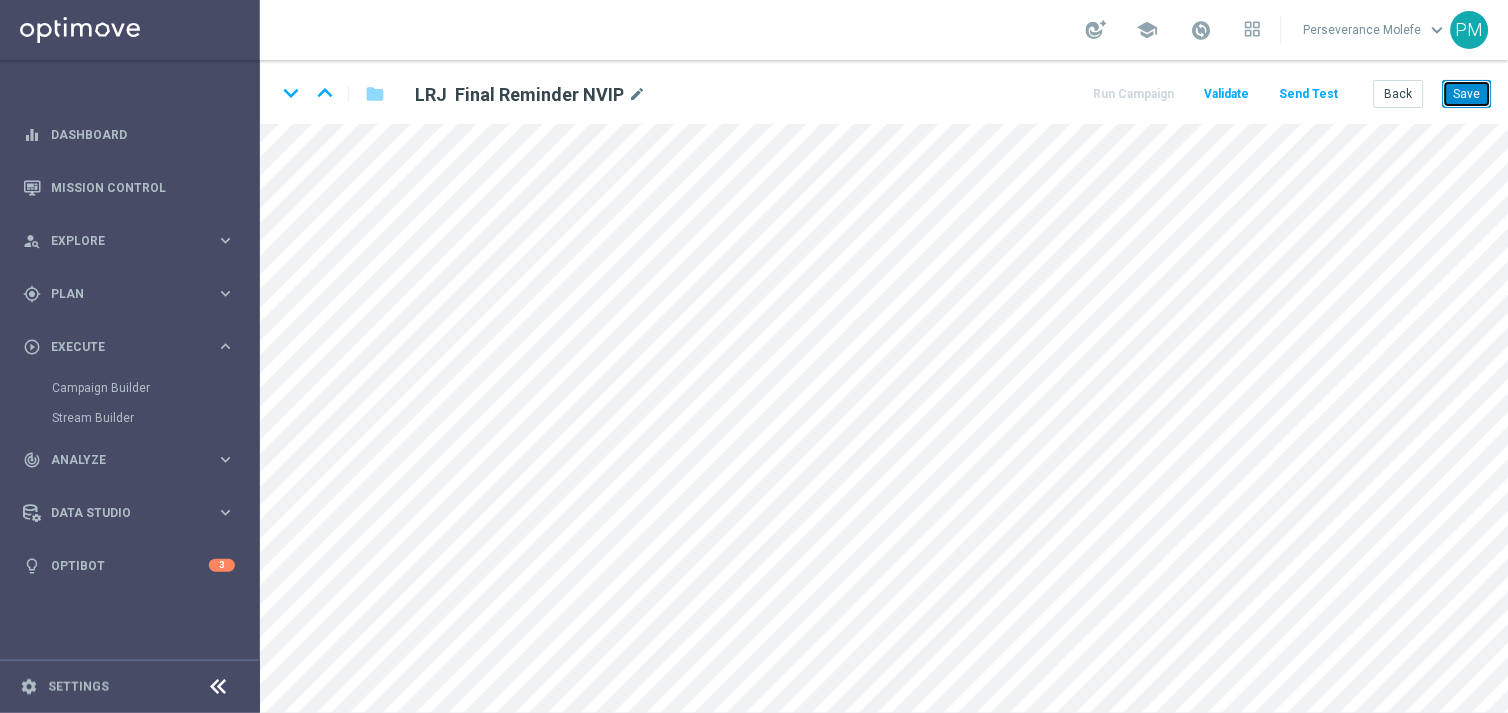 click on "Save" at bounding box center (1467, 94) 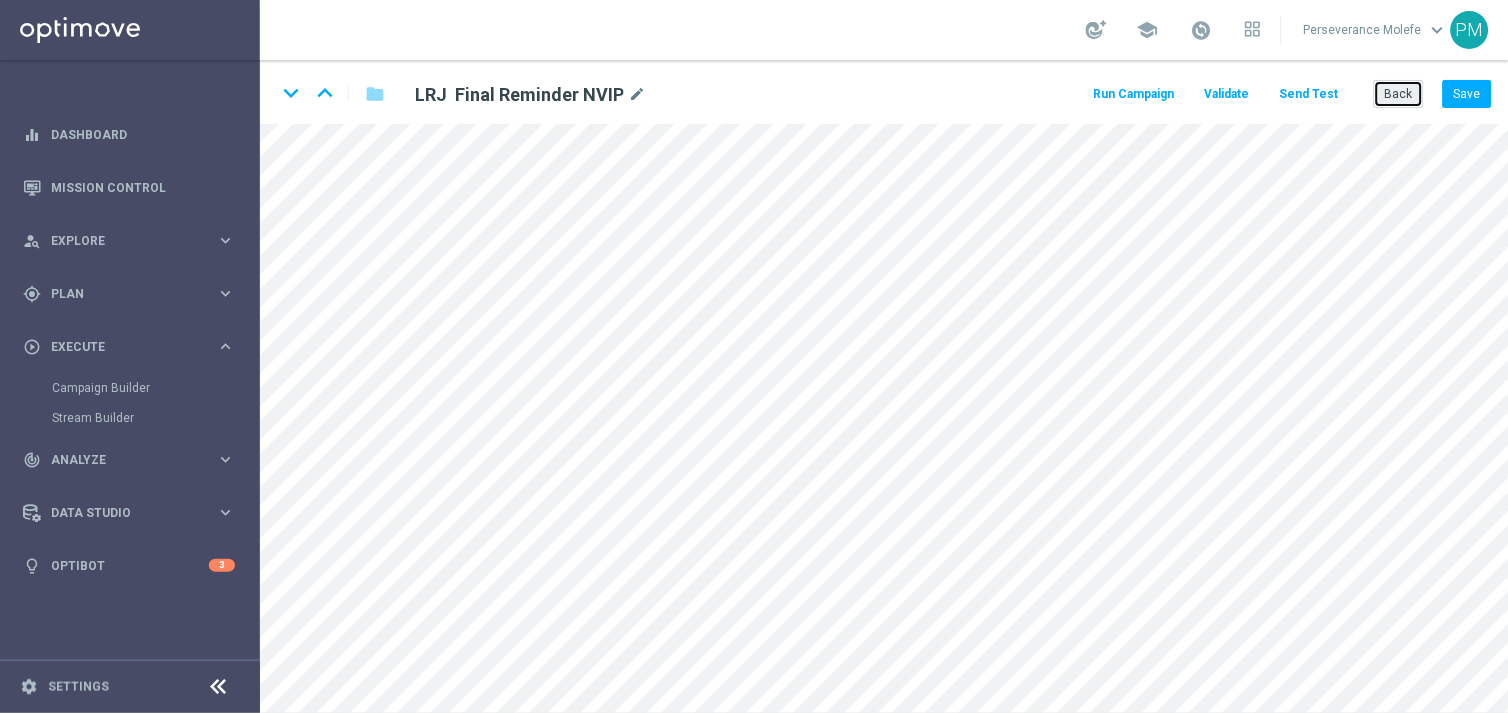 click on "Back" 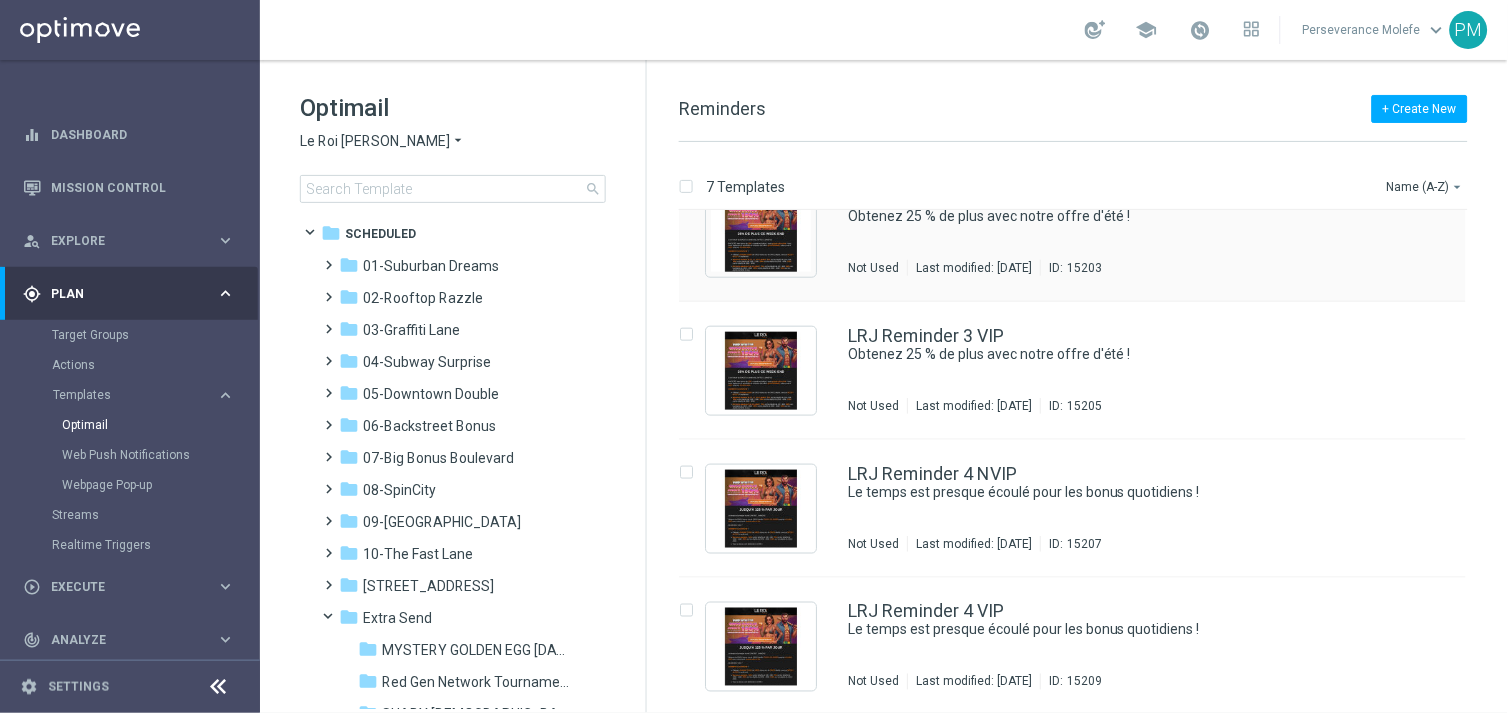 scroll, scrollTop: 463, scrollLeft: 0, axis: vertical 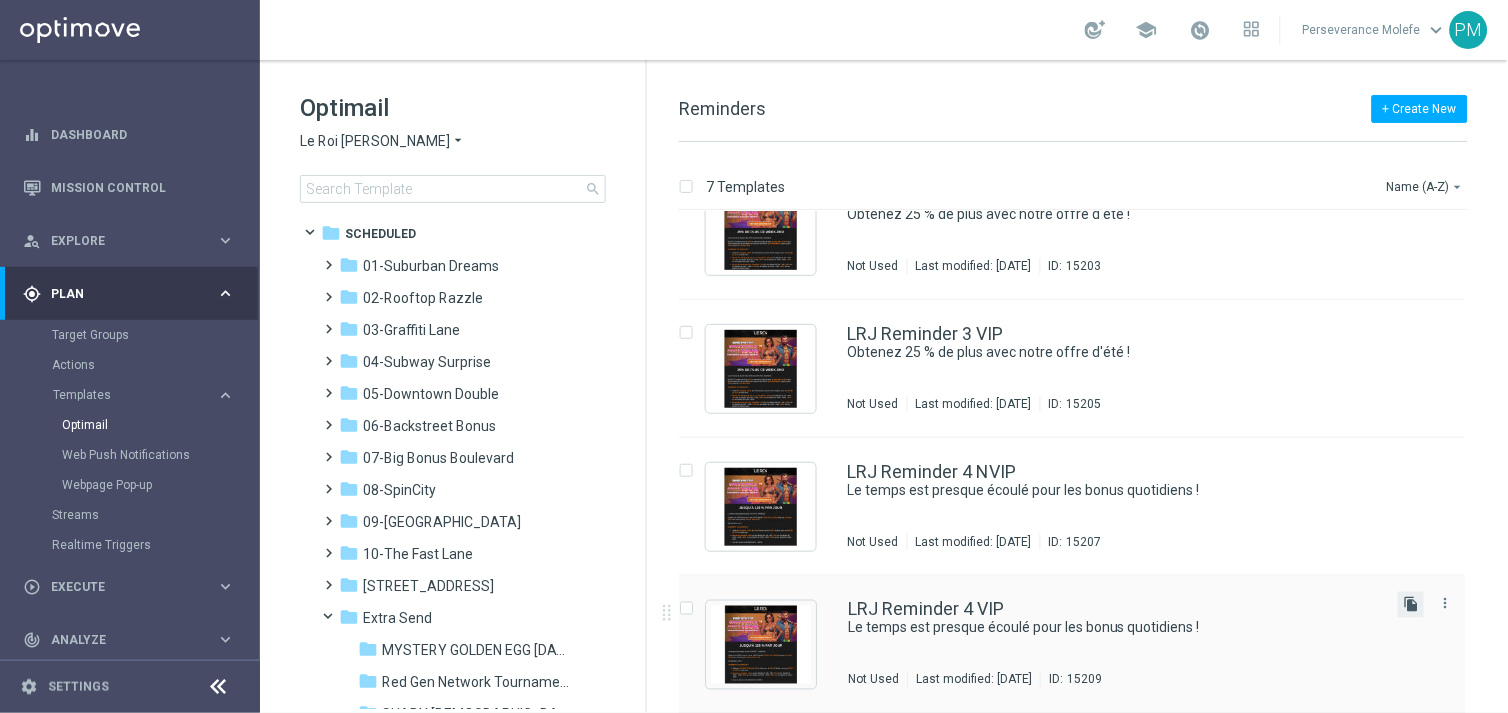 click on "file_copy" at bounding box center [1411, 605] 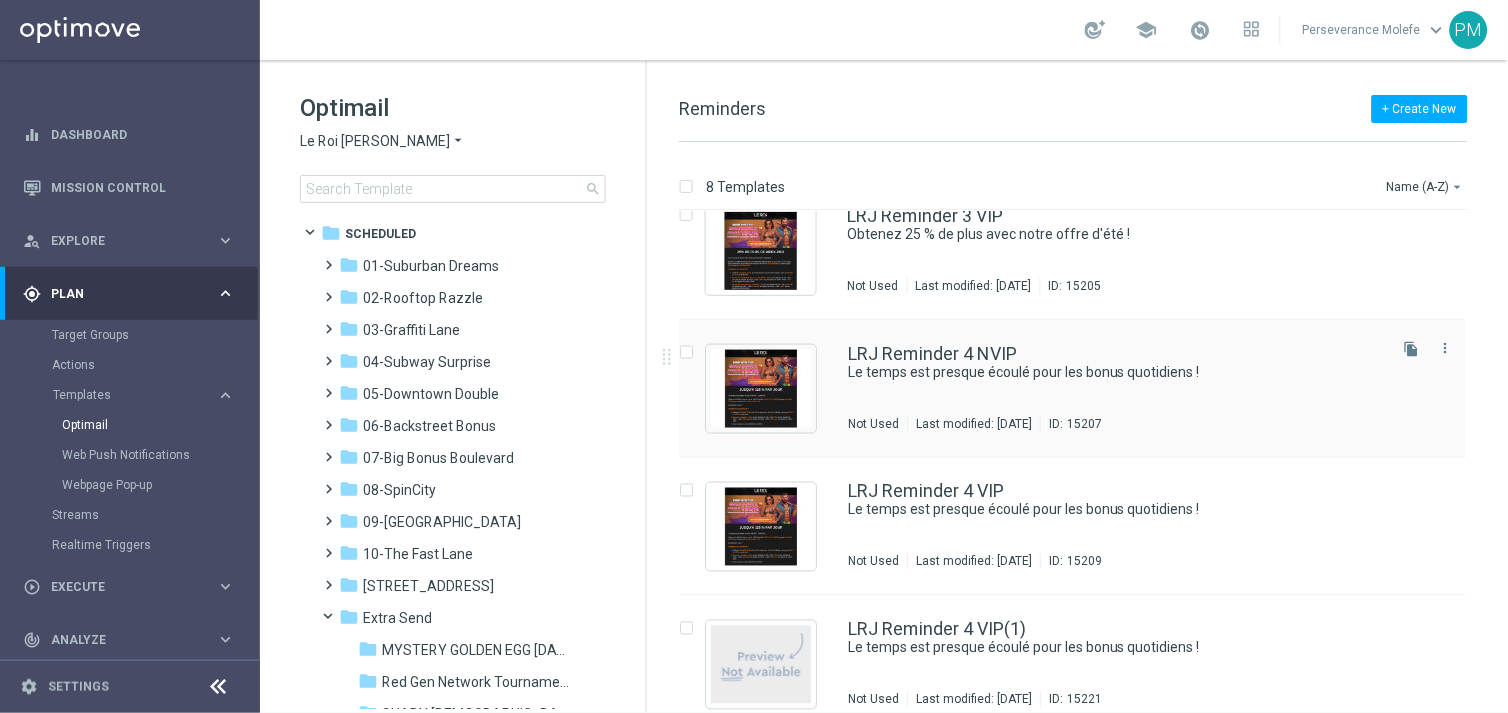 scroll, scrollTop: 602, scrollLeft: 0, axis: vertical 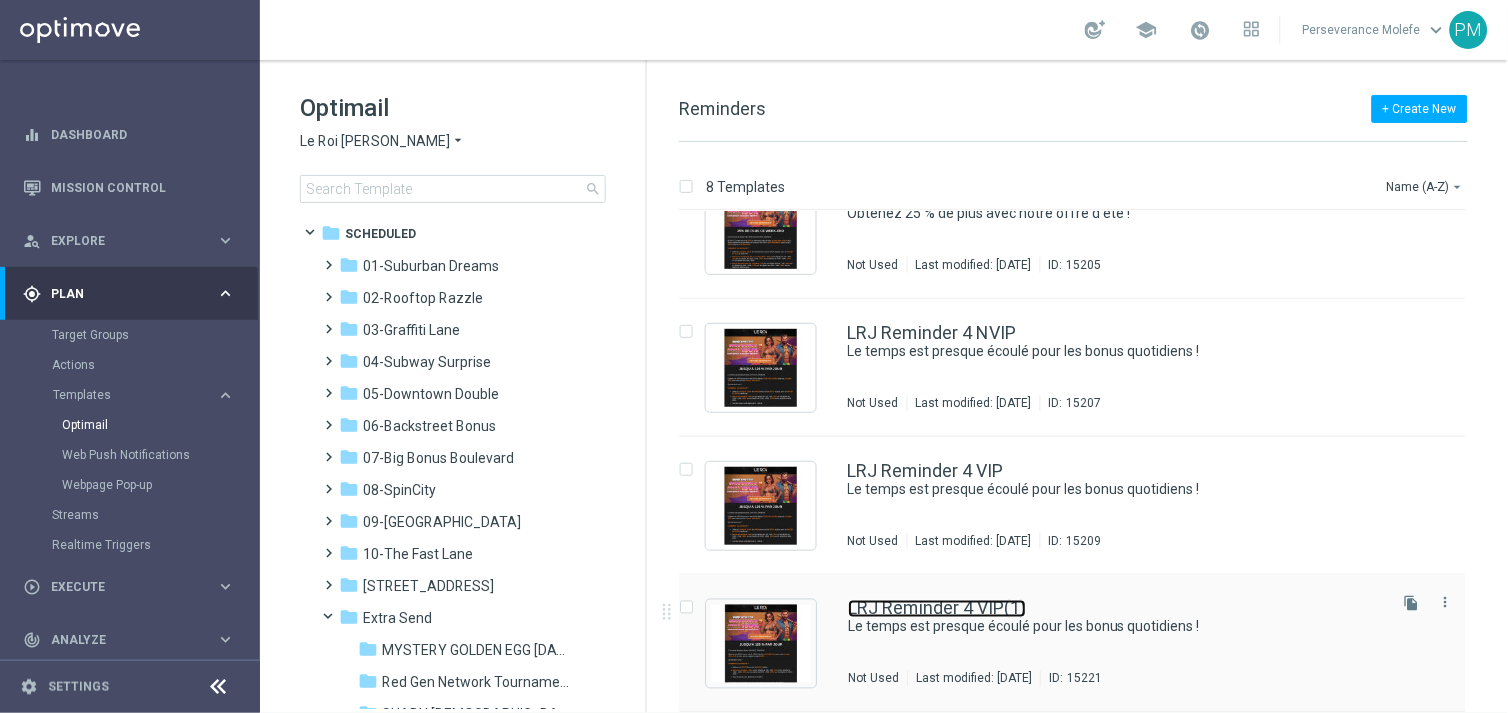 click on "LRJ Reminder 4 VIP(1)" at bounding box center [937, 609] 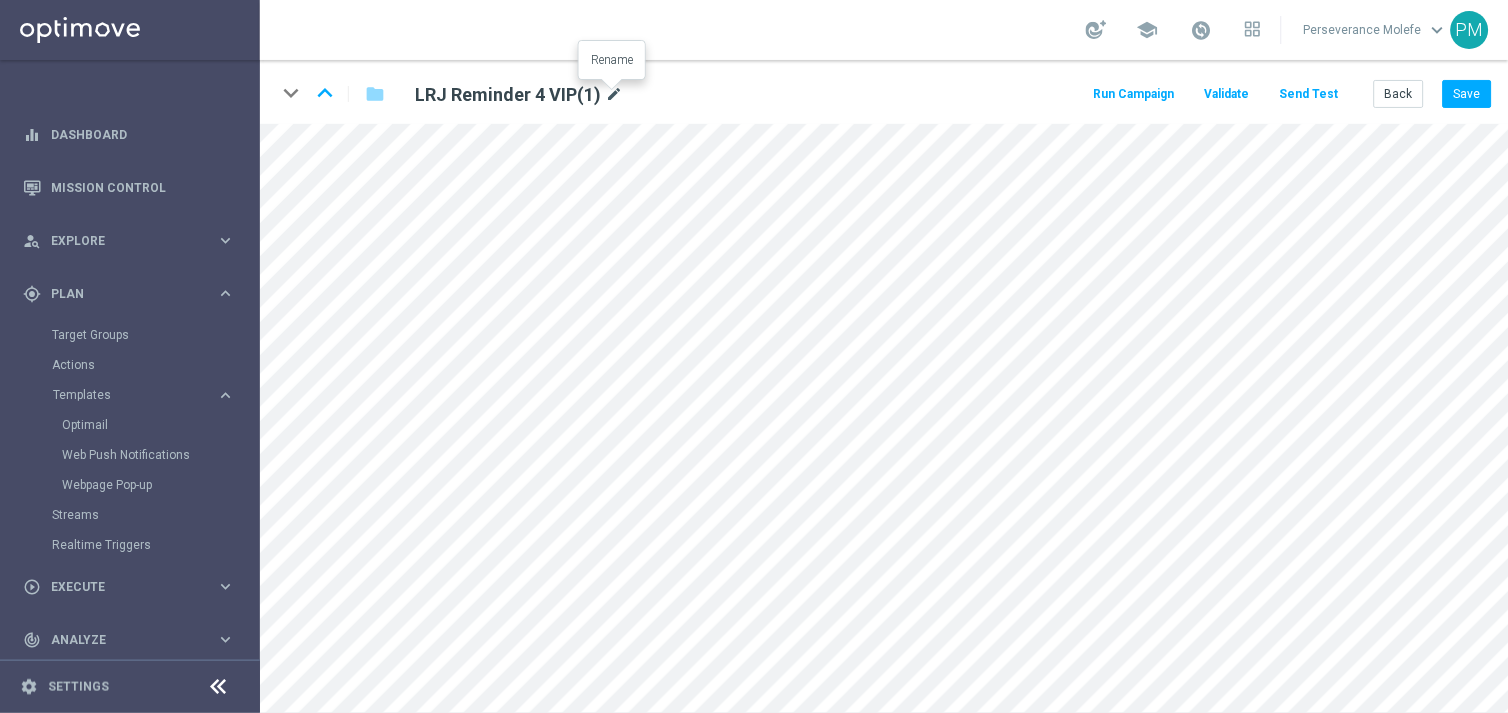 click on "mode_edit" 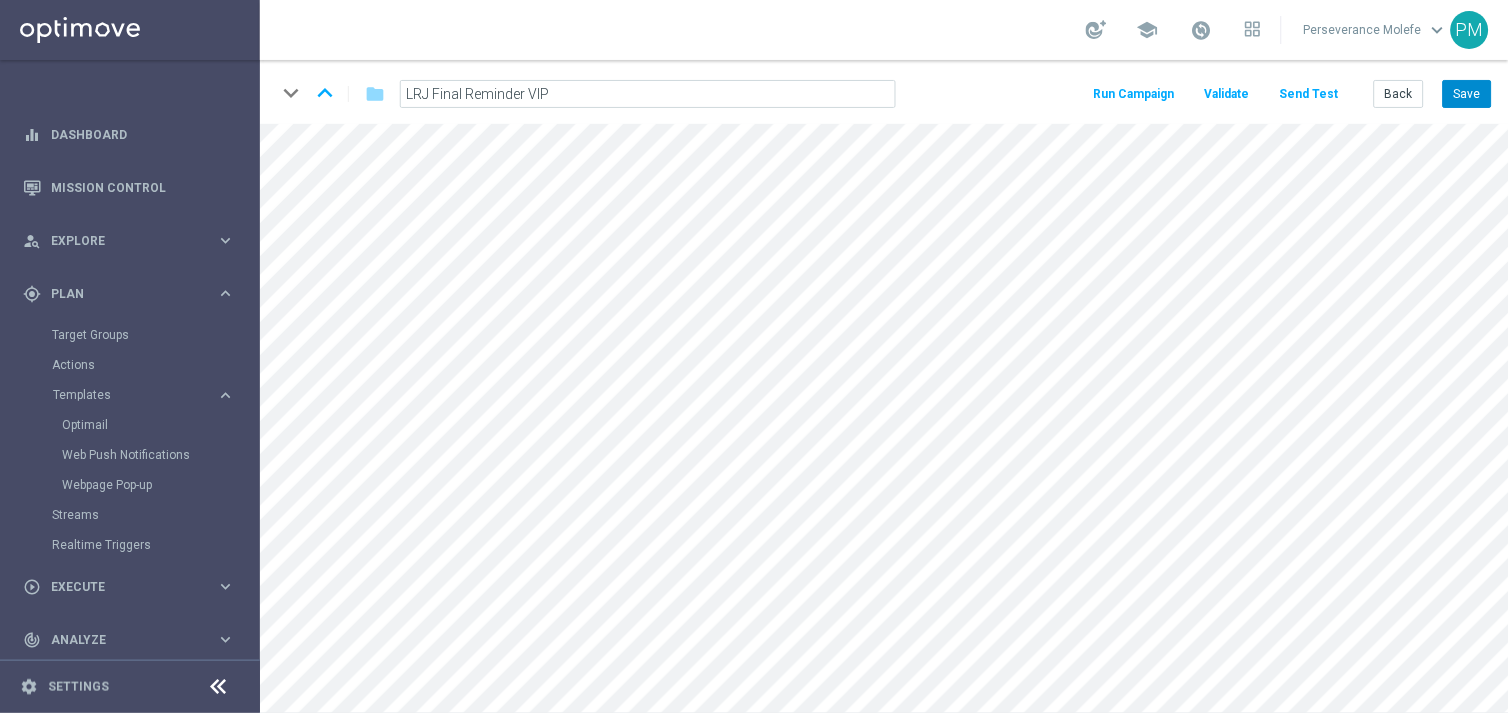type on "LRJ Final Reminder VIP" 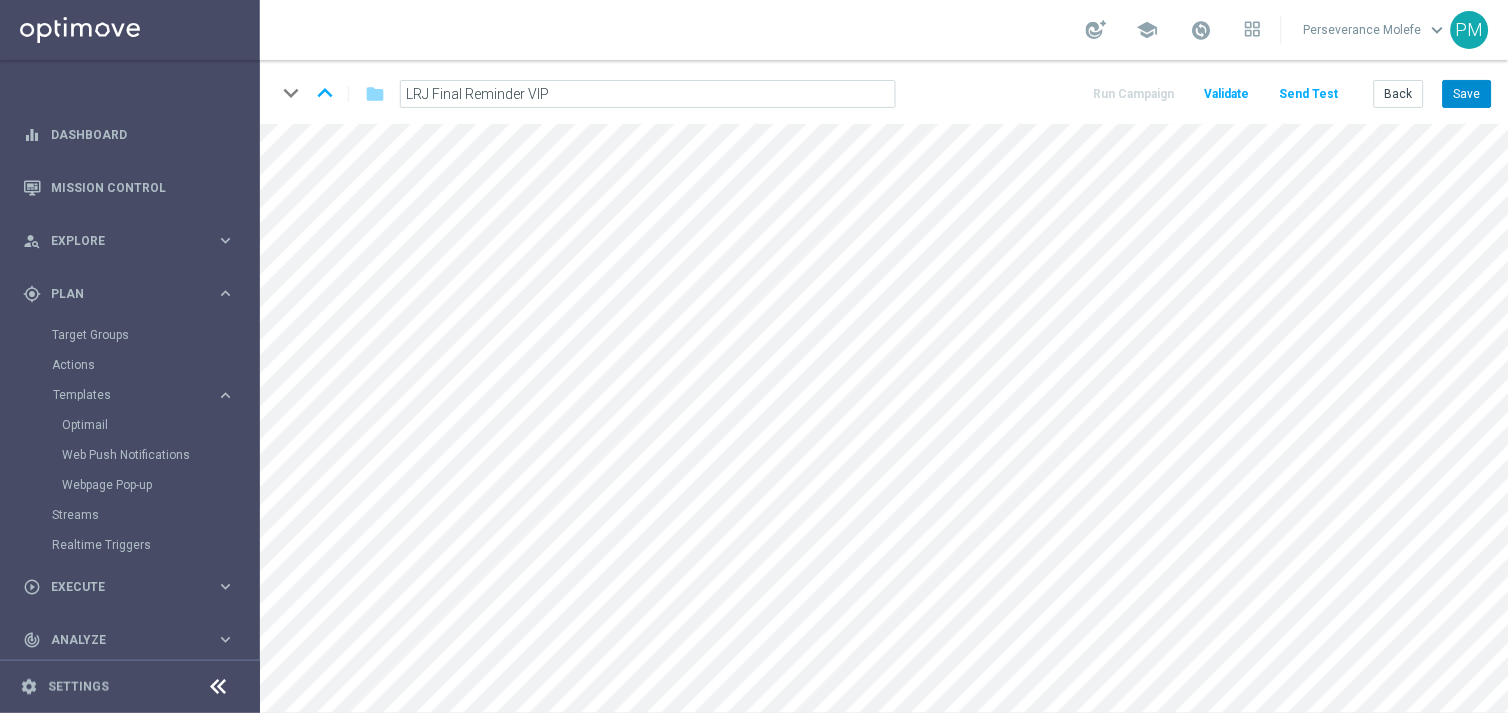 click on "Save" at bounding box center [1467, 94] 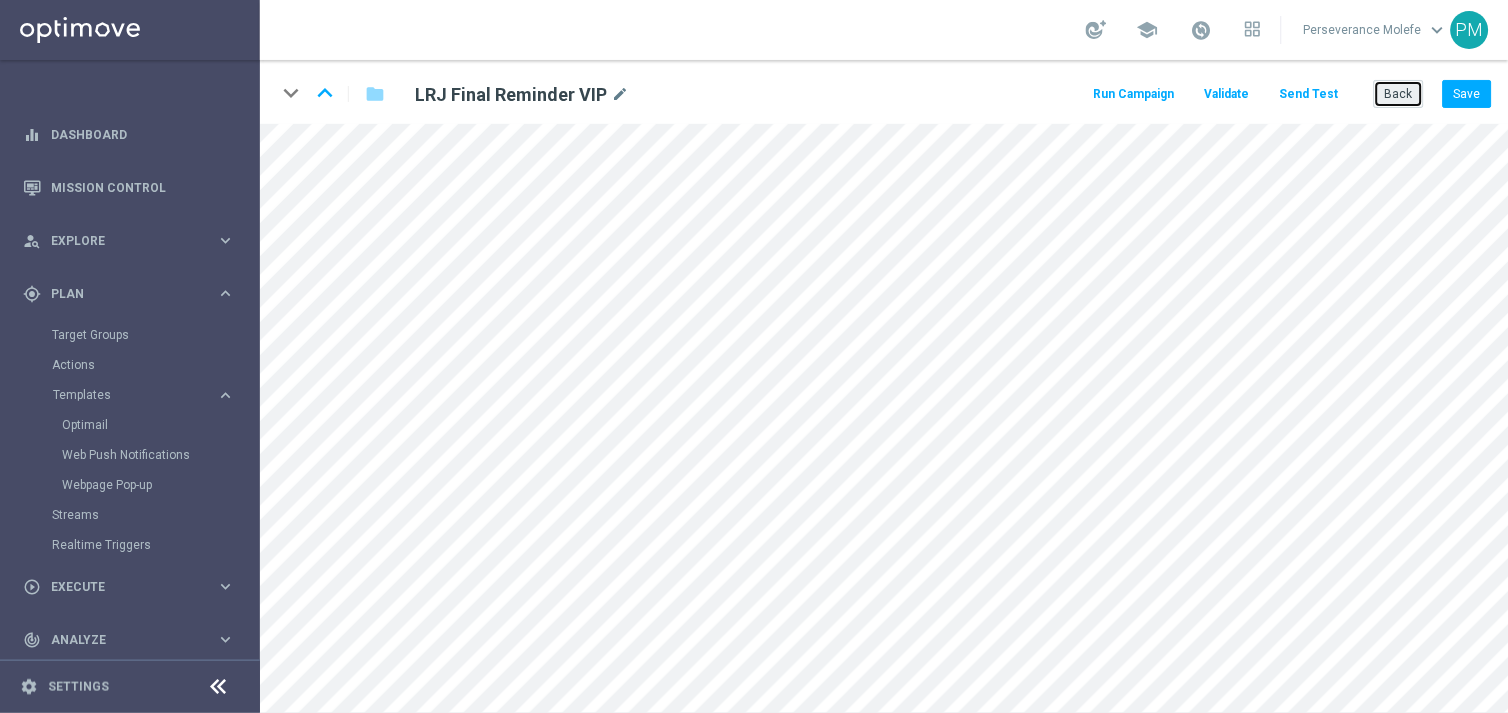 click on "Back" 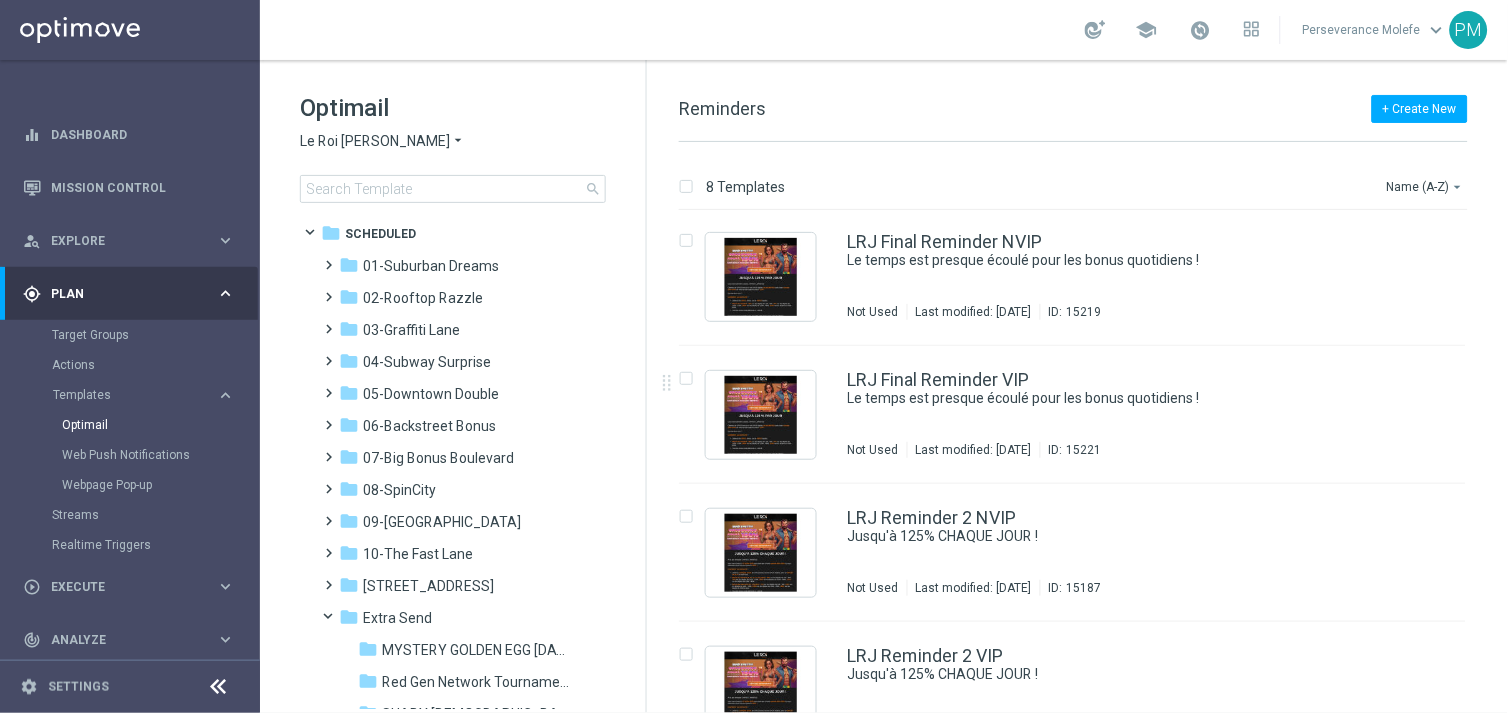 scroll, scrollTop: 0, scrollLeft: 0, axis: both 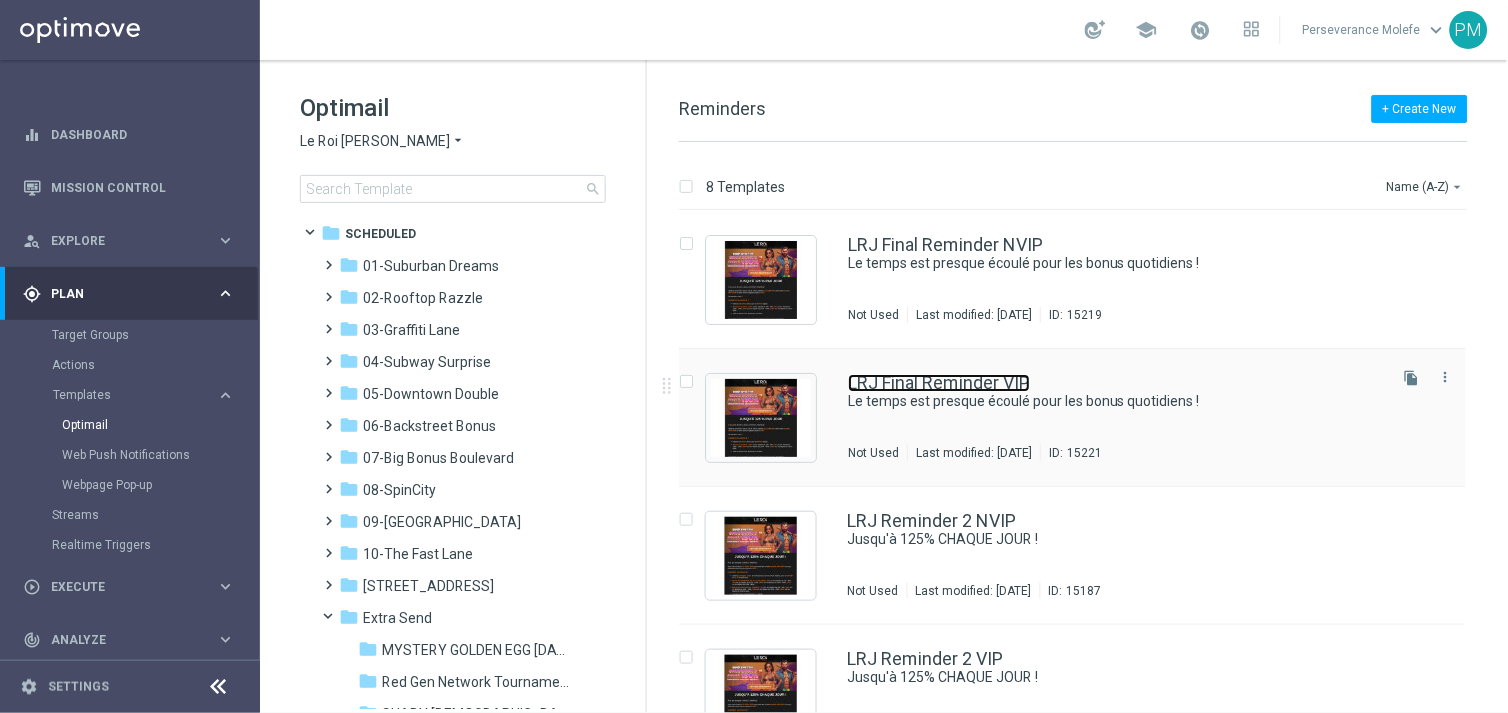 click on "LRJ Final Reminder VIP" at bounding box center (939, 383) 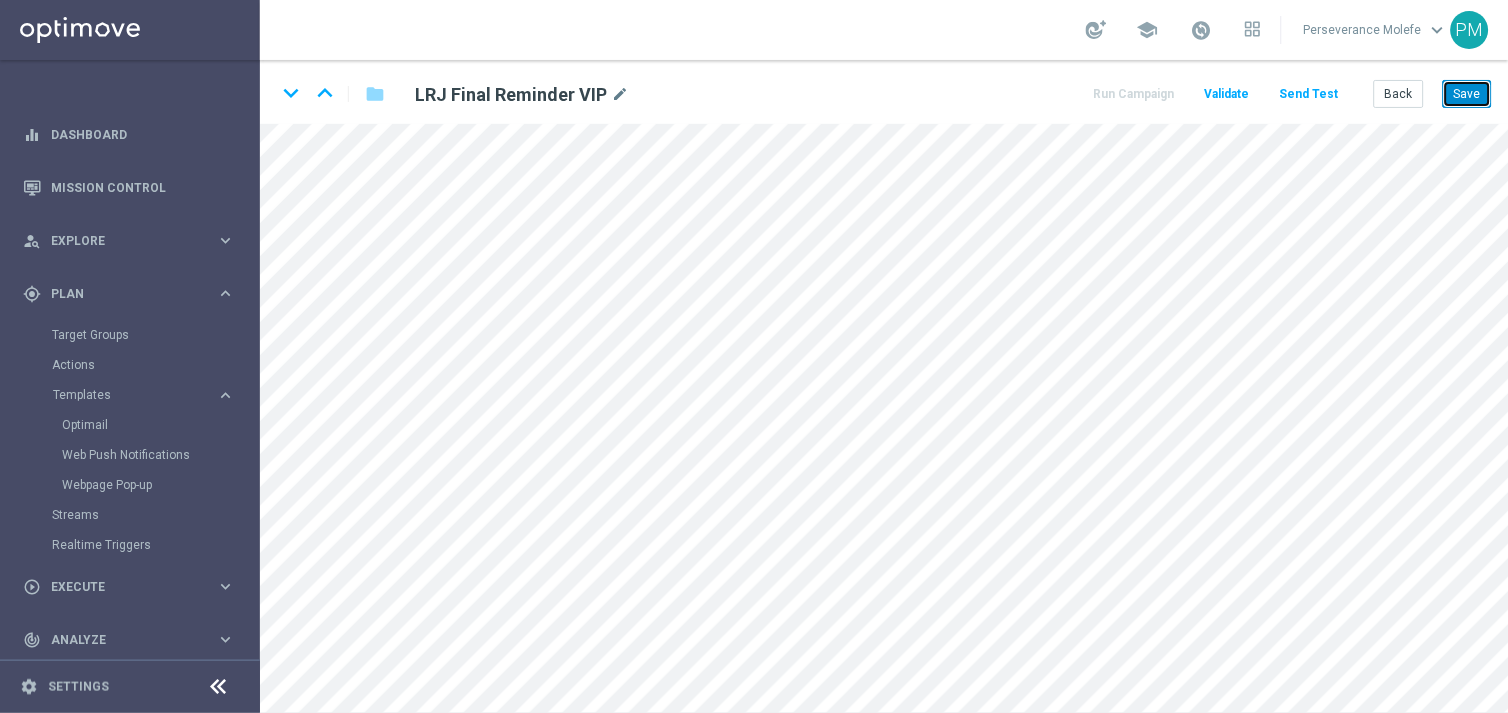 click on "Save" at bounding box center [1467, 94] 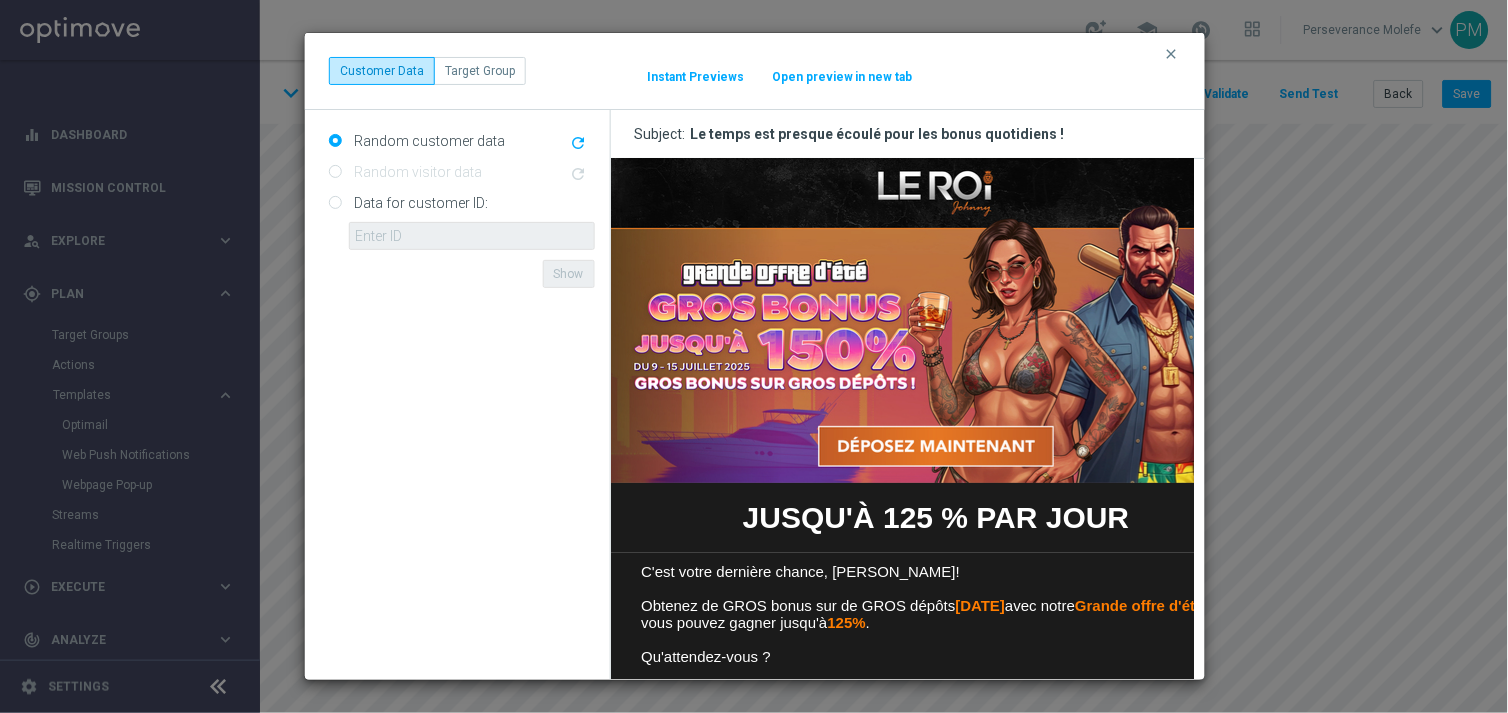 scroll, scrollTop: 0, scrollLeft: 0, axis: both 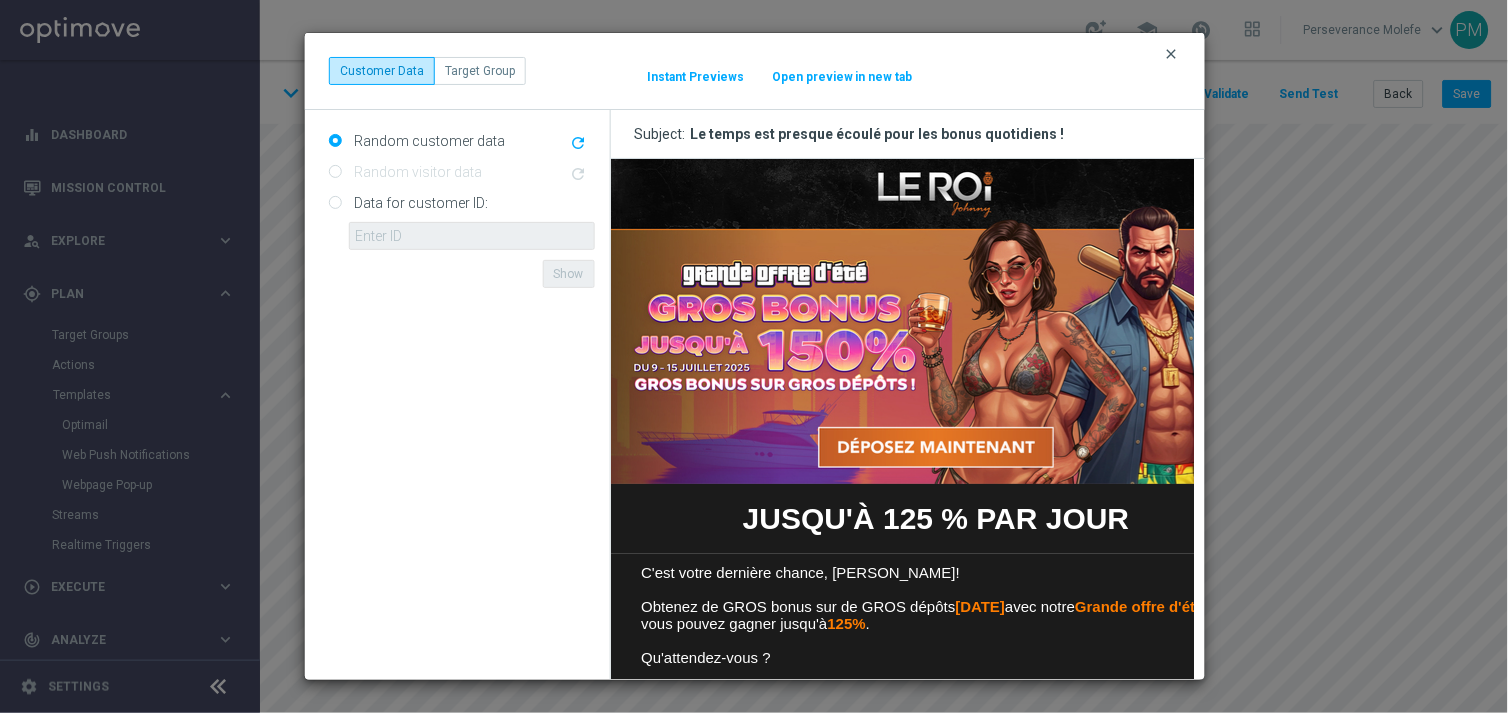 click on "clear" at bounding box center (1172, 54) 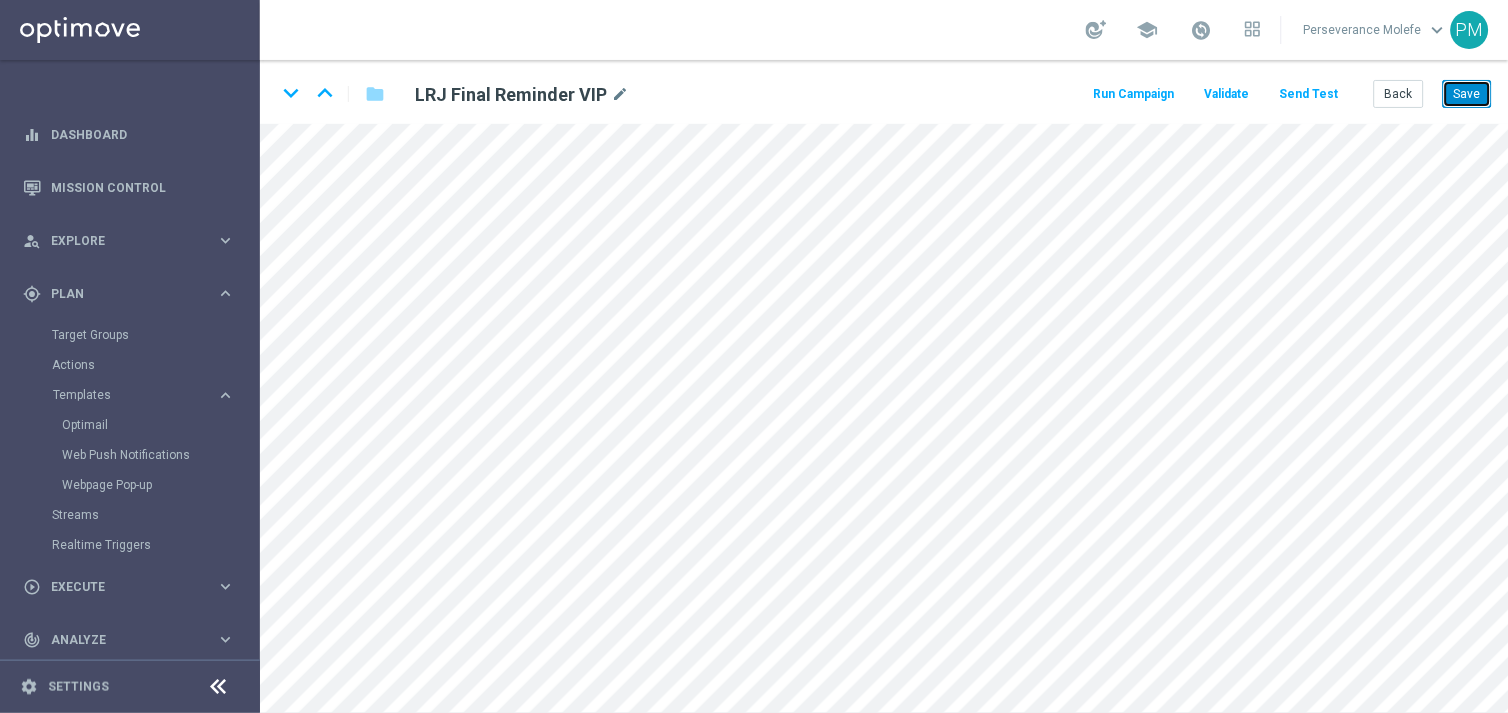click on "Save" at bounding box center [1467, 94] 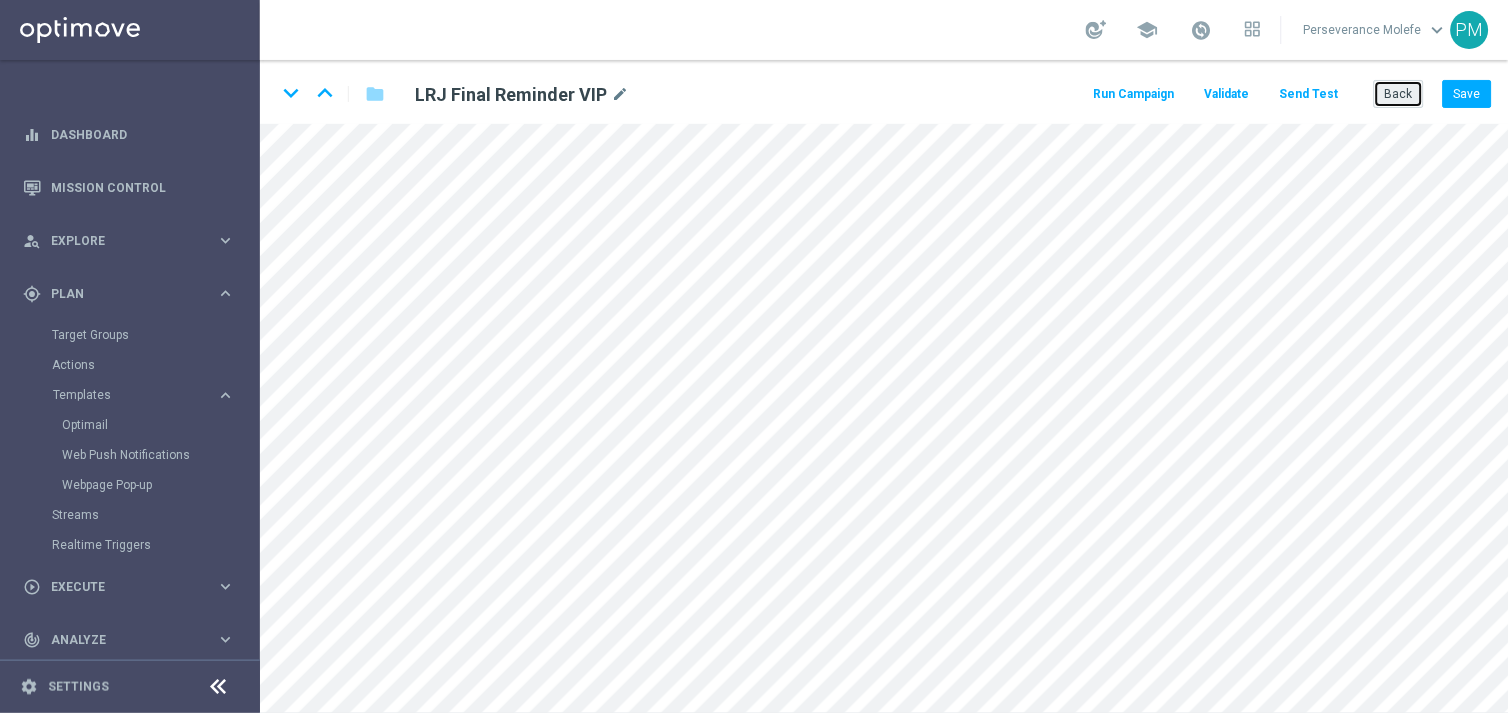 click on "Back" 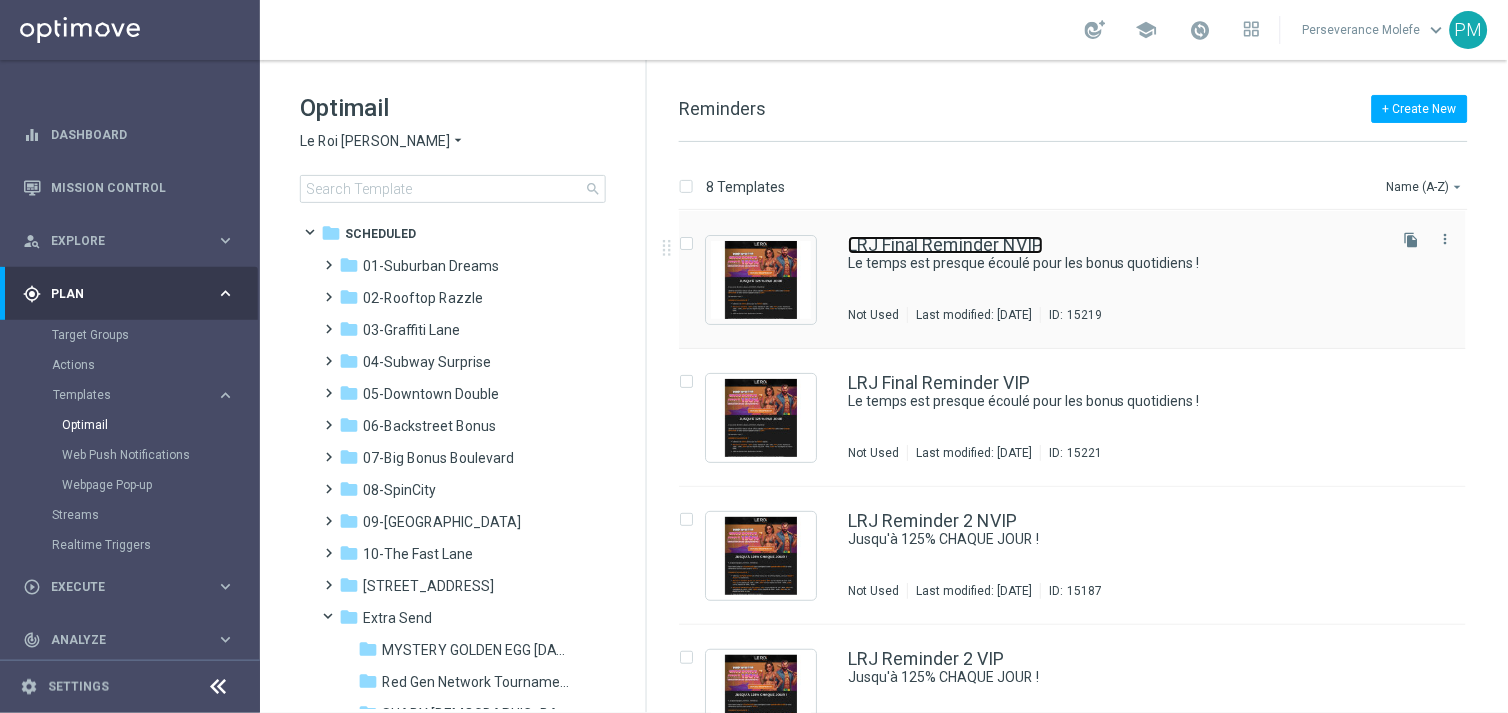 click on "LRJ  Final Reminder NVIP" at bounding box center (945, 245) 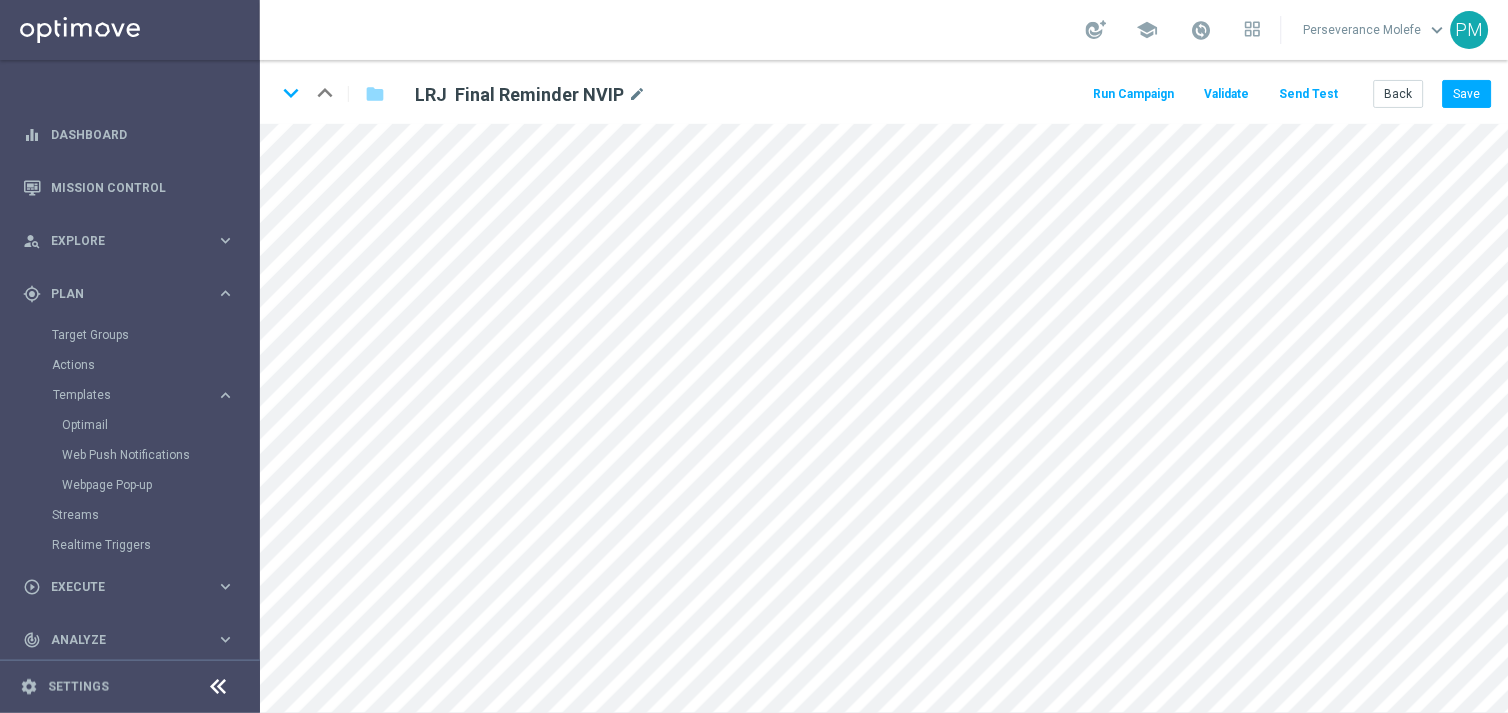 click on "Send Test" 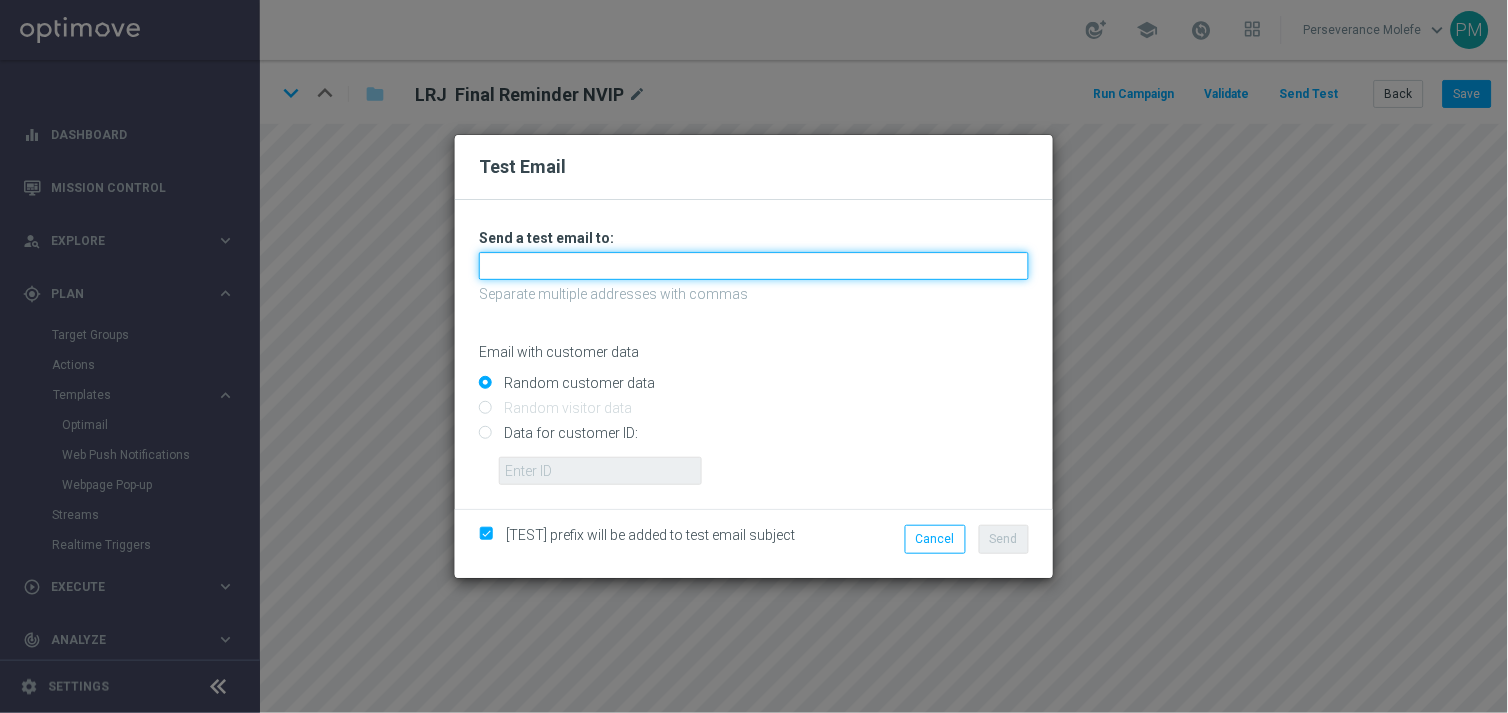 click at bounding box center (754, 266) 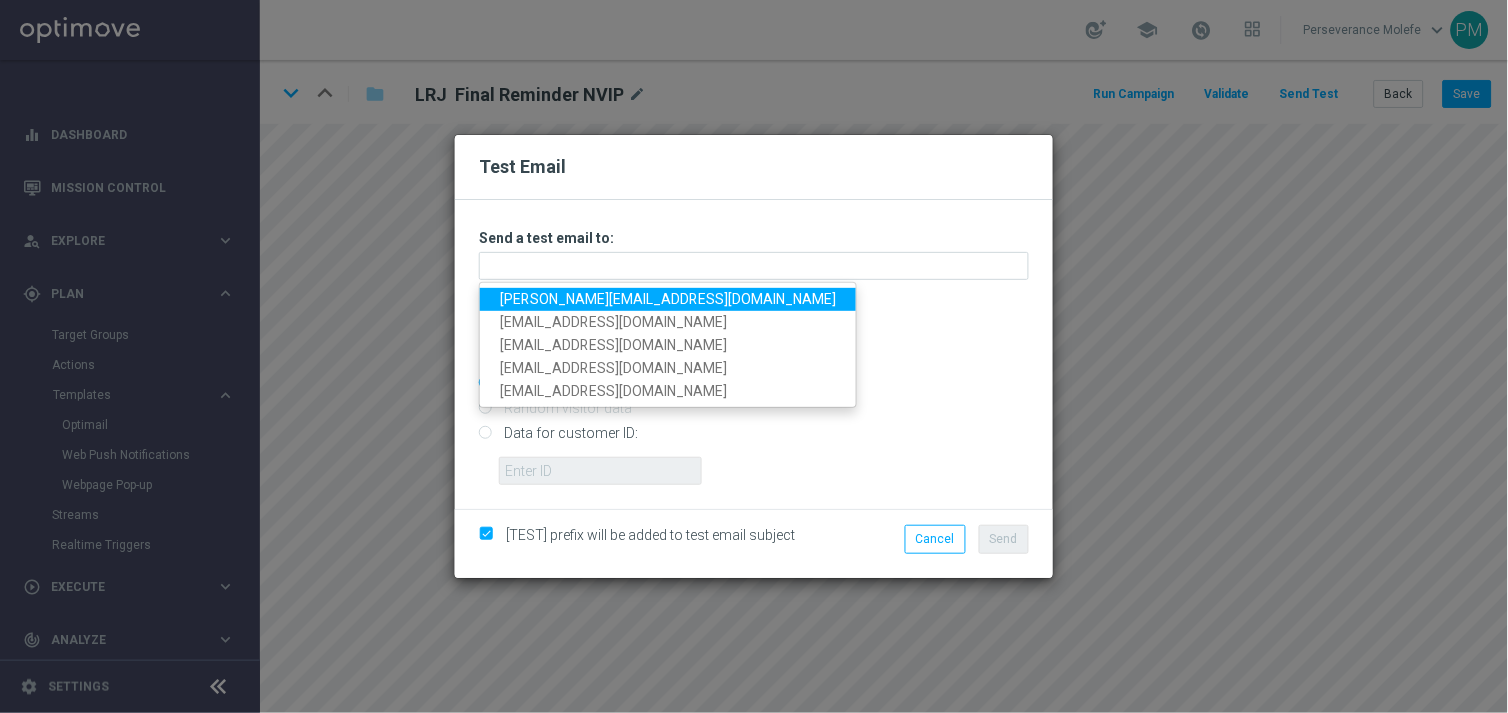click on "[PERSON_NAME][EMAIL_ADDRESS][DOMAIN_NAME]" at bounding box center [668, 299] 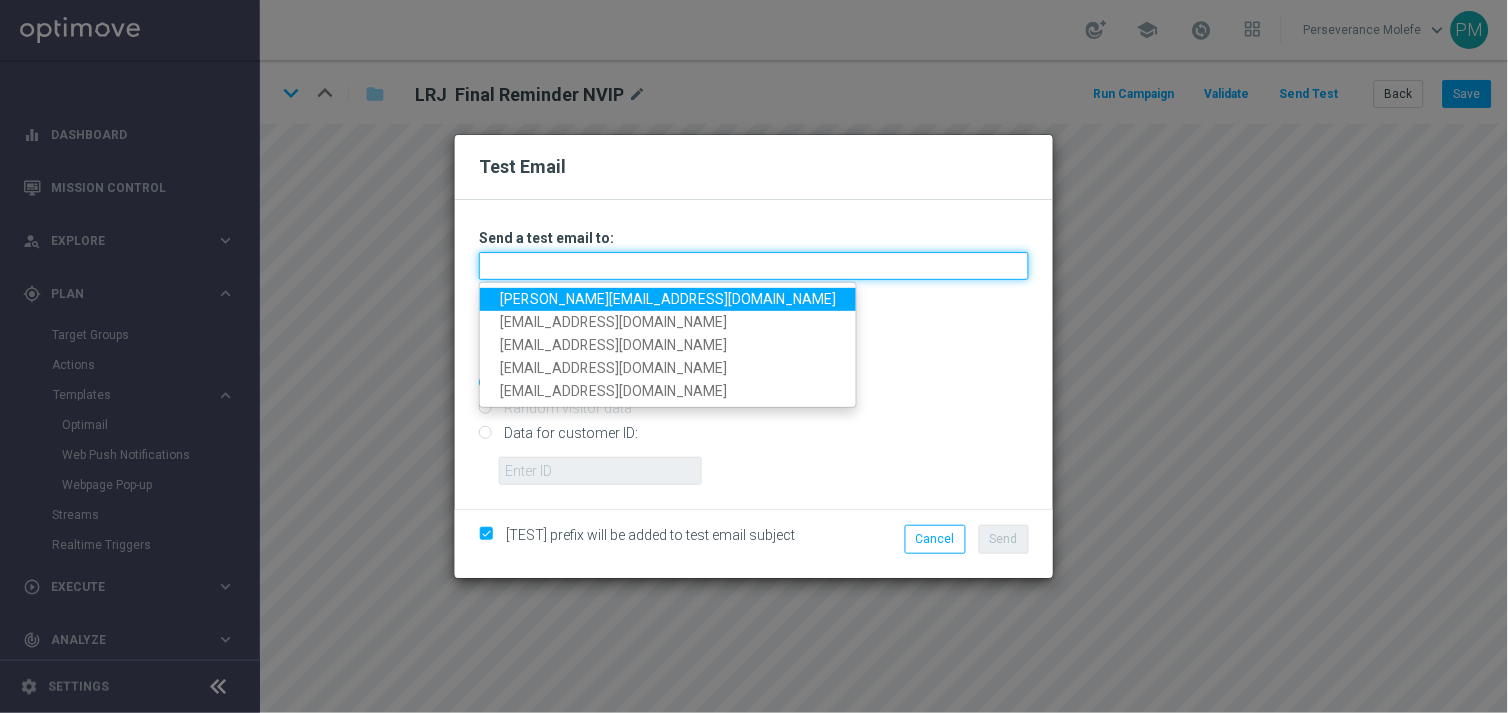type on "[PERSON_NAME][EMAIL_ADDRESS][DOMAIN_NAME]" 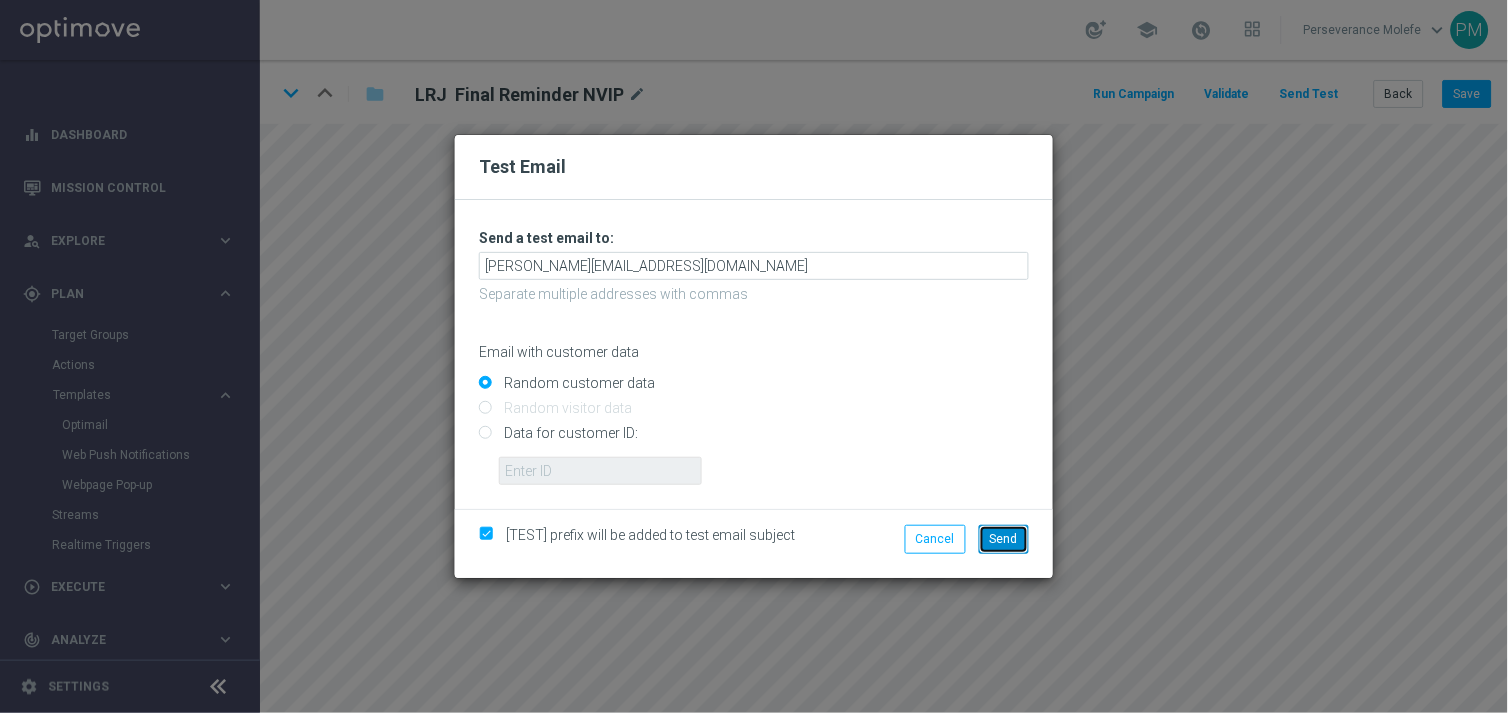 click on "Send" at bounding box center [1004, 539] 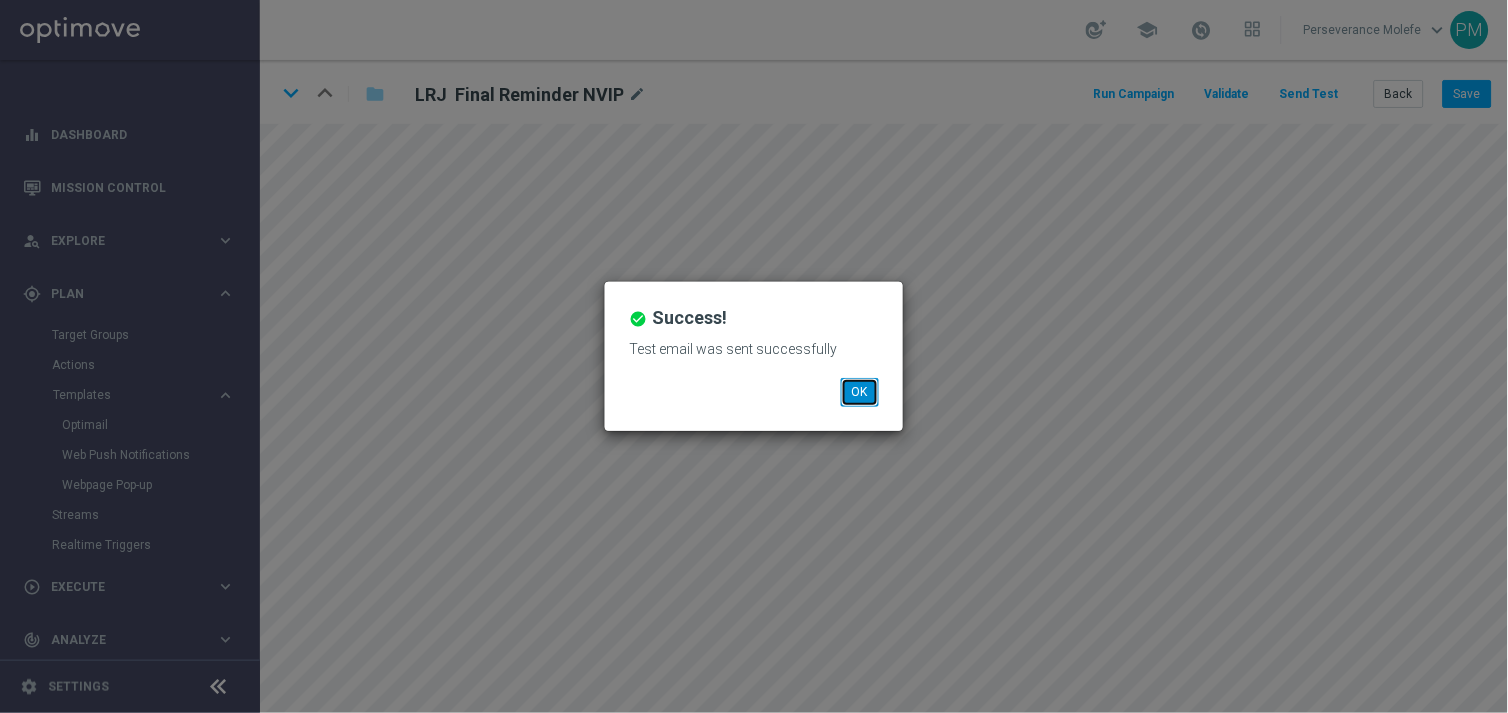 click on "OK" at bounding box center (860, 392) 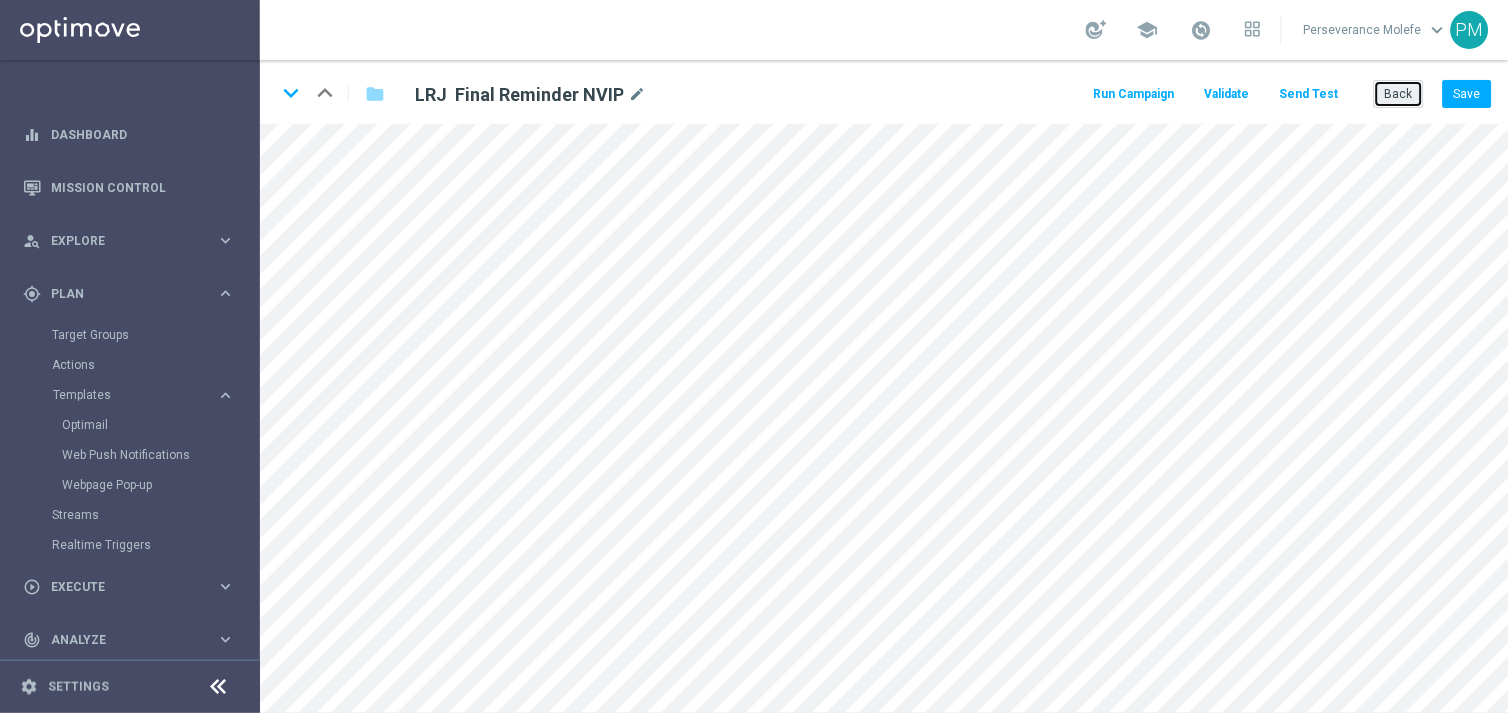 click on "Back" 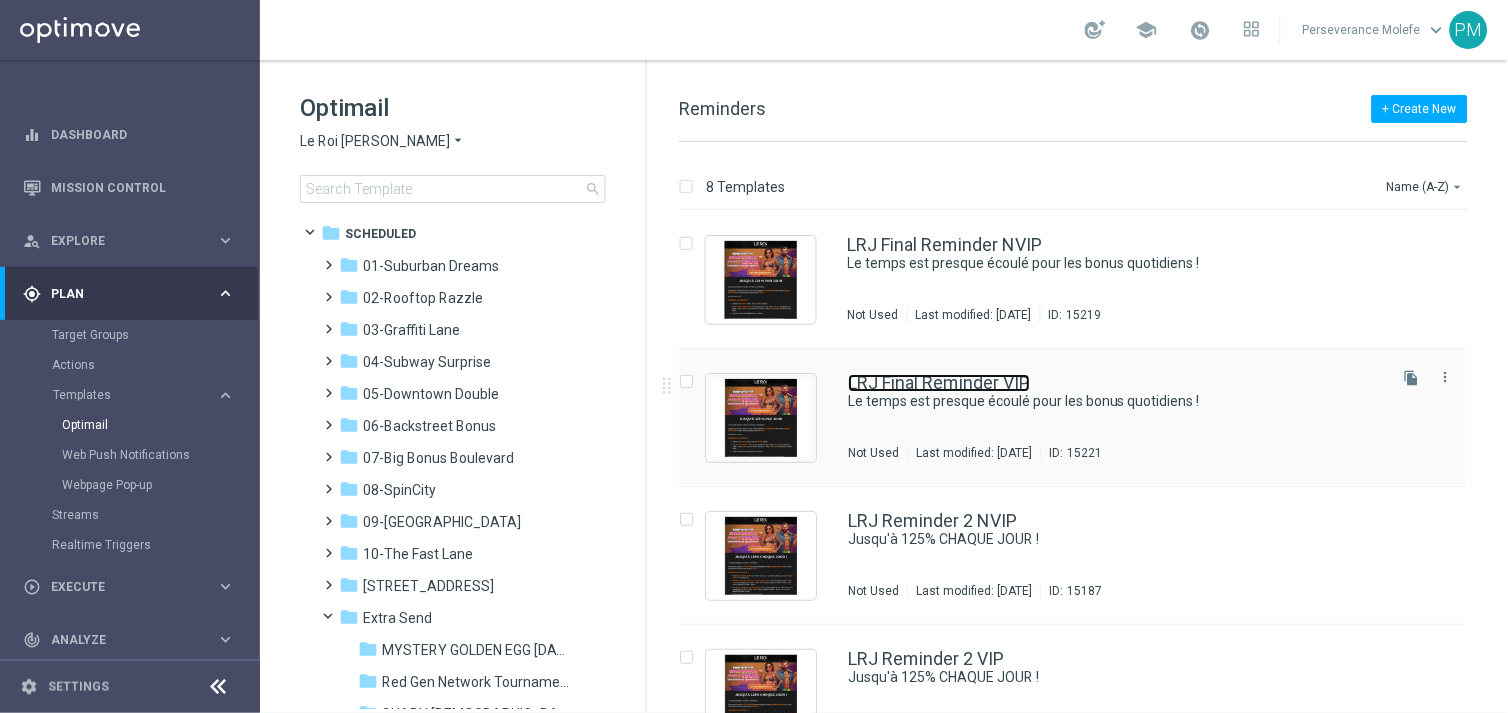 click on "LRJ Final Reminder VIP" at bounding box center (939, 383) 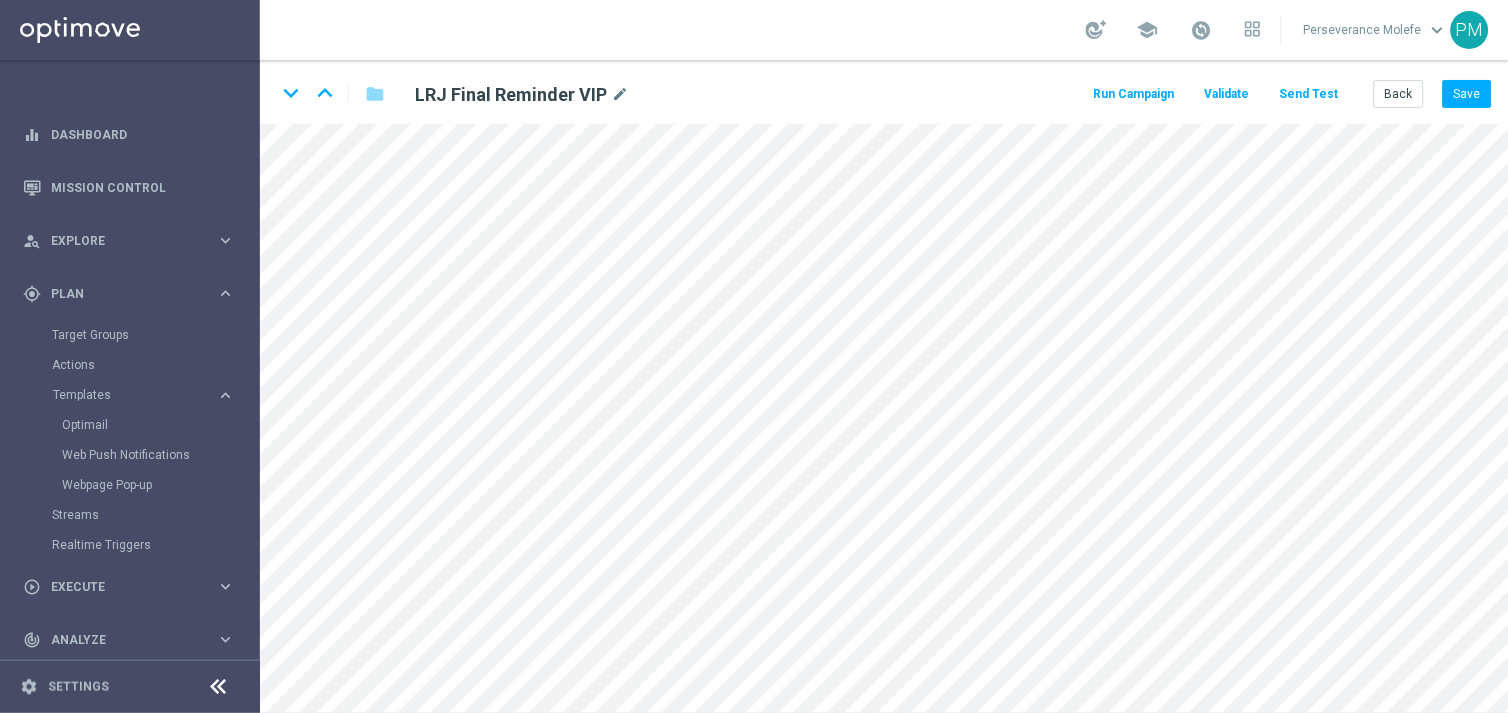 click on "Send Test" 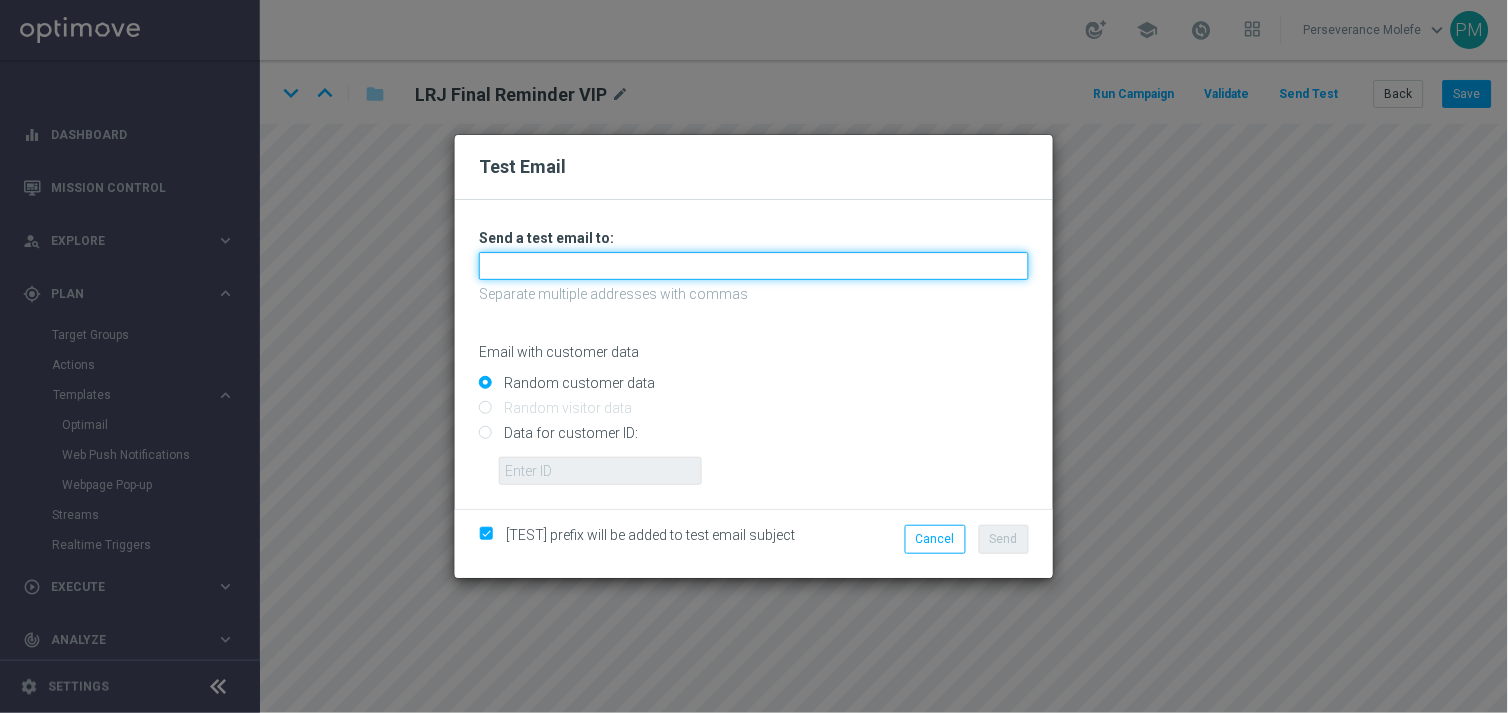click at bounding box center (754, 266) 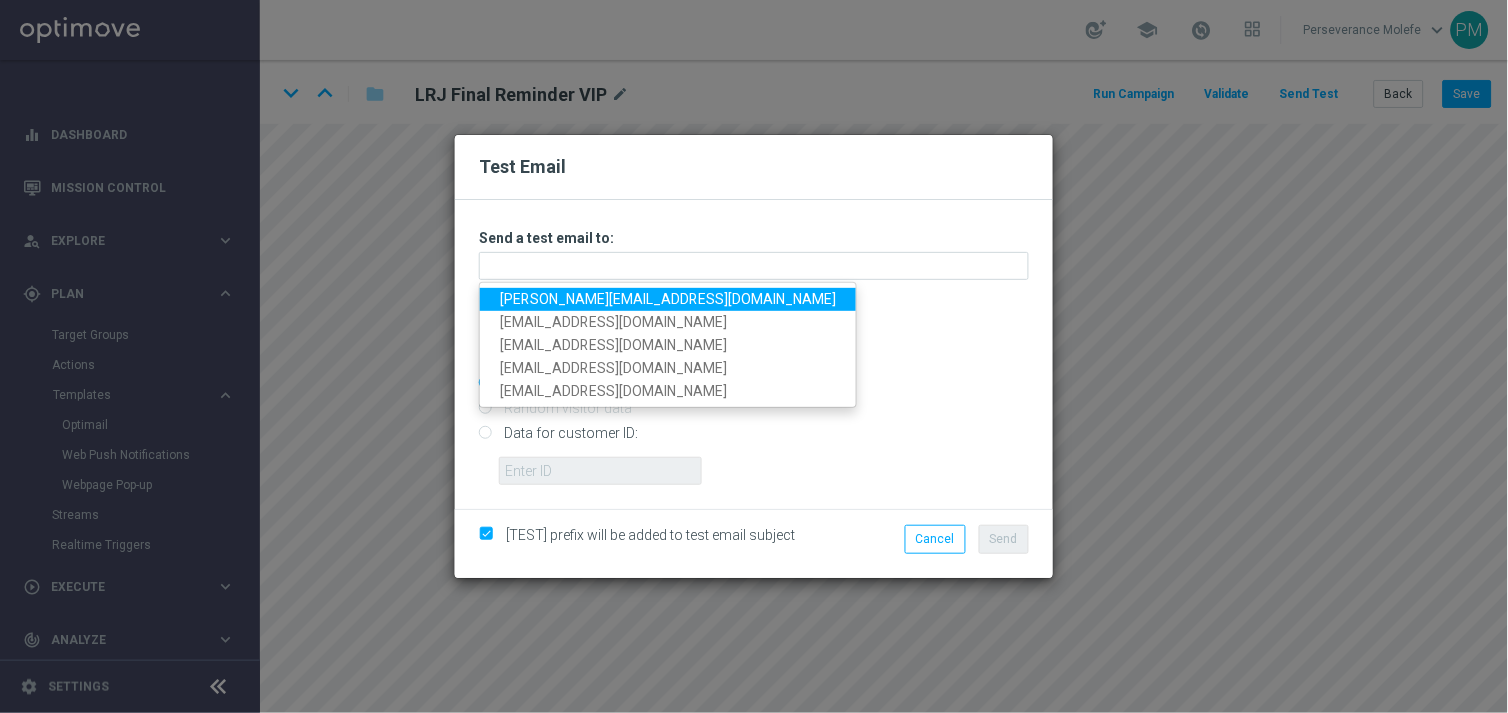 click on "[PERSON_NAME][EMAIL_ADDRESS][DOMAIN_NAME]" at bounding box center (668, 299) 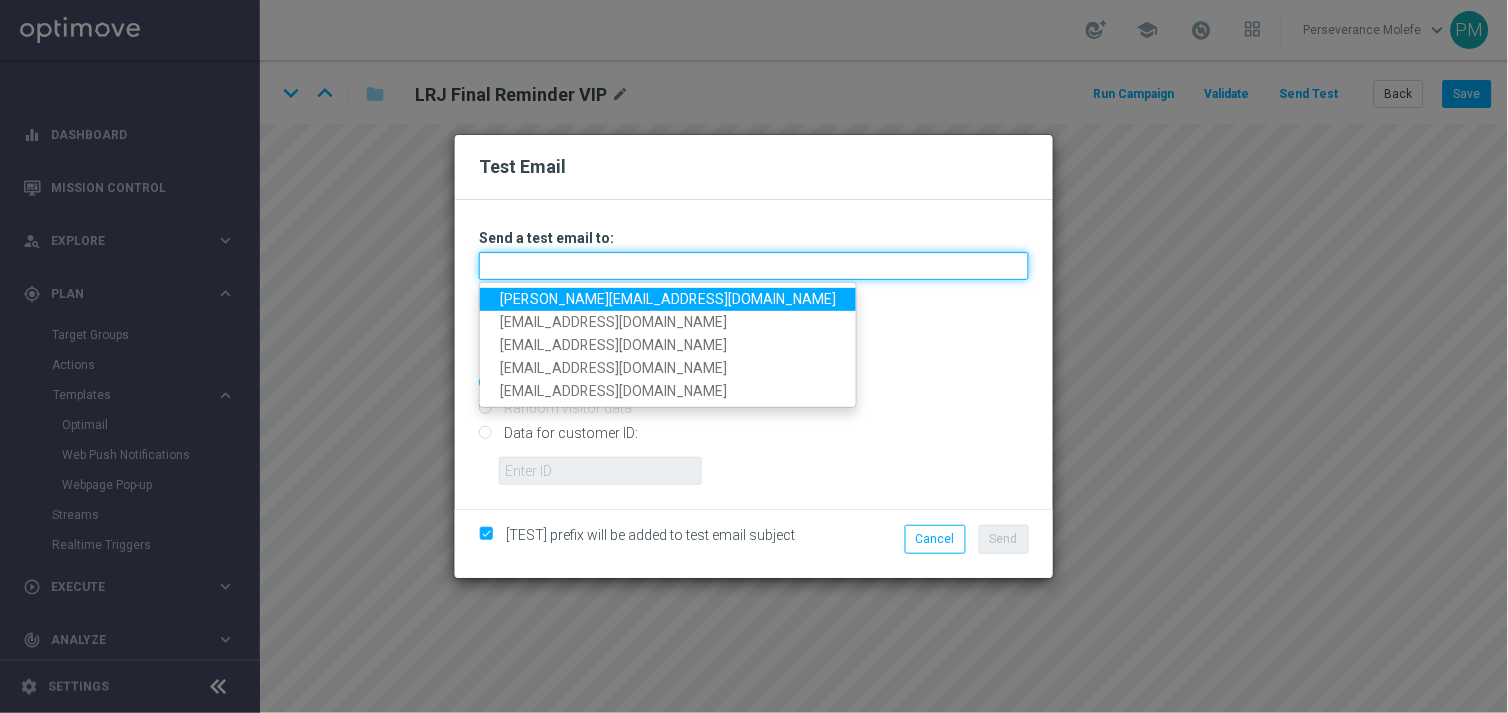 type on "[PERSON_NAME][EMAIL_ADDRESS][DOMAIN_NAME]" 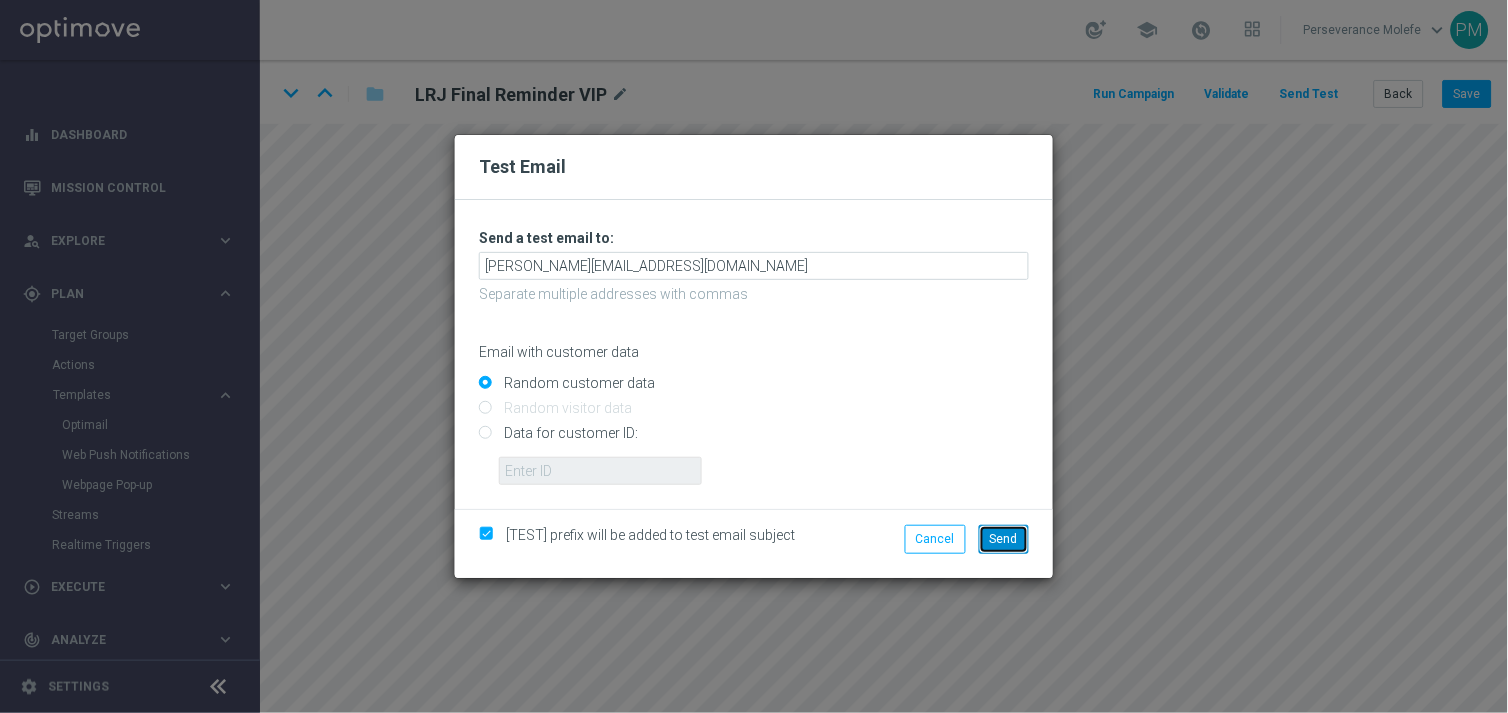 click on "Send" at bounding box center (1004, 539) 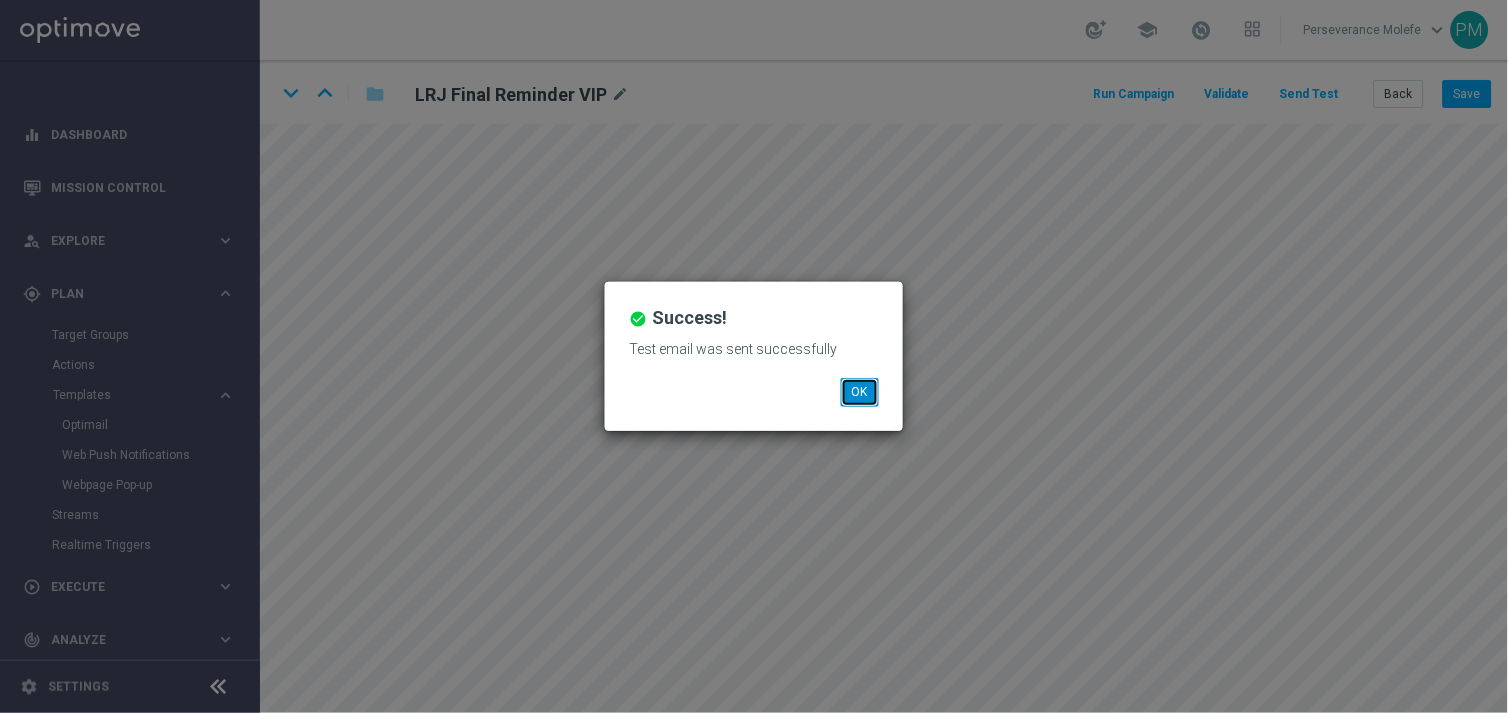 click on "OK" at bounding box center (860, 392) 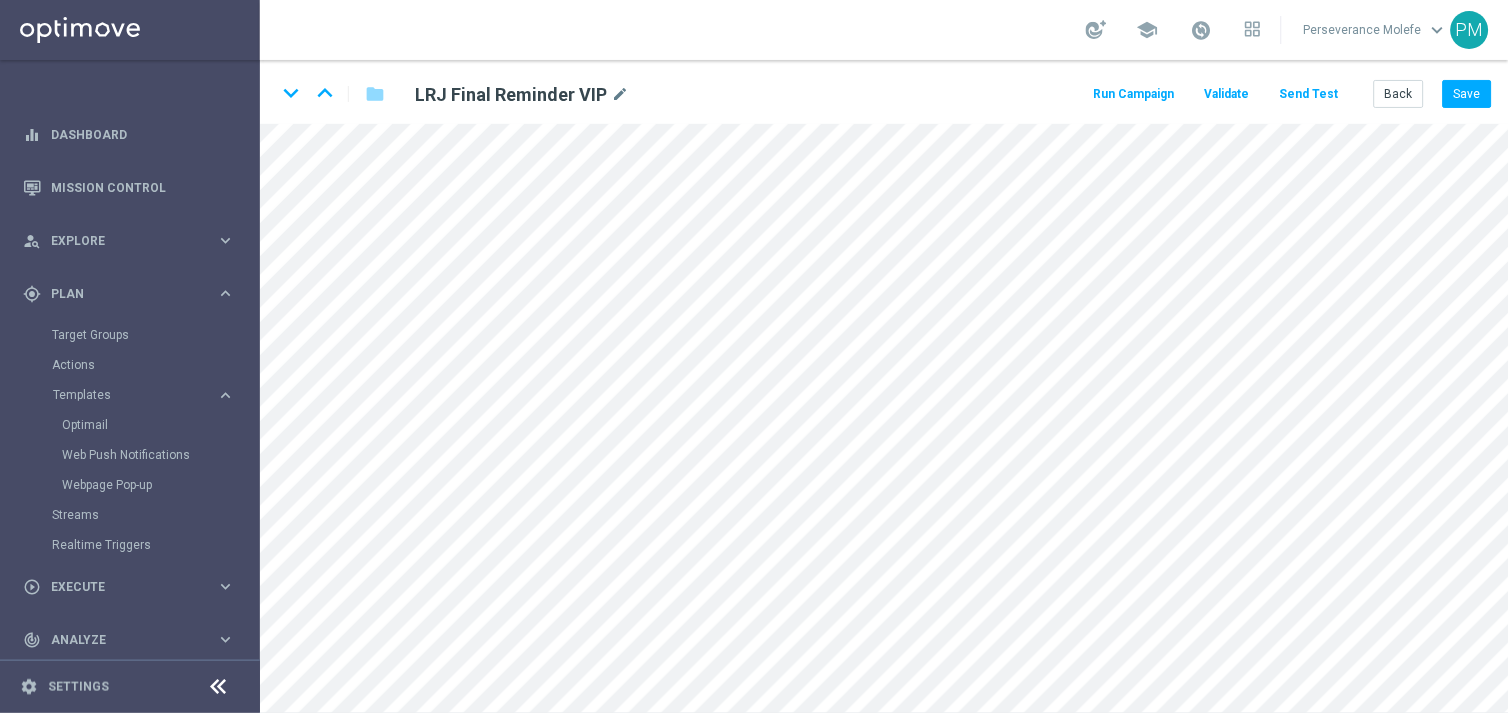 click on "Send Test" 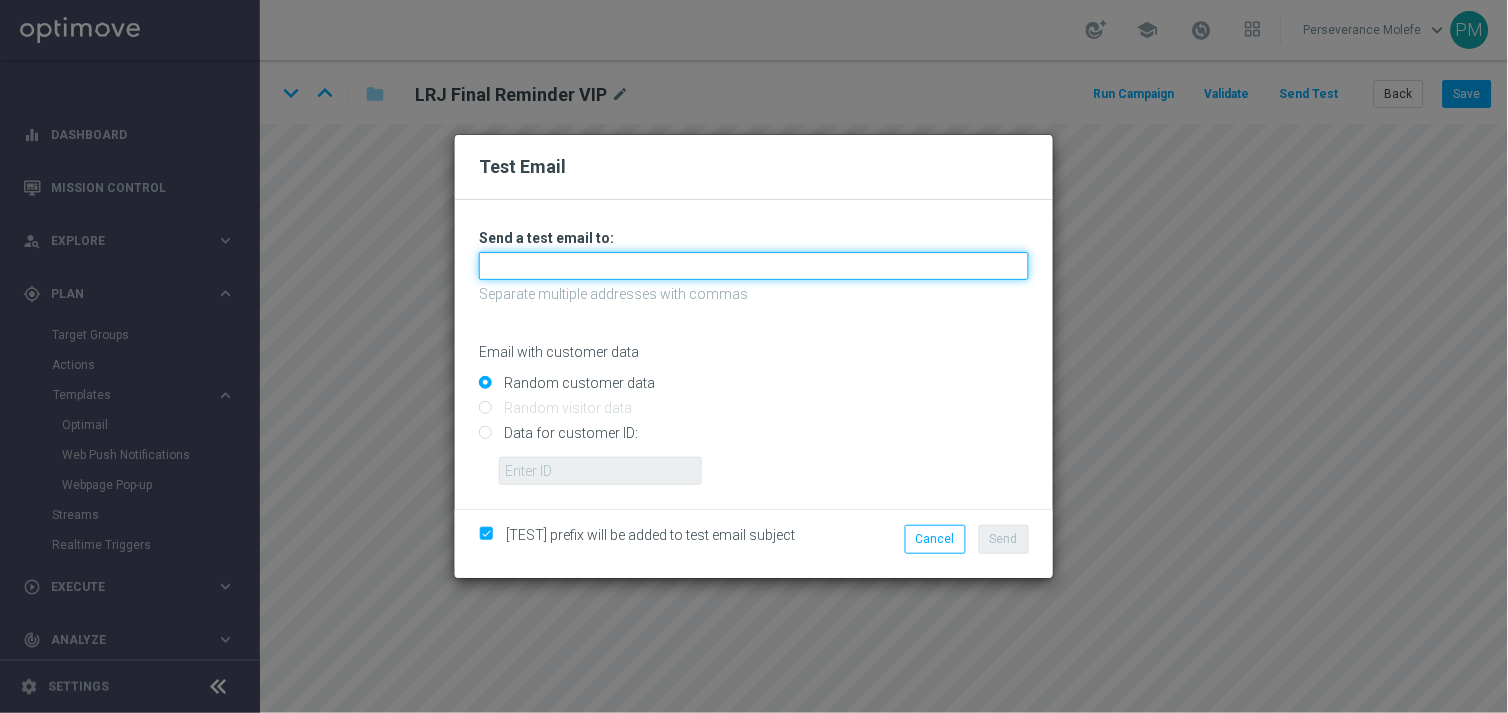 click at bounding box center (754, 266) 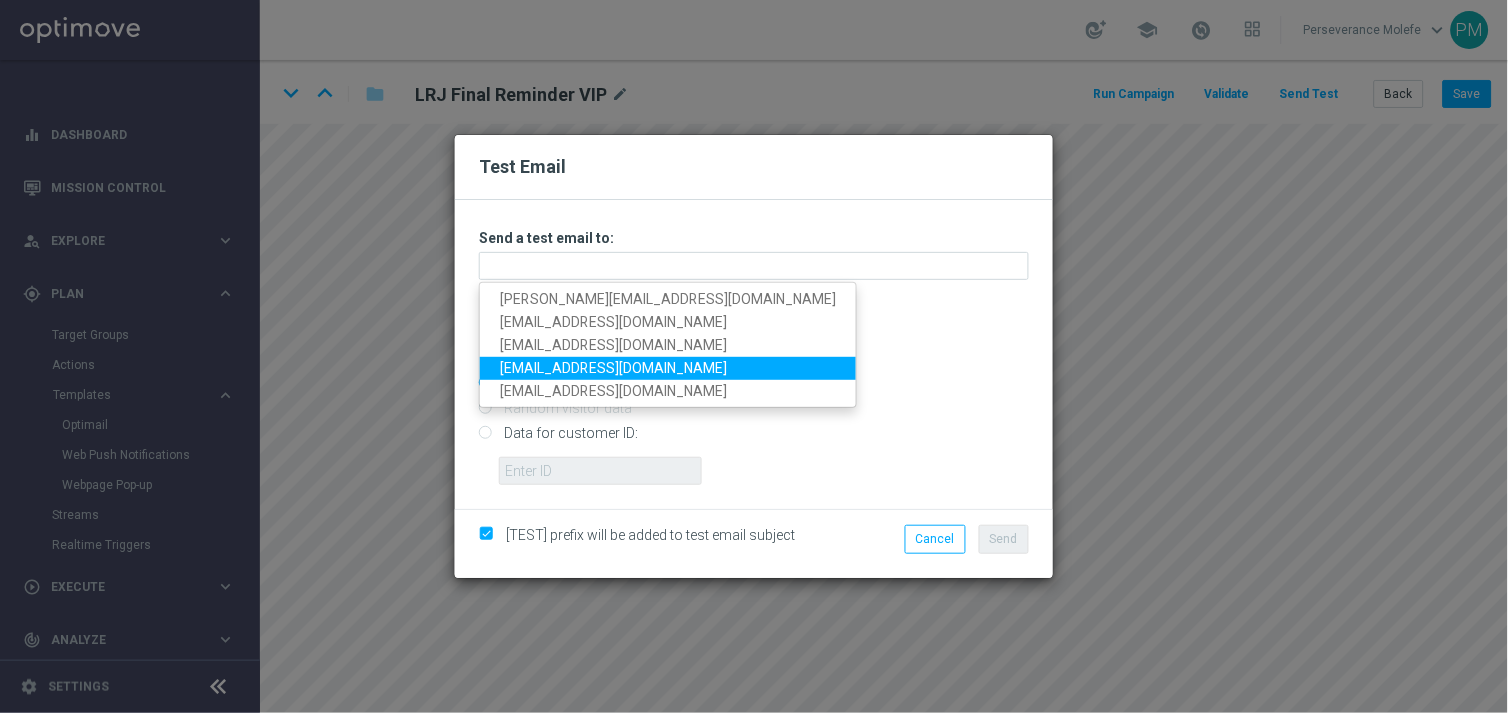 drag, startPoint x: 606, startPoint y: 375, endPoint x: 853, endPoint y: 451, distance: 258.42795 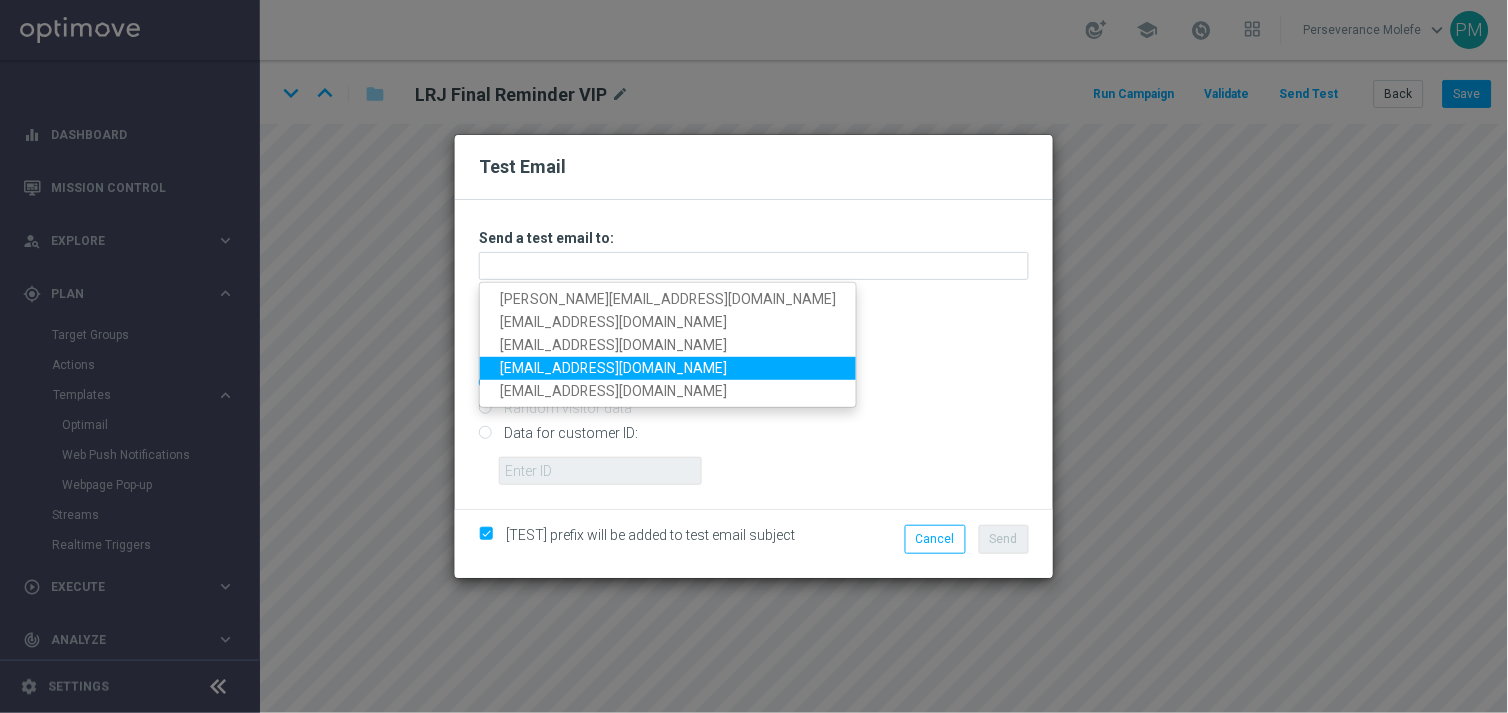 radio on "true" 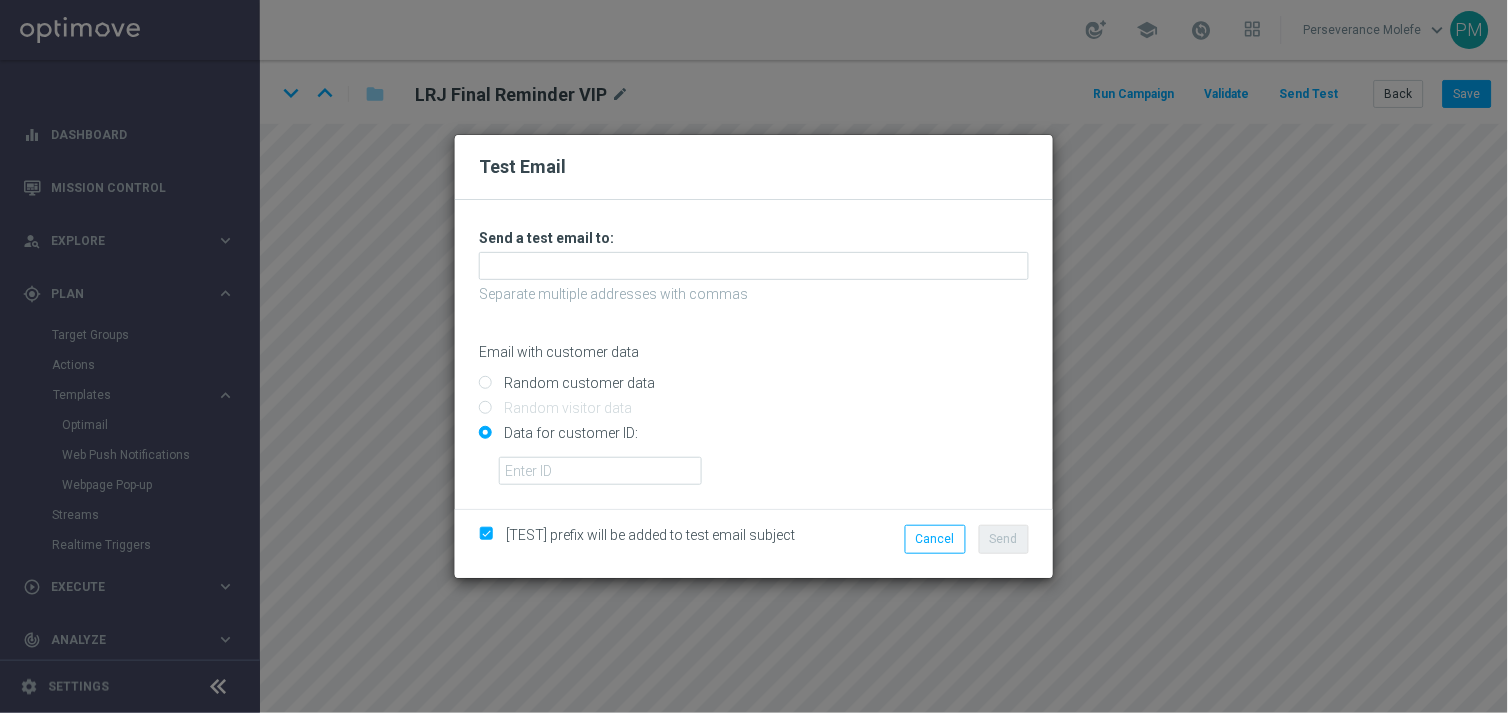 click on "Random customer data" at bounding box center (754, 391) 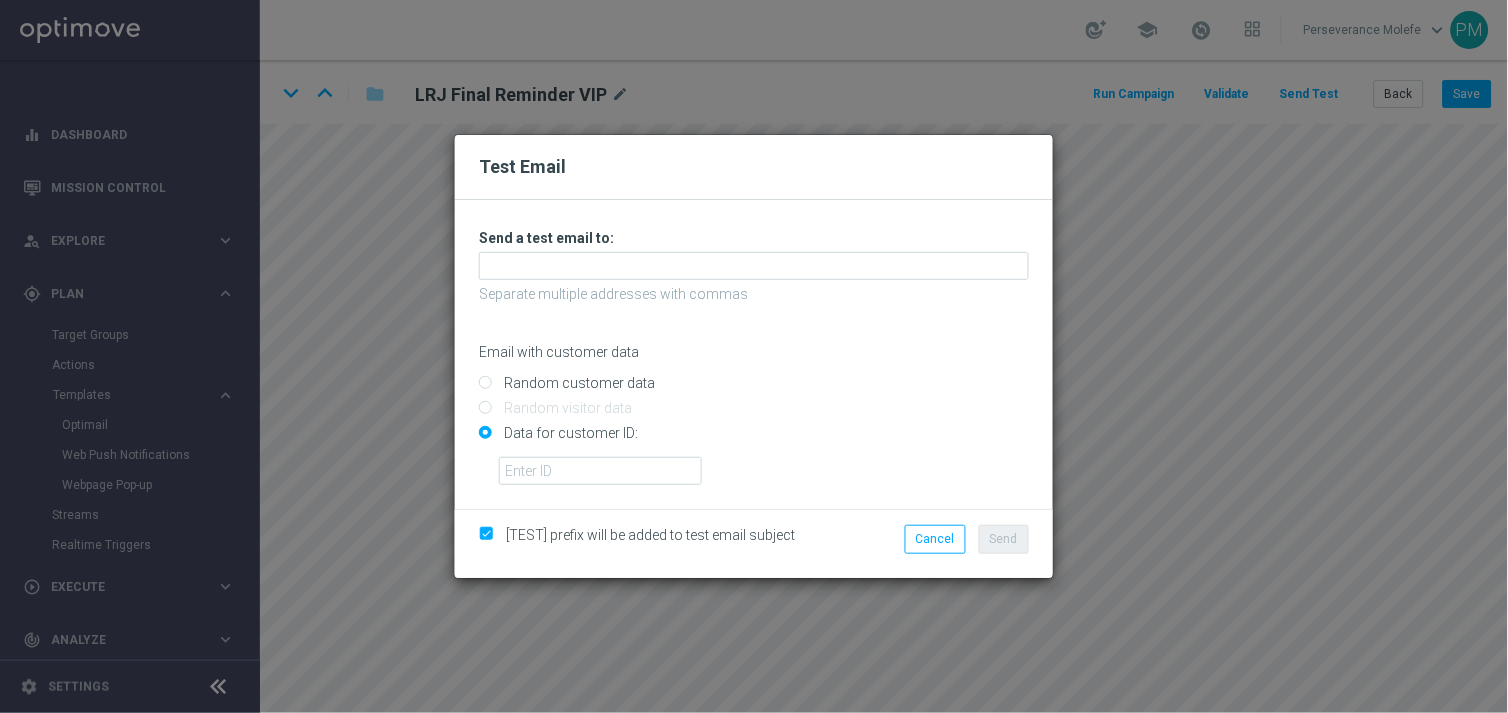 radio on "true" 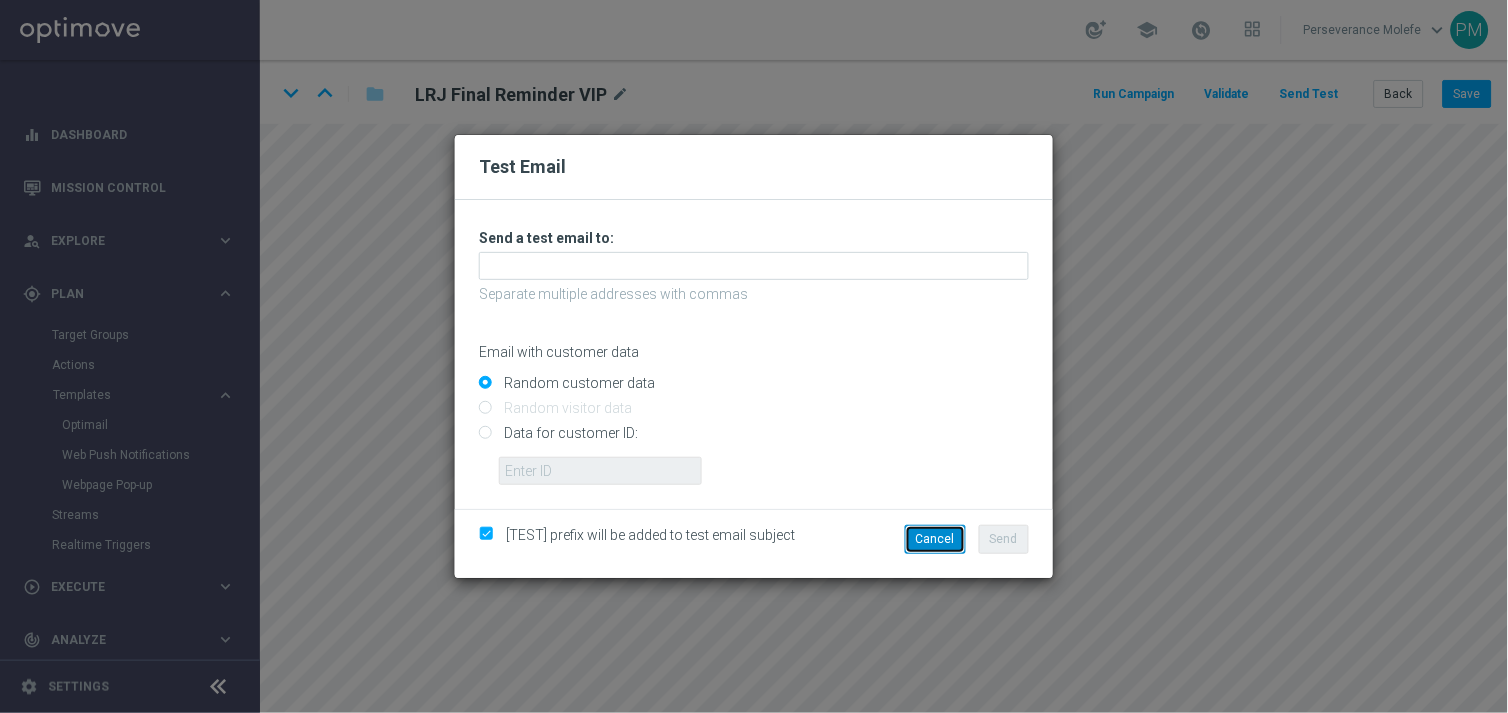 click on "Cancel" at bounding box center (935, 539) 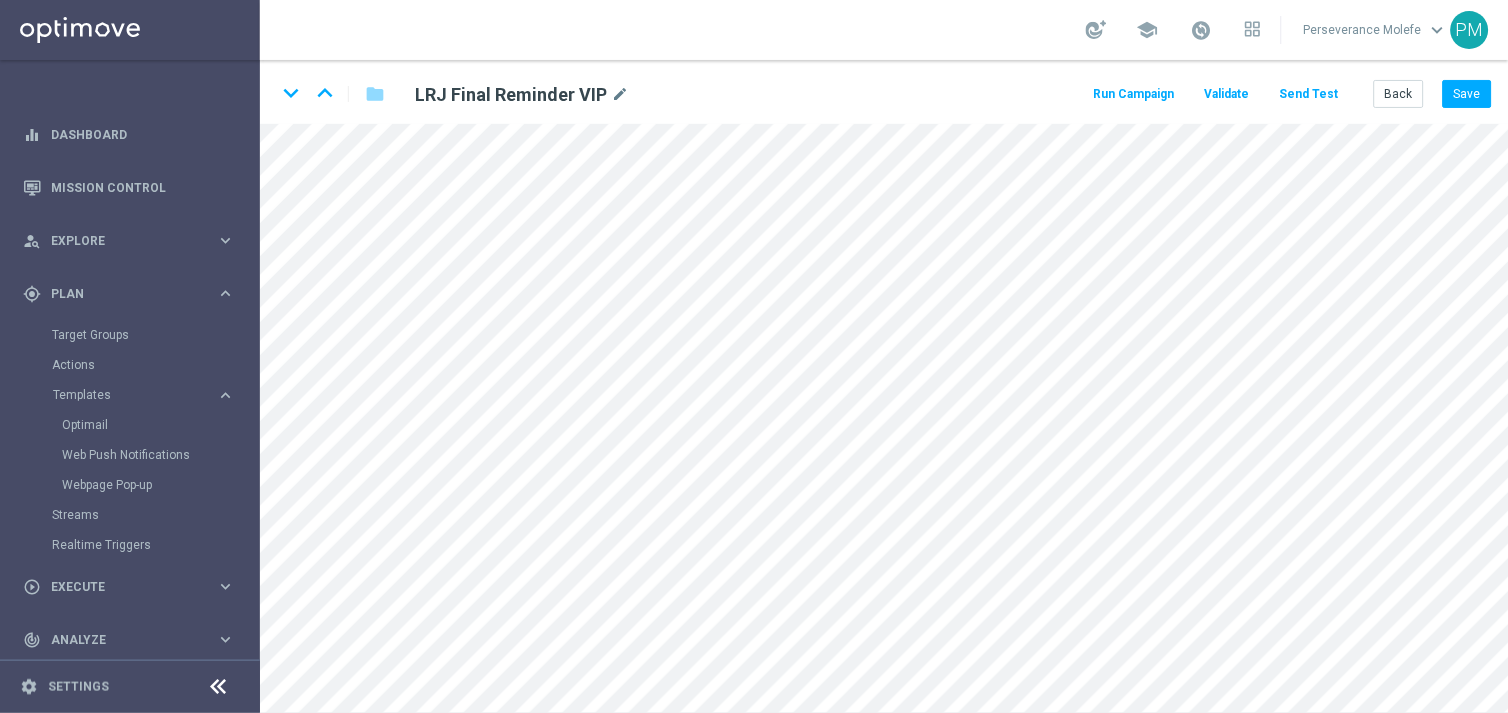 click on "school
Perseverance Molefe  keyboard_arrow_down
PM" at bounding box center (884, 30) 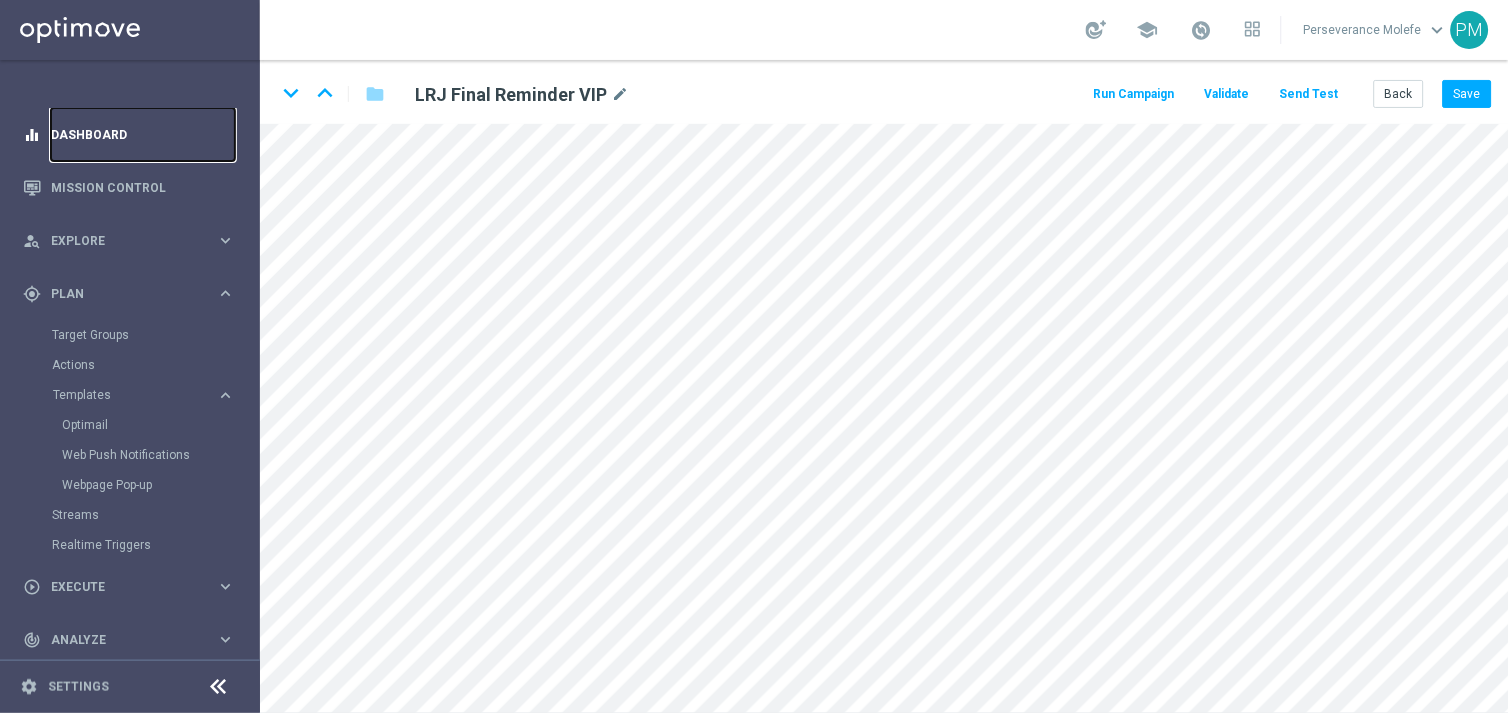 click on "Dashboard" at bounding box center (143, 134) 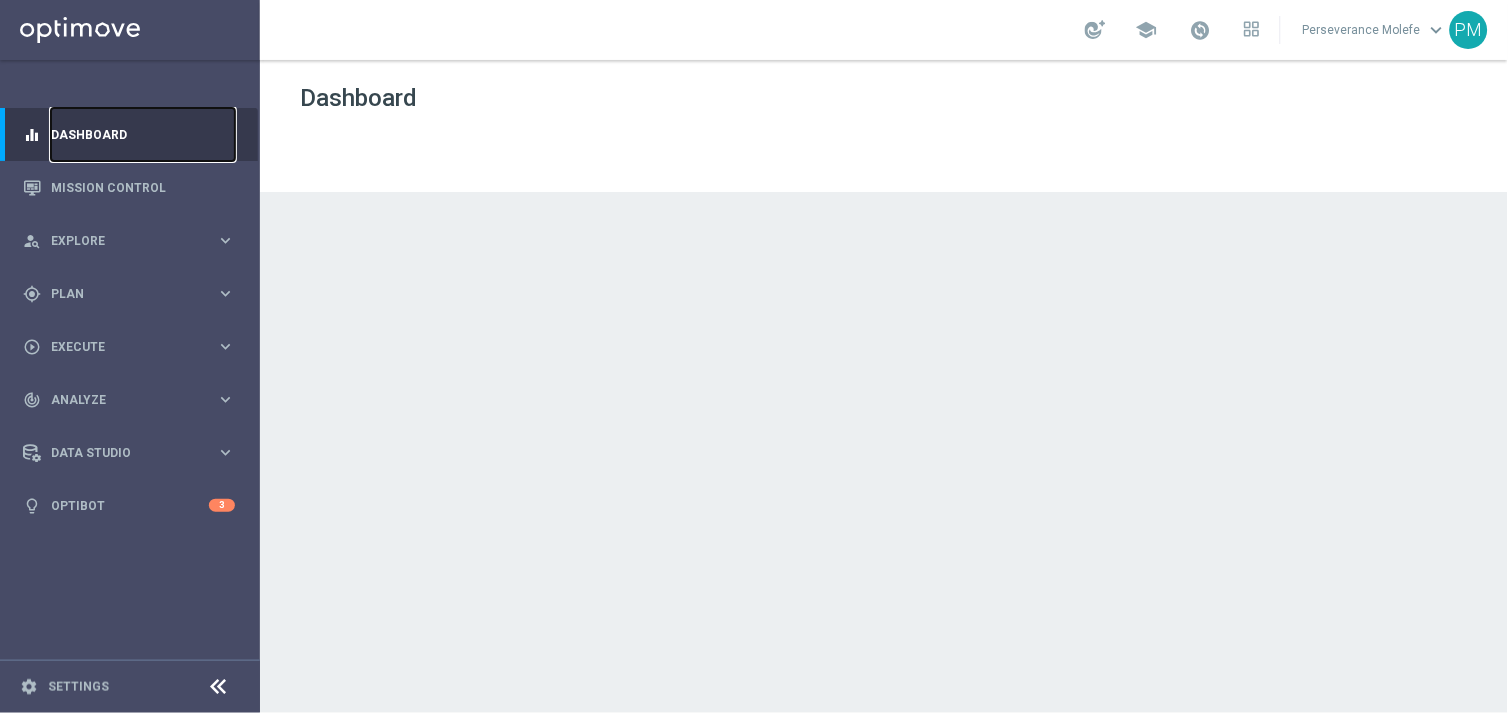 click on "Dashboard" at bounding box center [143, 134] 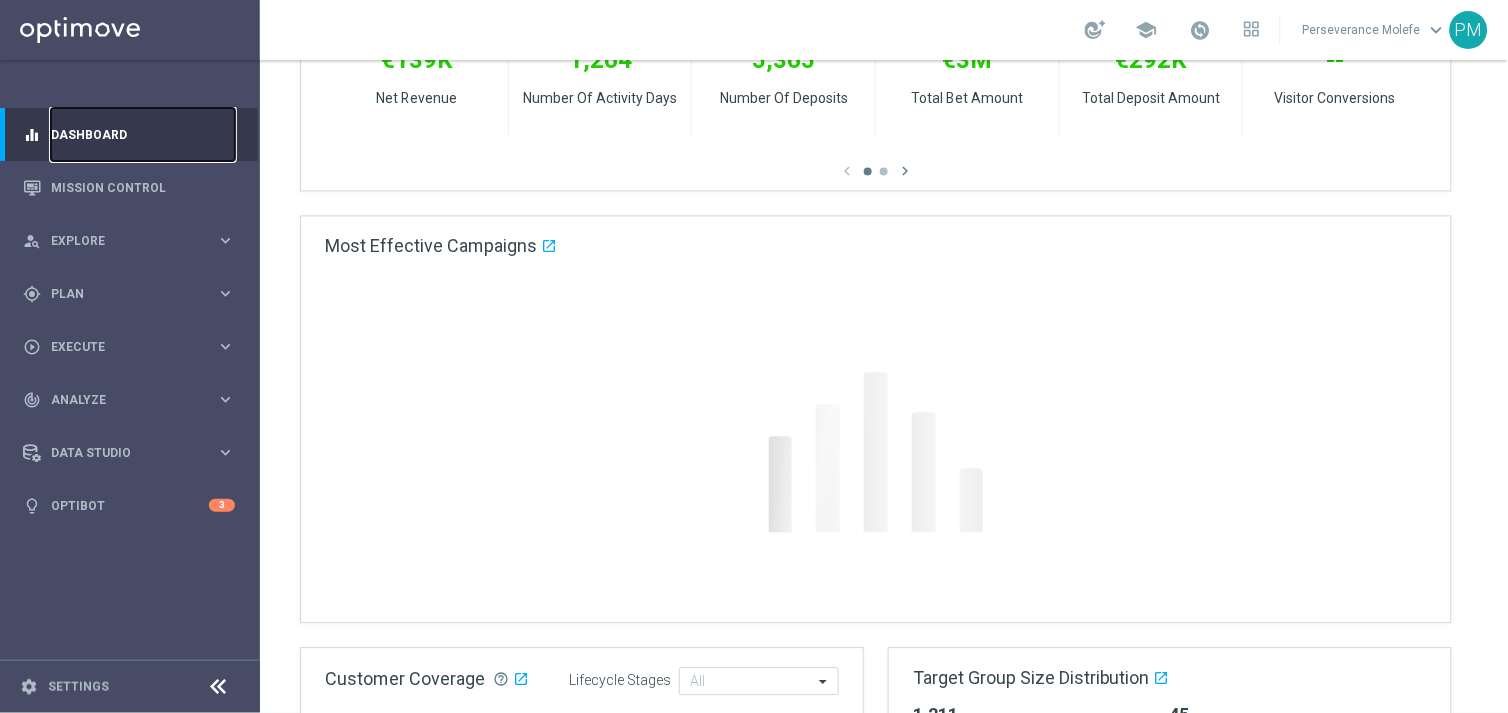scroll, scrollTop: 888, scrollLeft: 0, axis: vertical 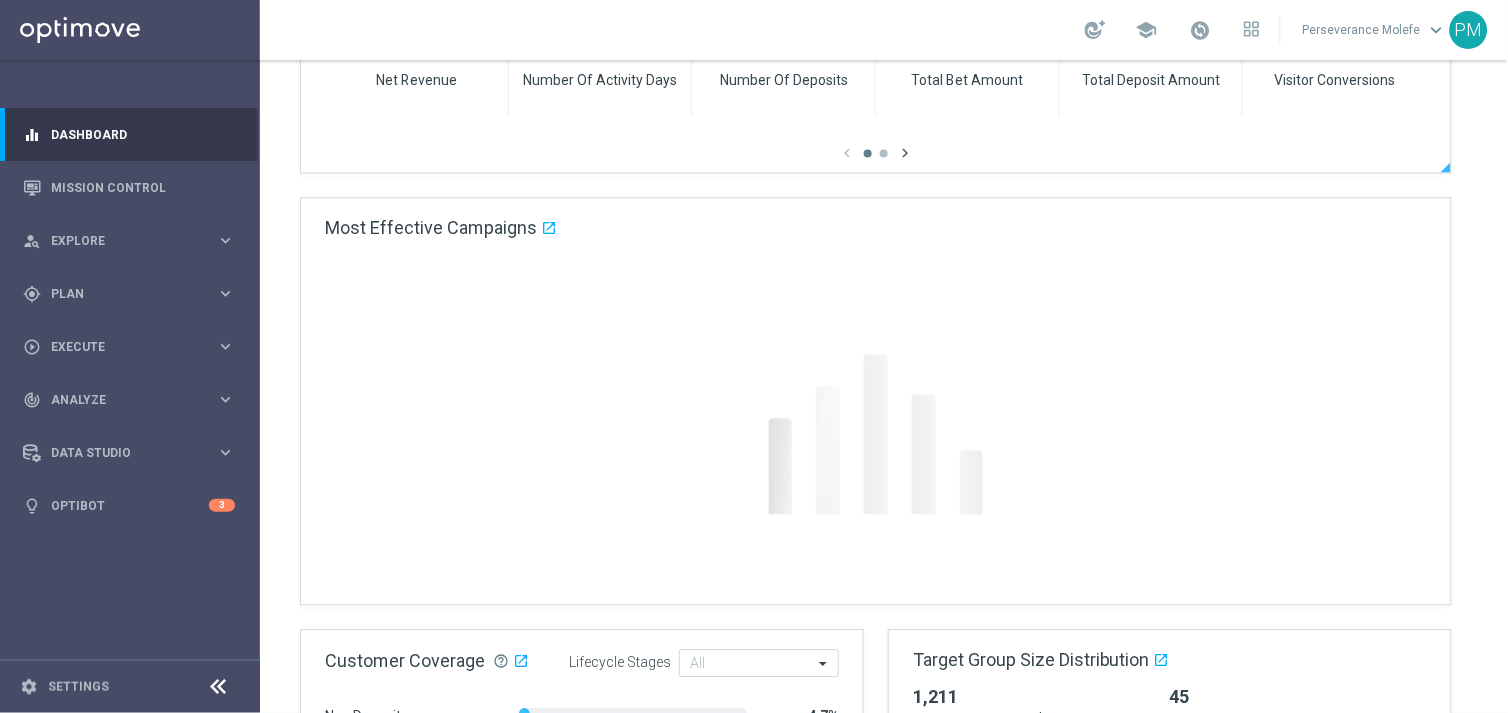 click on "chevron_right" 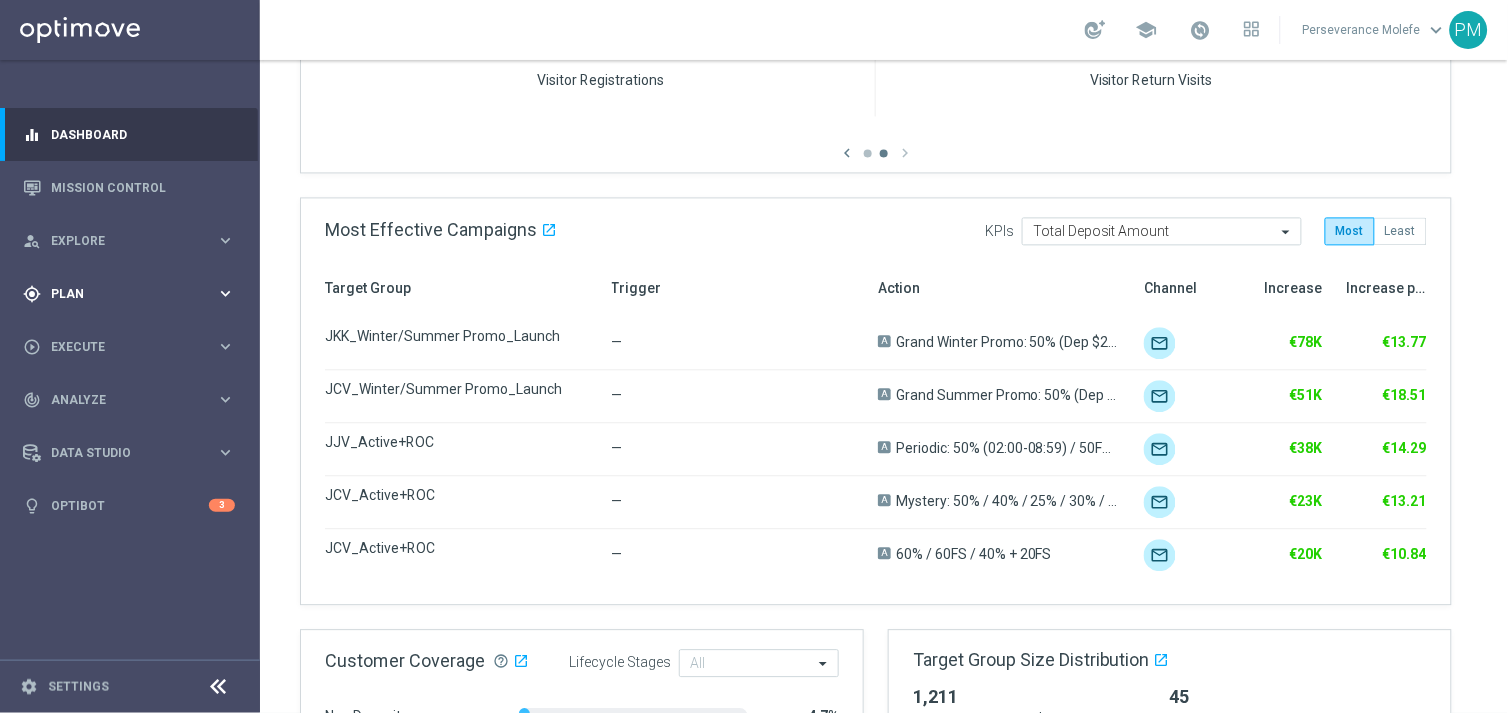 click on "gps_fixed
Plan
keyboard_arrow_right" at bounding box center [129, 293] 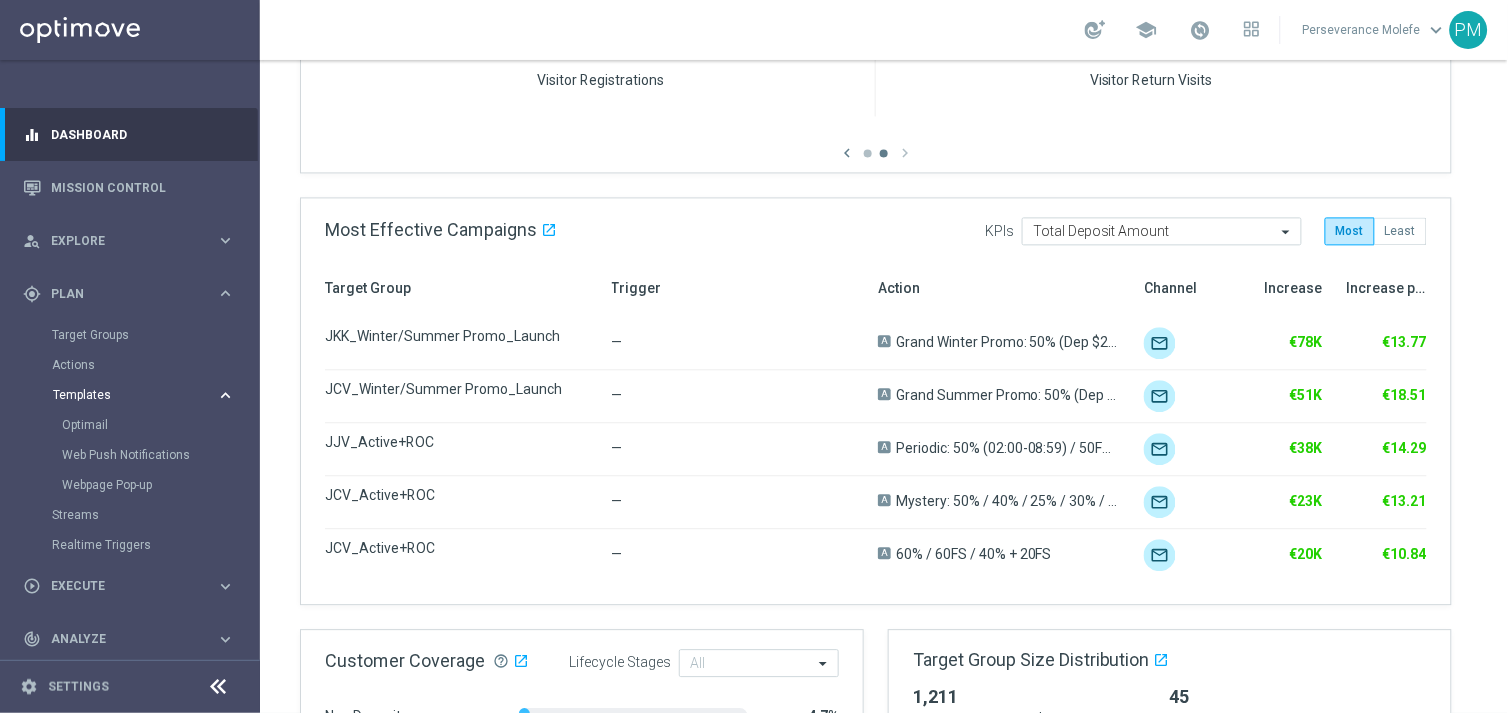 click on "Templates" at bounding box center (124, 395) 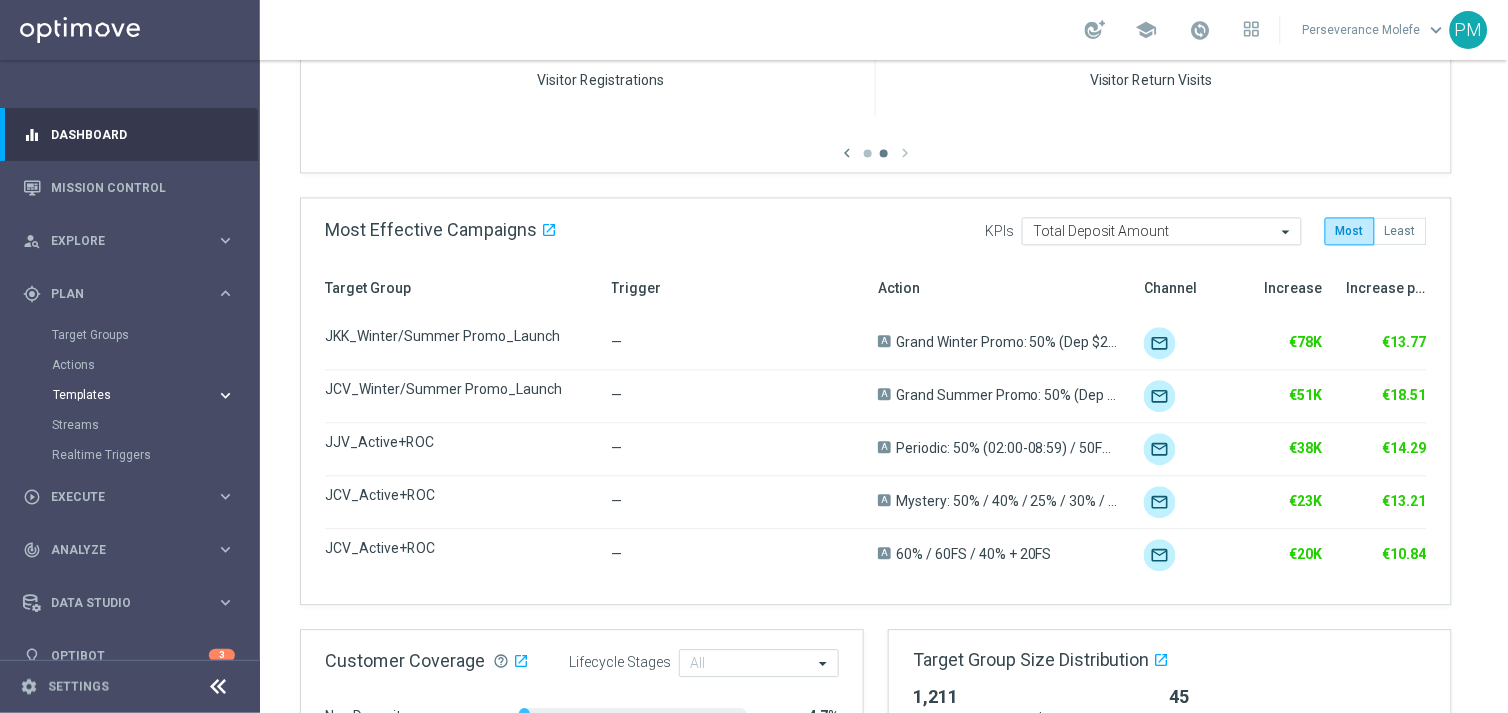click on "Templates" at bounding box center [124, 395] 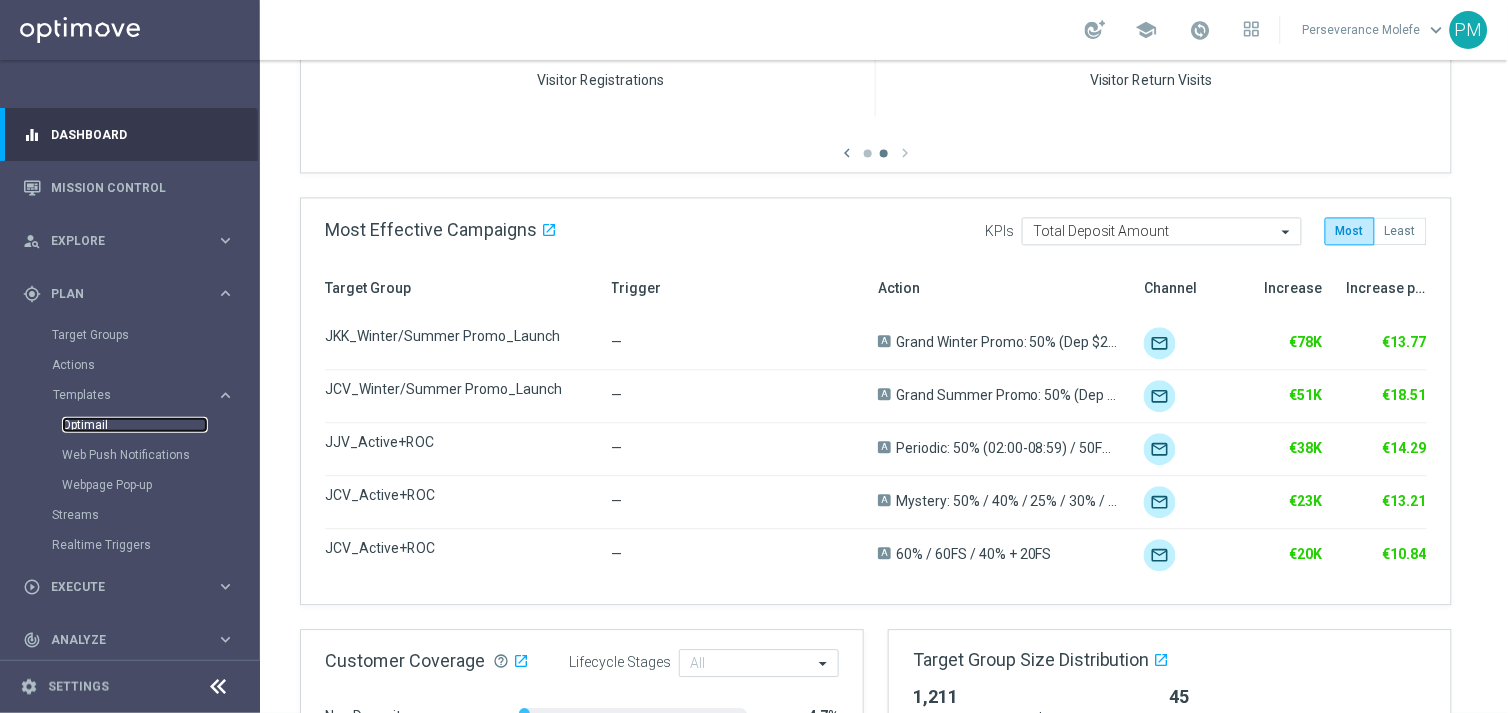 click on "Optimail" at bounding box center [135, 425] 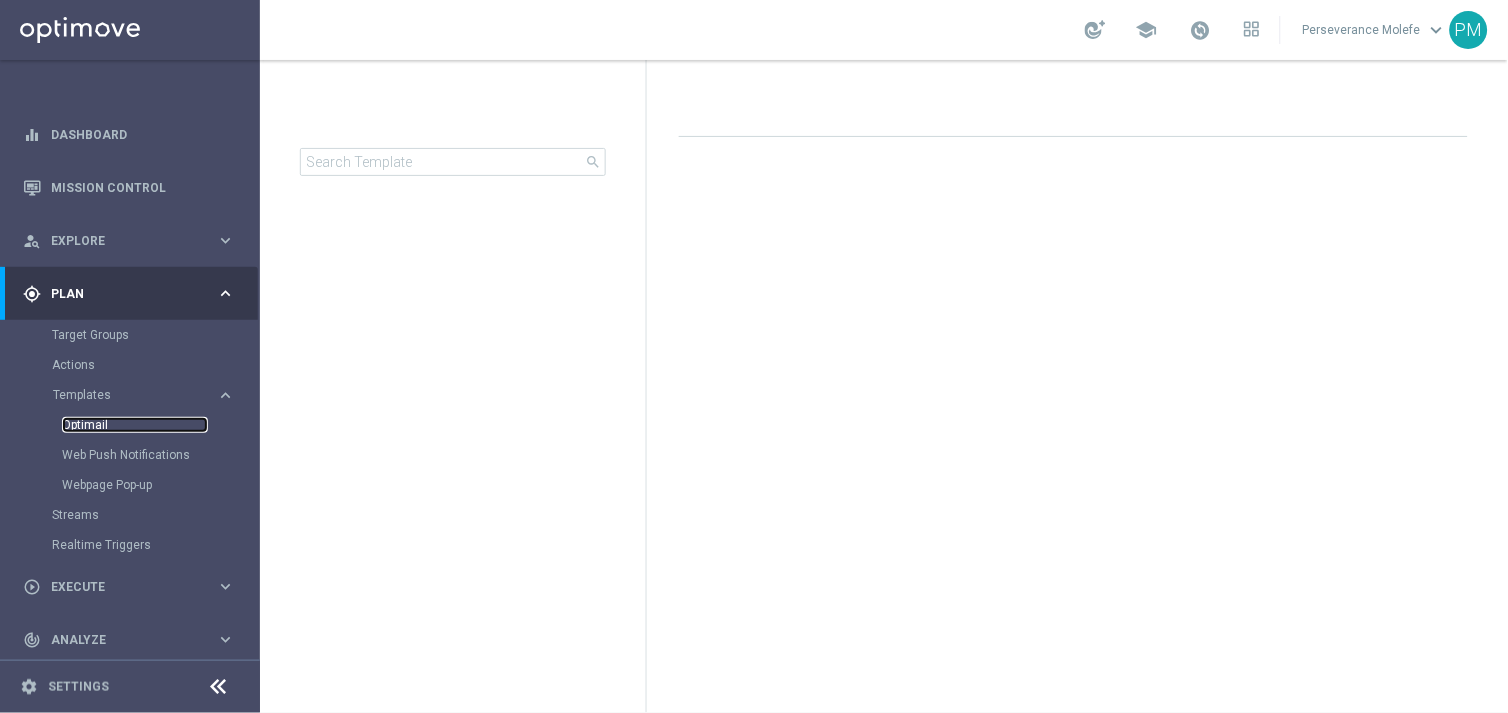 scroll, scrollTop: 0, scrollLeft: 0, axis: both 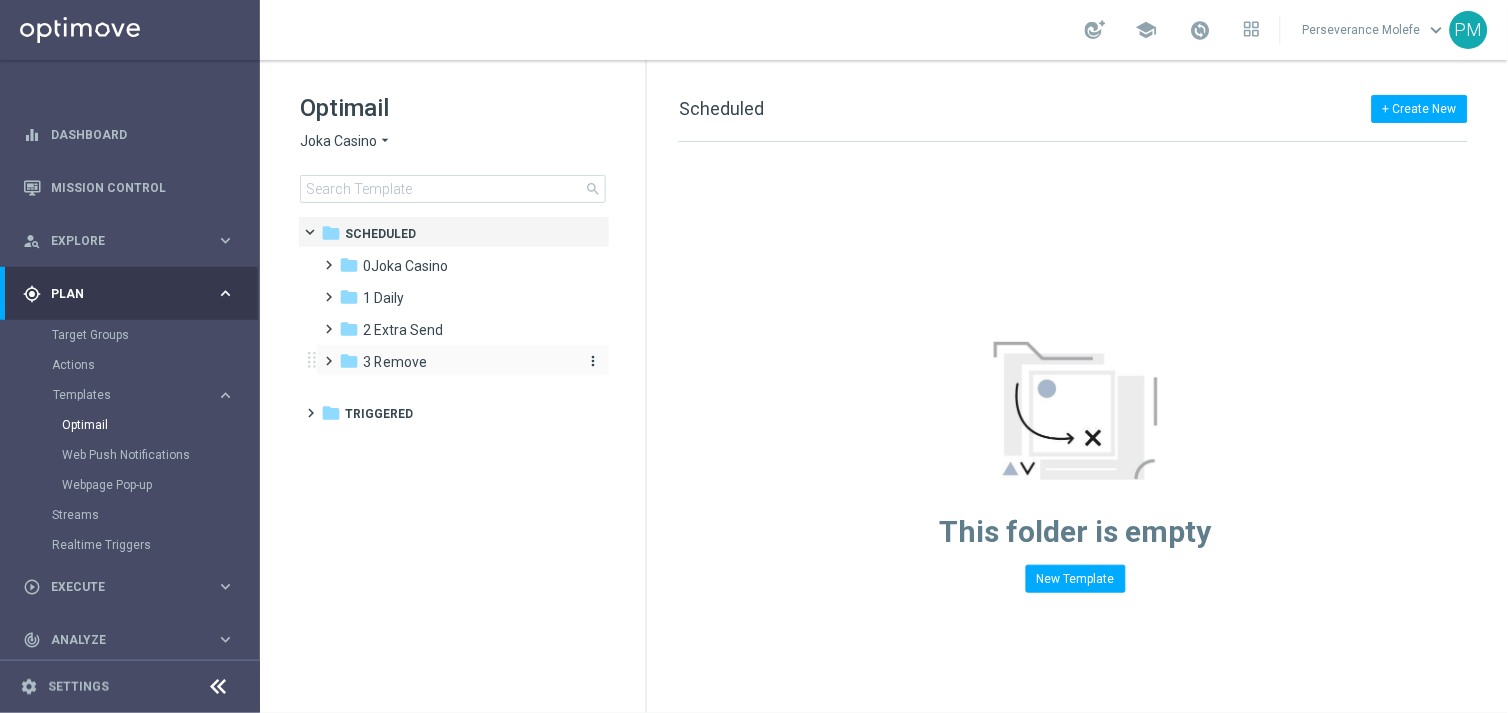 click on "folder" at bounding box center [349, 361] 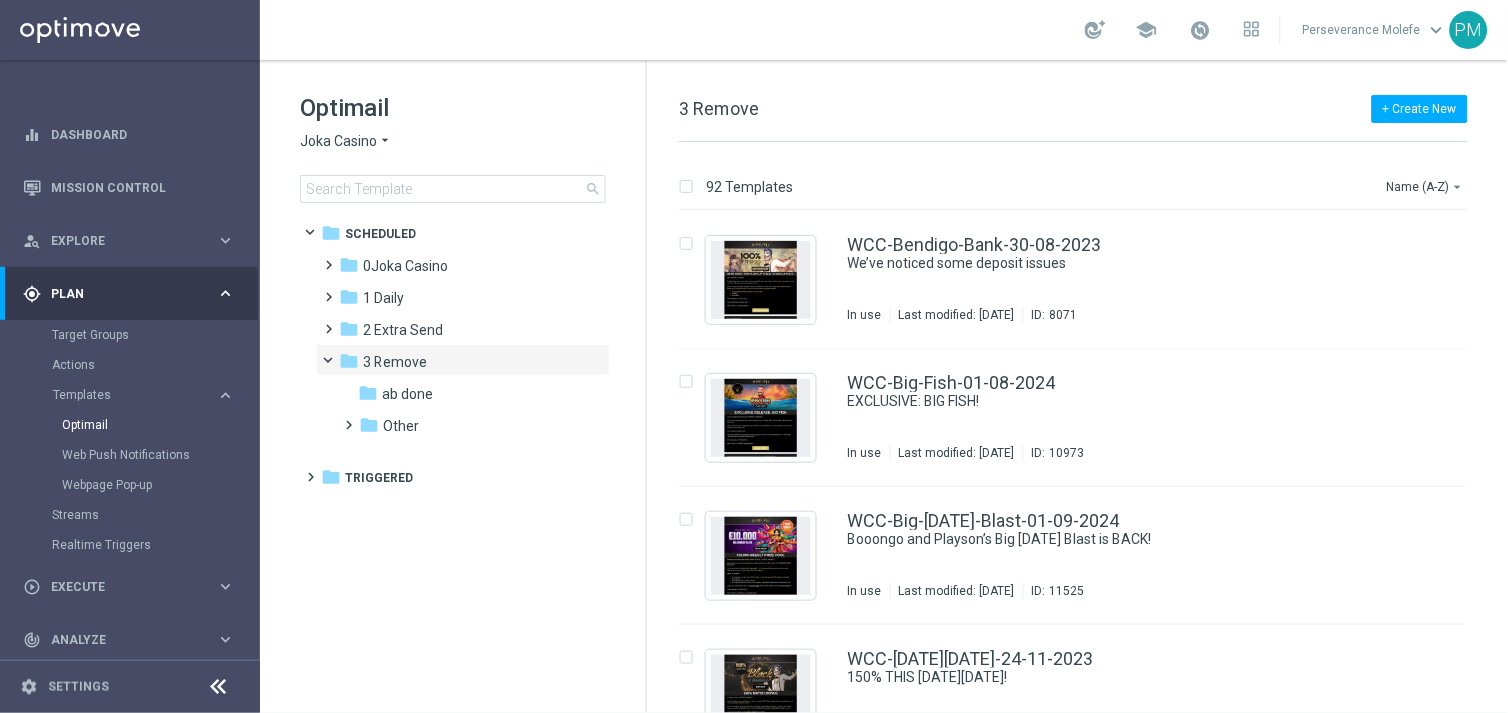 click on "Joka Casino" 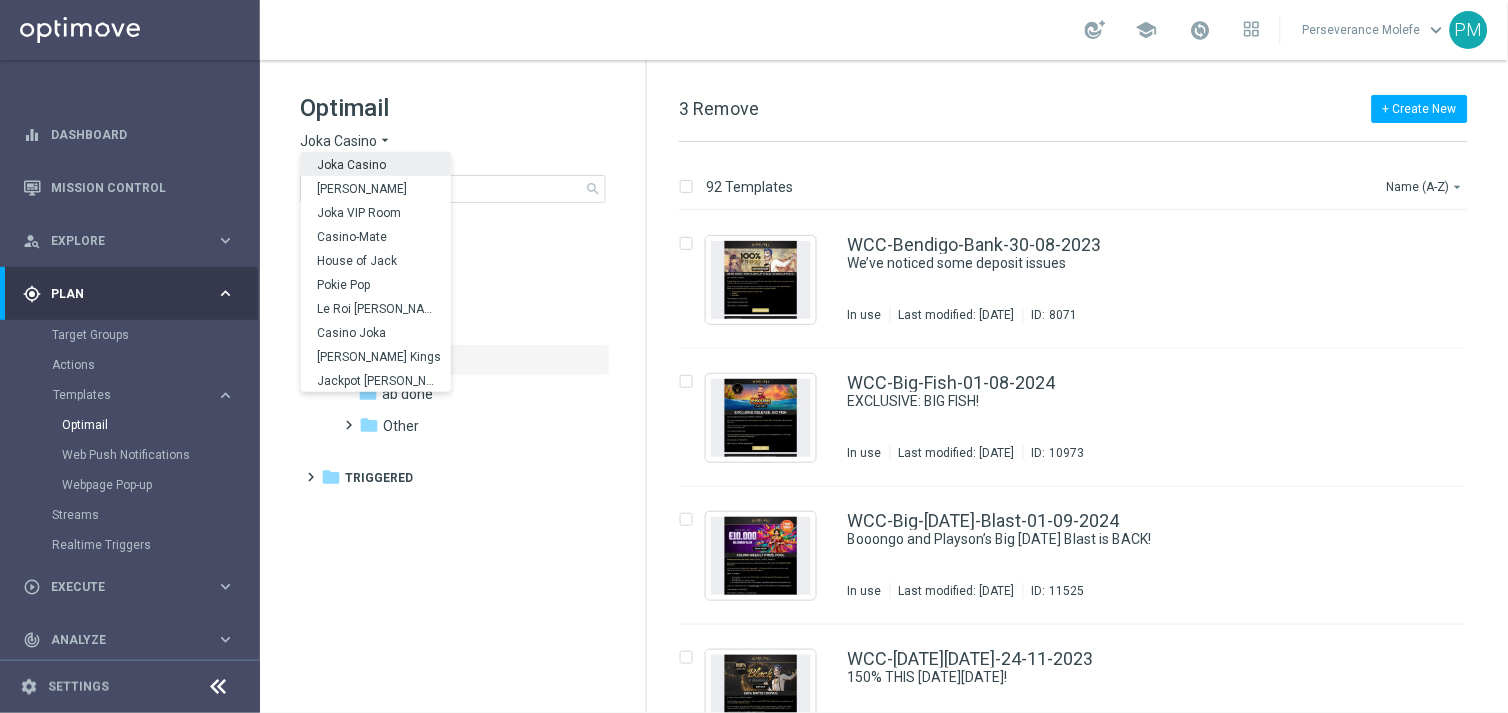 click on "Joka Casino" at bounding box center [0, 0] 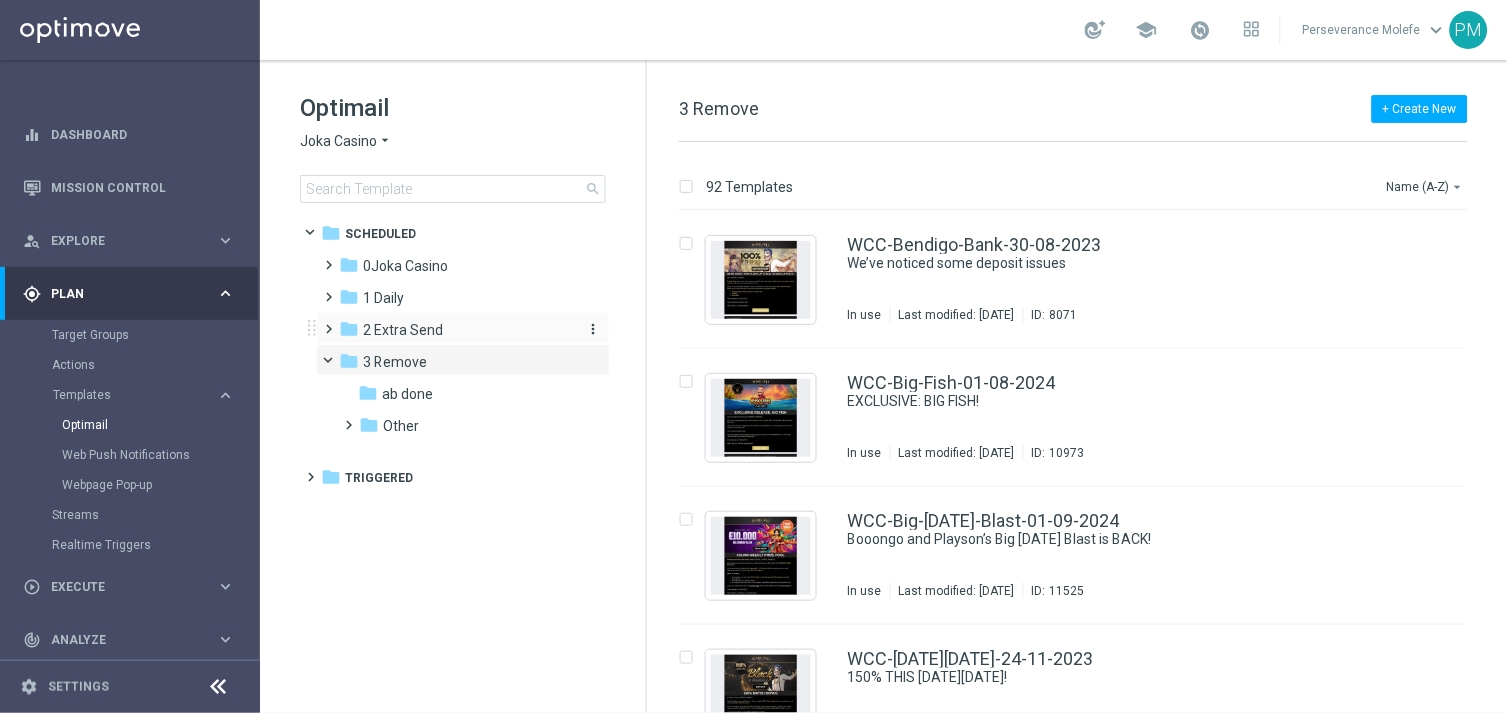 click on "folder
2 Extra Send" at bounding box center (454, 330) 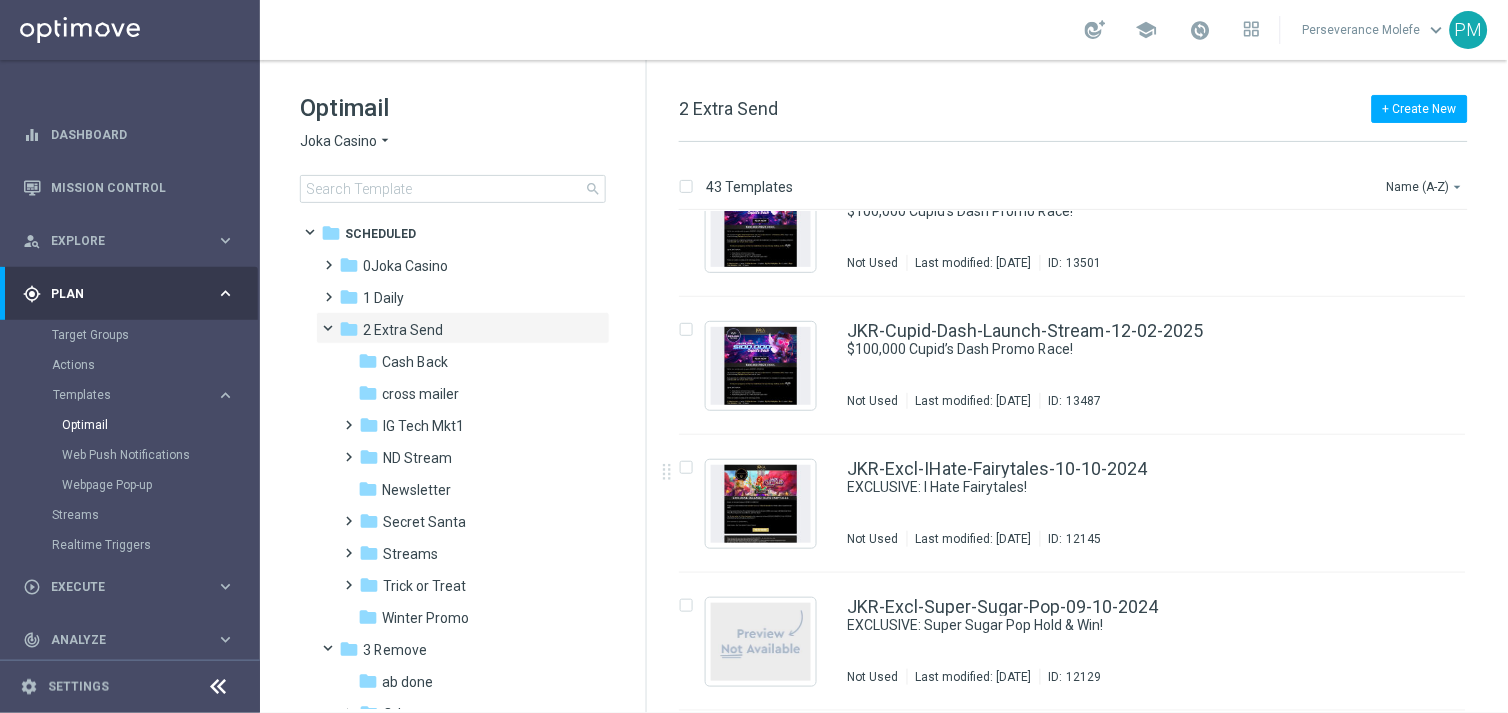 scroll, scrollTop: 777, scrollLeft: 0, axis: vertical 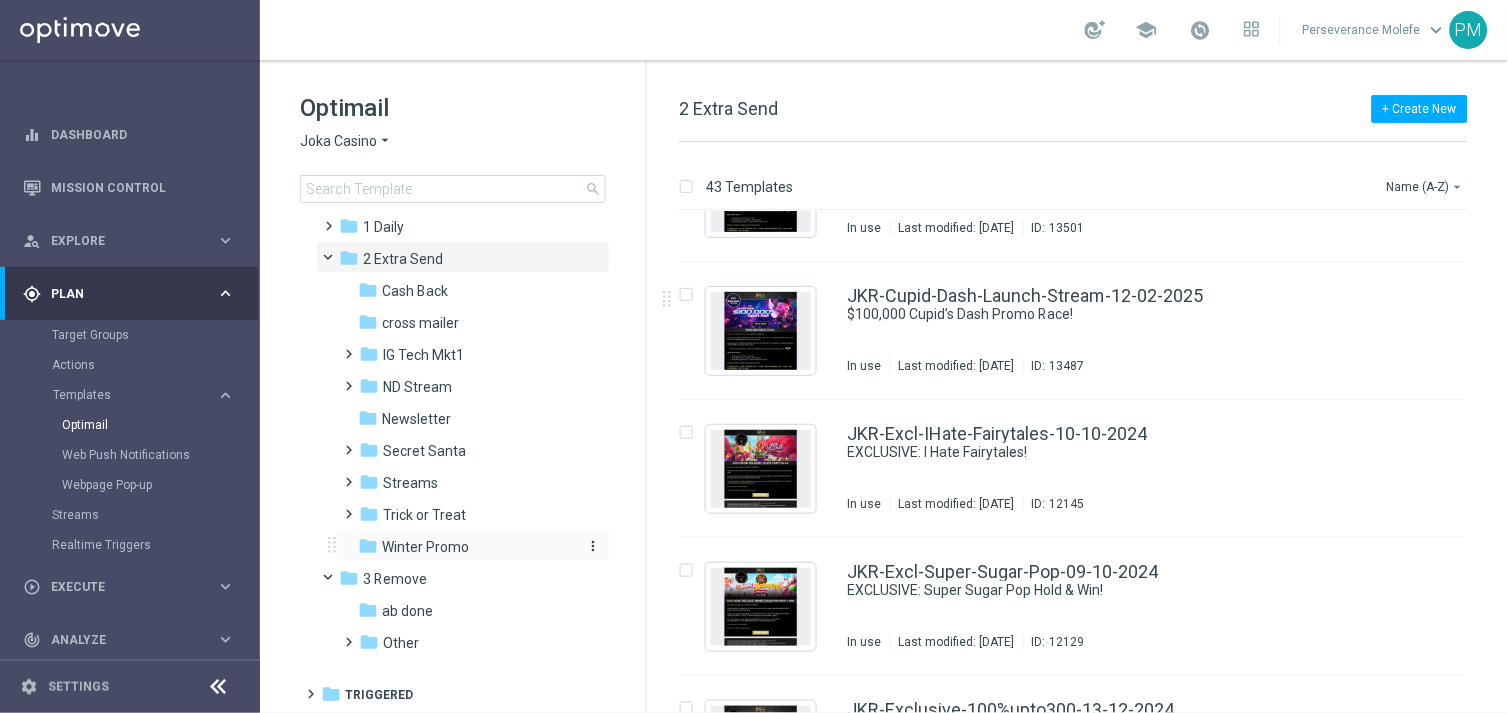 click on "Winter Promo" at bounding box center [425, 547] 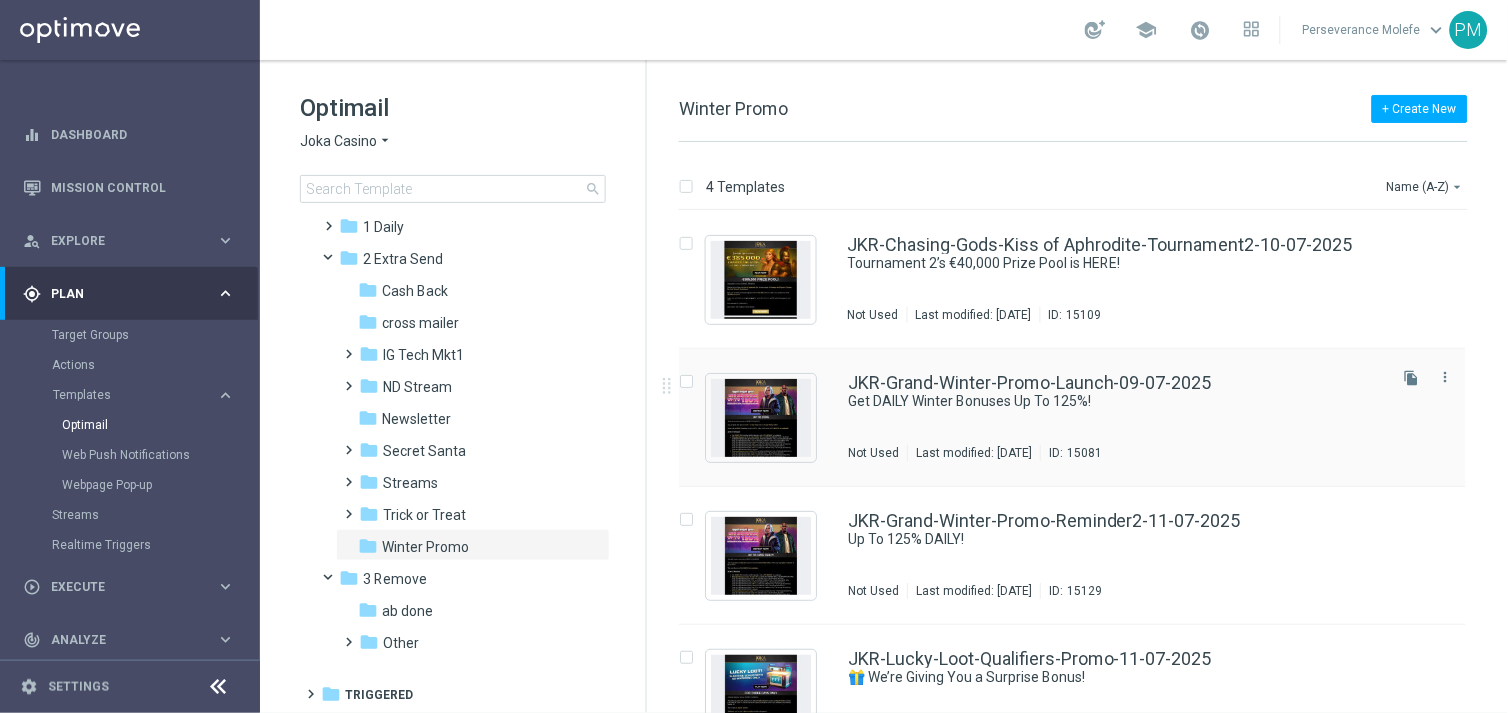 scroll, scrollTop: 50, scrollLeft: 0, axis: vertical 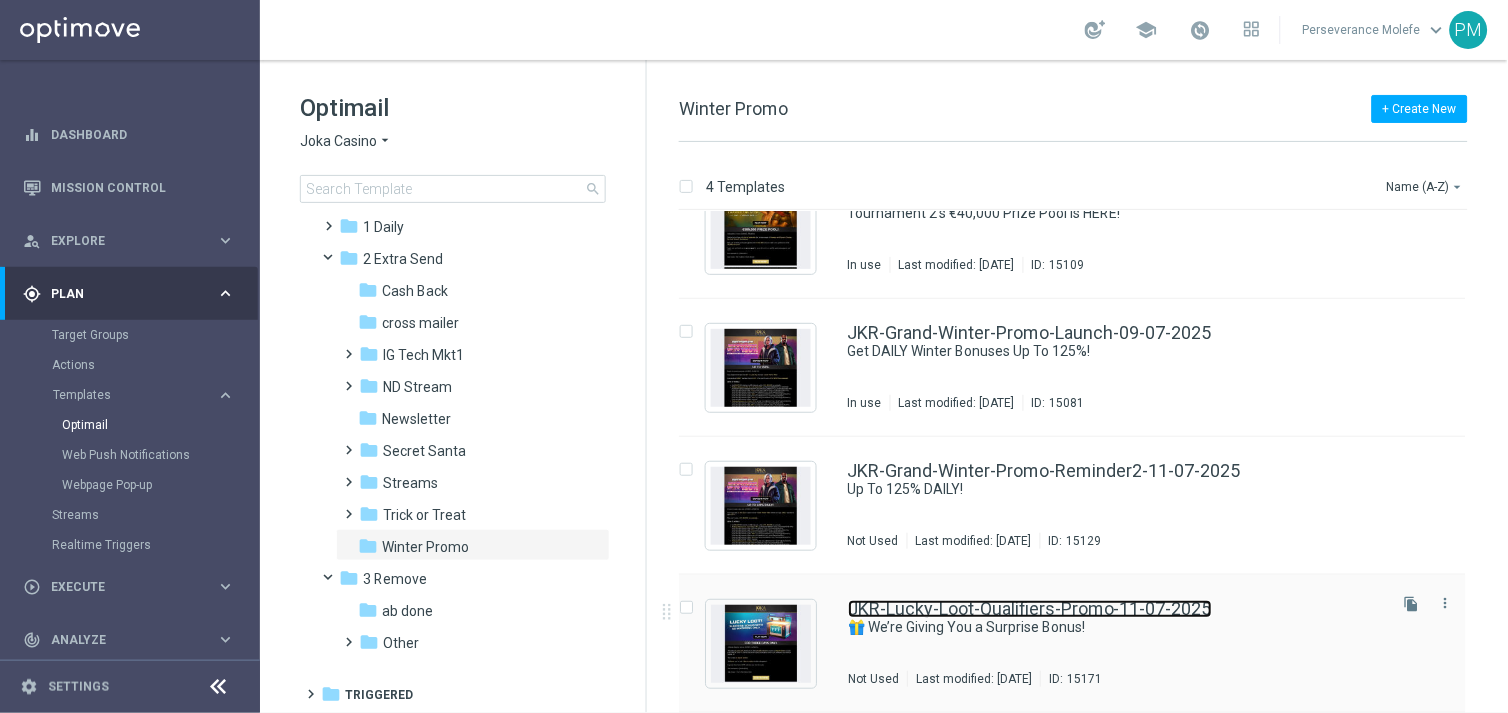 click on "JKR-Lucky-Loot-Qualifiers-Promo-11-07-2025" at bounding box center [1030, 609] 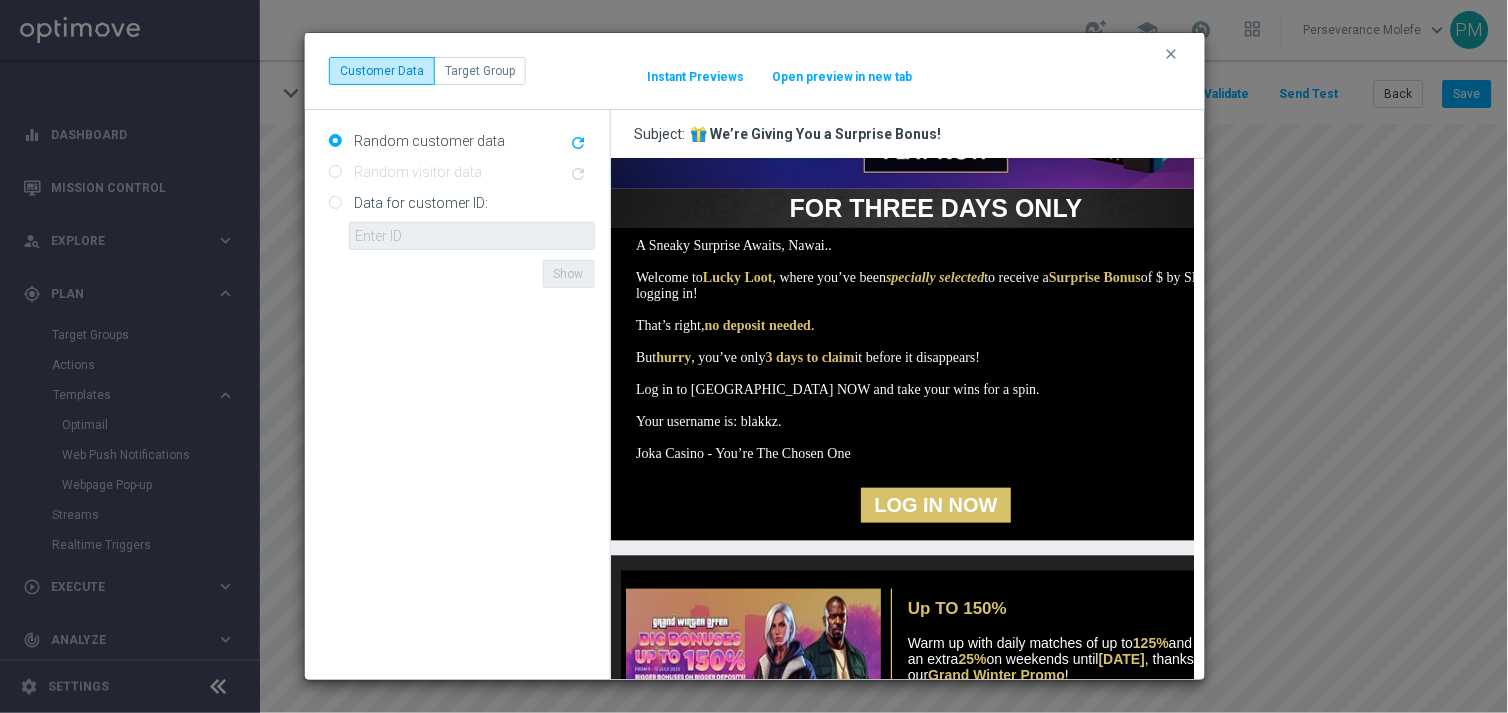 scroll, scrollTop: 197, scrollLeft: 0, axis: vertical 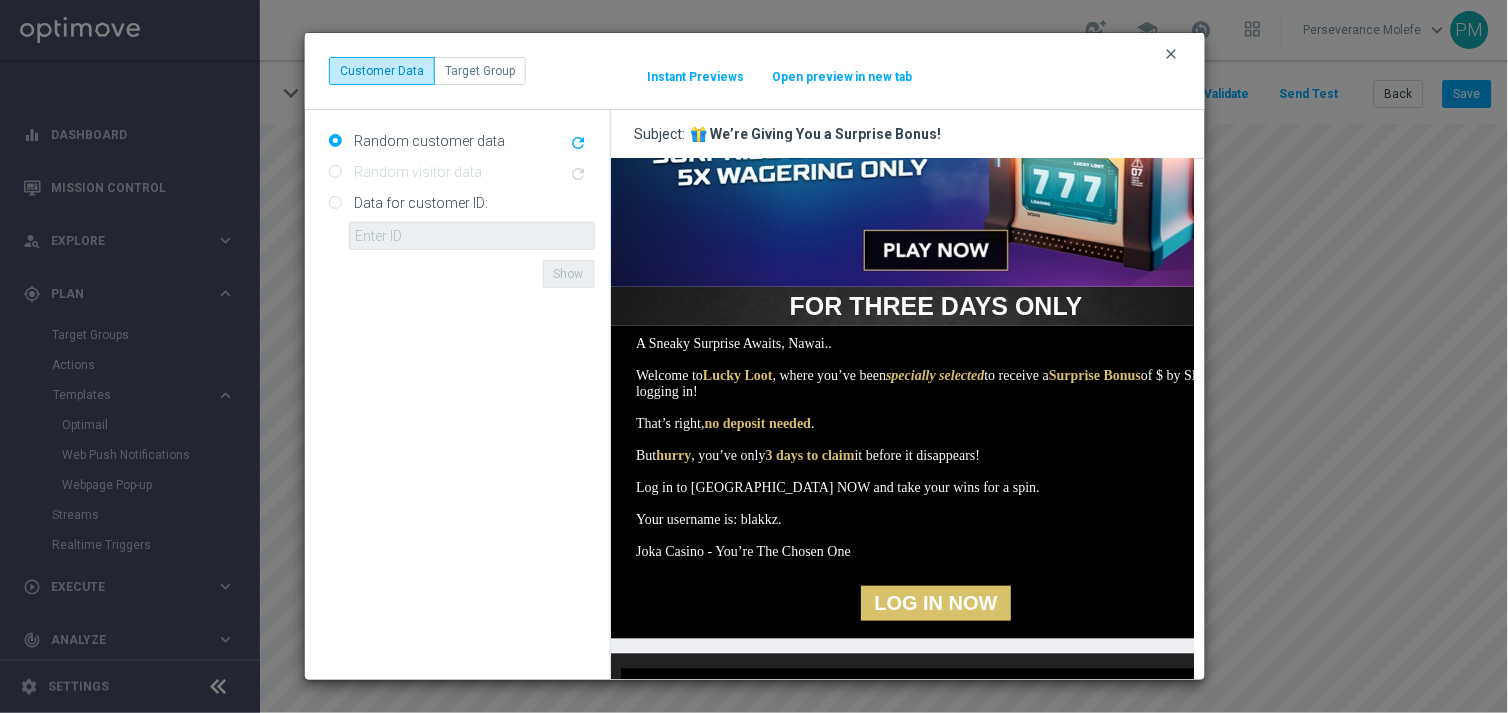 click on "clear" at bounding box center [1172, 54] 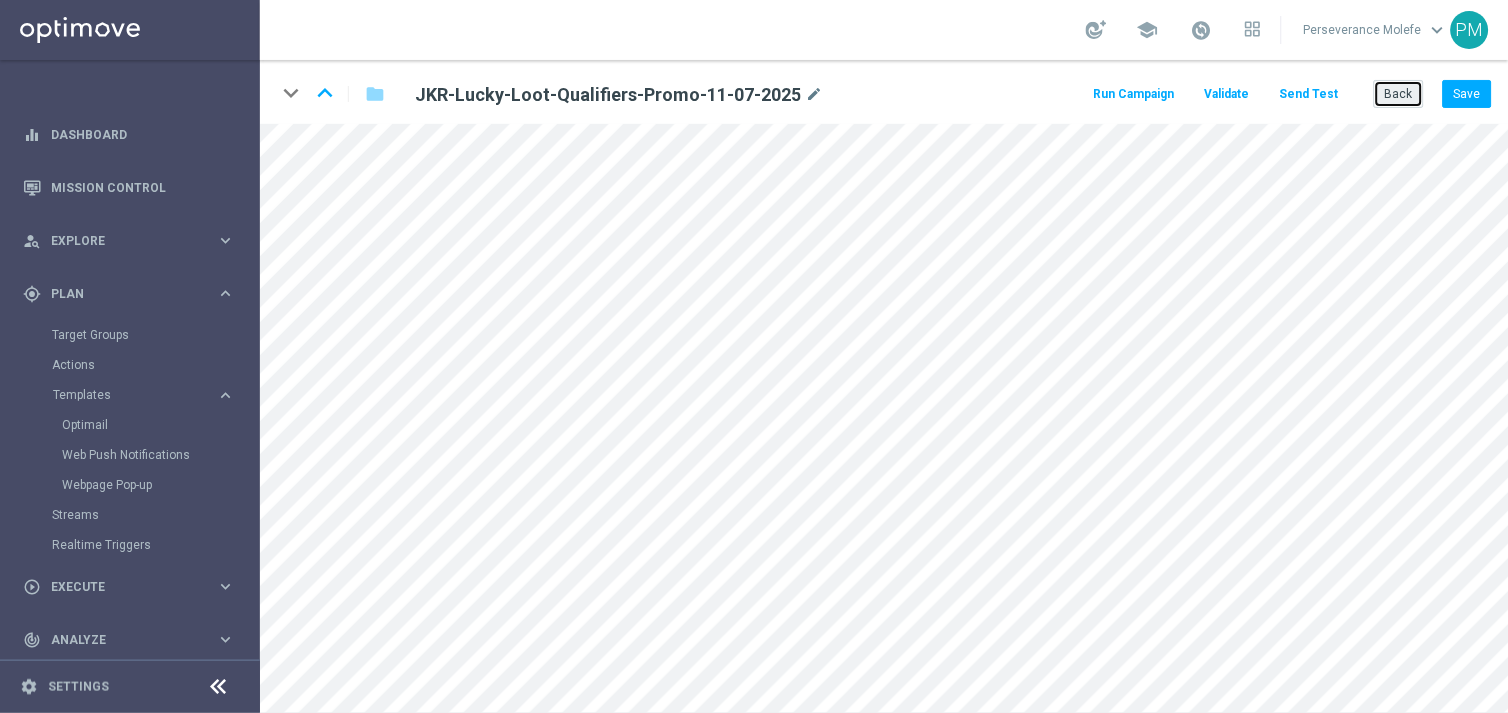 click on "Back" 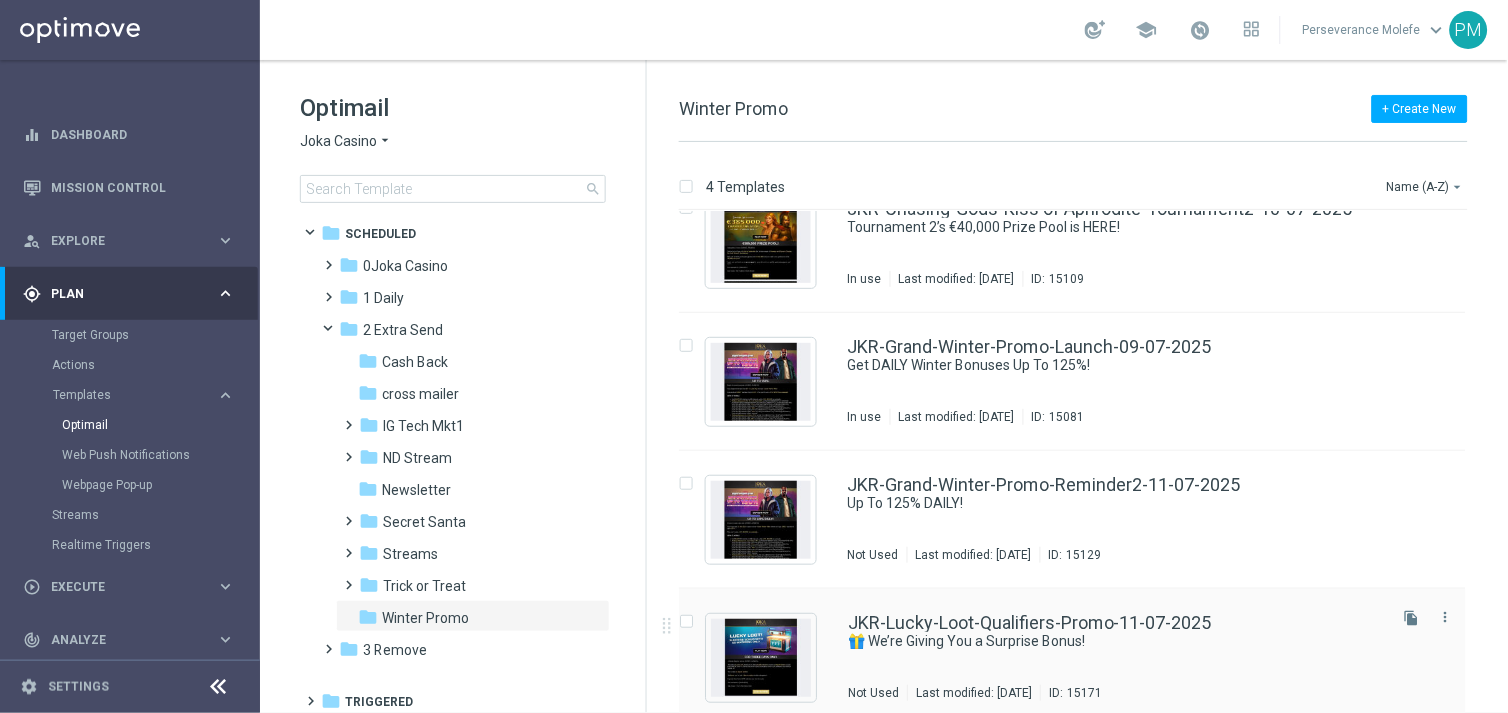 scroll, scrollTop: 50, scrollLeft: 0, axis: vertical 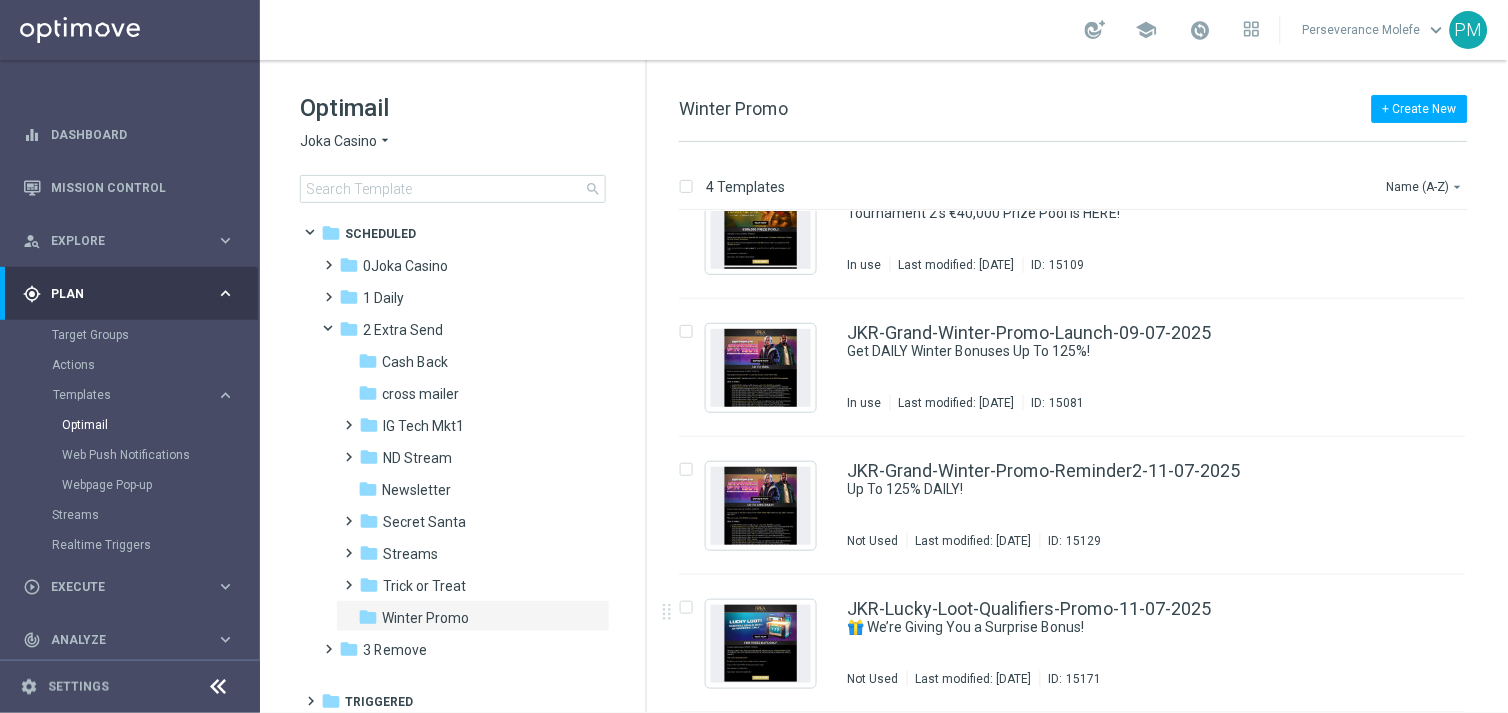 click on "Joka Casino" 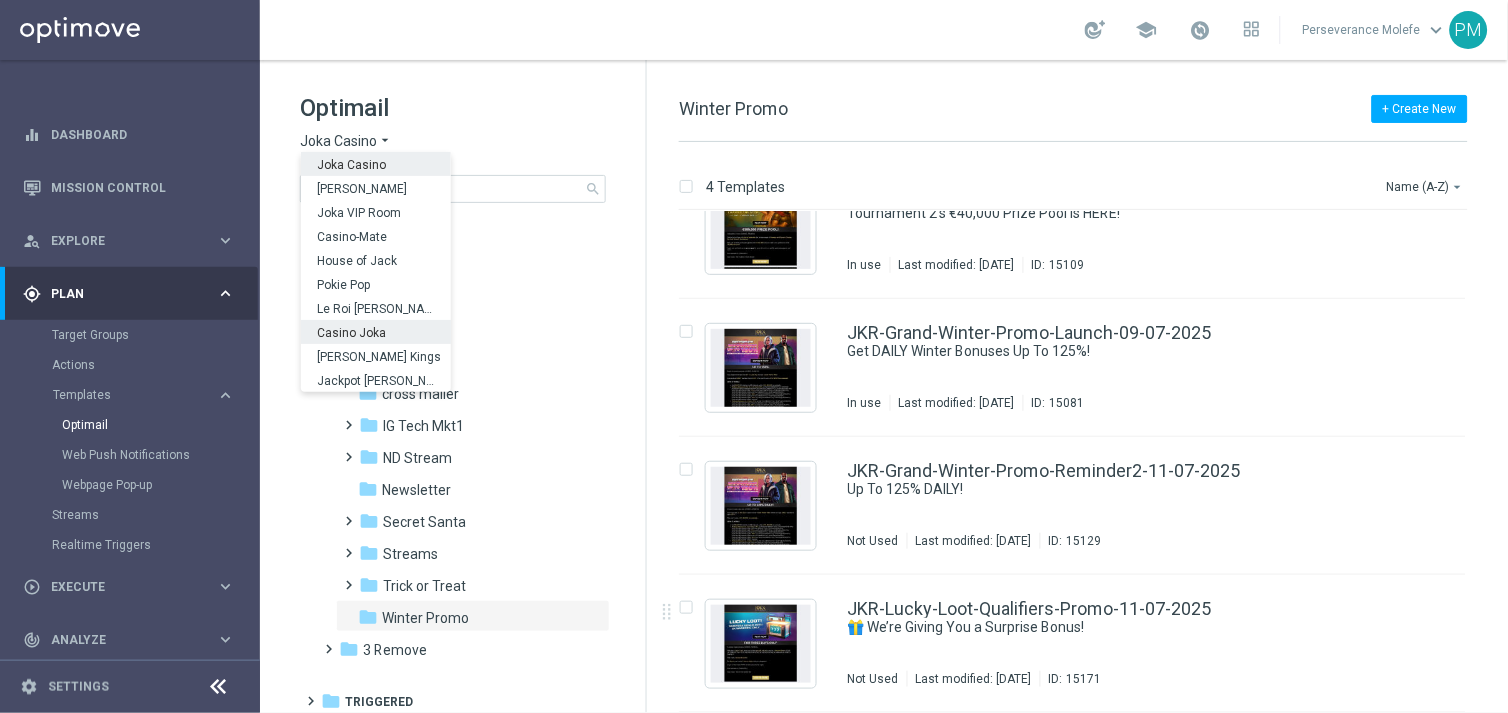 click on "Casino Joka" at bounding box center (376, 332) 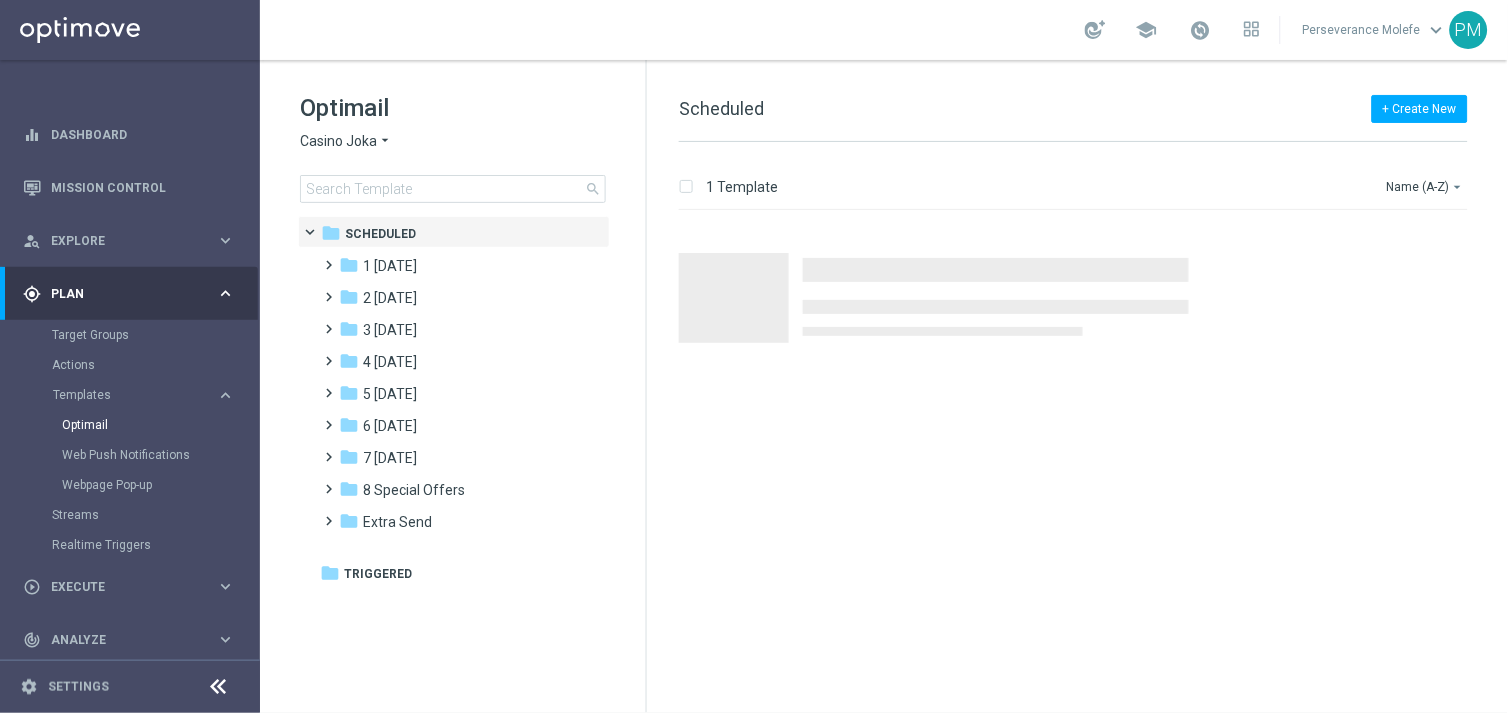 scroll, scrollTop: 0, scrollLeft: 0, axis: both 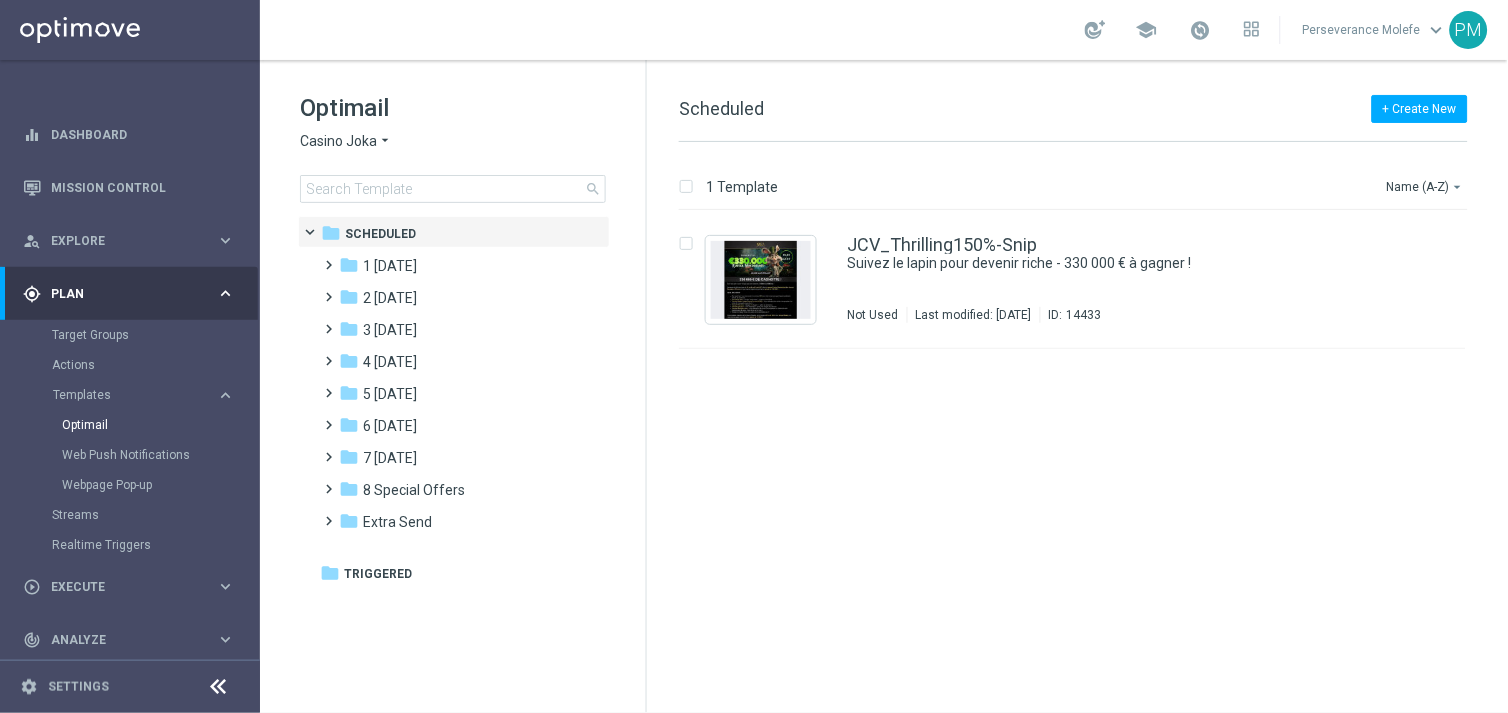 click on "folder
Scheduled
more_vert
folder
1 [DATE]
more_vert" 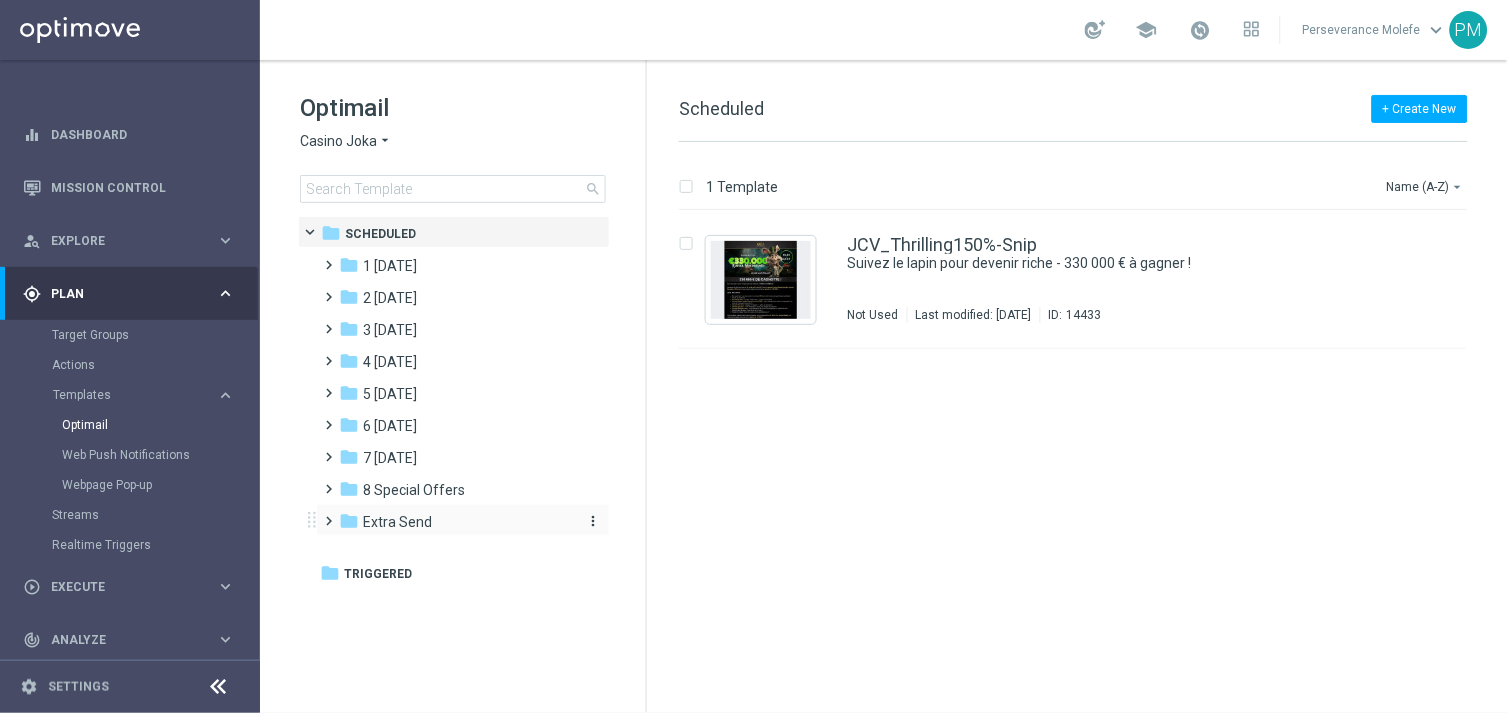 click on "Extra Send" at bounding box center (397, 522) 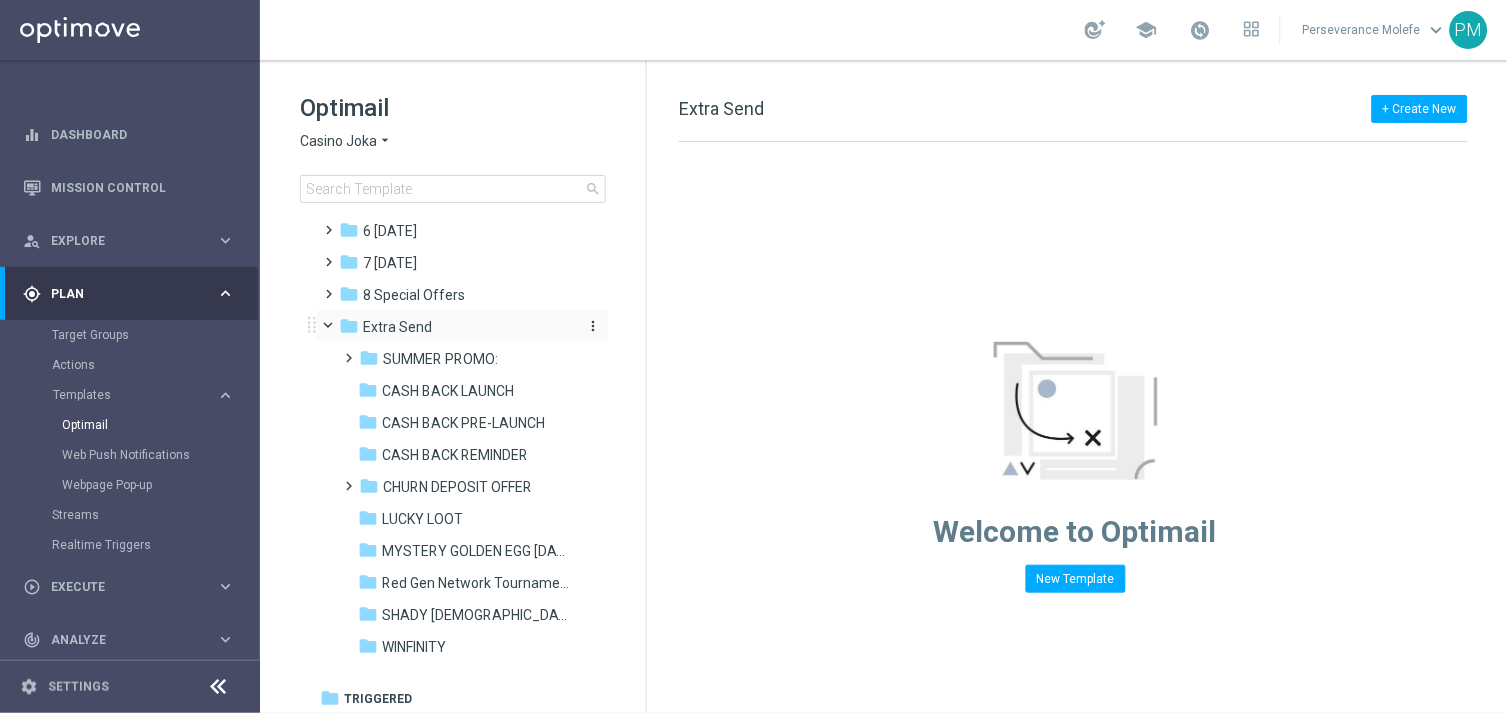 scroll, scrollTop: 198, scrollLeft: 0, axis: vertical 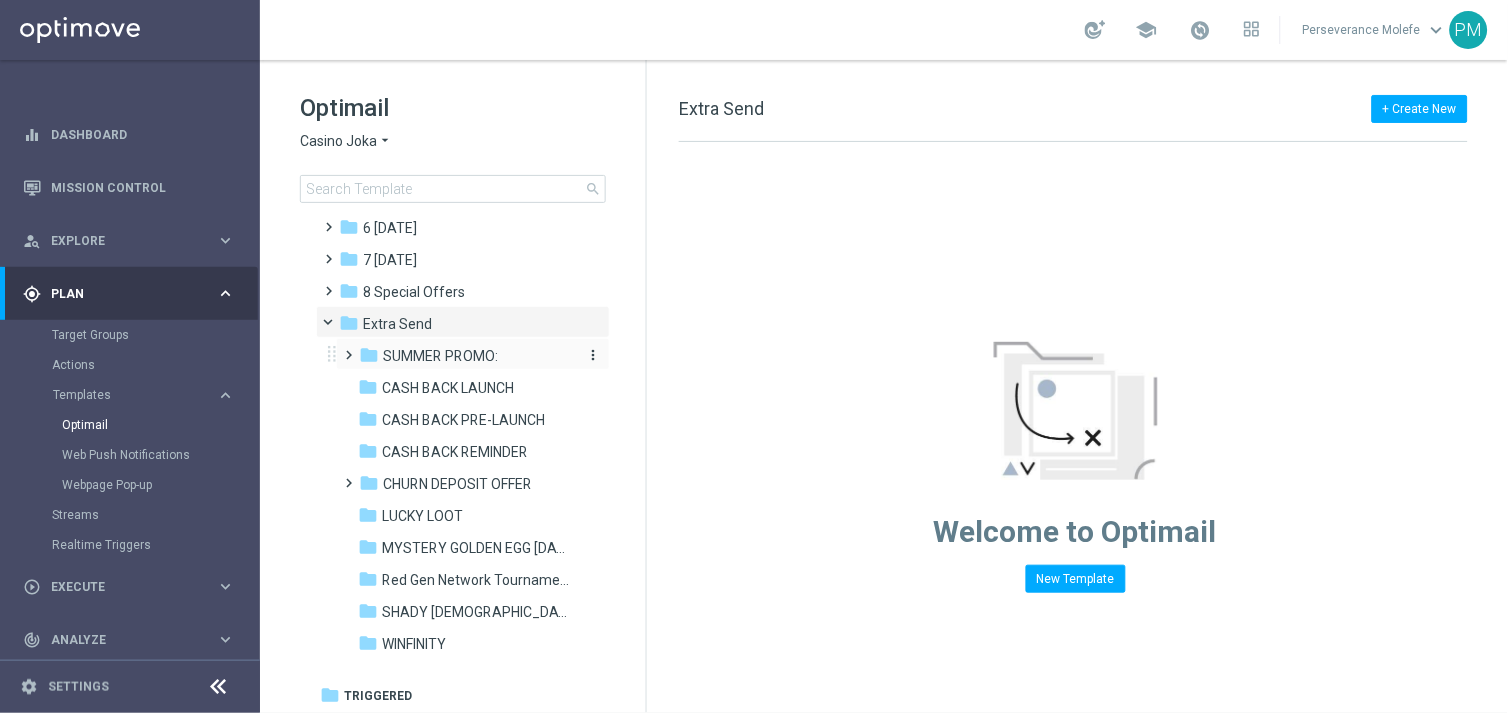 click on "SUMMER PROMO:" at bounding box center [440, 356] 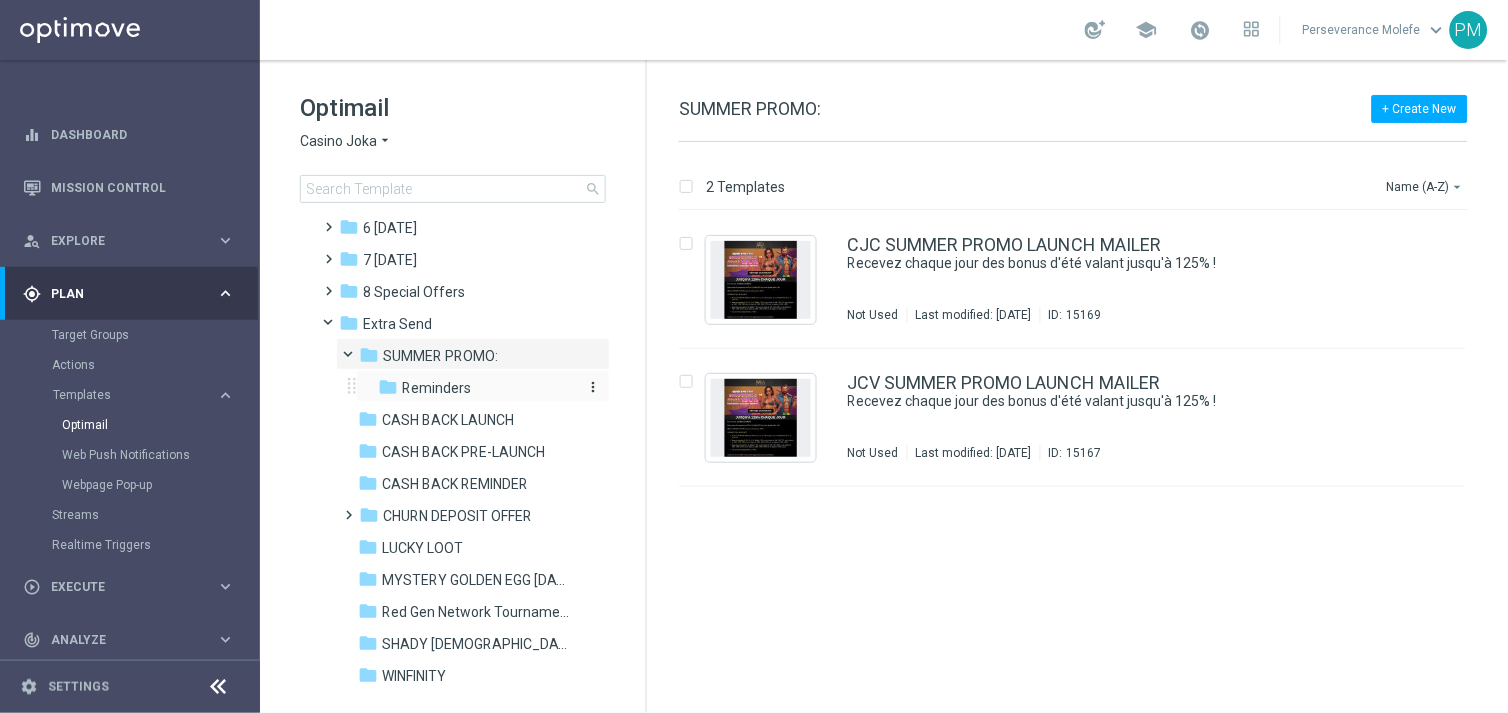 click on "Reminders" at bounding box center (436, 388) 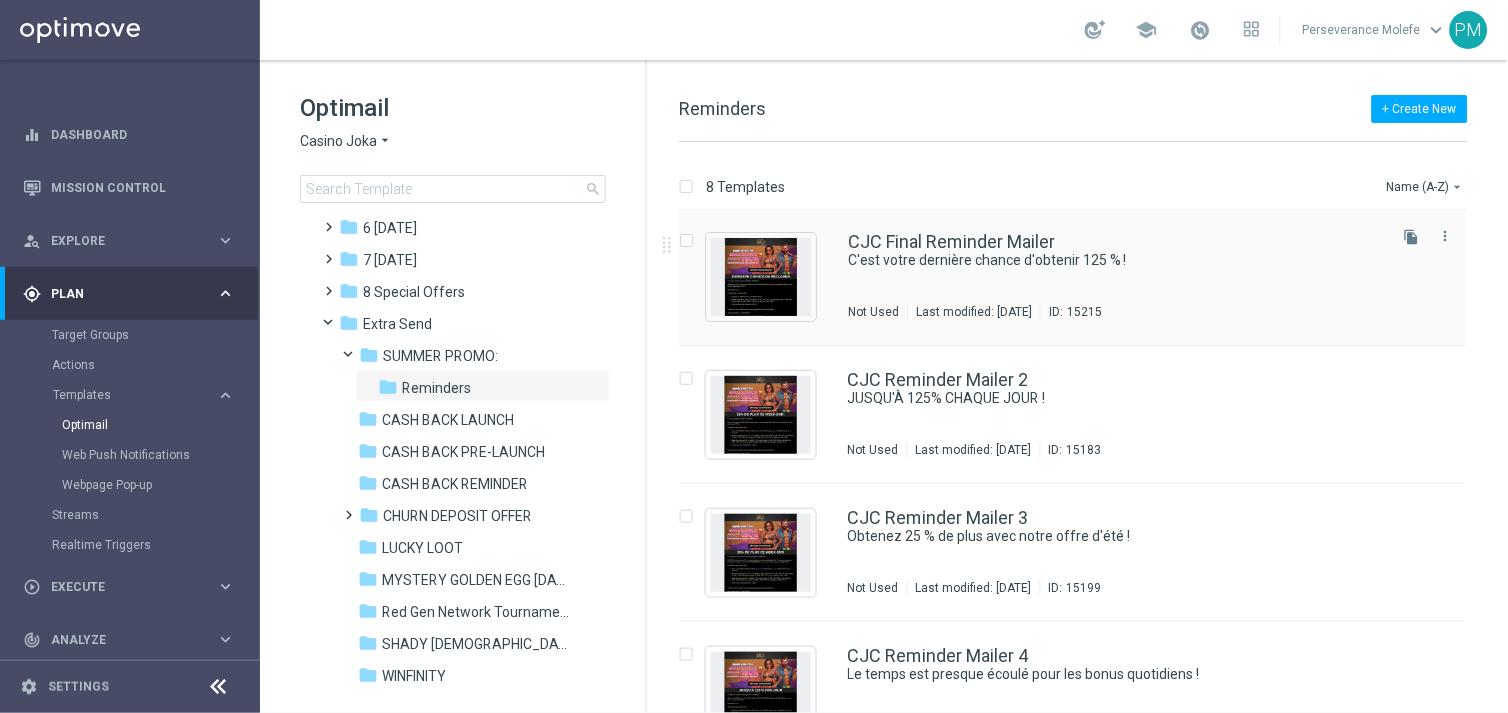 scroll, scrollTop: 0, scrollLeft: 0, axis: both 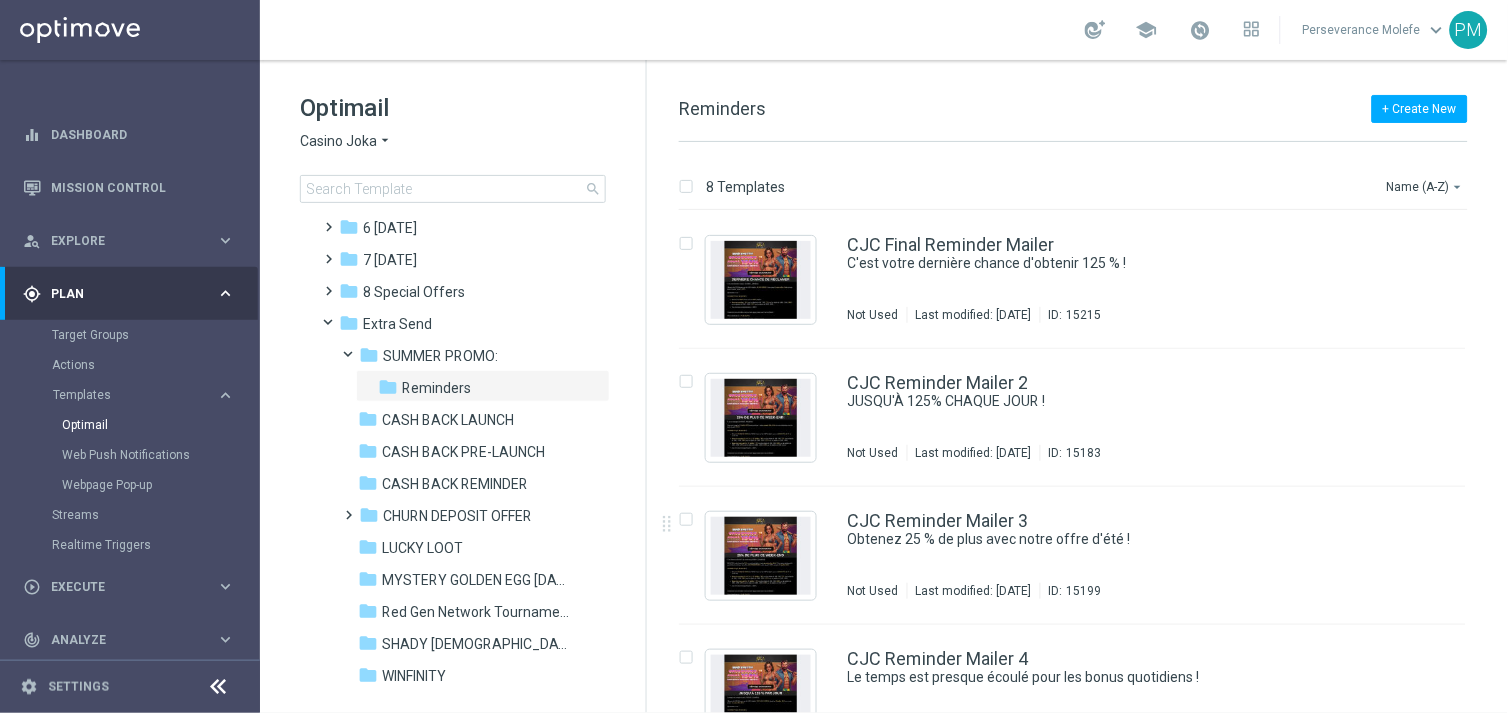 click on "Casino Joka" 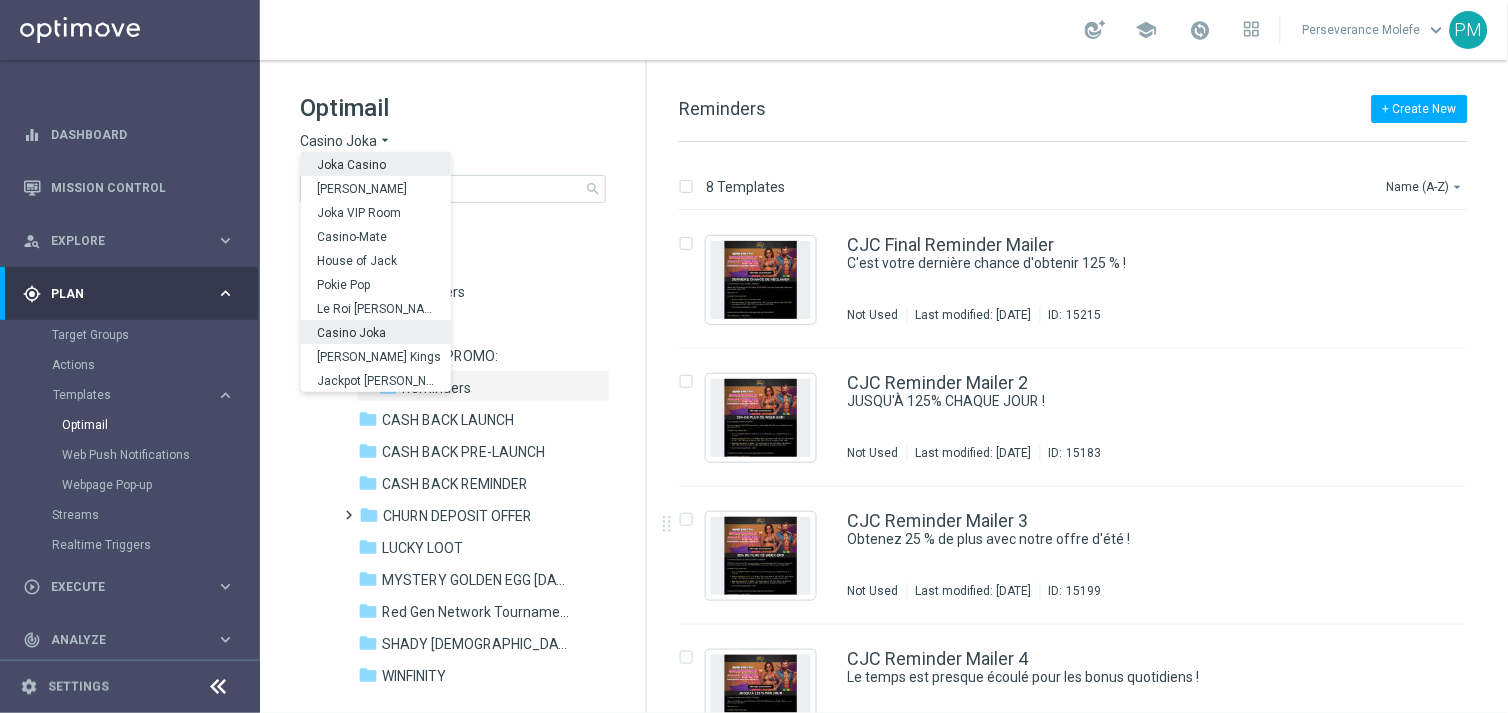click on "Joka Casino" at bounding box center (376, 164) 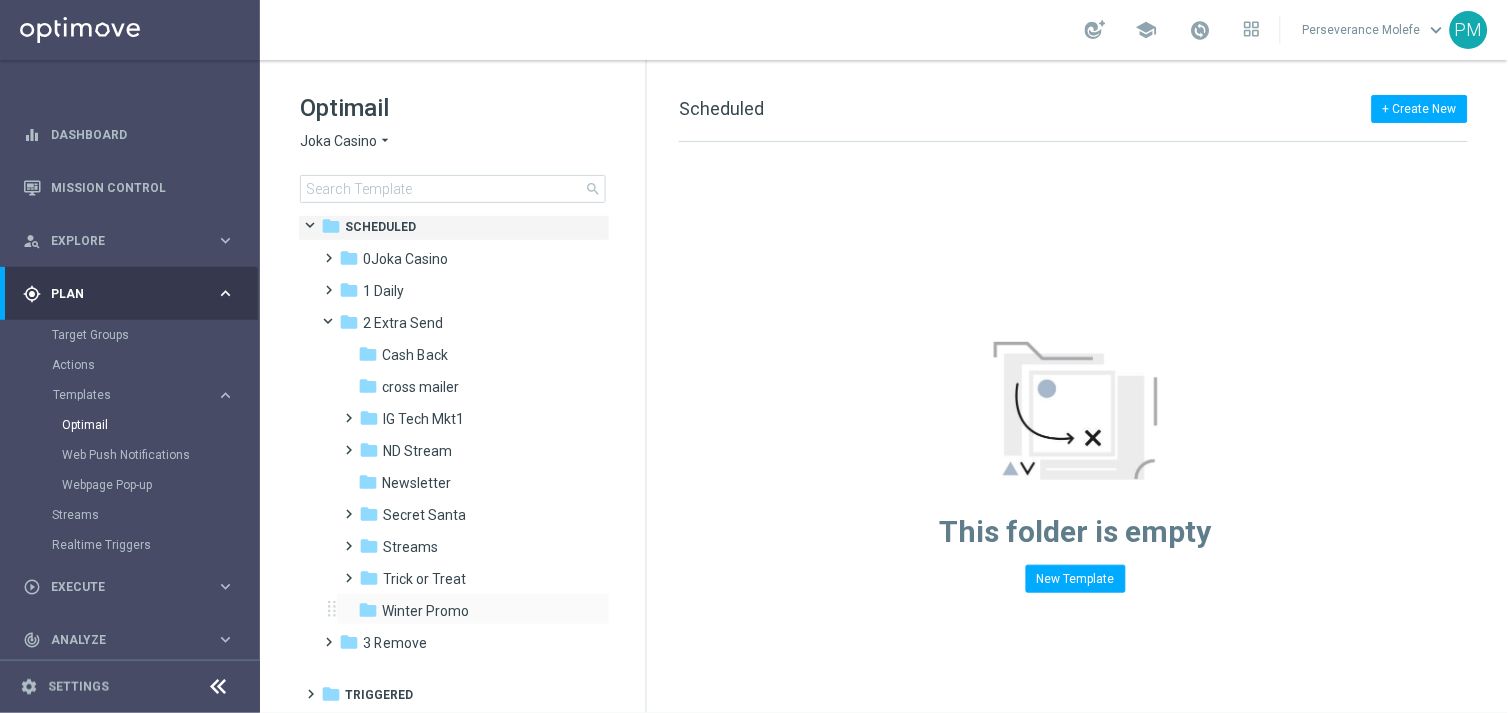 click on "folder
Winter Promo
more_vert" at bounding box center [473, 609] 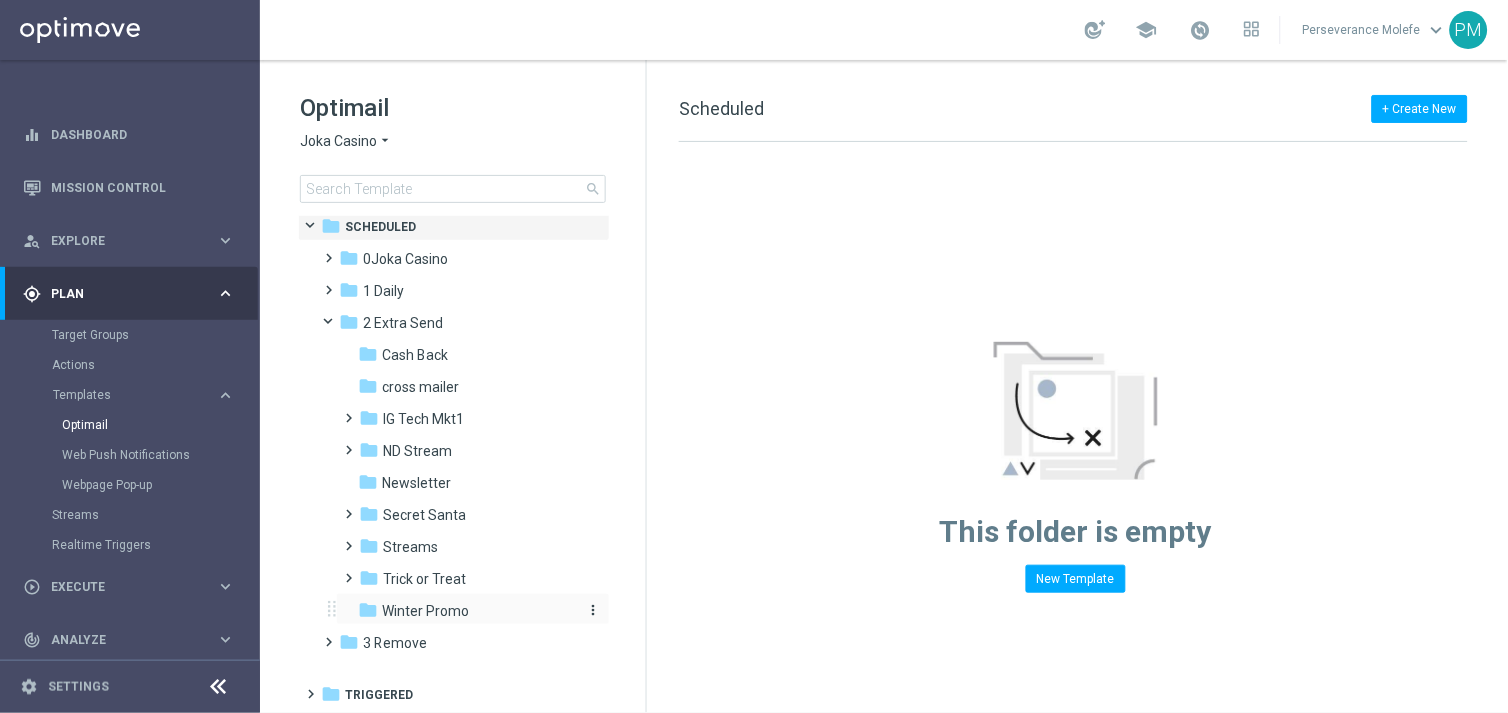 click on "Winter Promo" at bounding box center (425, 611) 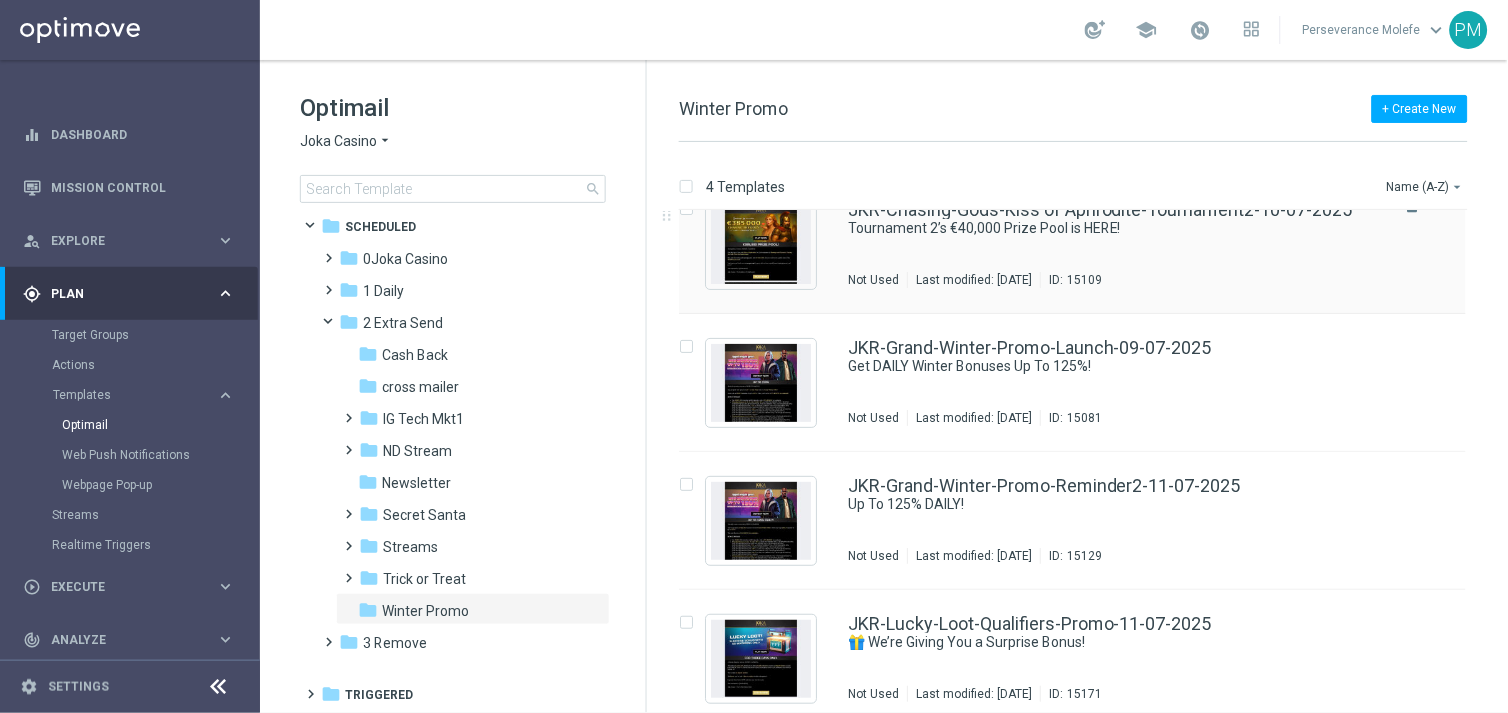 scroll, scrollTop: 50, scrollLeft: 0, axis: vertical 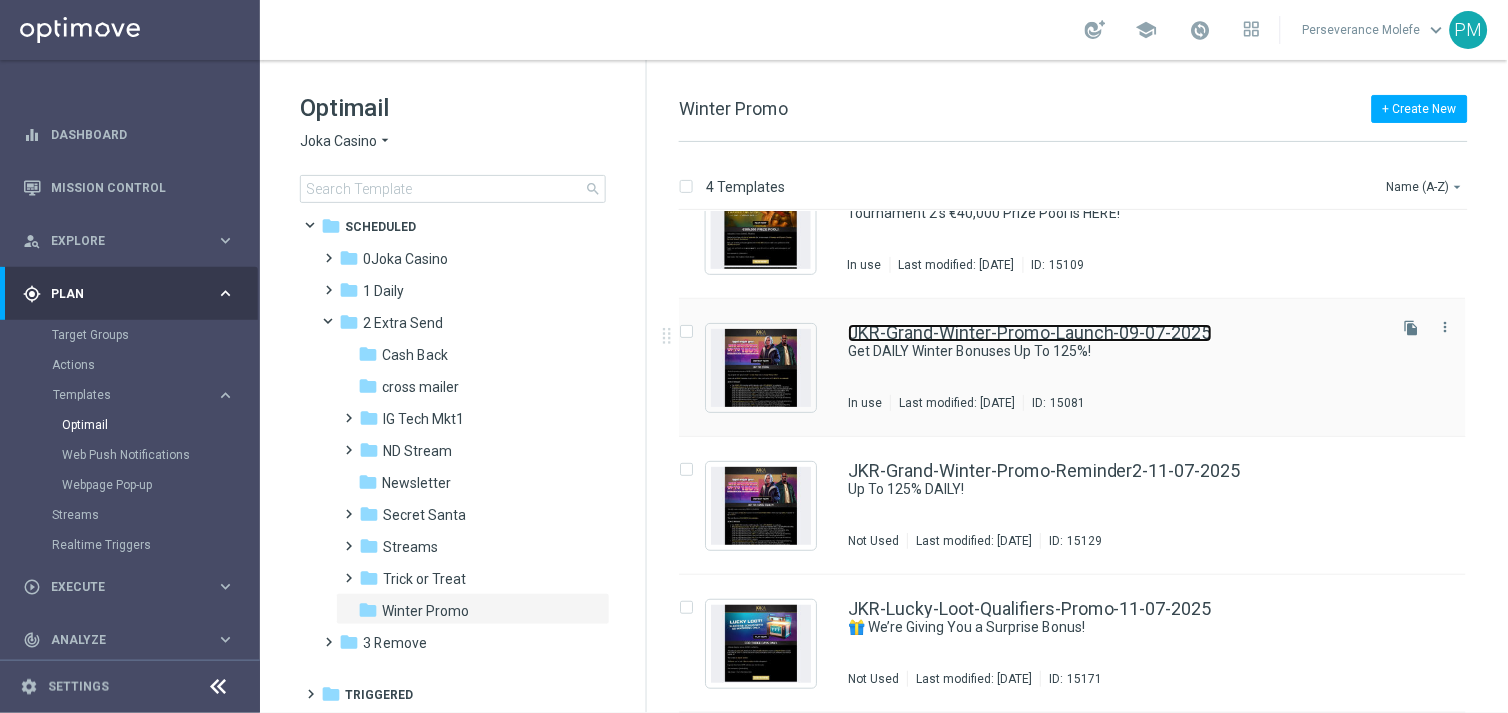 click on "JKR-Grand-Winter-Promo-Launch-09-07-2025" at bounding box center [1030, 333] 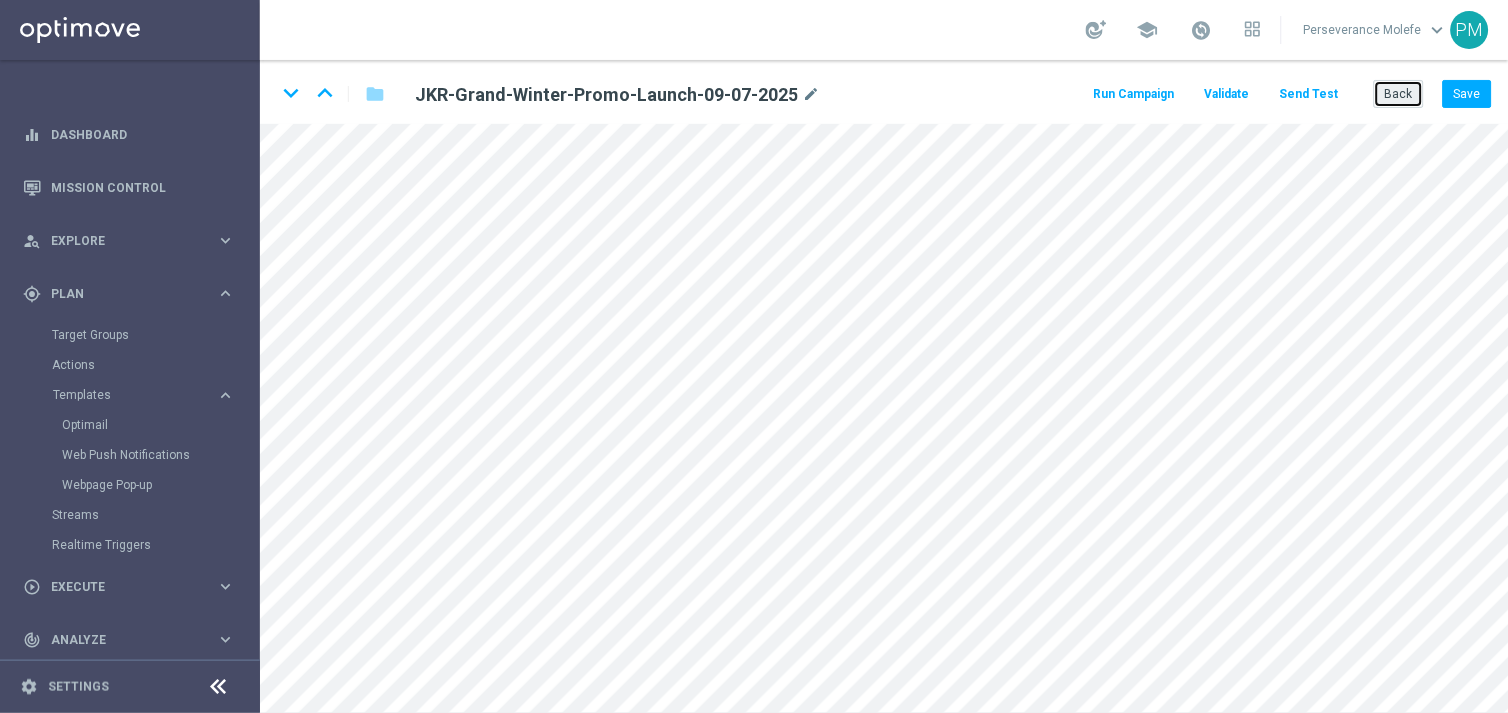 click on "Back" 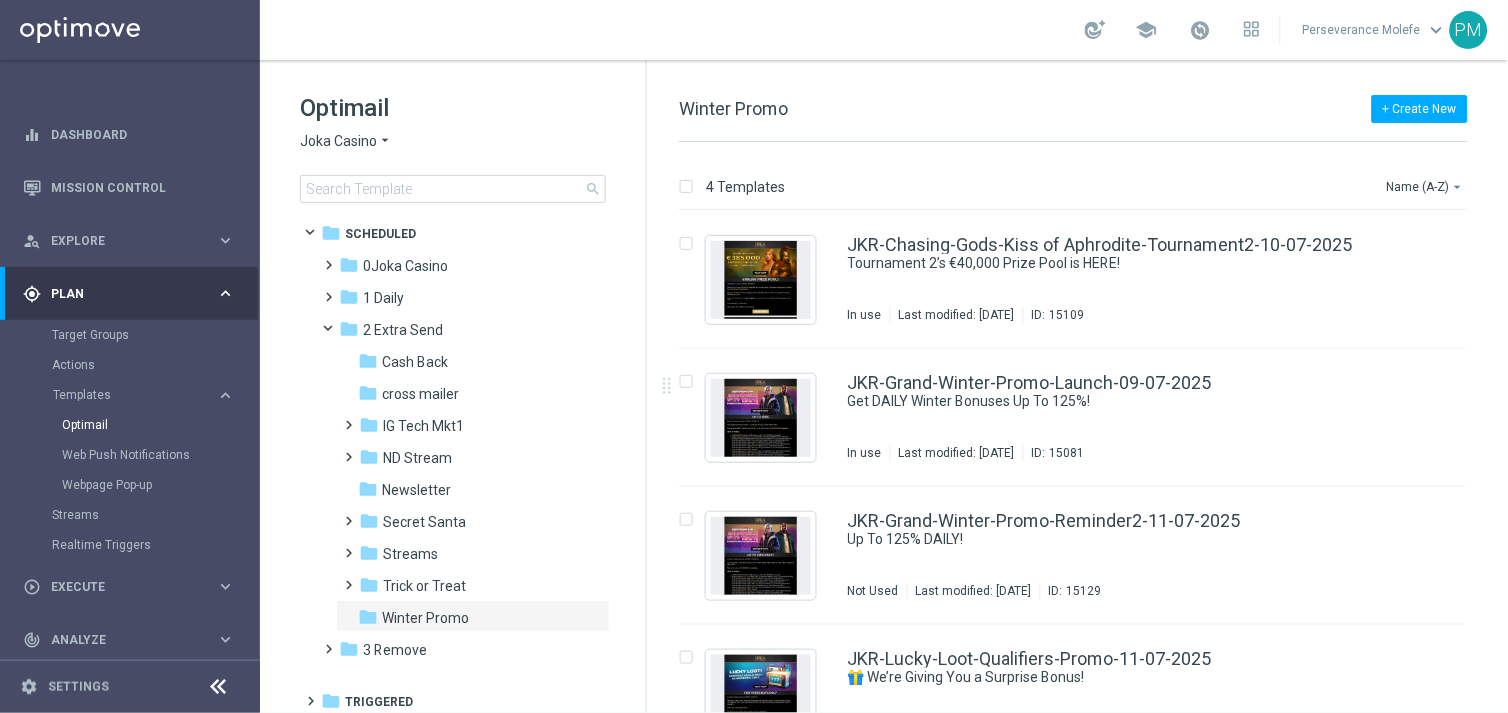 scroll, scrollTop: 50, scrollLeft: 0, axis: vertical 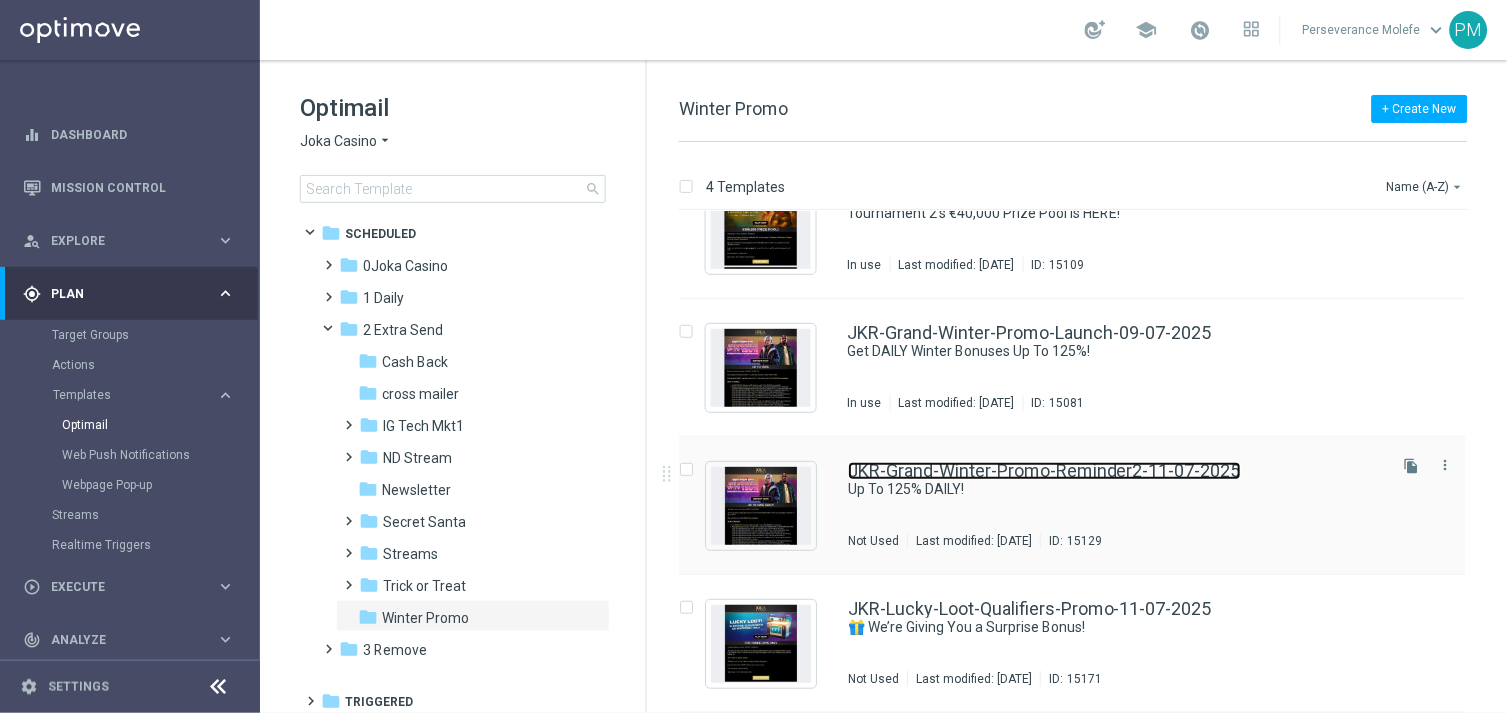 click on "JKR-Grand-Winter-Promo-Reminder2-11-07-2025" at bounding box center [1044, 471] 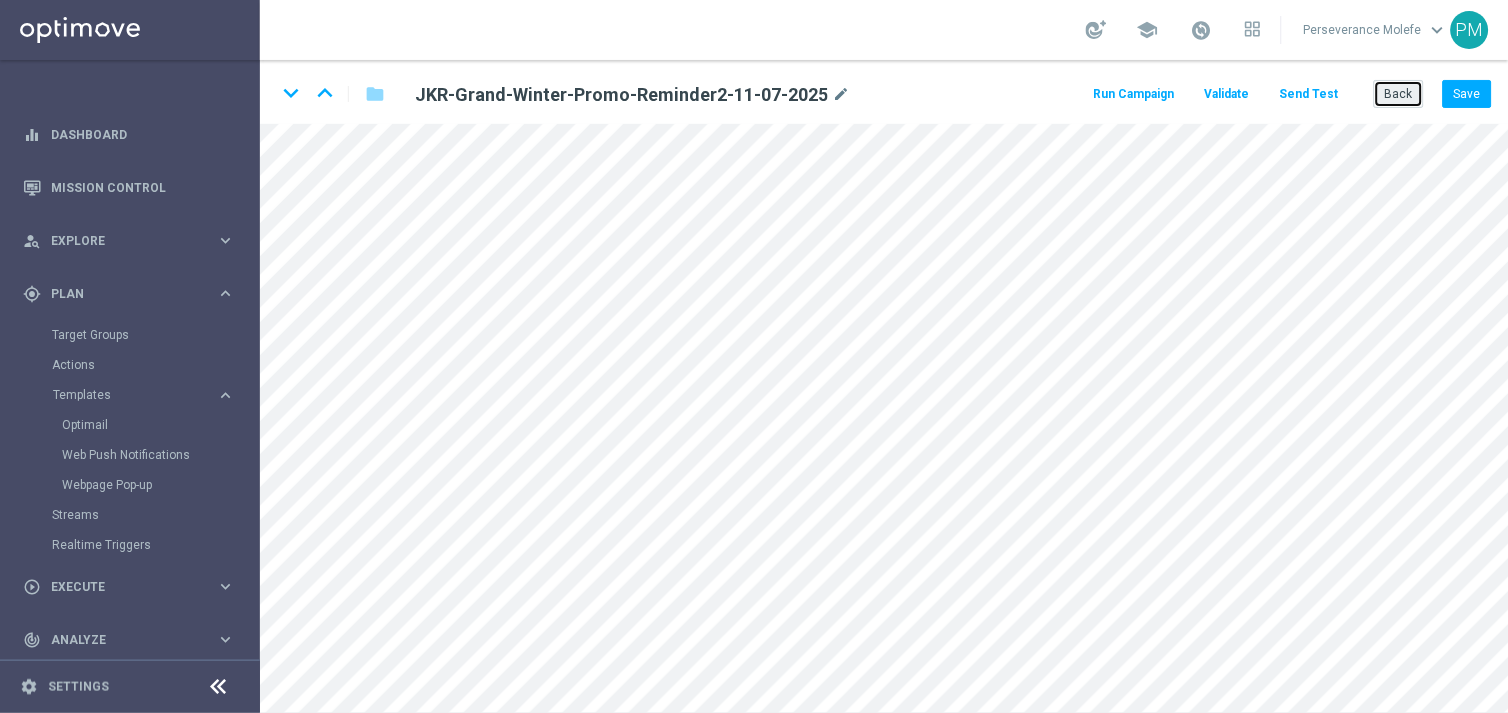click on "Back" 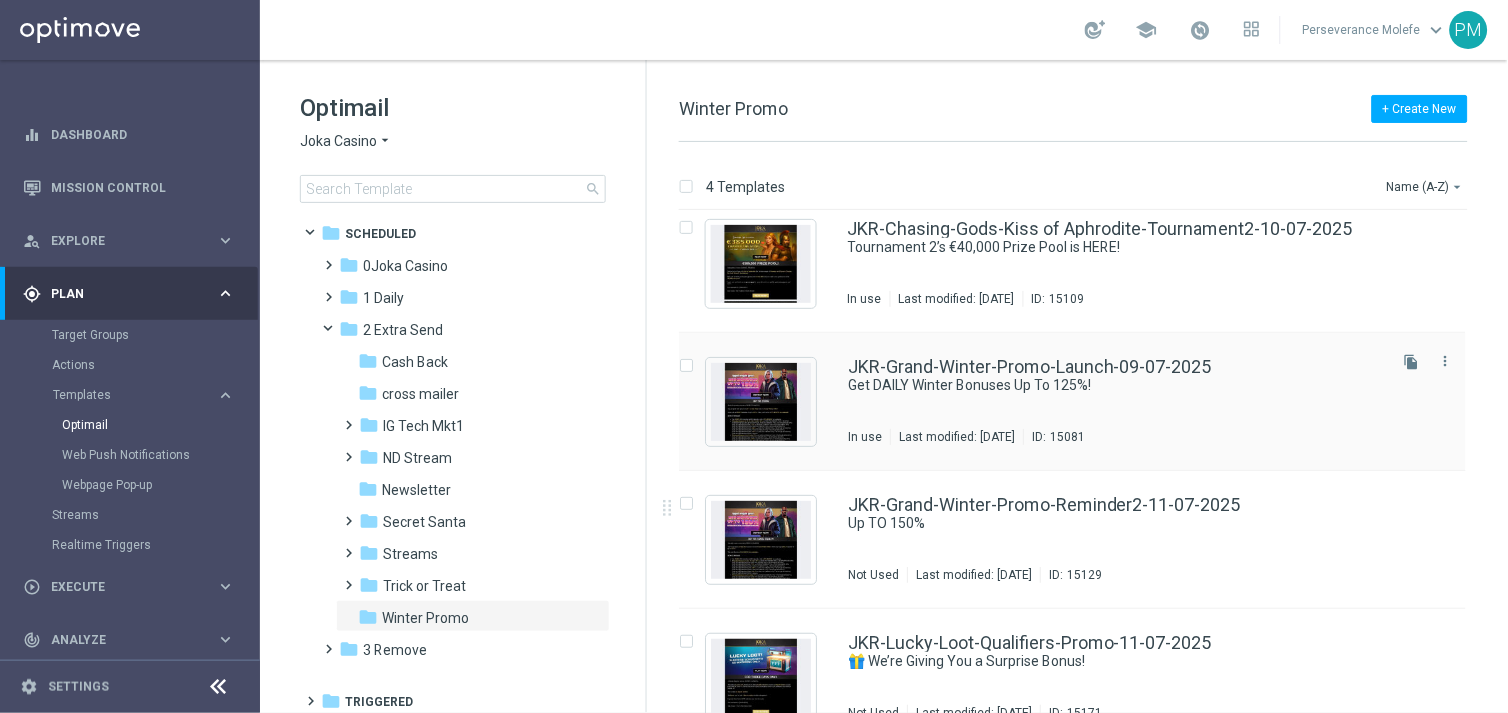 scroll, scrollTop: 0, scrollLeft: 0, axis: both 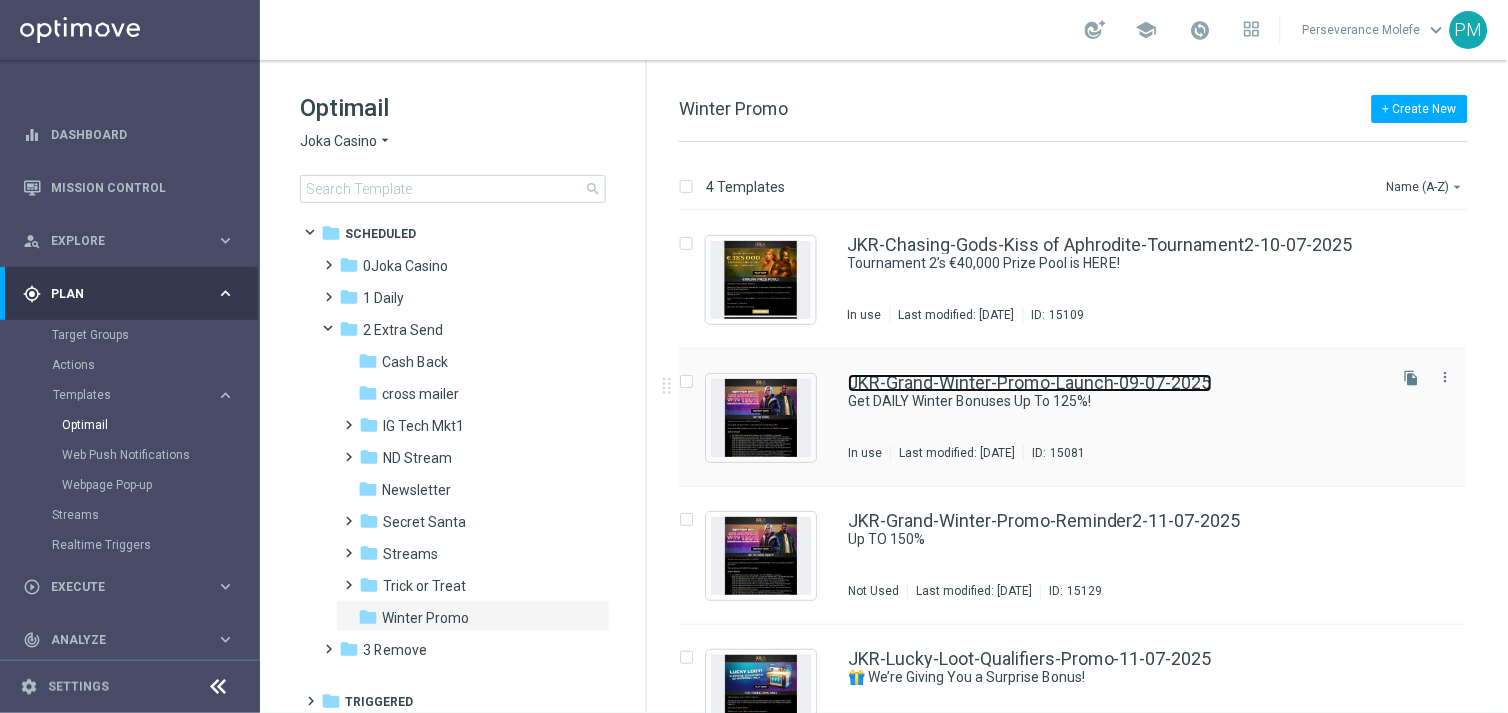 click on "JKR-Grand-Winter-Promo-Launch-09-07-2025" at bounding box center [1030, 383] 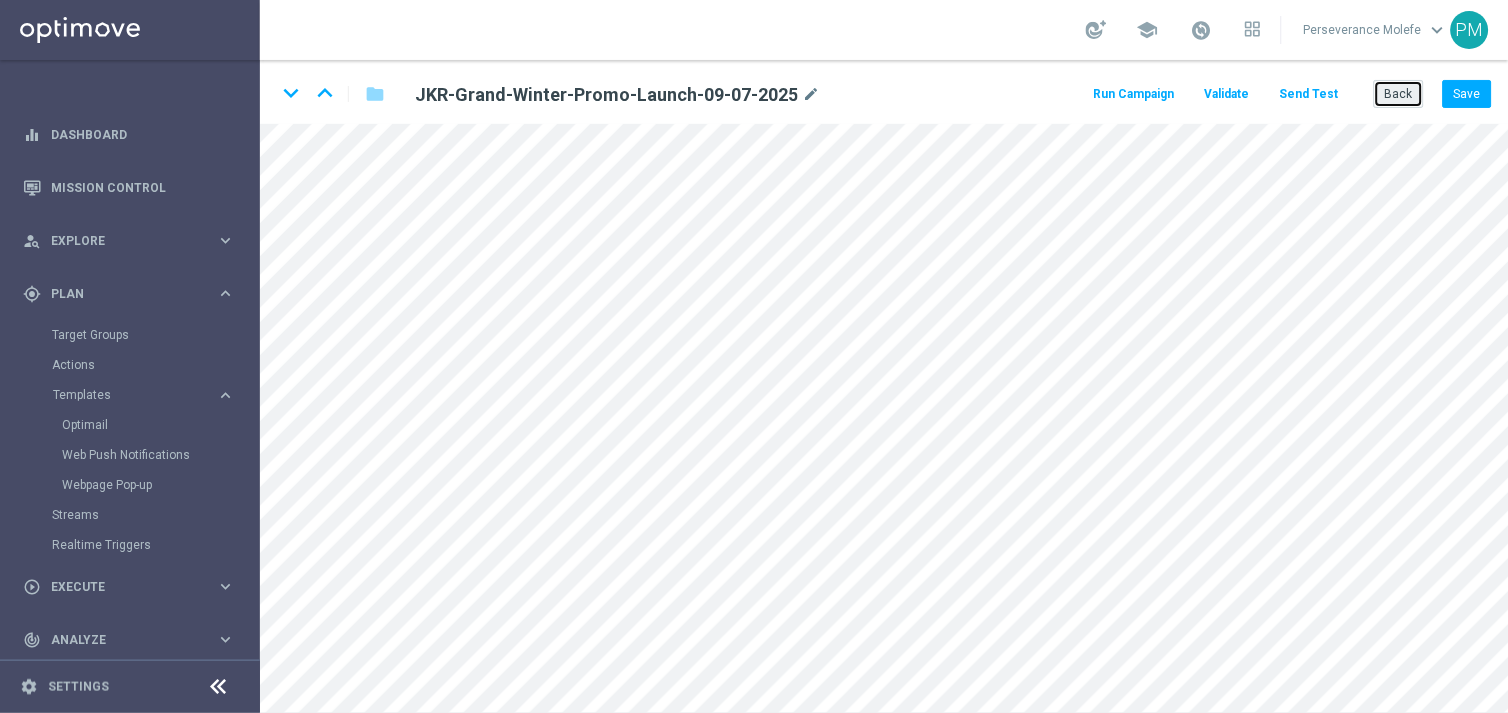 click on "Back" 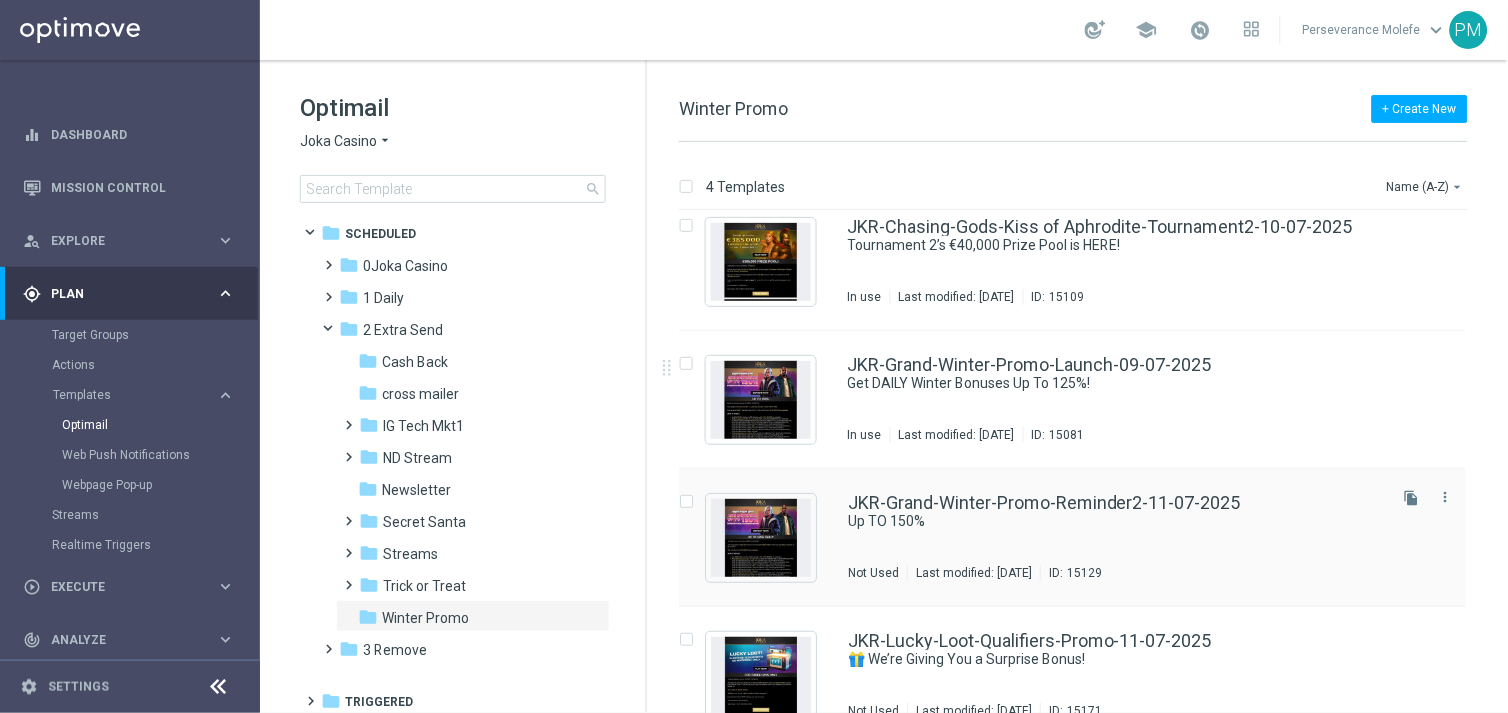 scroll, scrollTop: 50, scrollLeft: 0, axis: vertical 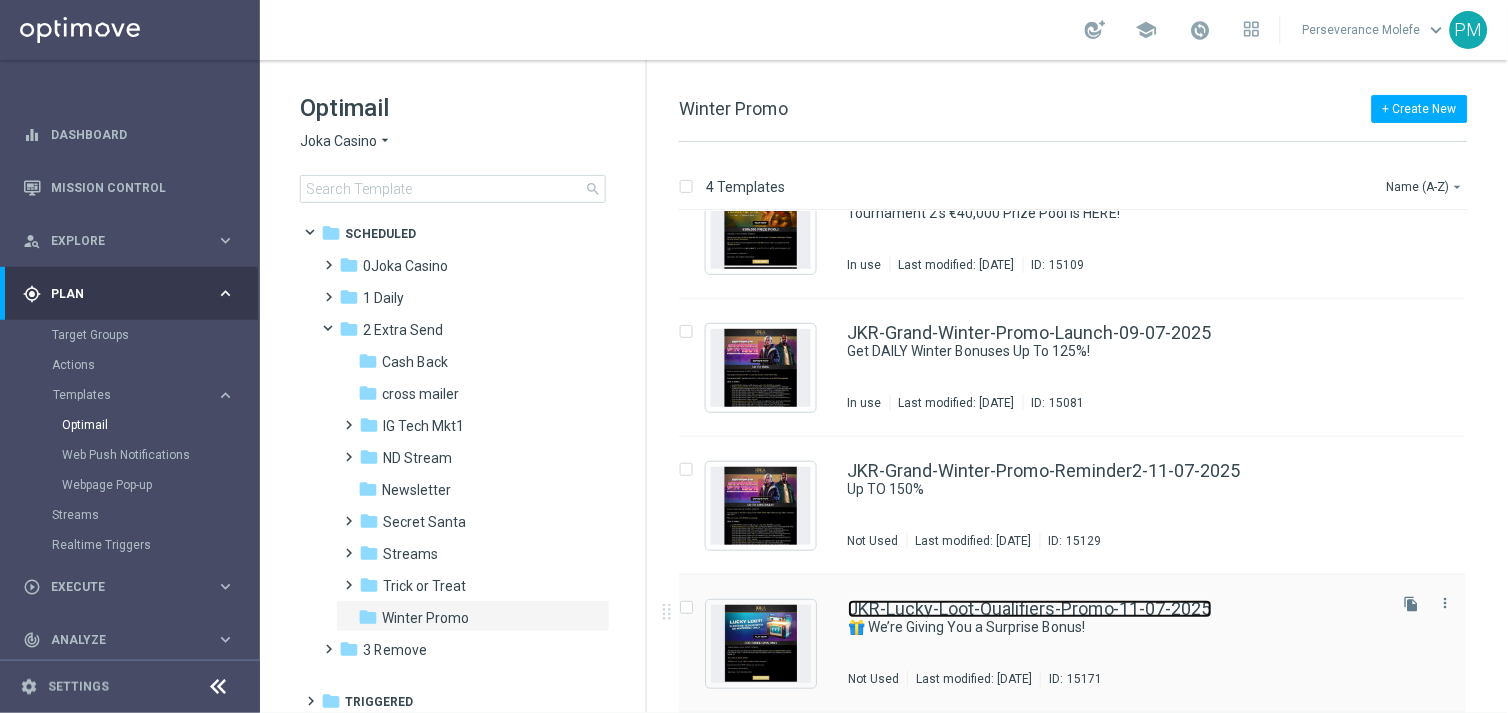 click on "JKR-Lucky-Loot-Qualifiers-Promo-11-07-2025" at bounding box center [1030, 609] 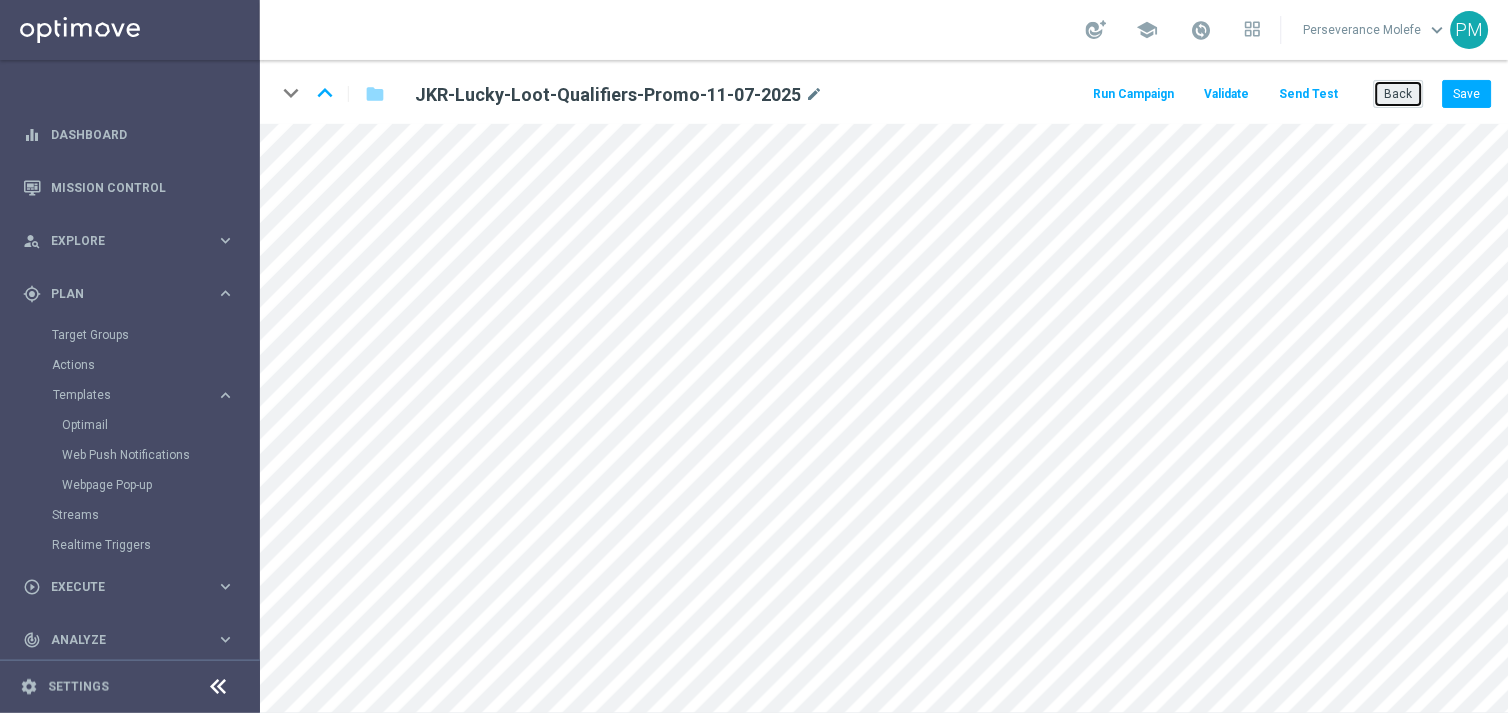 click on "Back" 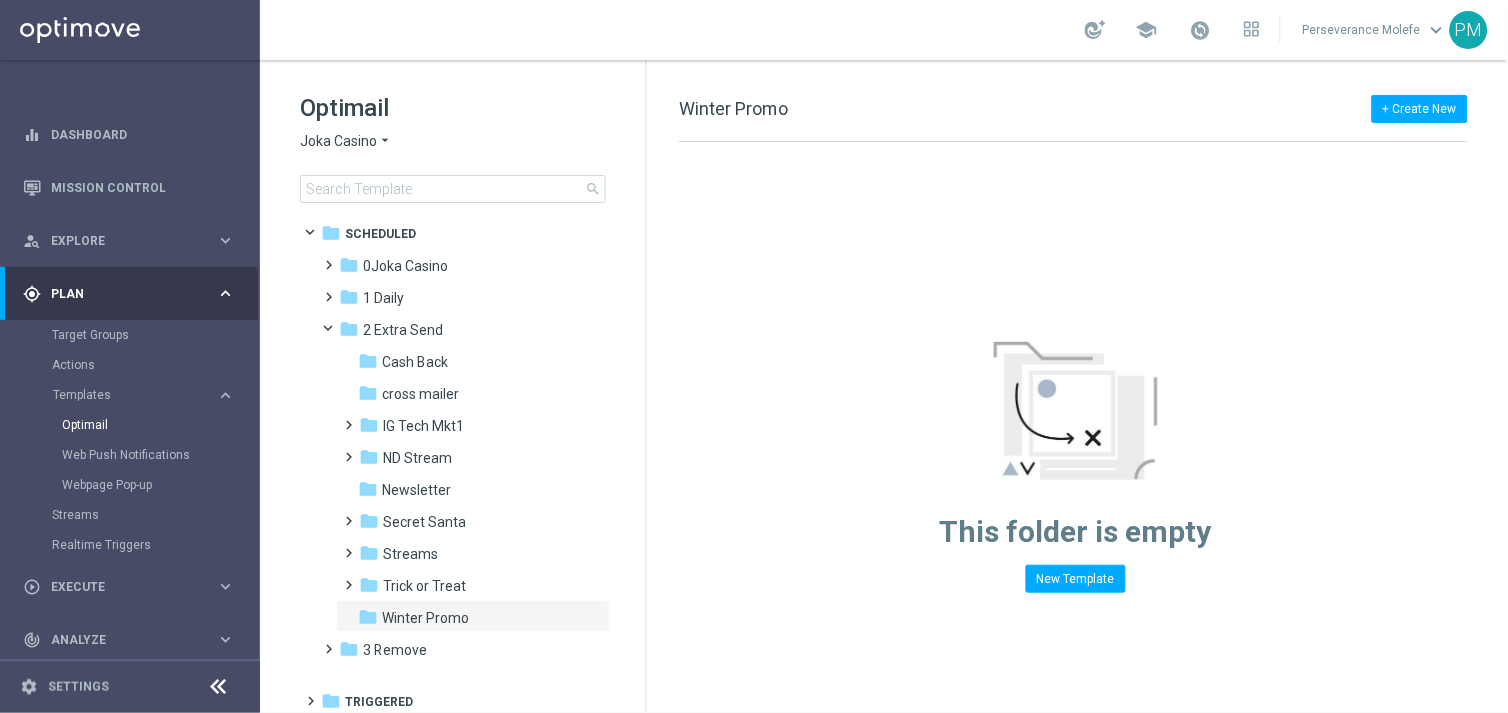click on "Joka Casino" 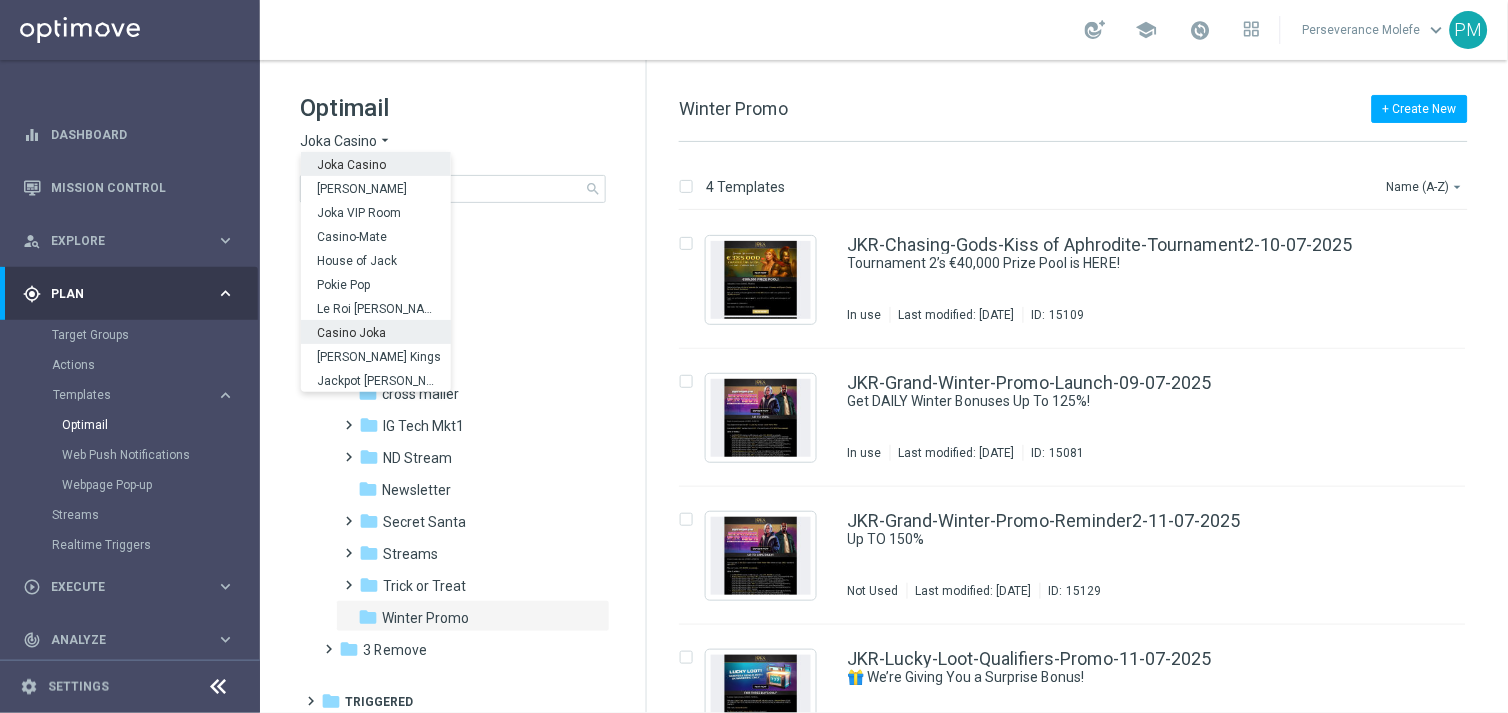 click on "Casino Joka" at bounding box center (376, 332) 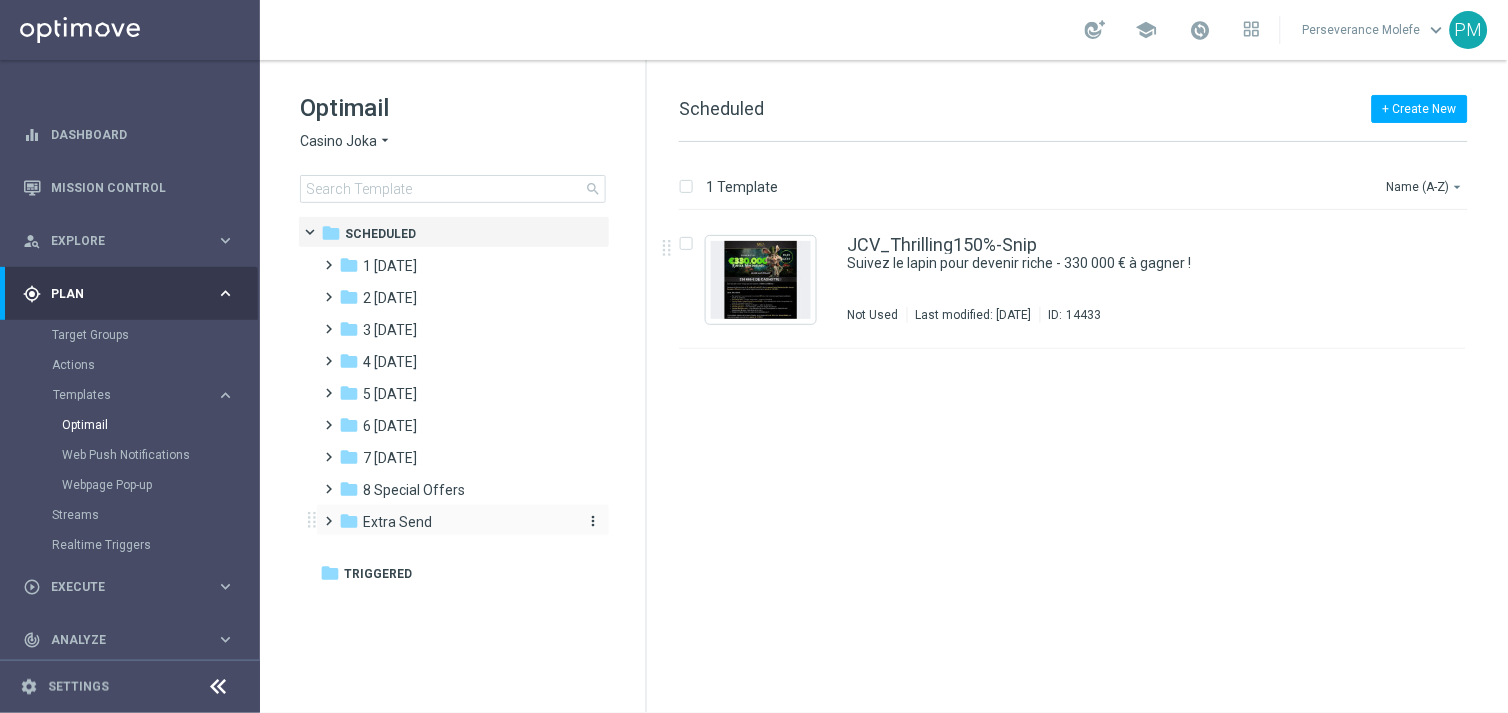 click on "Extra Send" at bounding box center (397, 522) 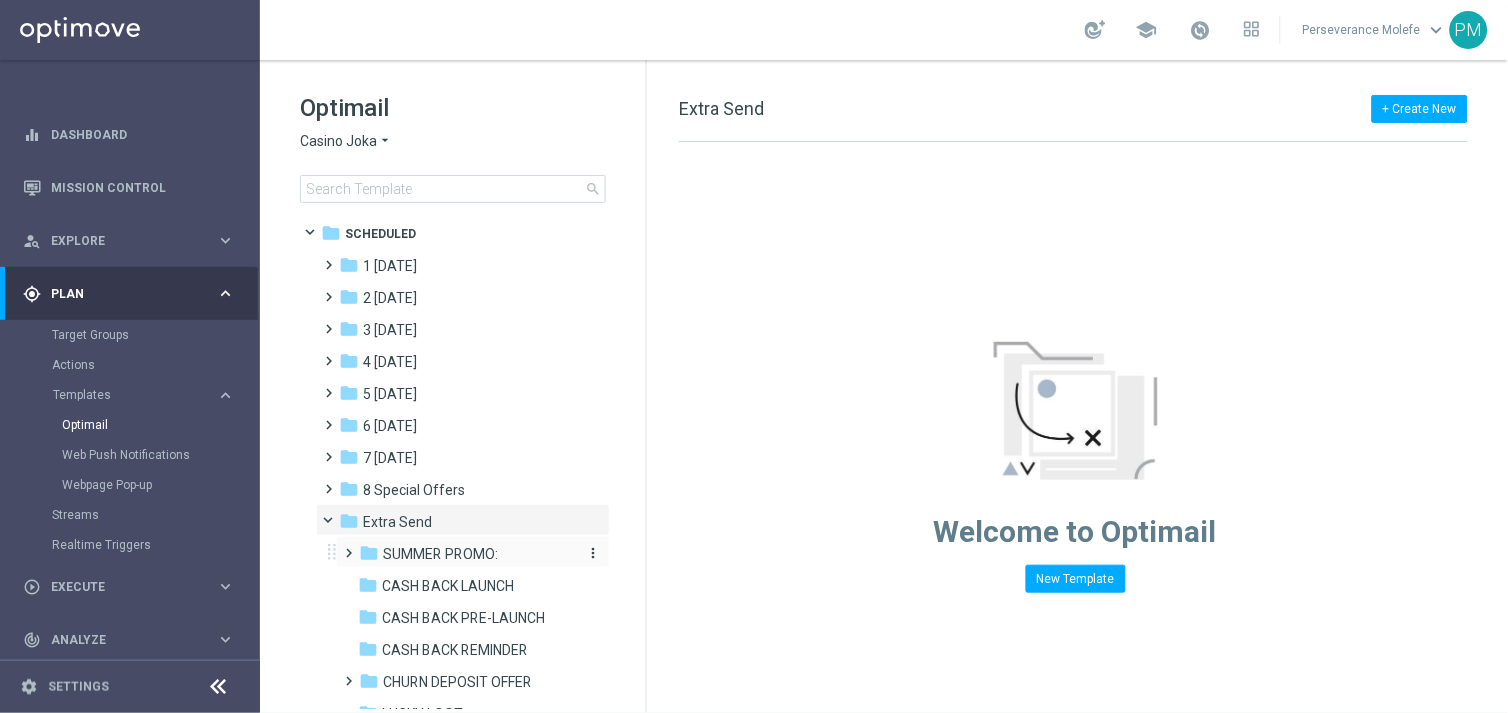 click on "SUMMER PROMO:" at bounding box center (440, 554) 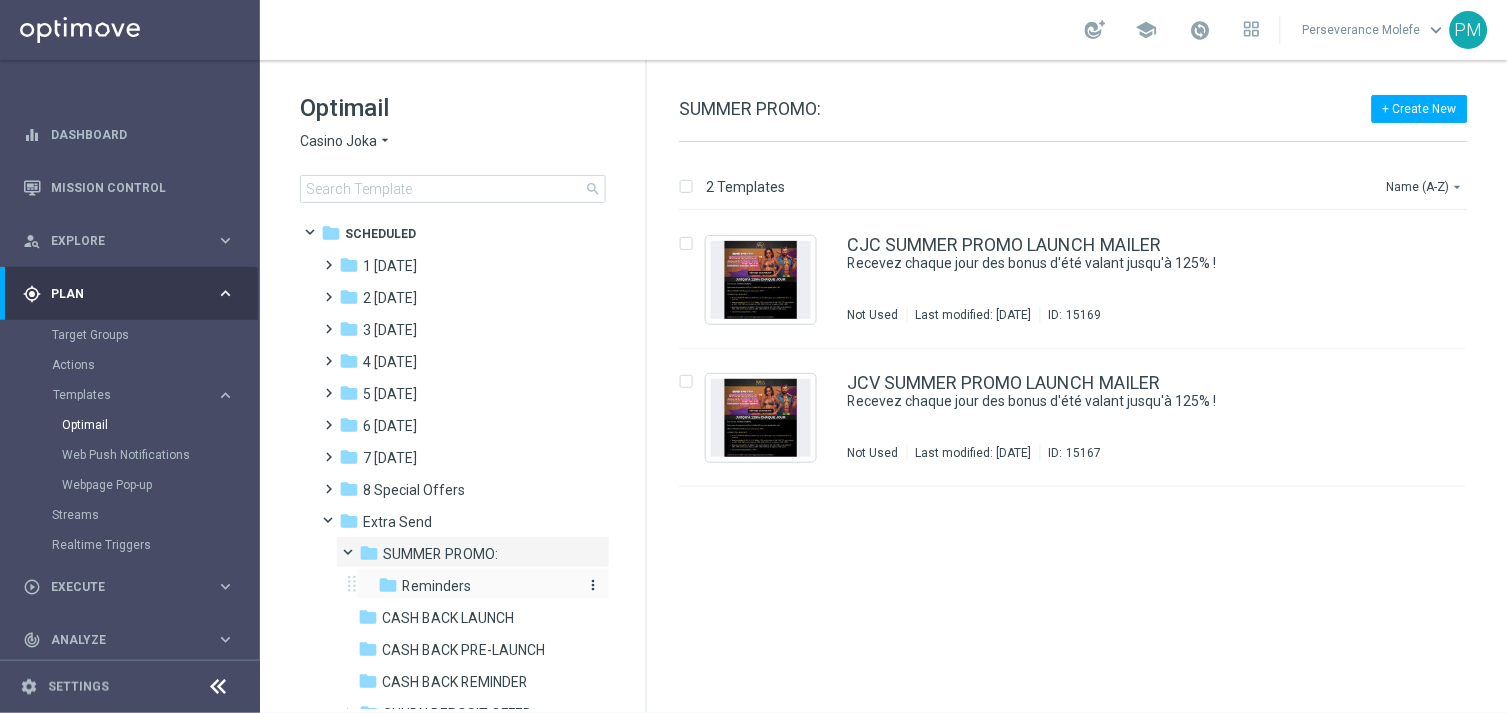 click on "folder
Reminders" at bounding box center [476, 586] 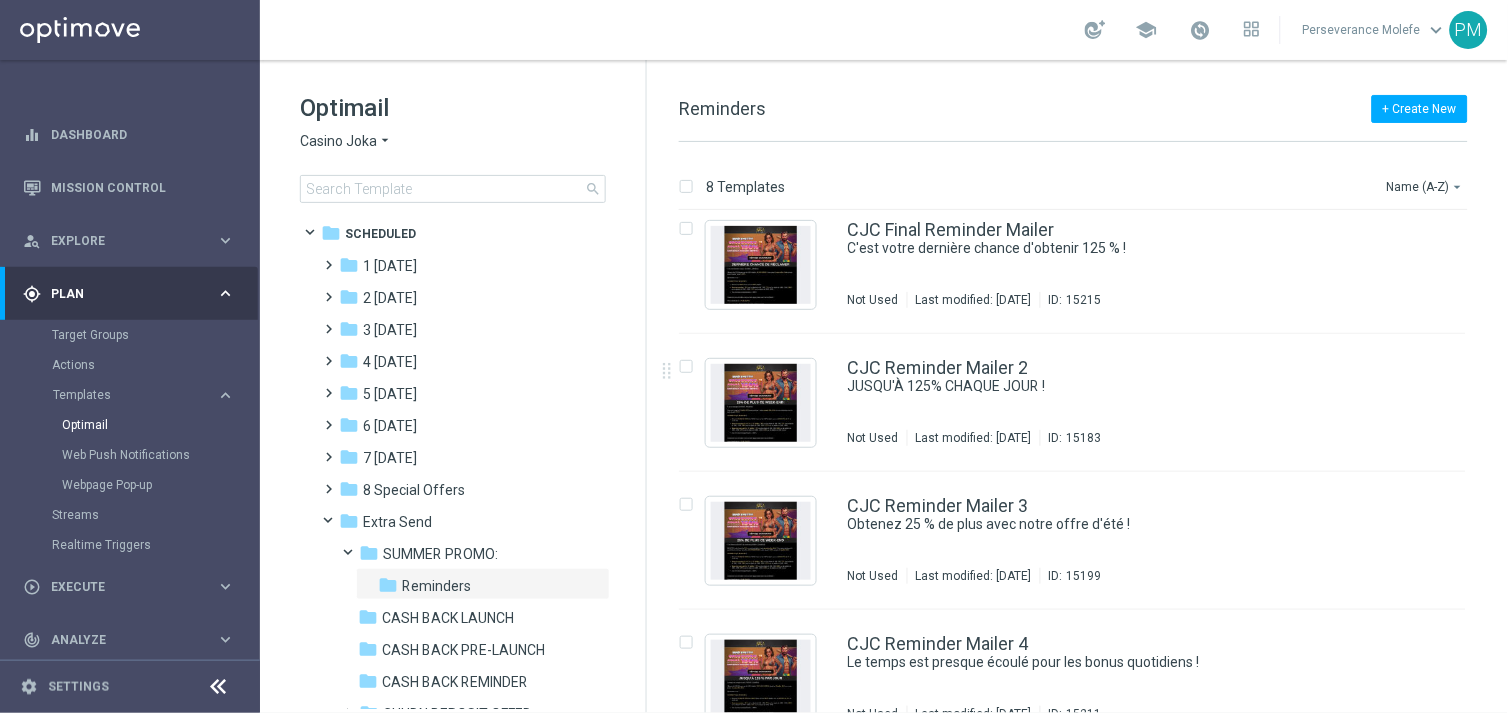 scroll, scrollTop: 0, scrollLeft: 0, axis: both 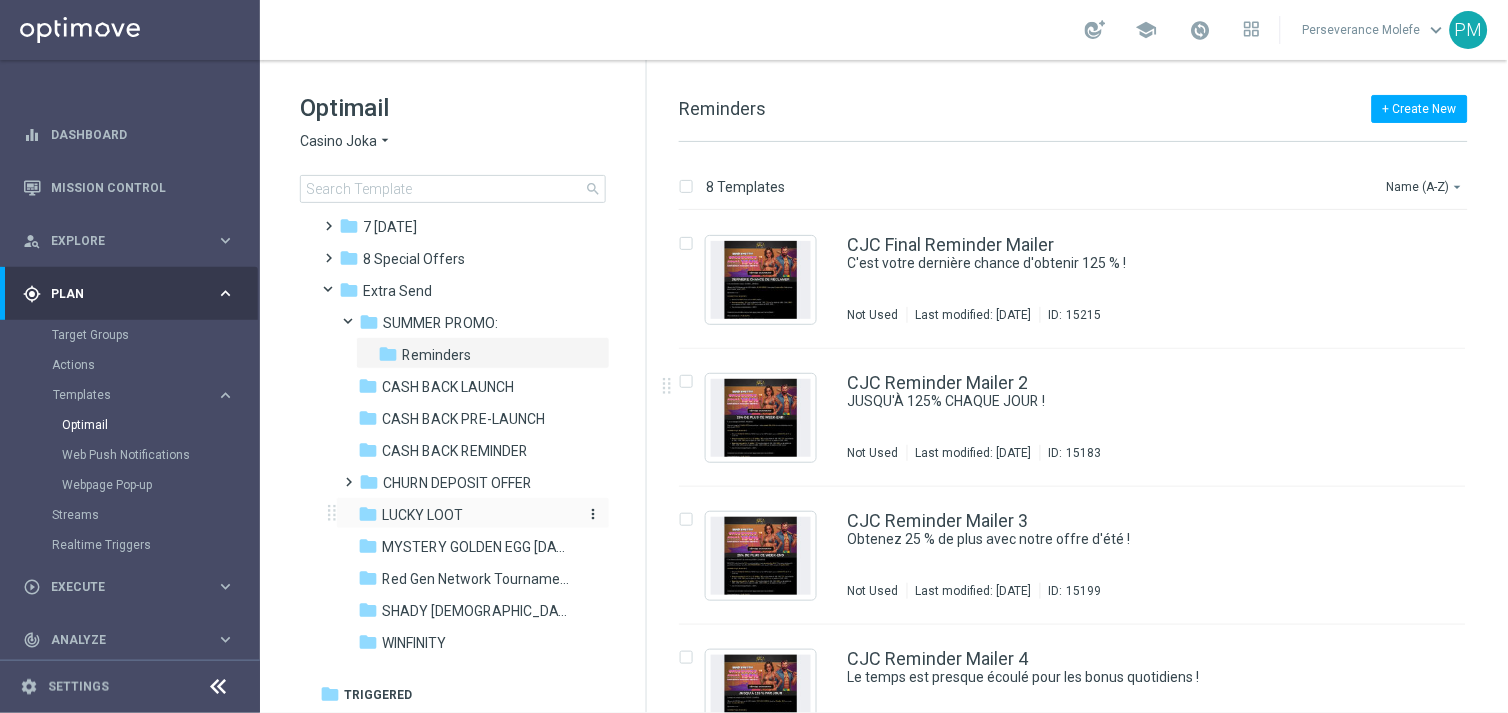 click on "folder
LUCKY LOOT" at bounding box center [464, 515] 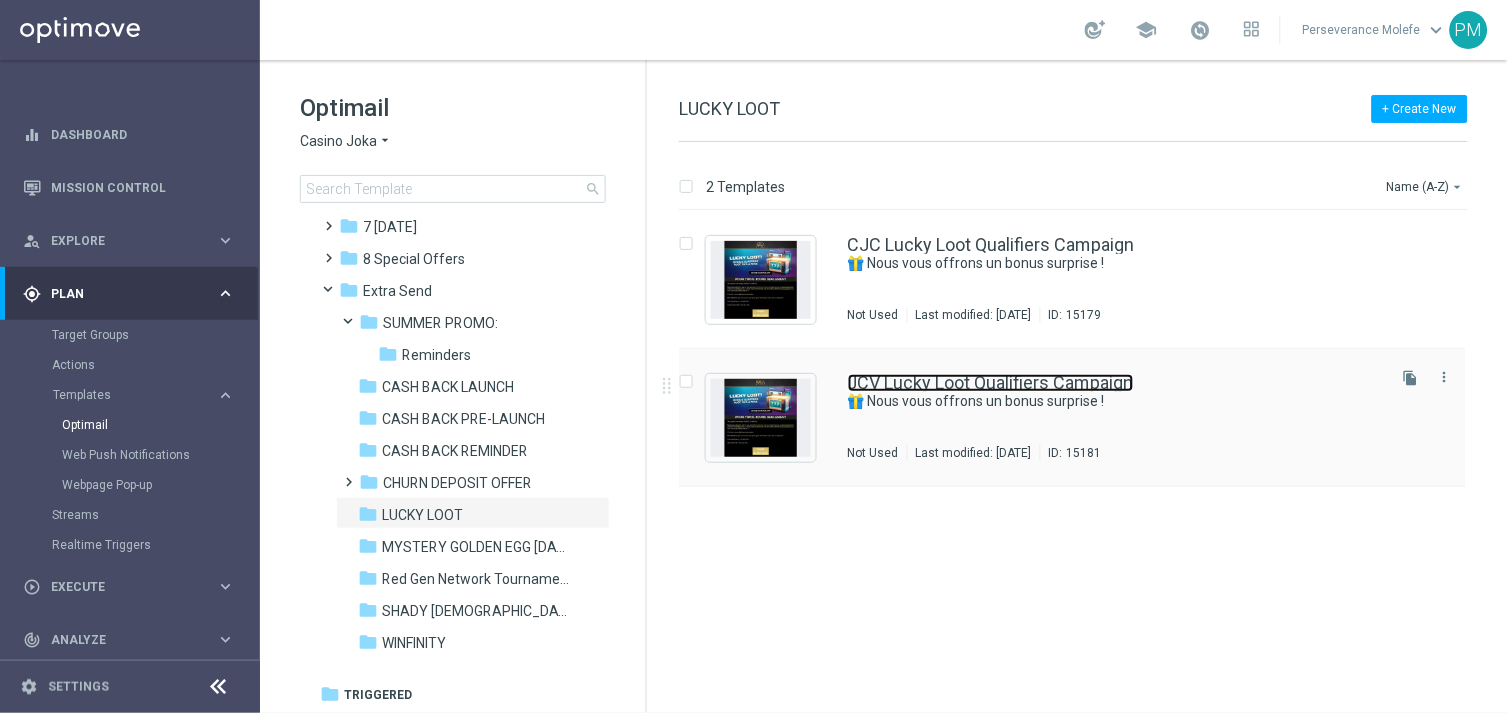 click on "JCV Lucky Loot Qualifiers Campaign" at bounding box center (991, 383) 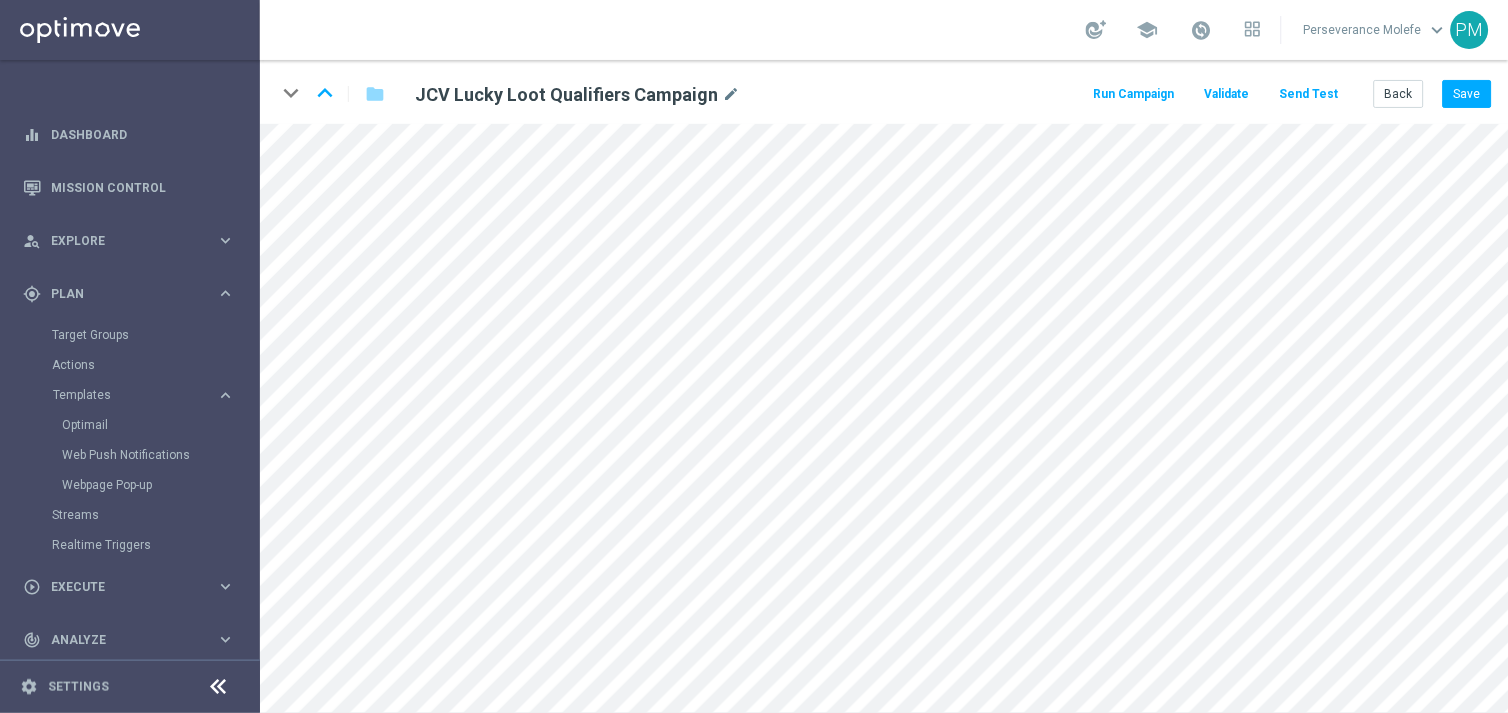 click on "Send Test" 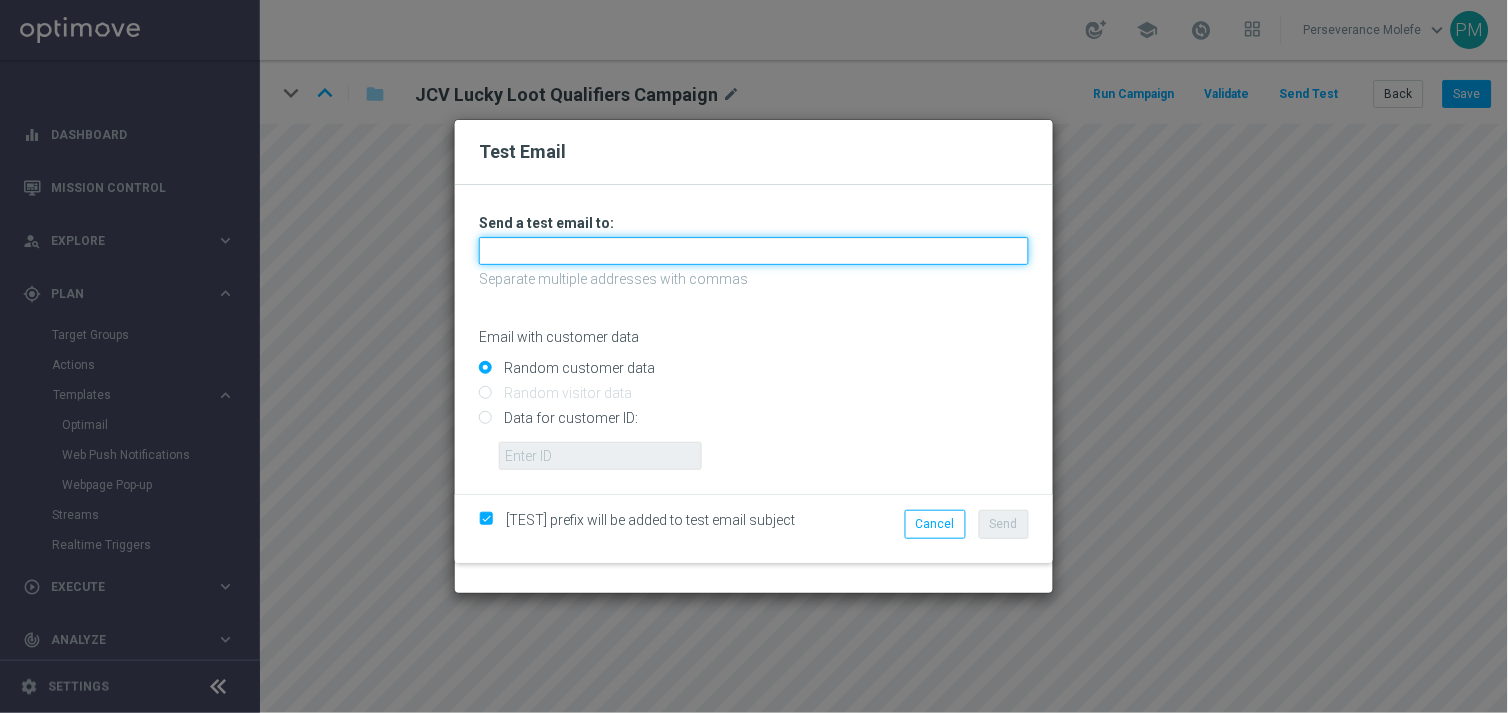 click at bounding box center (754, 251) 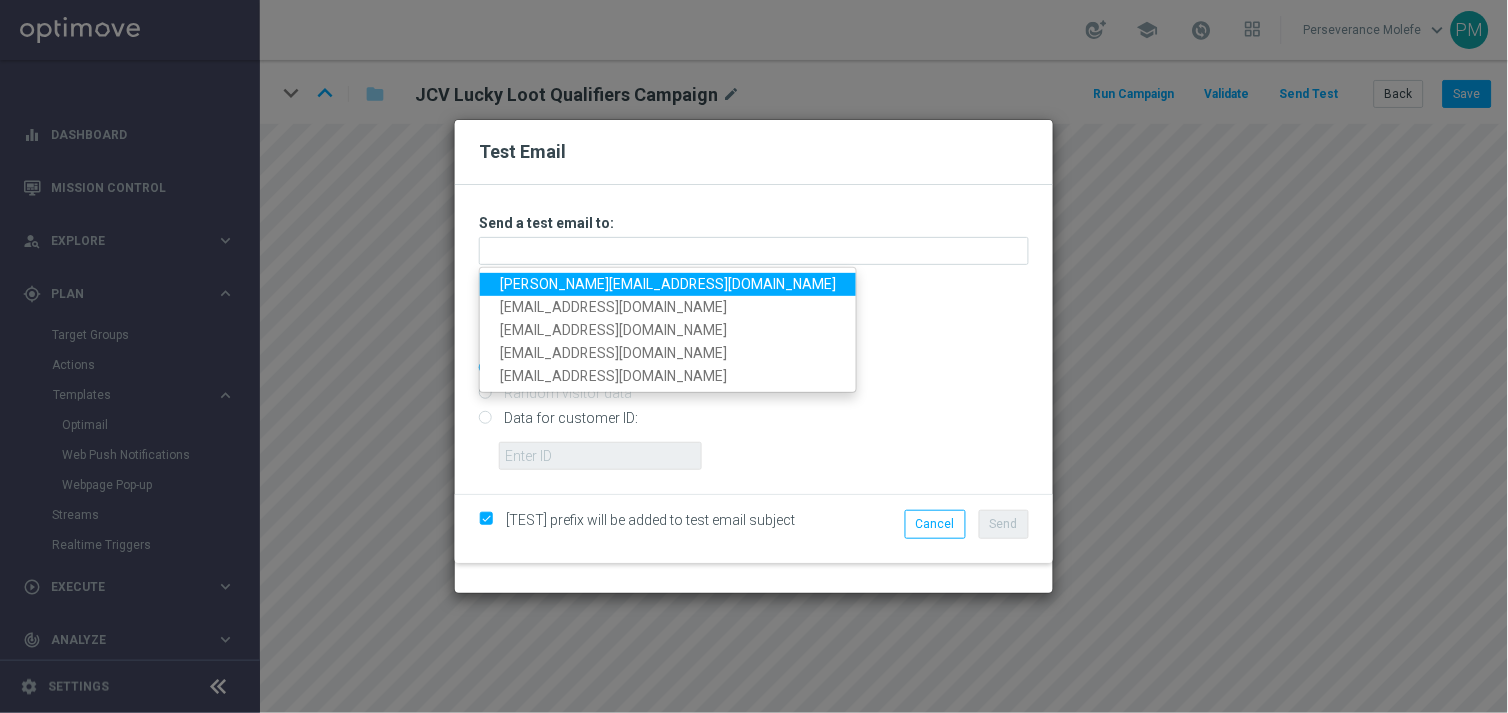 click on "[PERSON_NAME][EMAIL_ADDRESS][DOMAIN_NAME]" at bounding box center [668, 284] 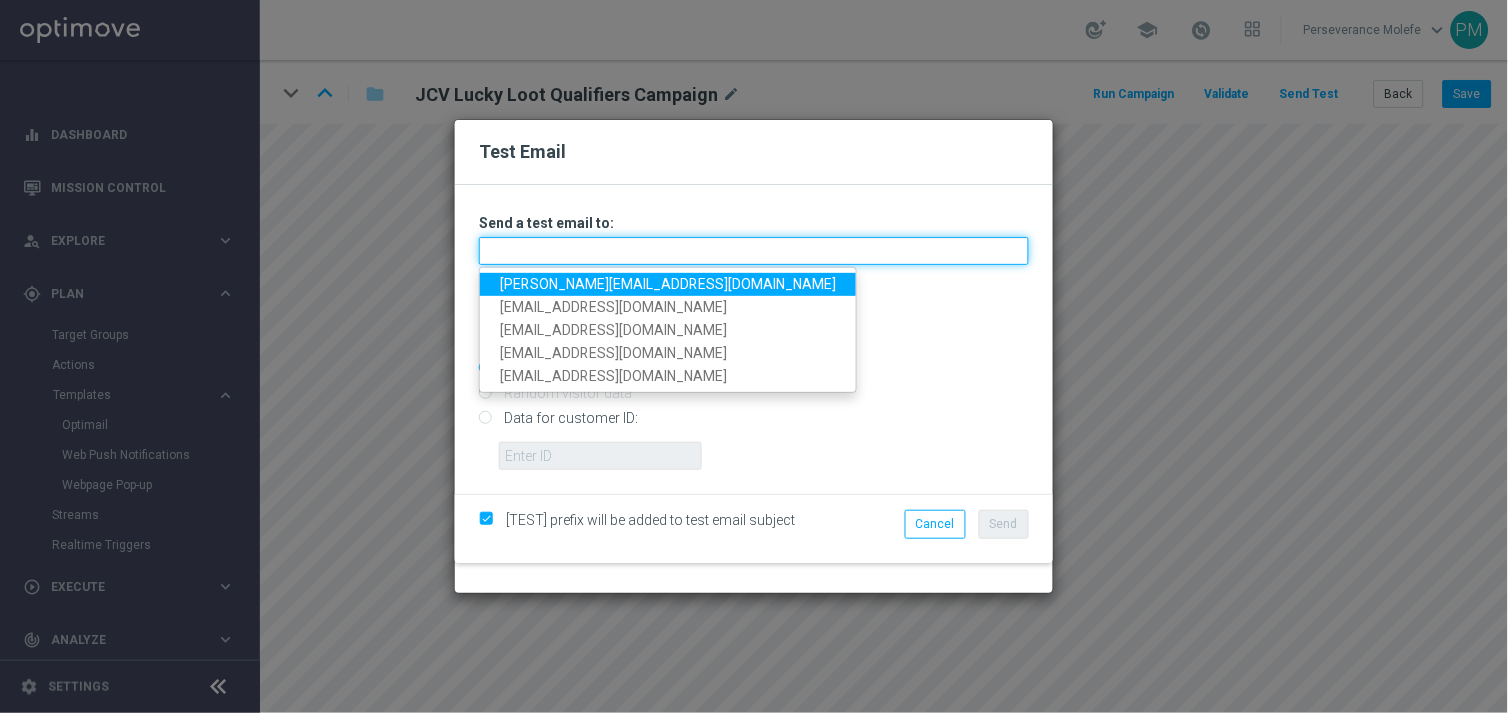 type on "[PERSON_NAME][EMAIL_ADDRESS][DOMAIN_NAME]" 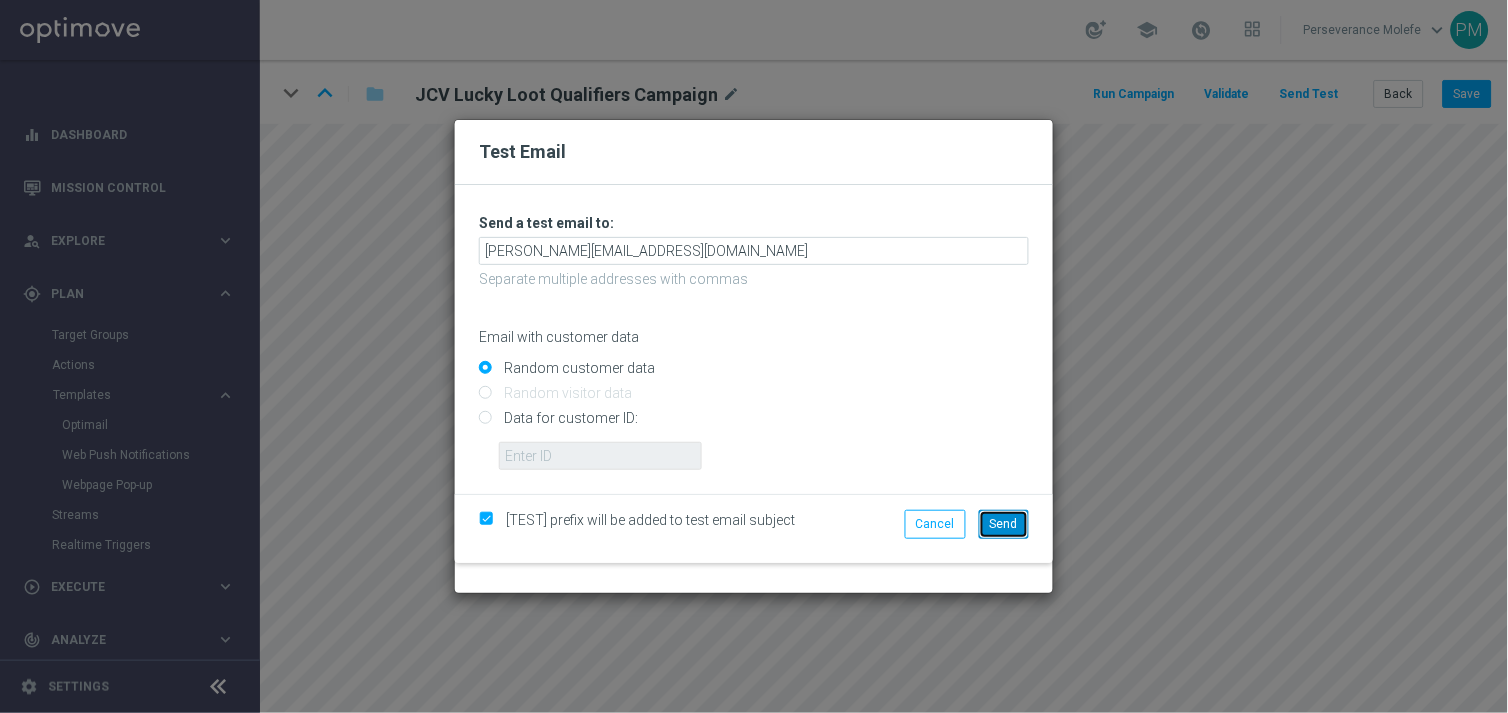 click on "Send" at bounding box center (1004, 524) 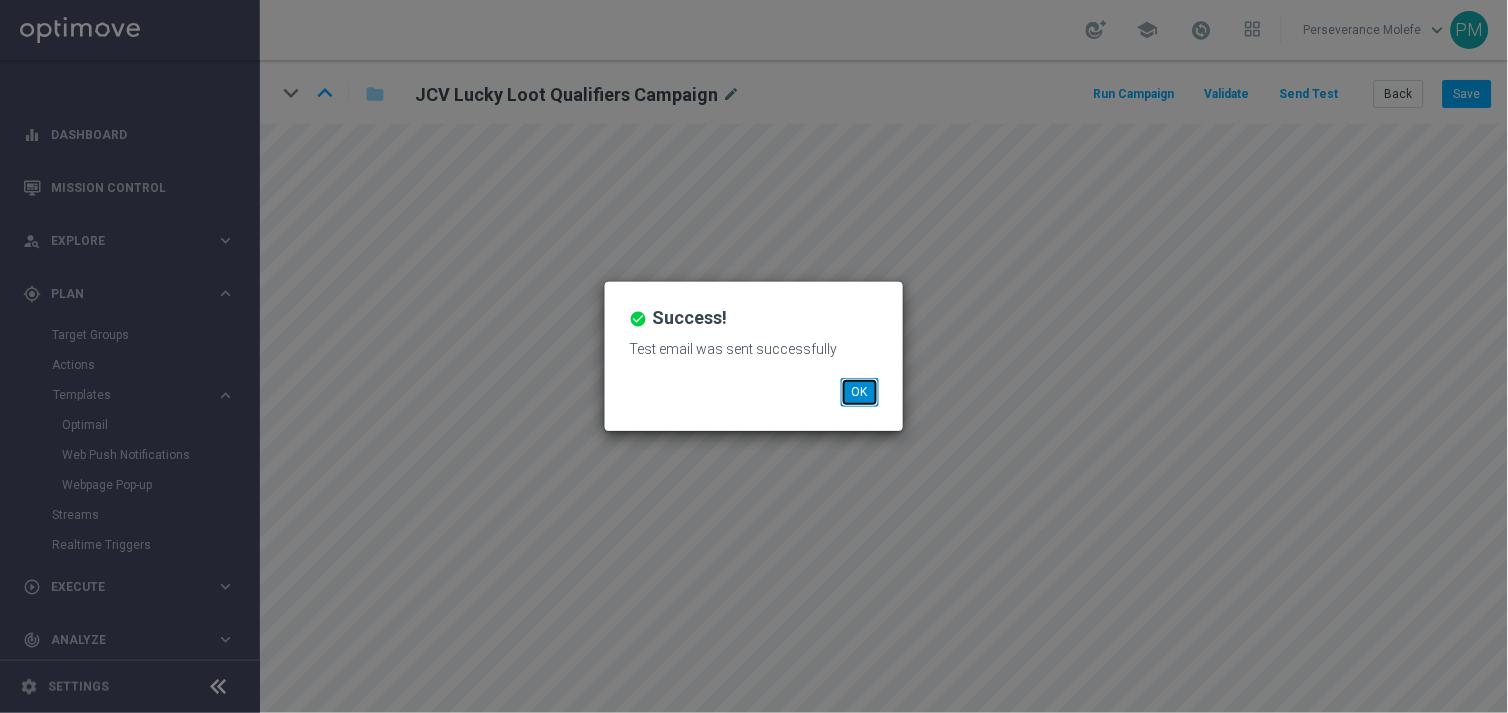 click on "OK" at bounding box center (860, 392) 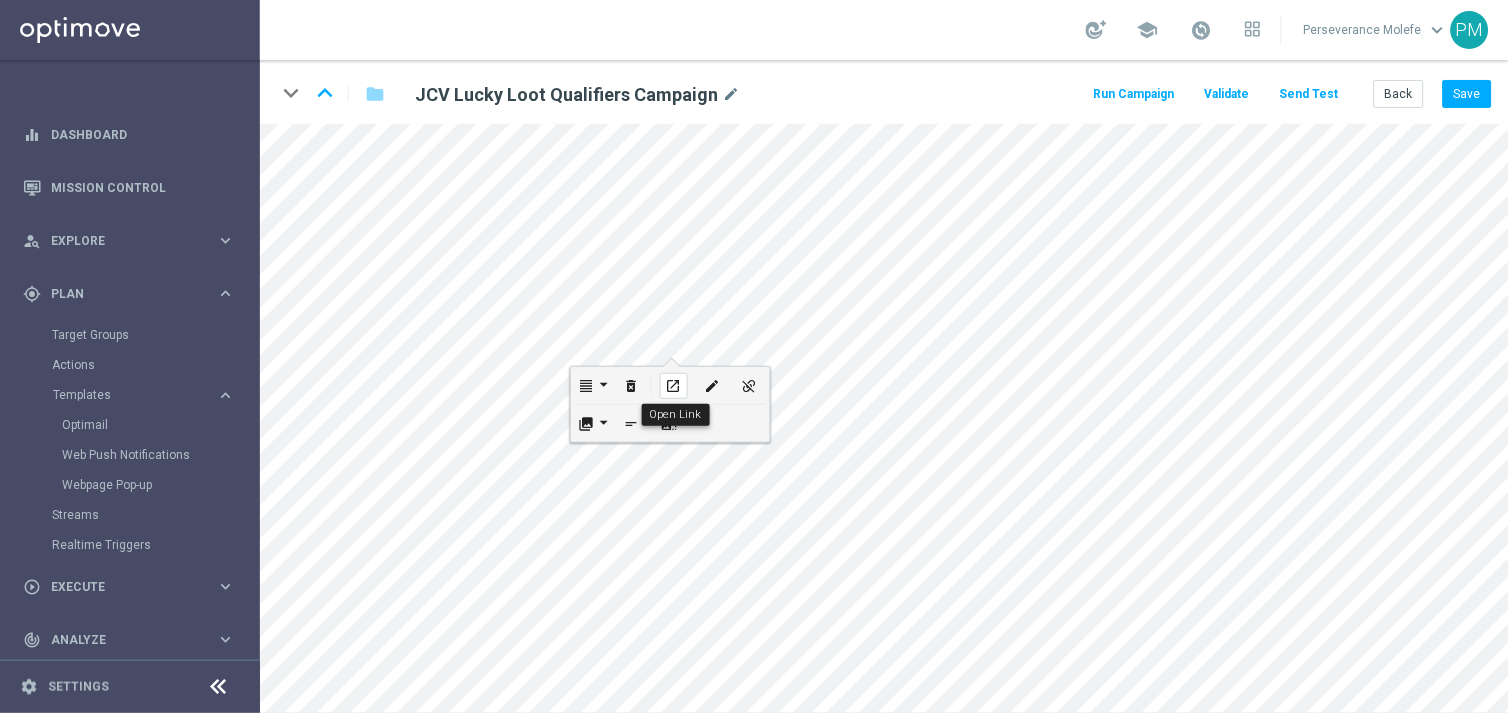 click on "open_in_new" at bounding box center [673, 386] 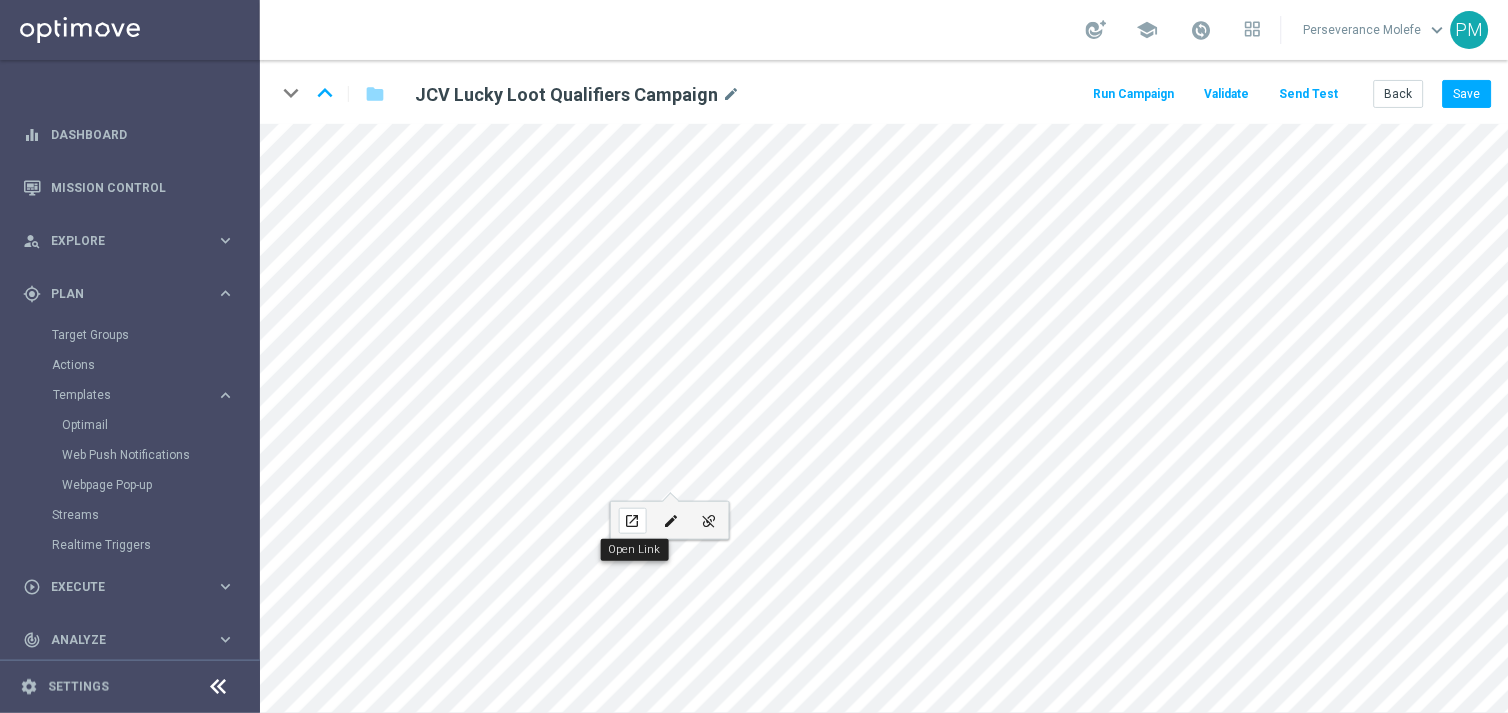 click on "open_in_new" at bounding box center [632, 521] 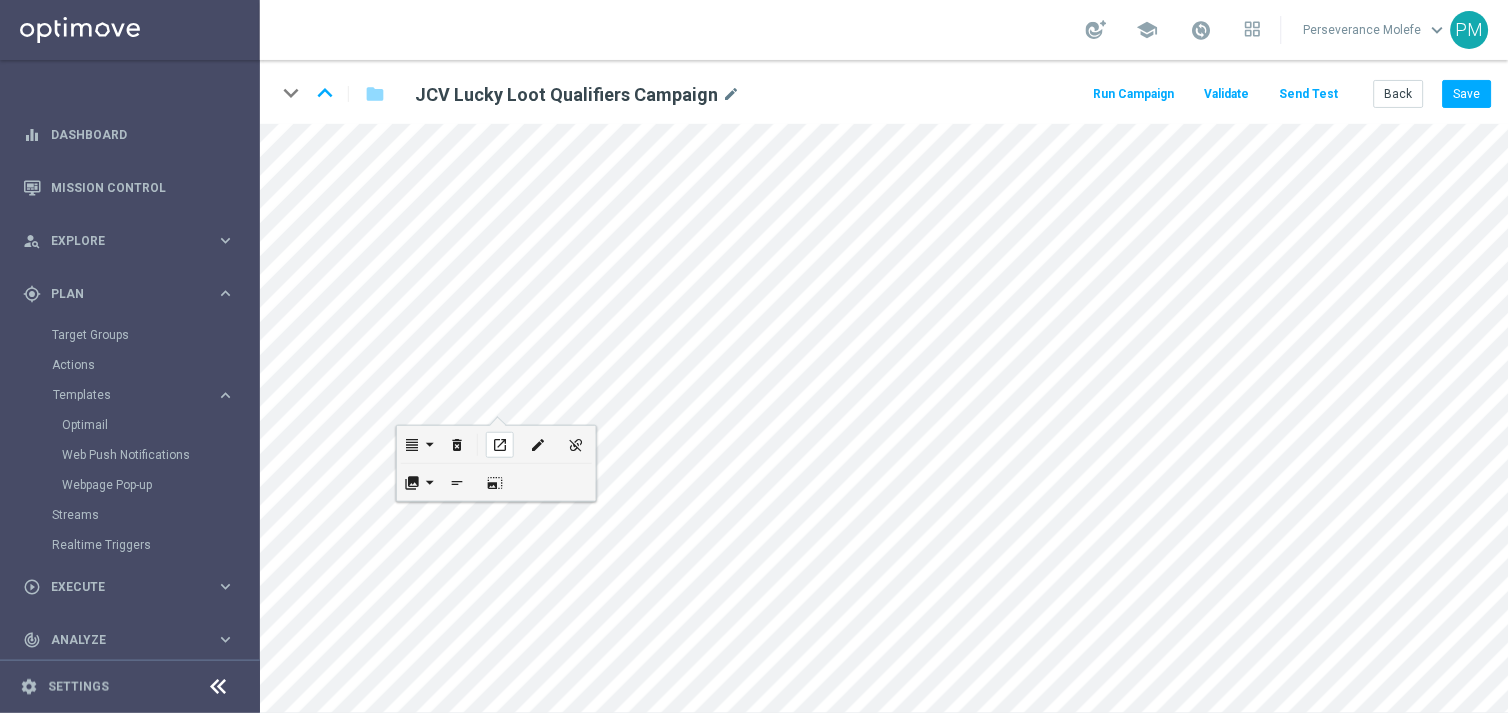click on "open_in_new" at bounding box center [499, 445] 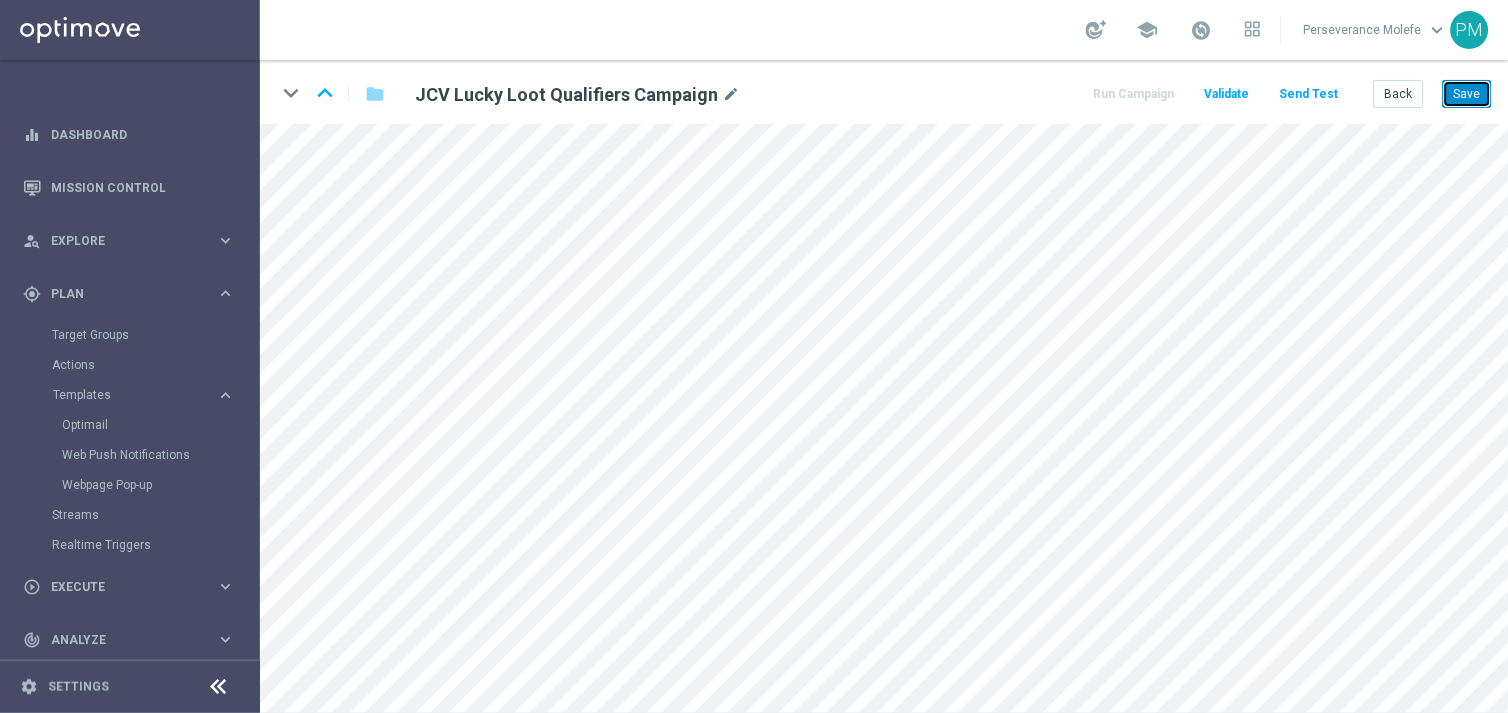 click on "Save" at bounding box center [1467, 94] 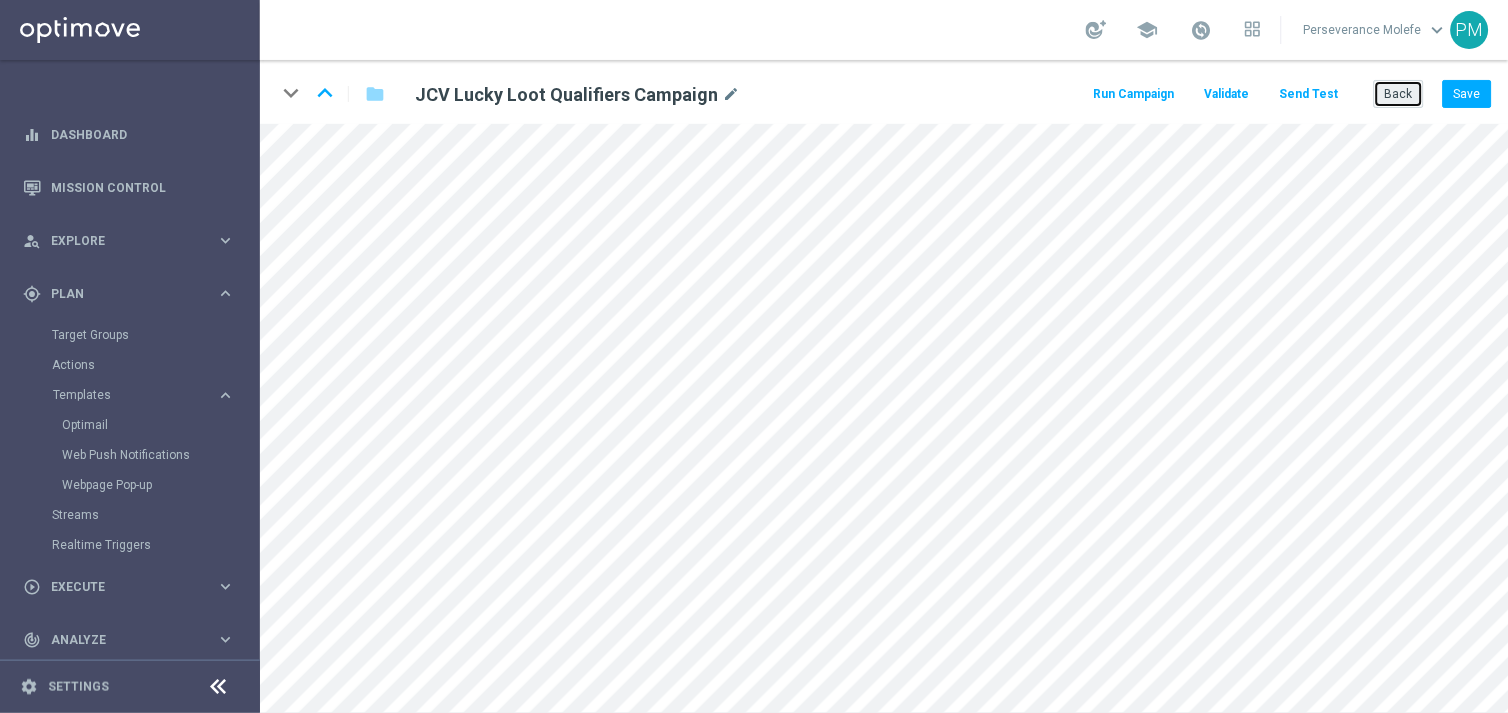 click on "Back" 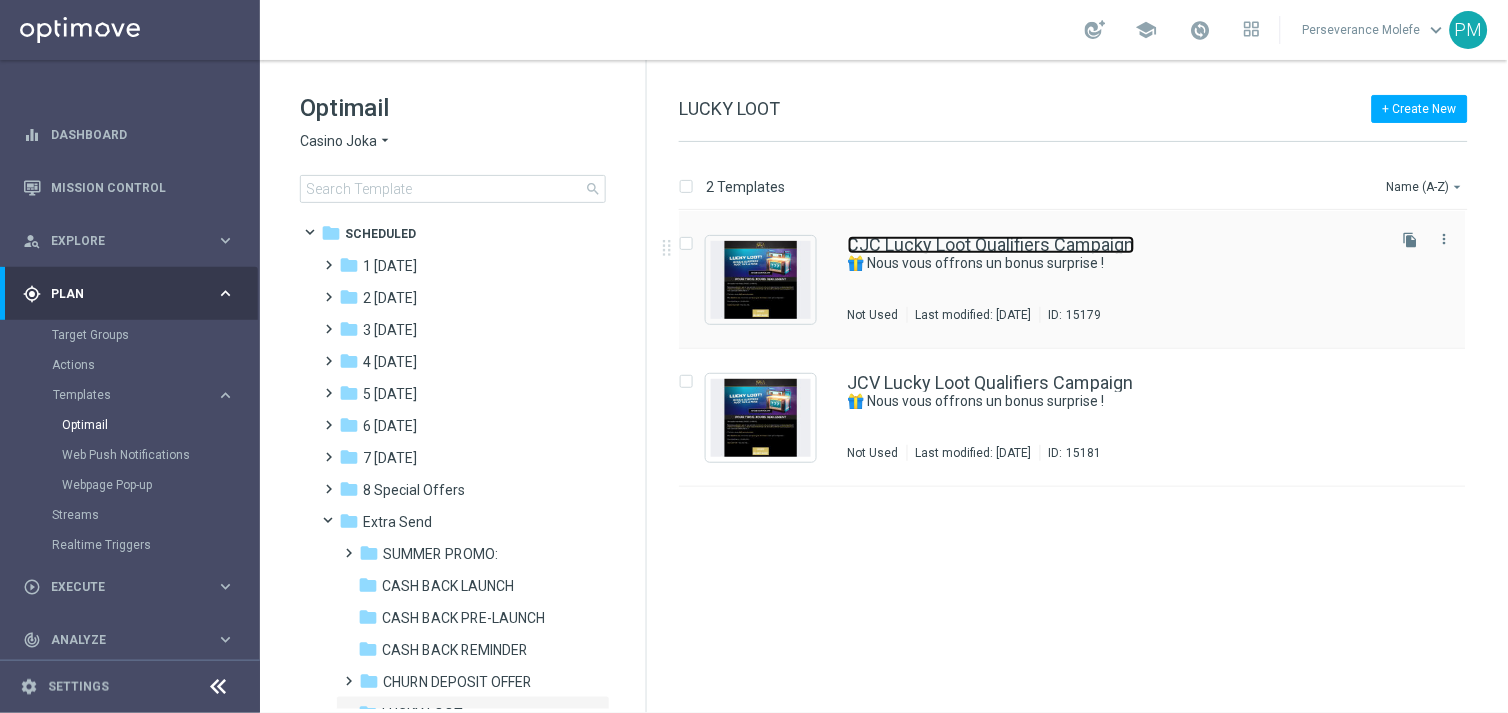 click on "CJC Lucky Loot Qualifiers Campaign" at bounding box center [991, 245] 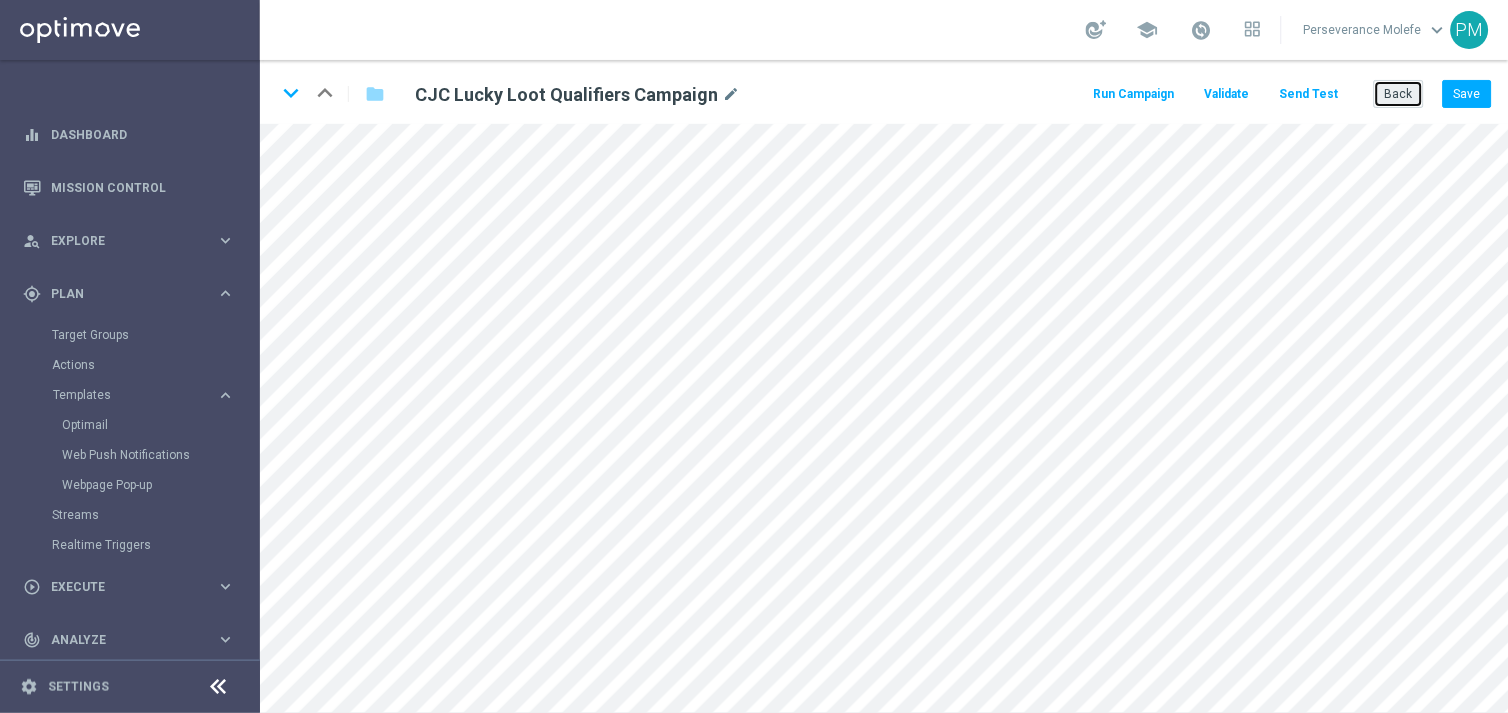 click on "Back" 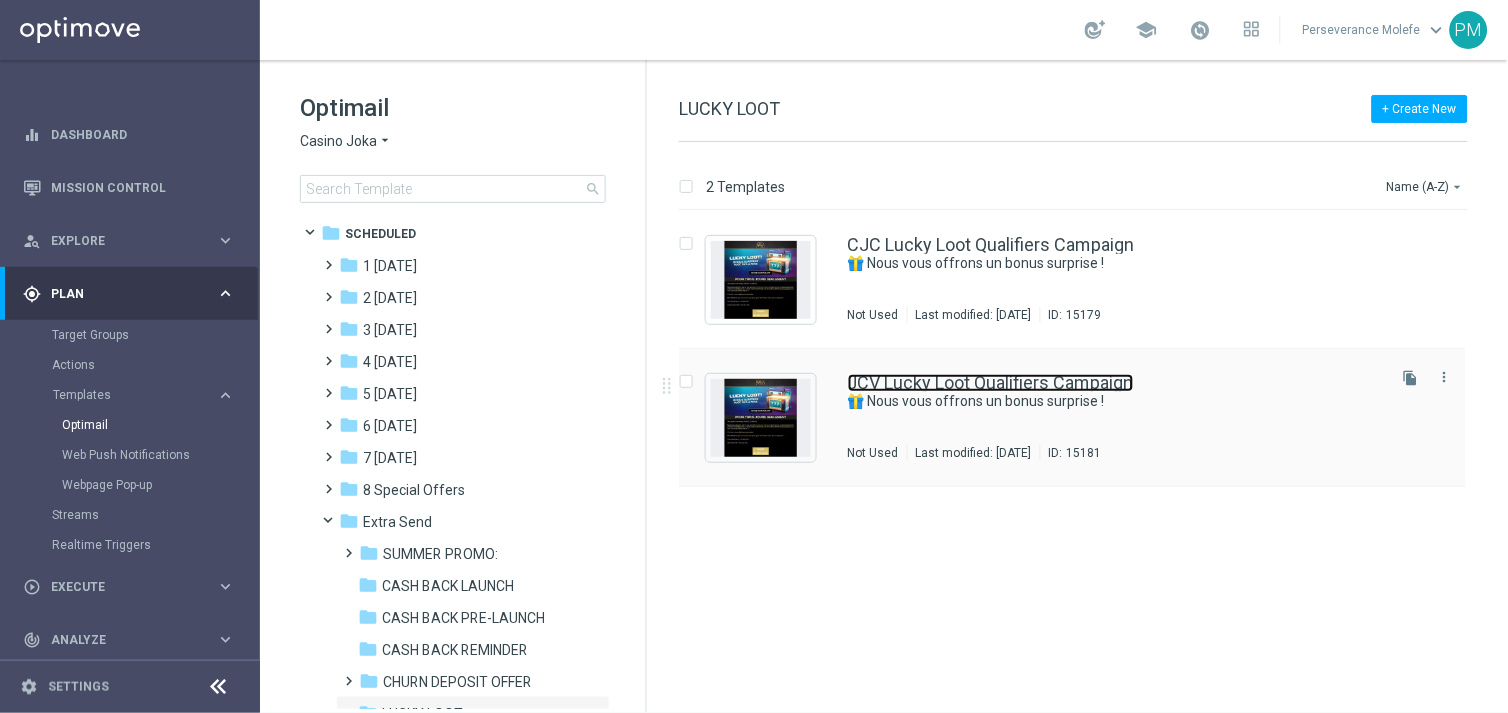 click on "JCV Lucky Loot Qualifiers Campaign" at bounding box center [991, 383] 